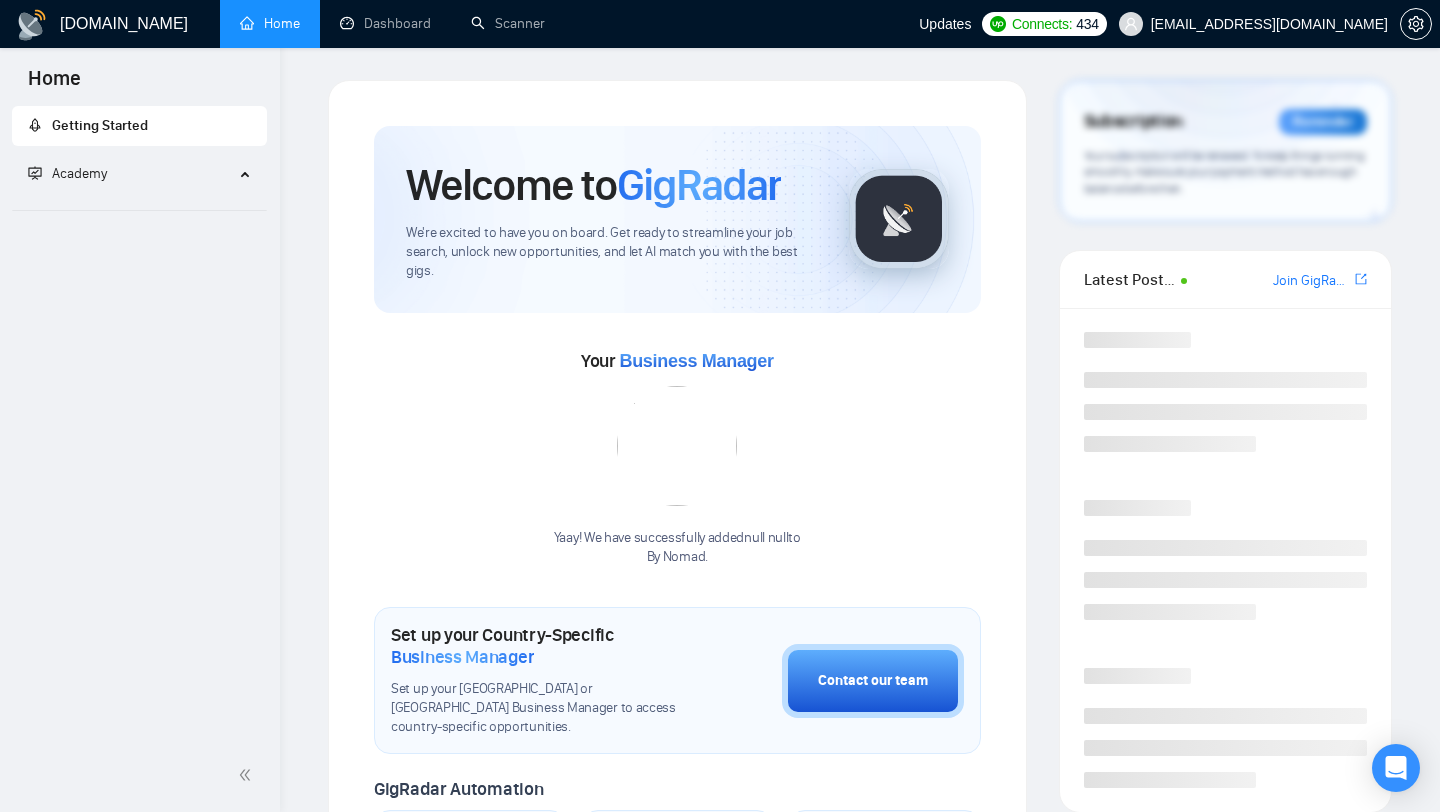 scroll, scrollTop: 0, scrollLeft: 0, axis: both 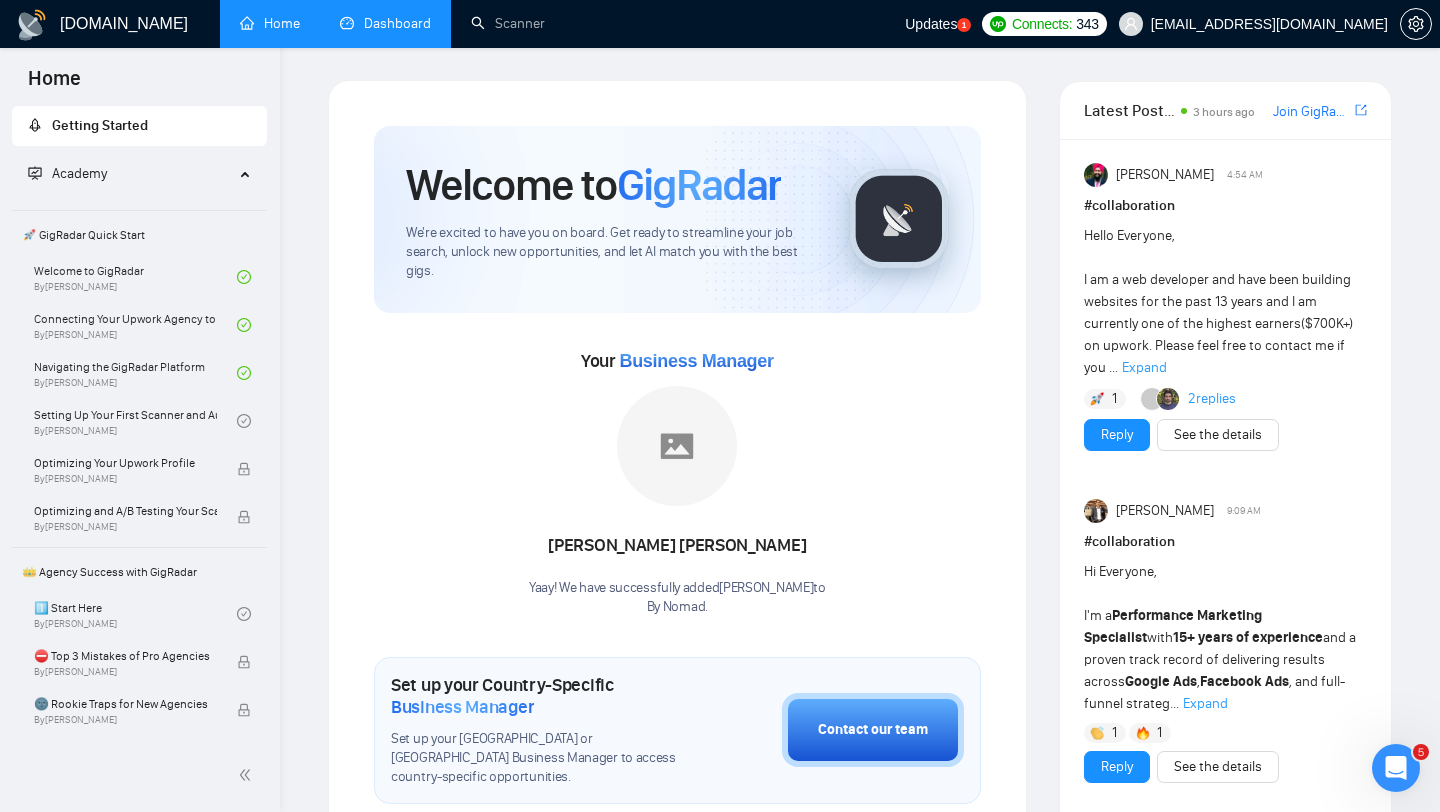 click on "Dashboard" at bounding box center [385, 23] 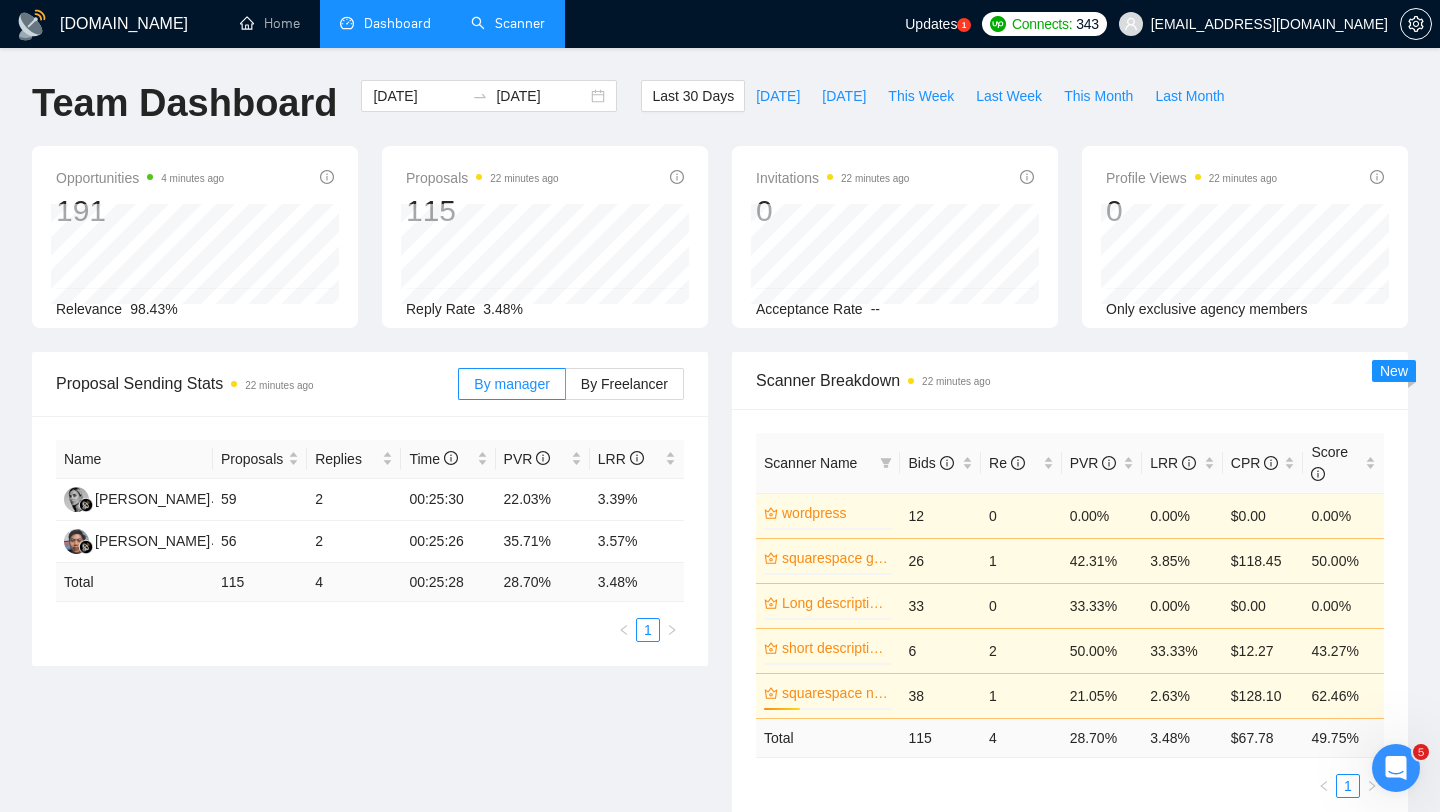 click on "Scanner" at bounding box center [508, 23] 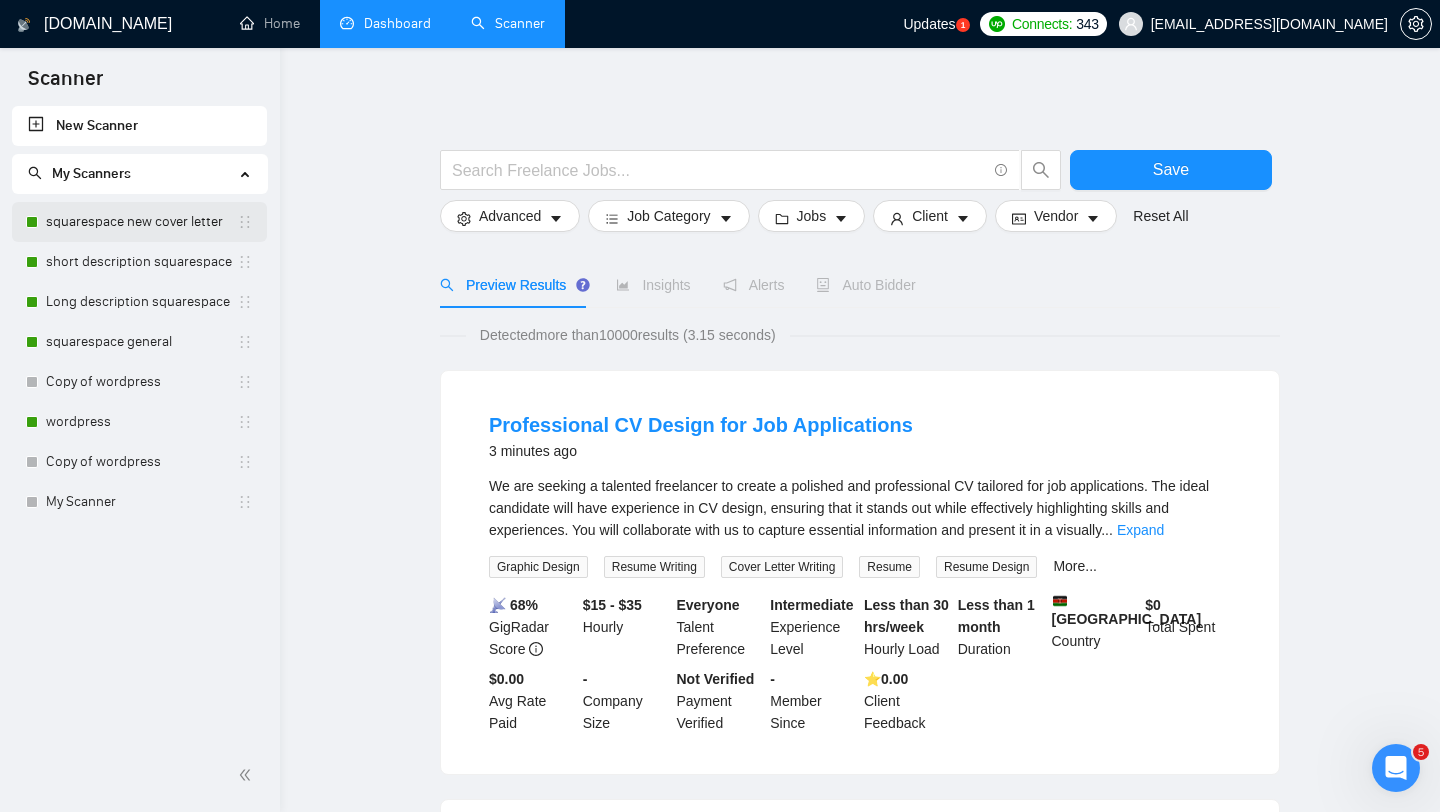 click on "squarespace new cover letter" at bounding box center (141, 222) 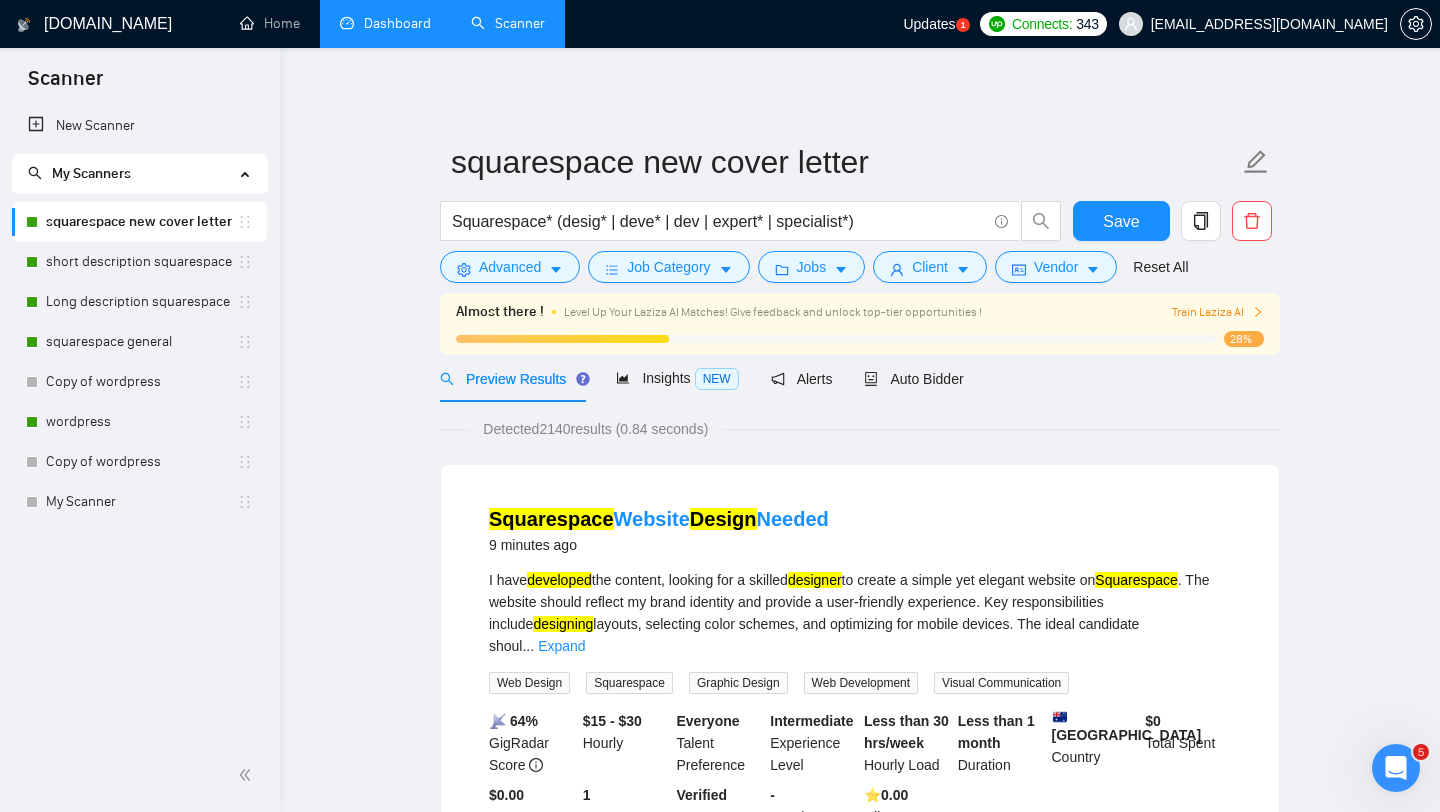 click on "Dashboard" at bounding box center (385, 23) 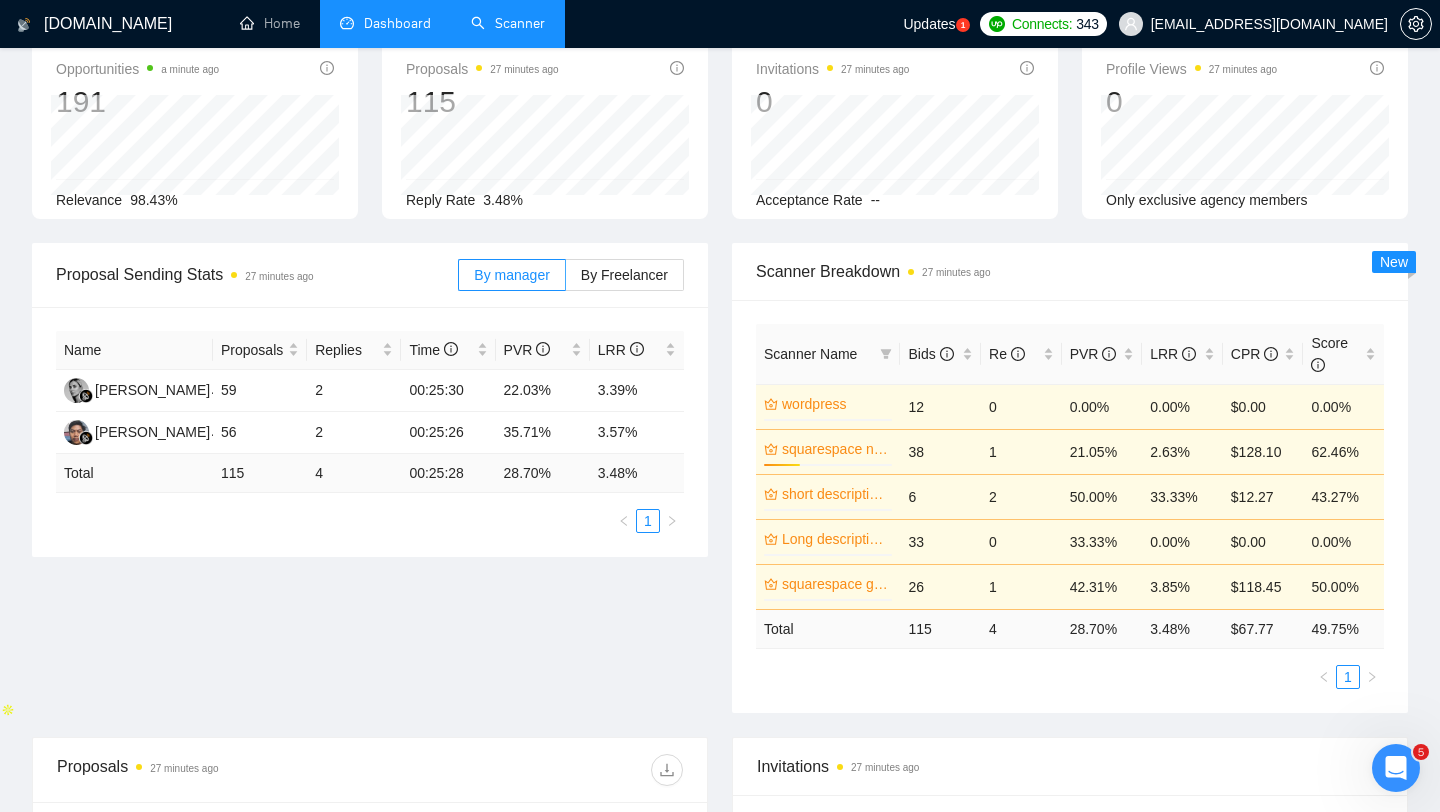 scroll, scrollTop: 0, scrollLeft: 0, axis: both 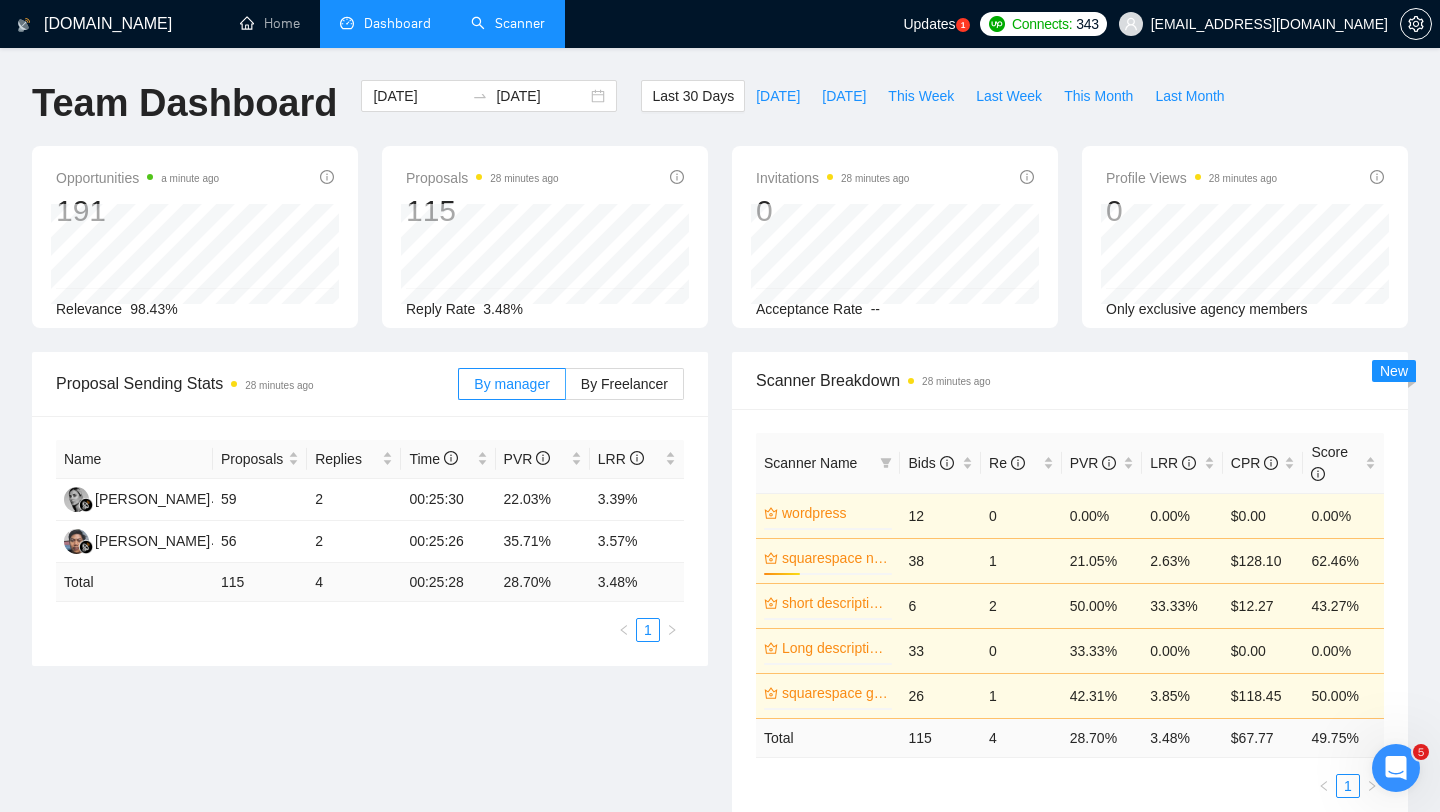 click on "Scanner" at bounding box center [508, 23] 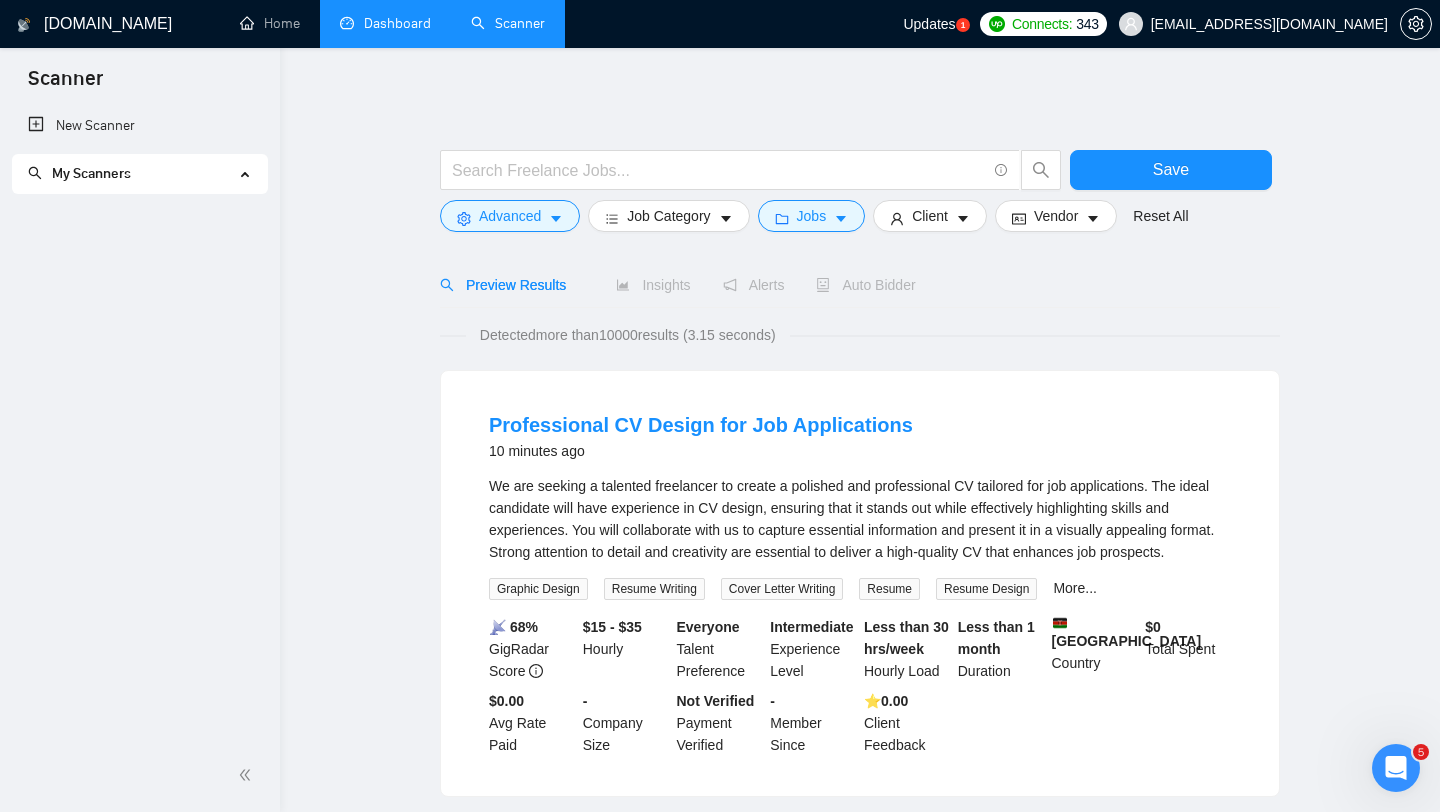 click on "Dashboard" at bounding box center [385, 23] 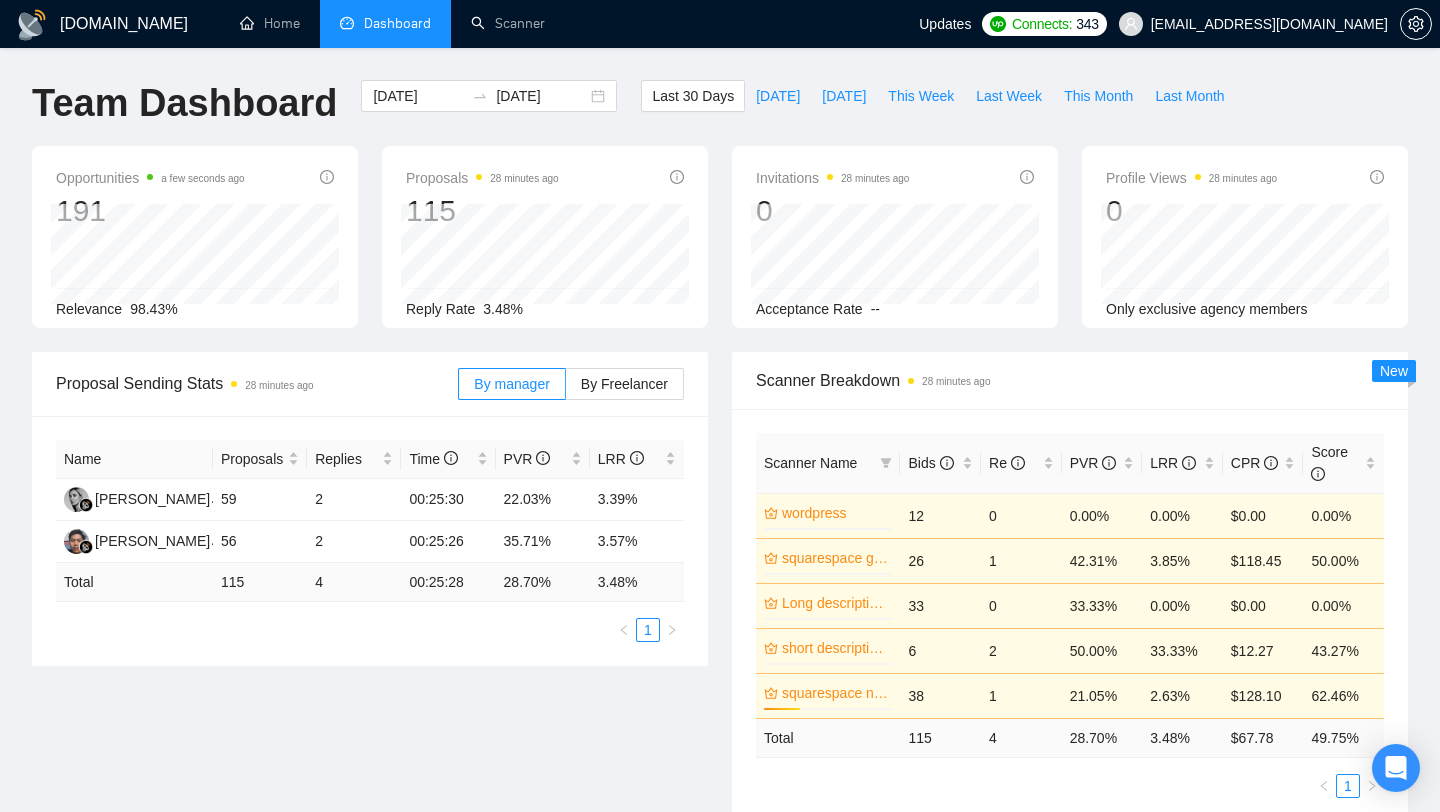 scroll, scrollTop: 0, scrollLeft: 0, axis: both 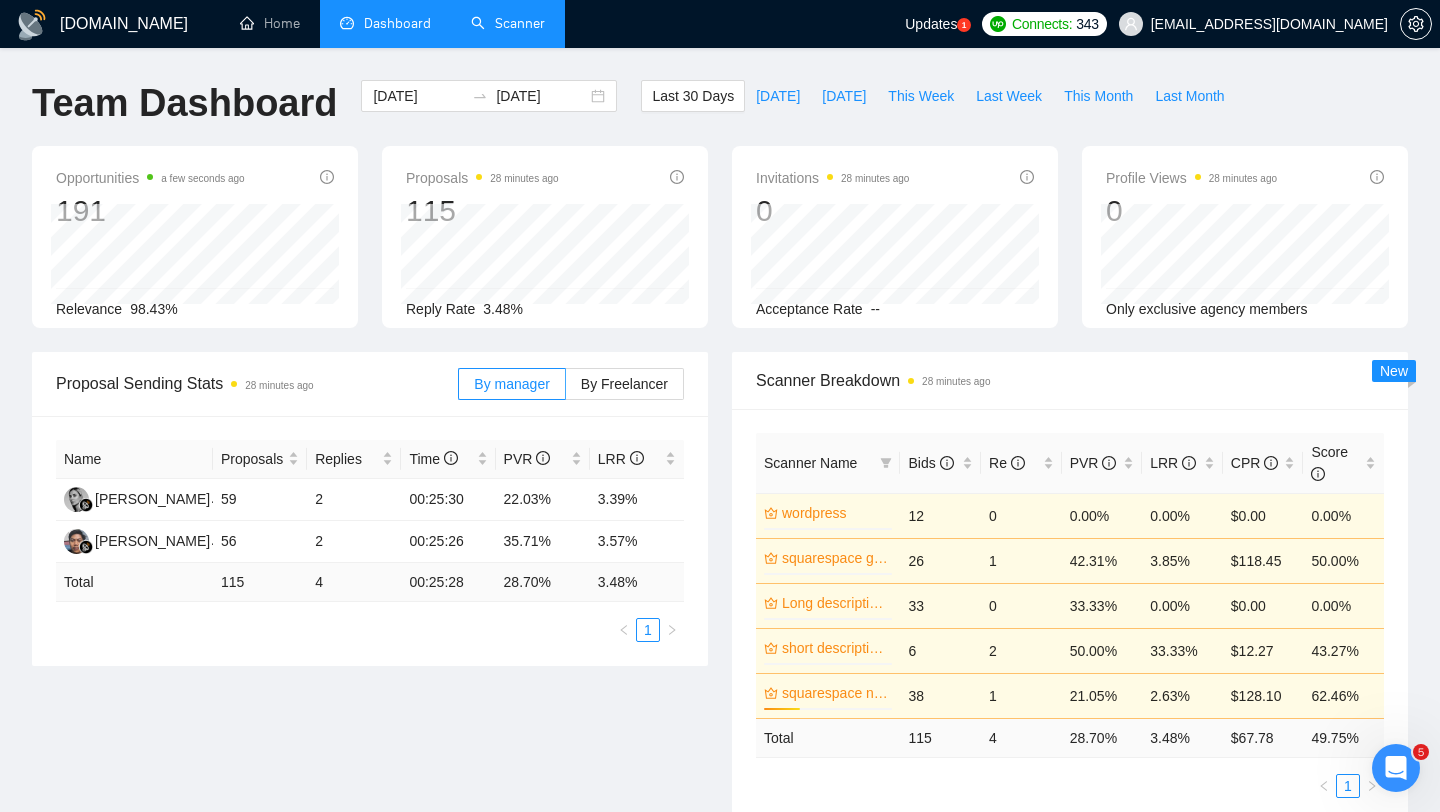 click on "Scanner" at bounding box center (508, 23) 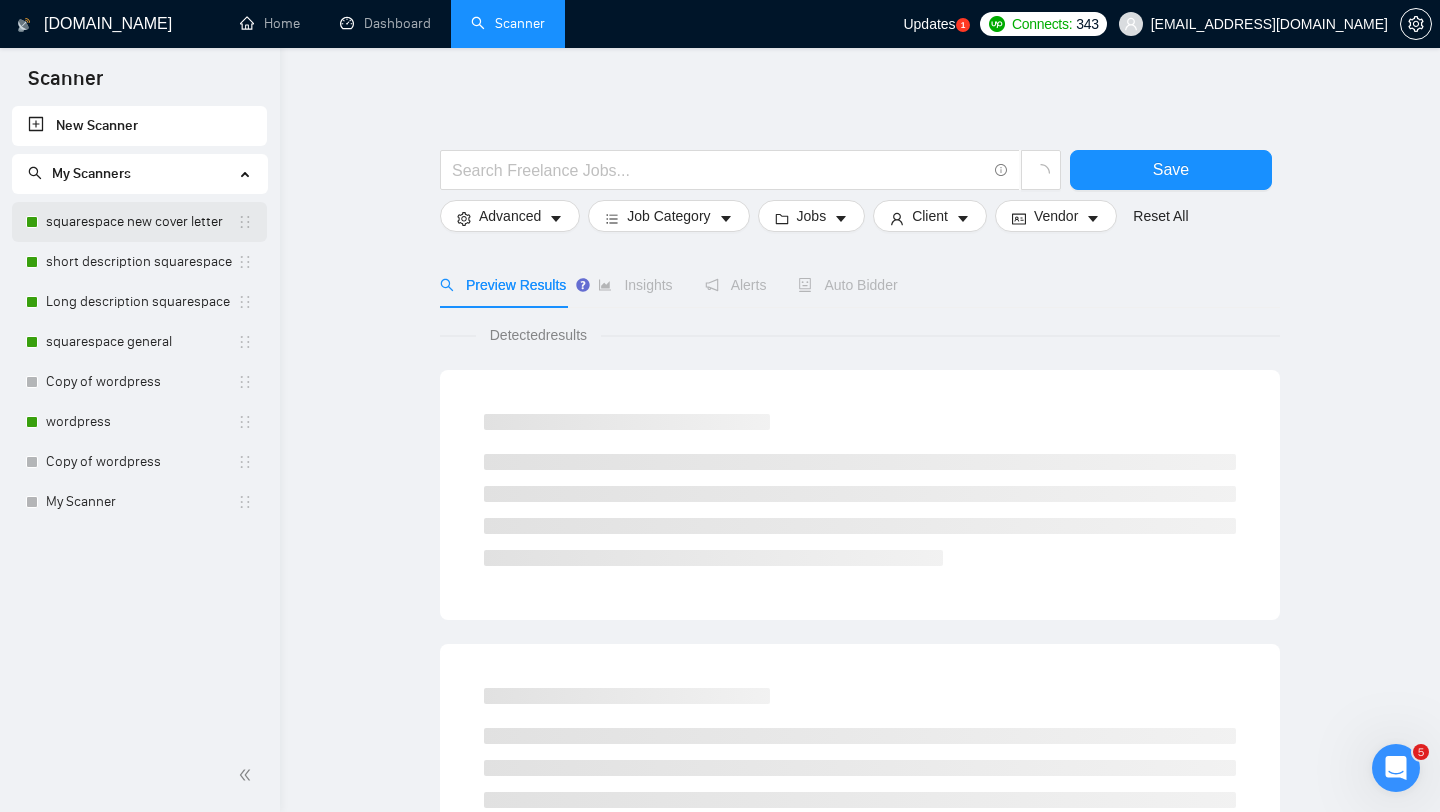 click on "squarespace new cover letter" at bounding box center (141, 222) 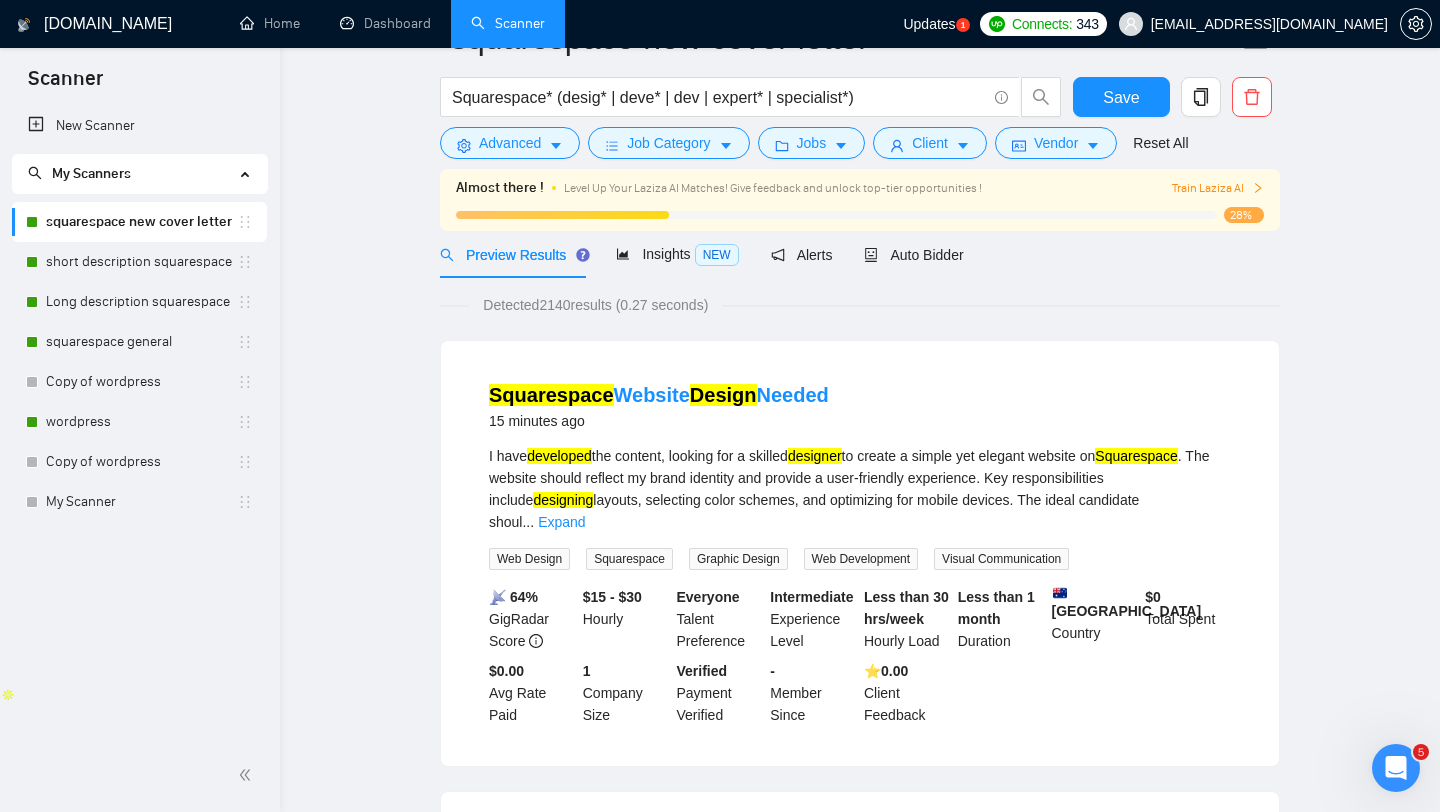 scroll, scrollTop: 0, scrollLeft: 0, axis: both 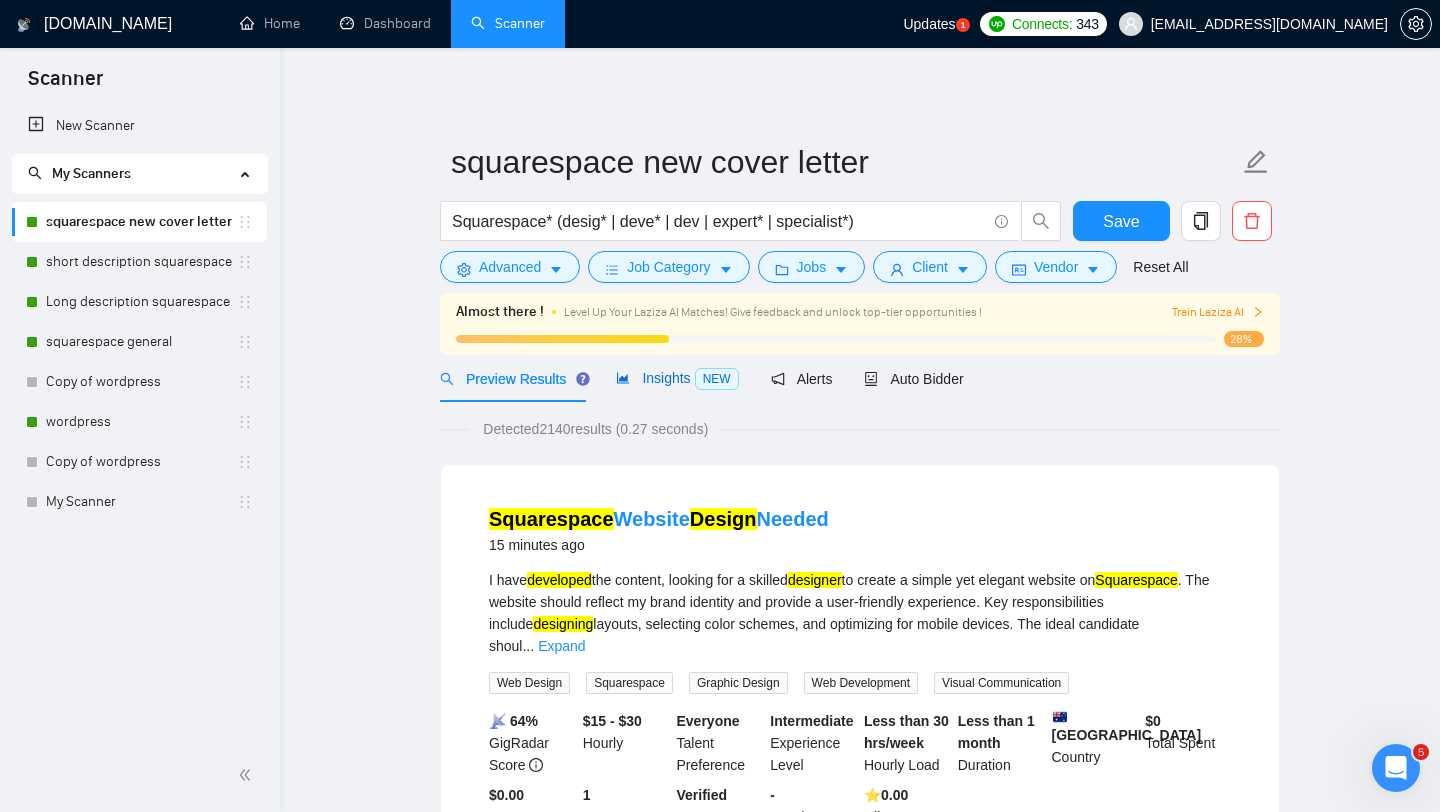 click on "Insights NEW" at bounding box center (677, 378) 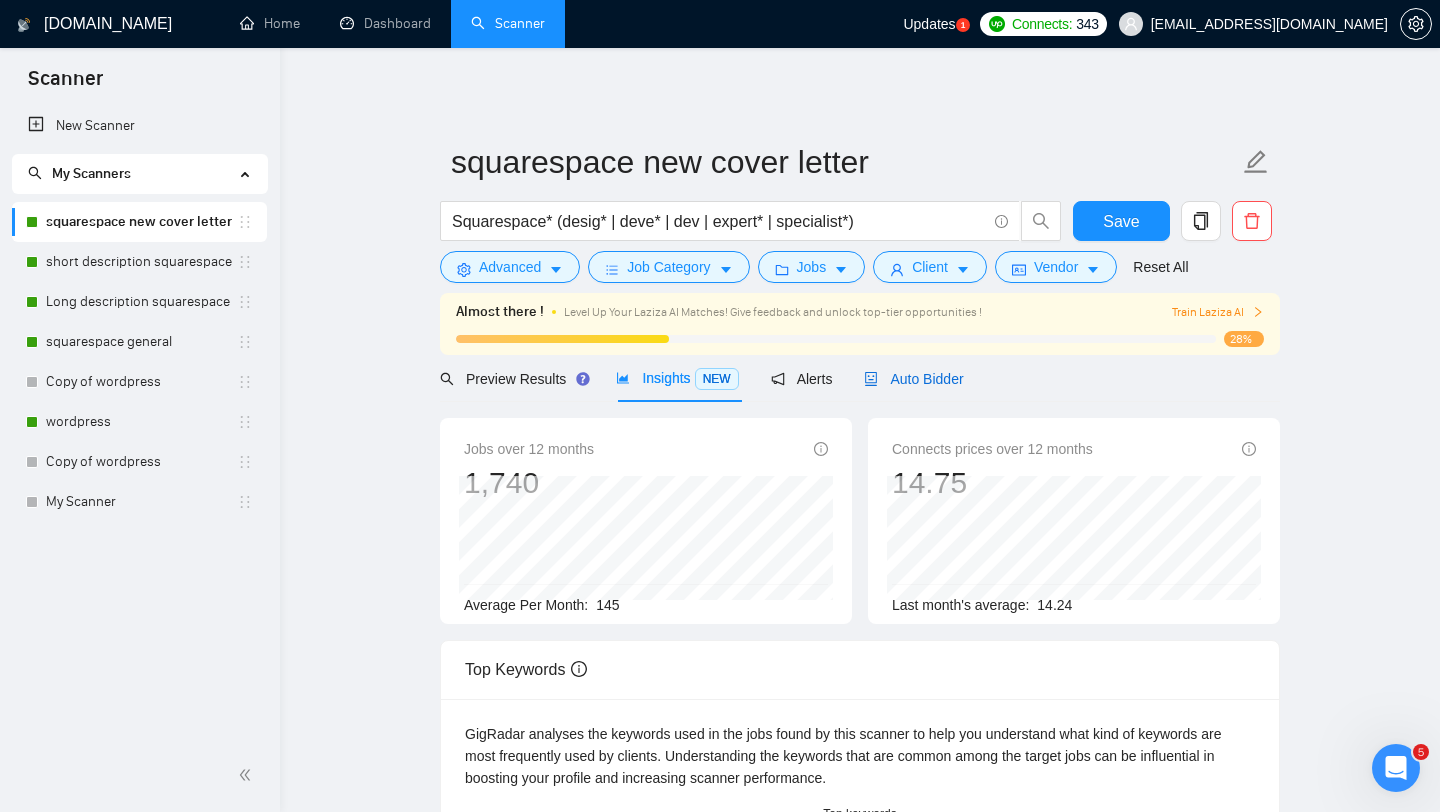 click on "Auto Bidder" at bounding box center (913, 379) 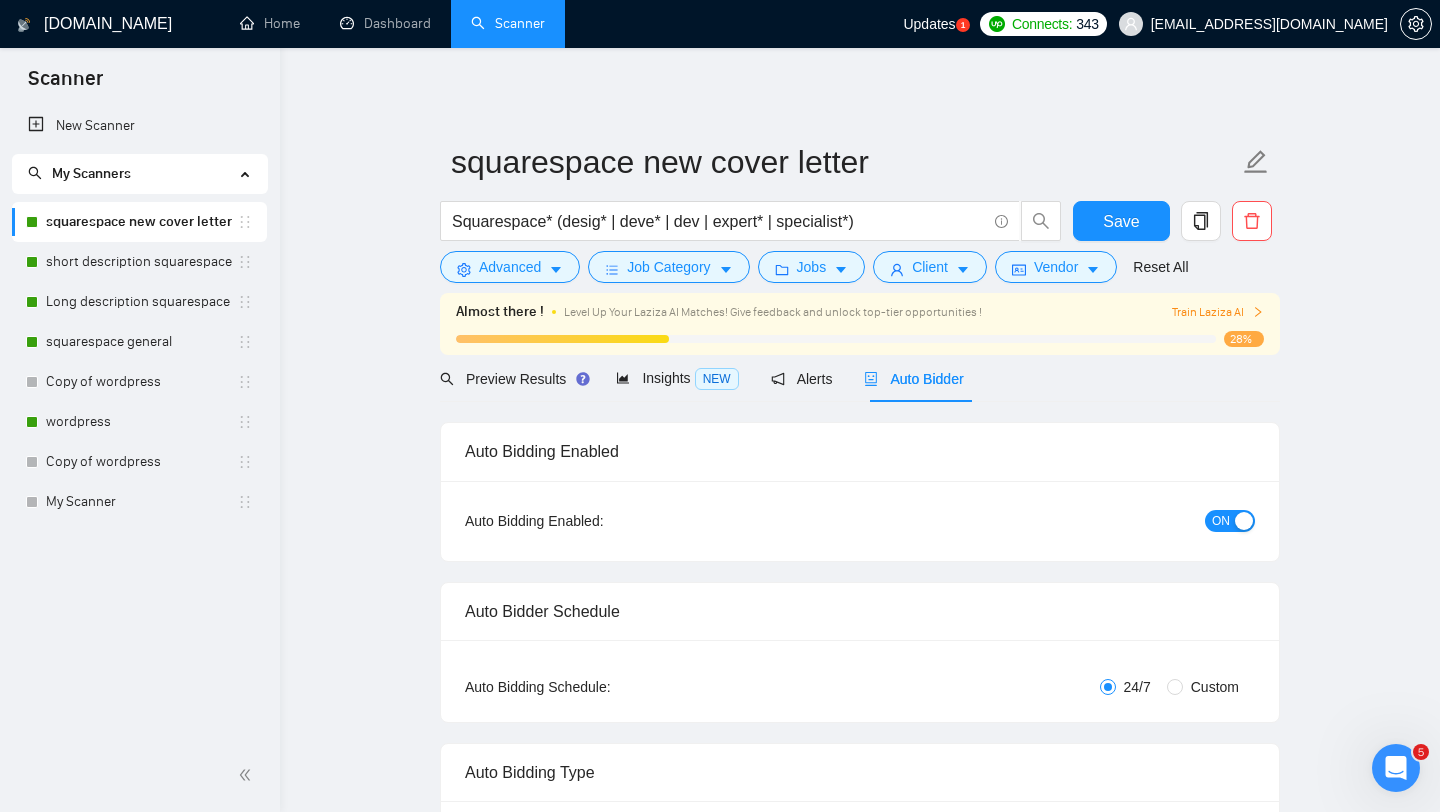 type 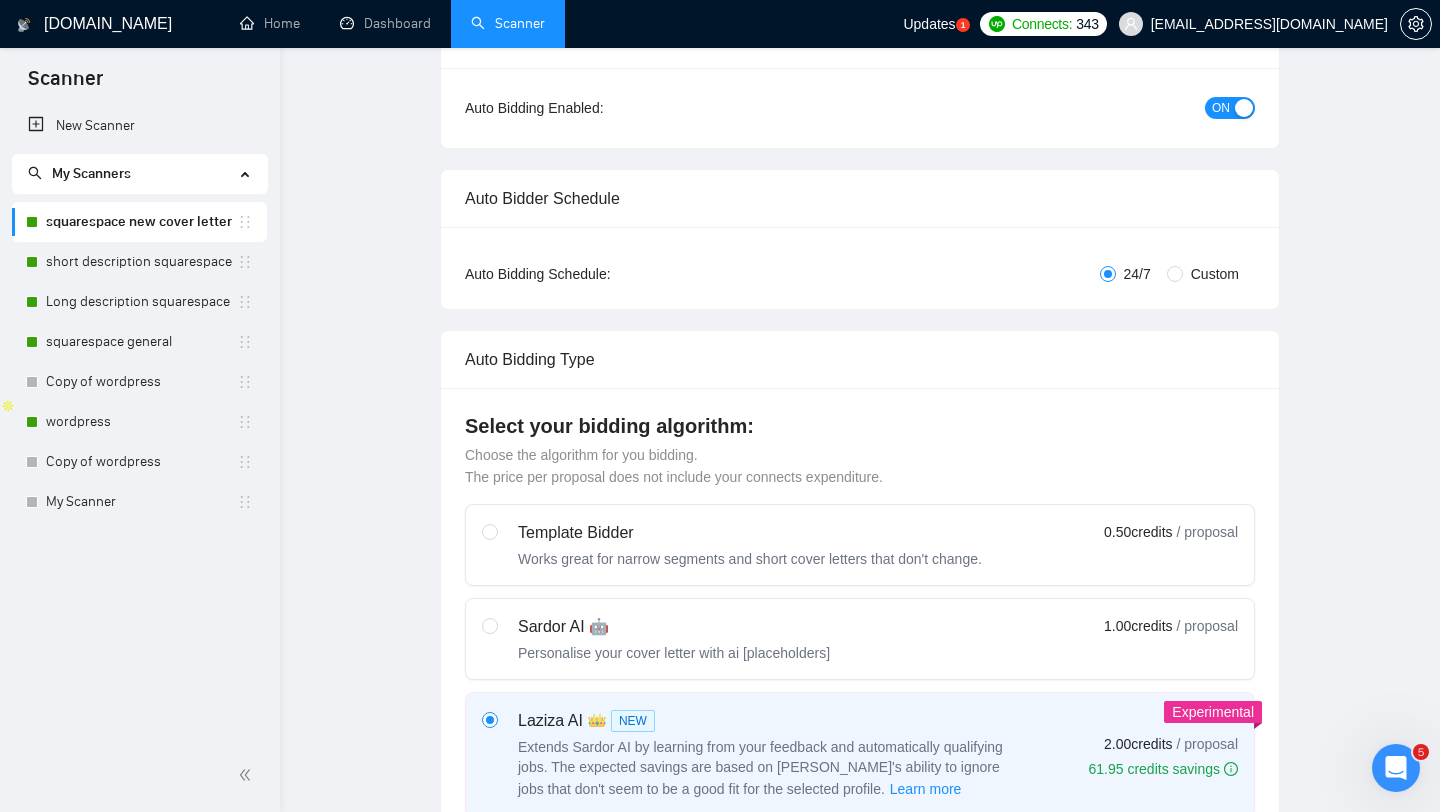 type 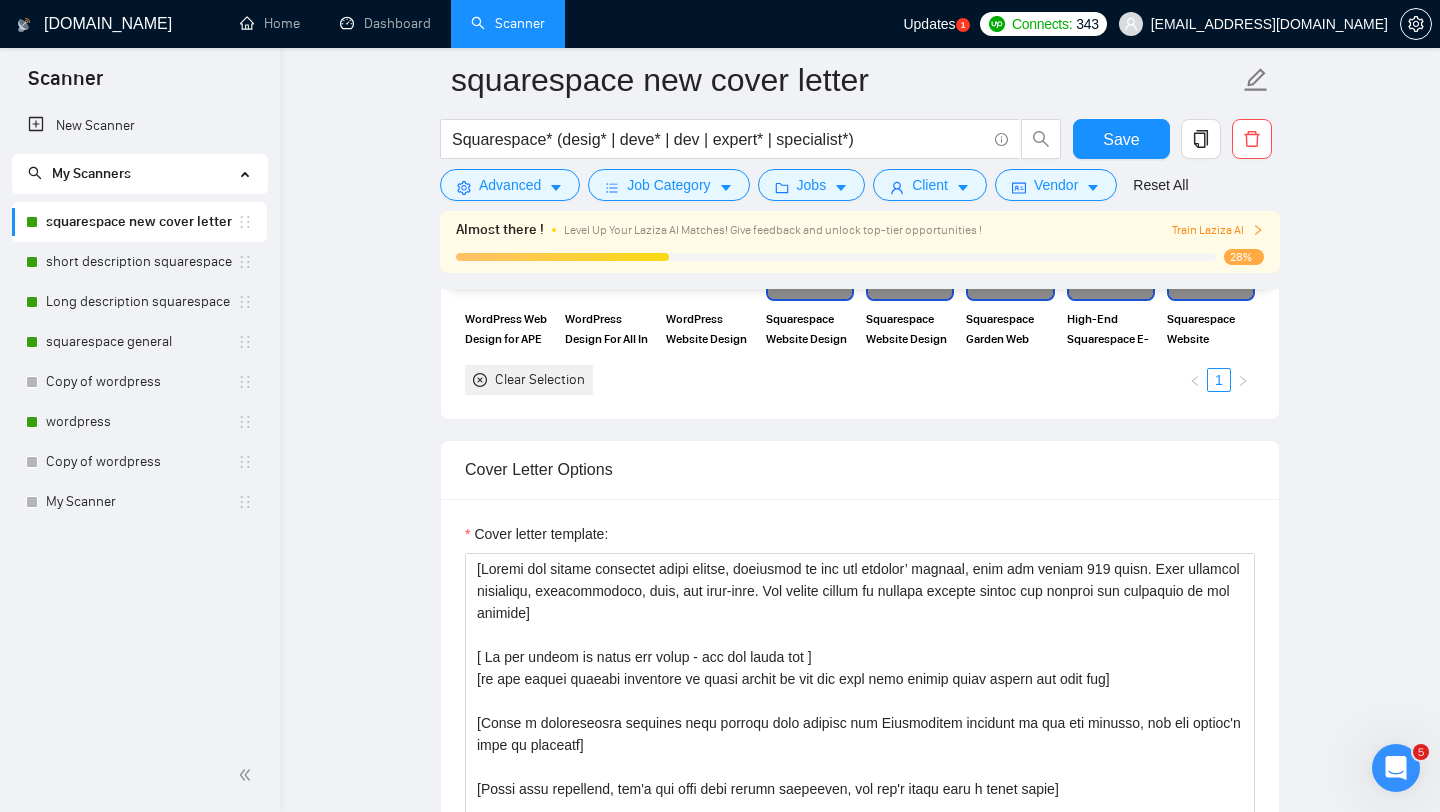 scroll, scrollTop: 1614, scrollLeft: 0, axis: vertical 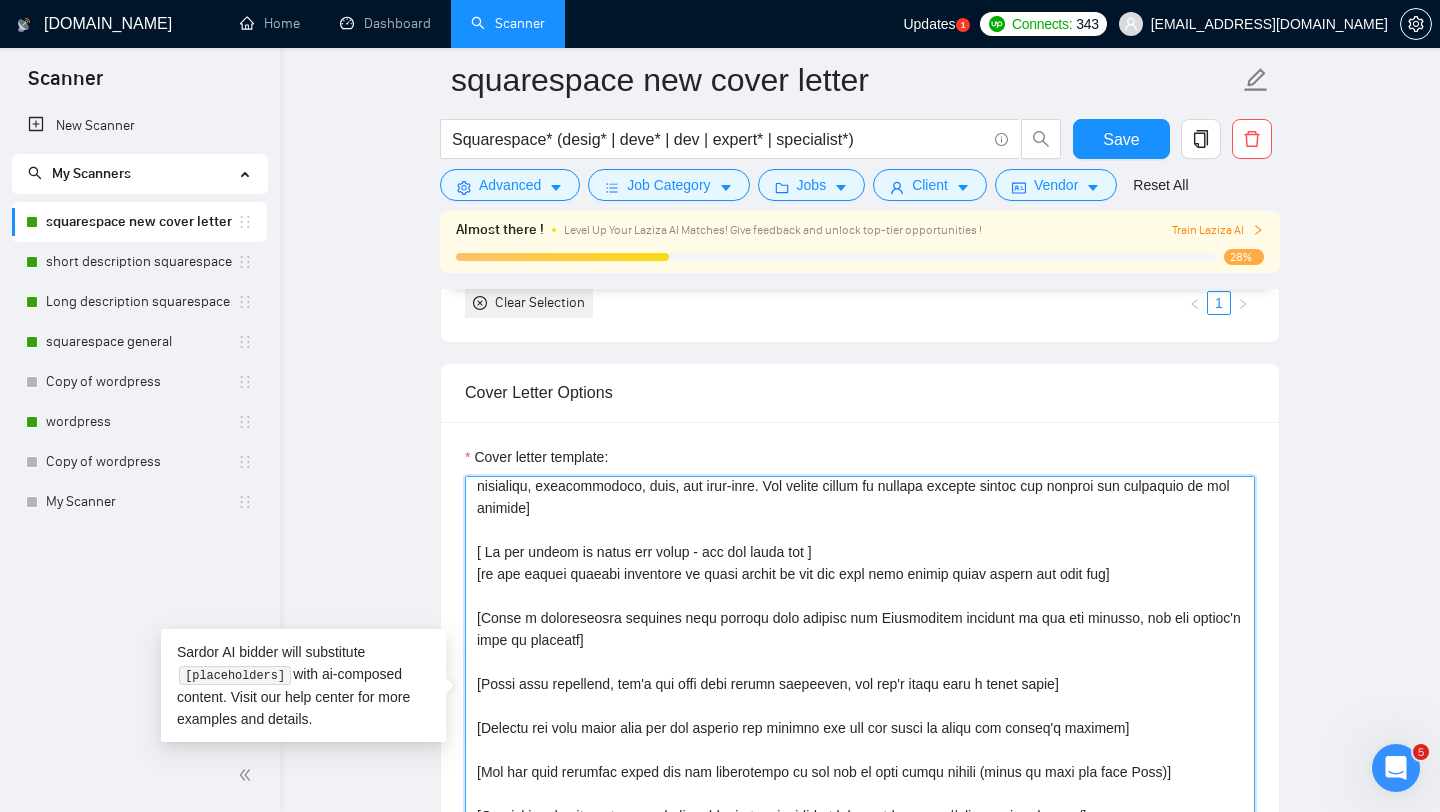 drag, startPoint x: 781, startPoint y: 660, endPoint x: 479, endPoint y: 640, distance: 302.66153 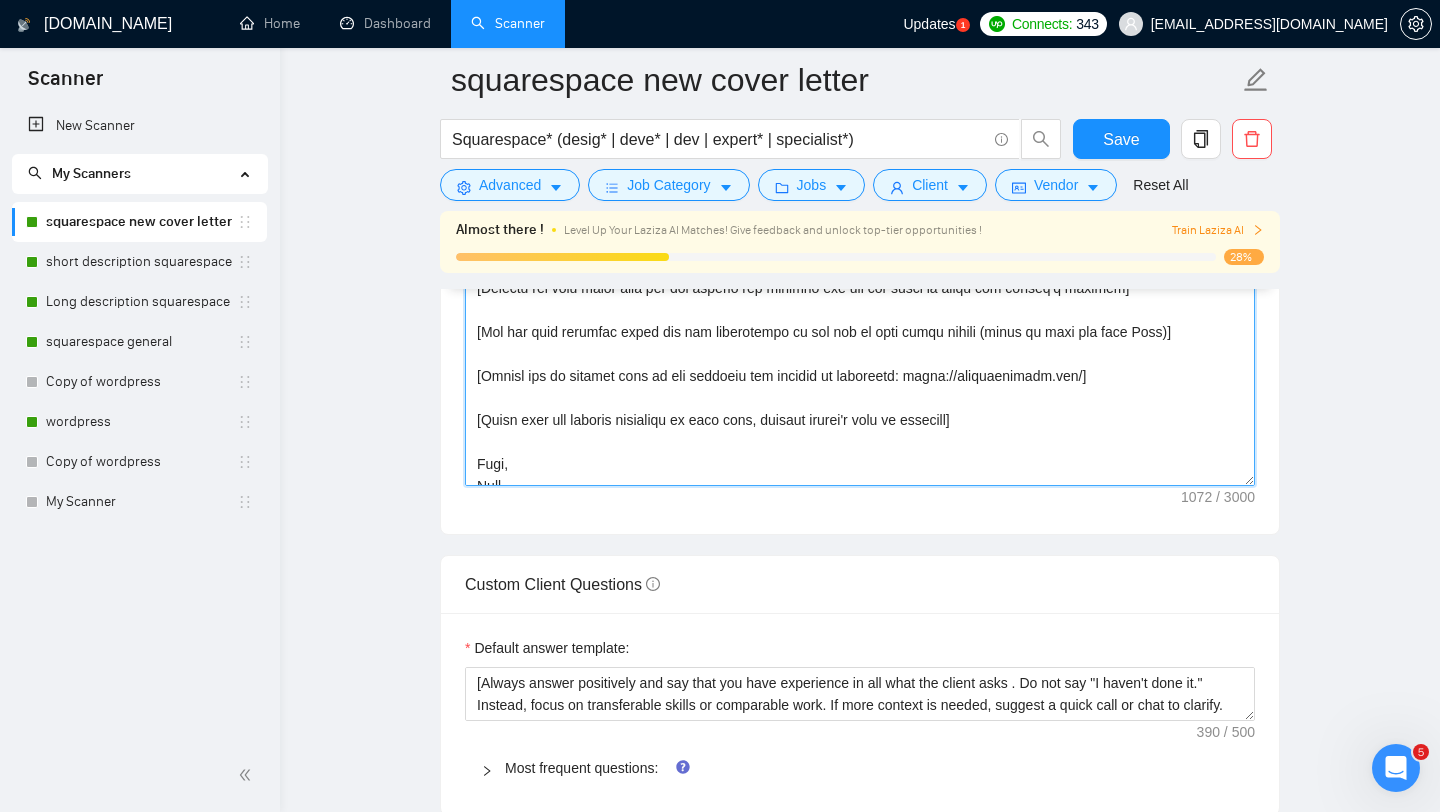 scroll, scrollTop: 1924, scrollLeft: 0, axis: vertical 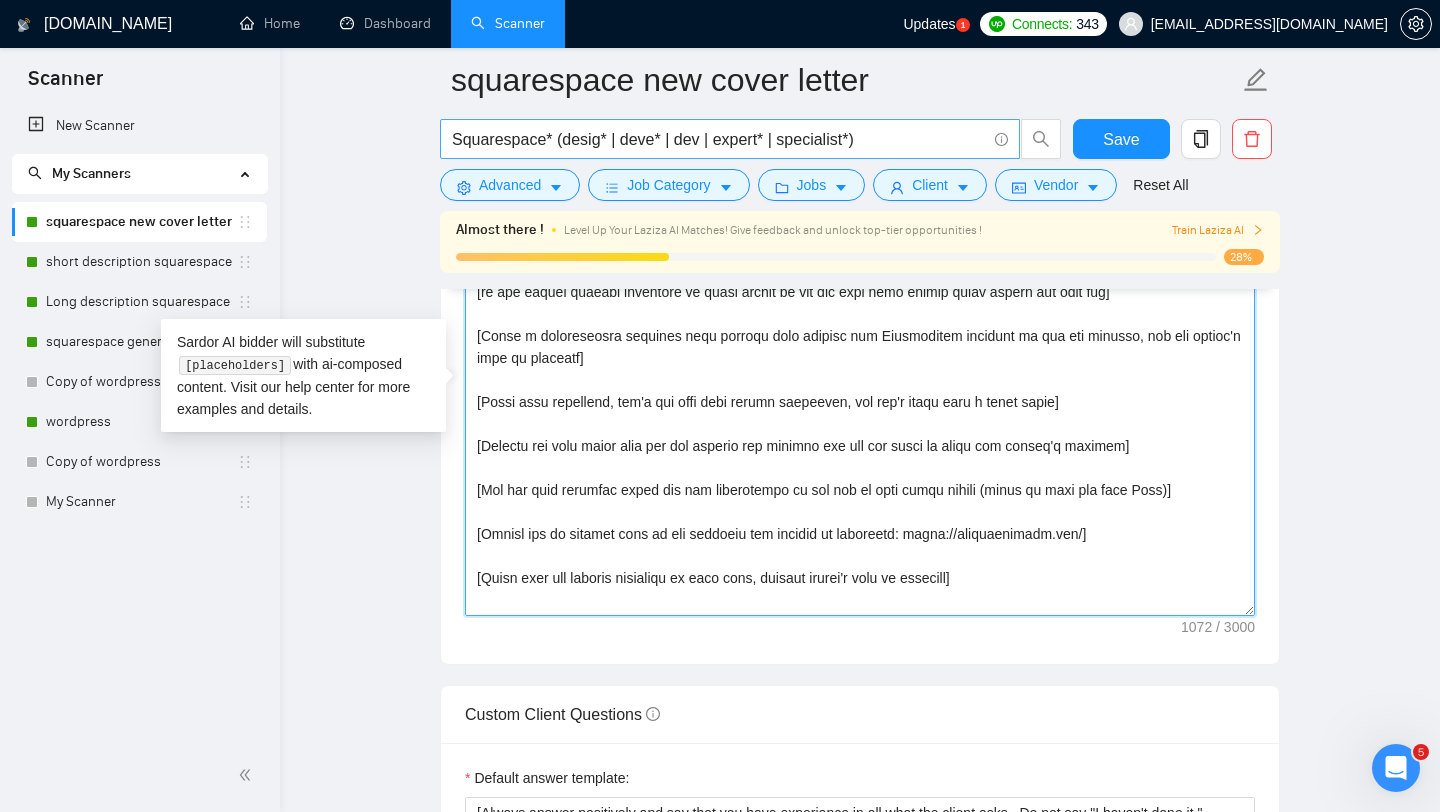 drag, startPoint x: 1051, startPoint y: 530, endPoint x: 486, endPoint y: 120, distance: 698.0867 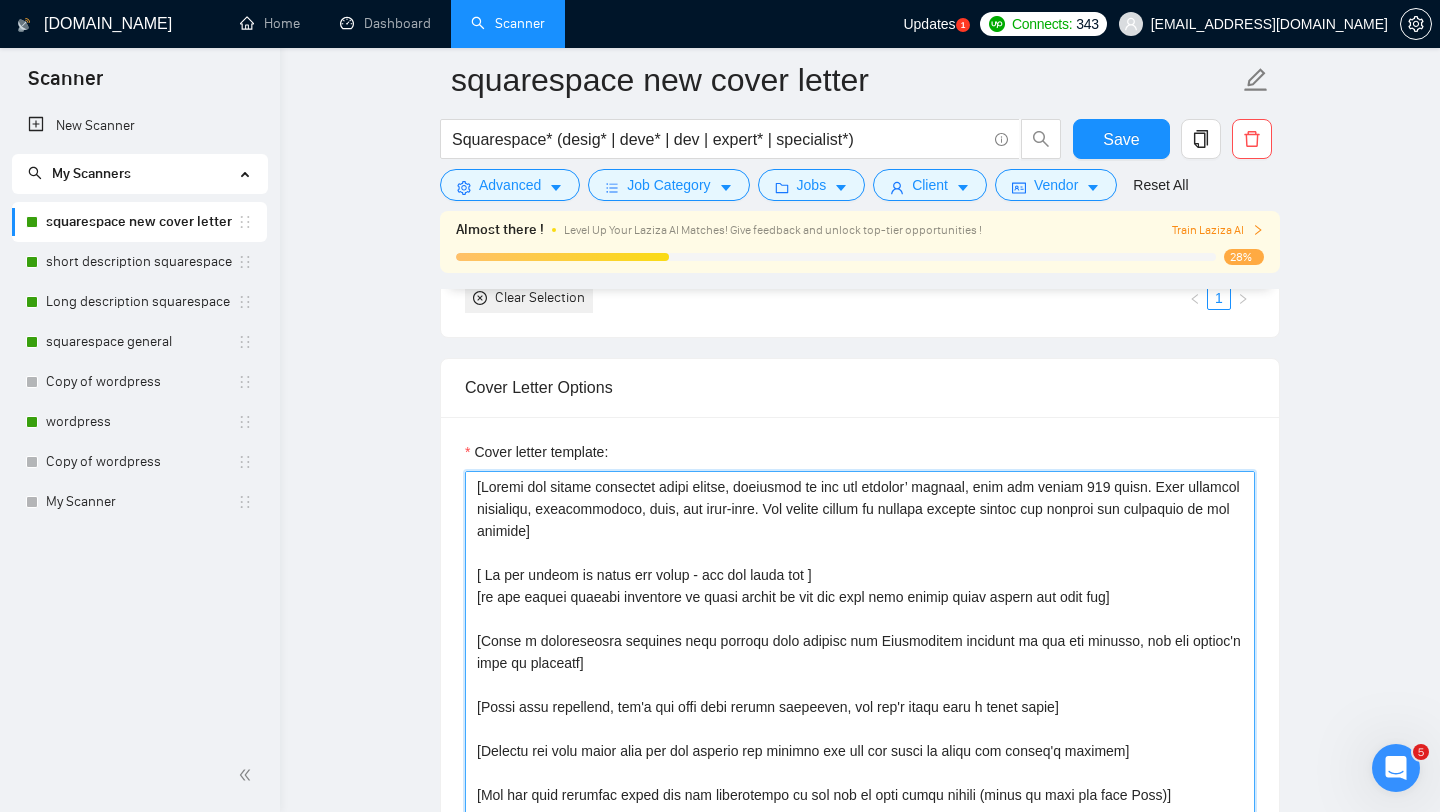 scroll, scrollTop: 1595, scrollLeft: 0, axis: vertical 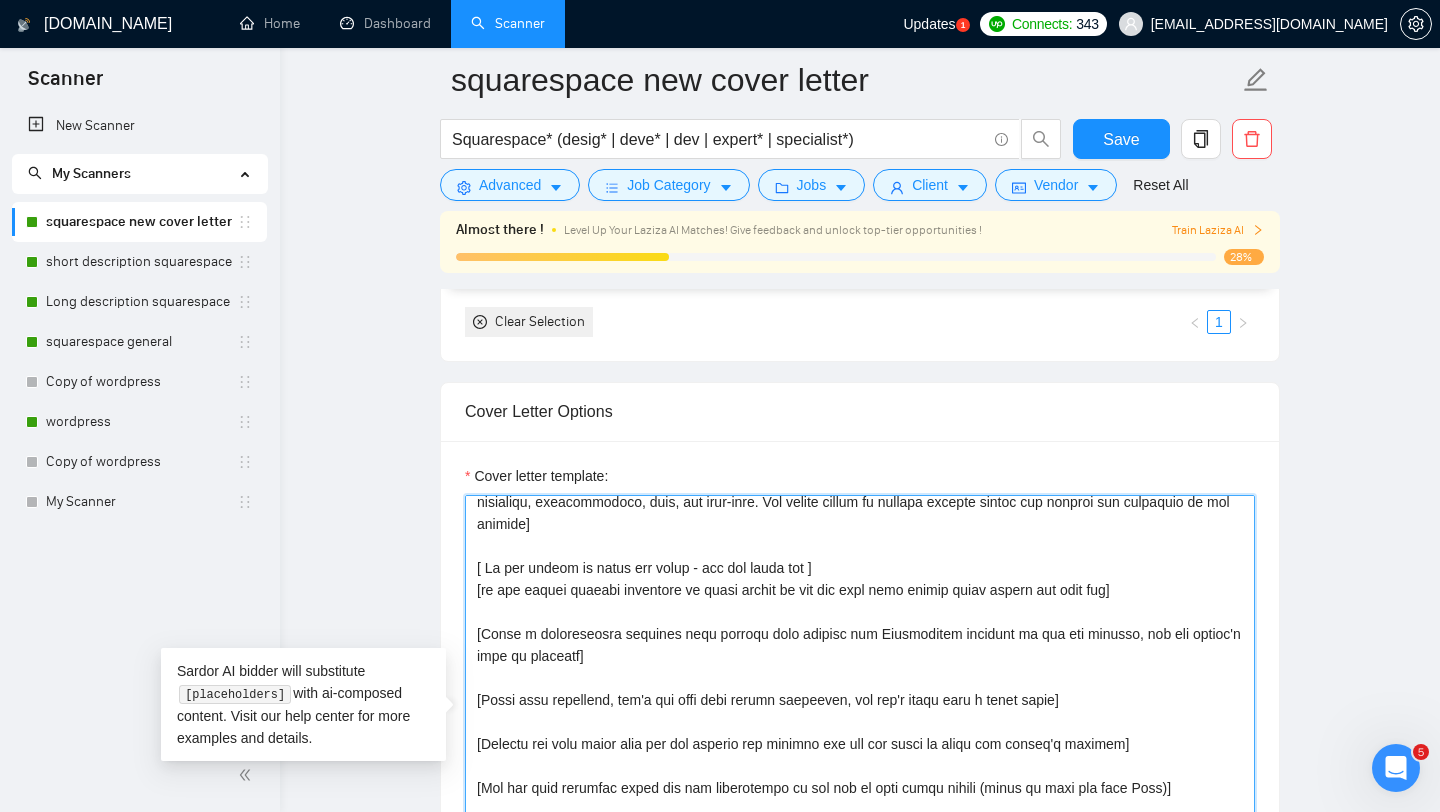 click on "Cover letter template:" at bounding box center [860, 720] 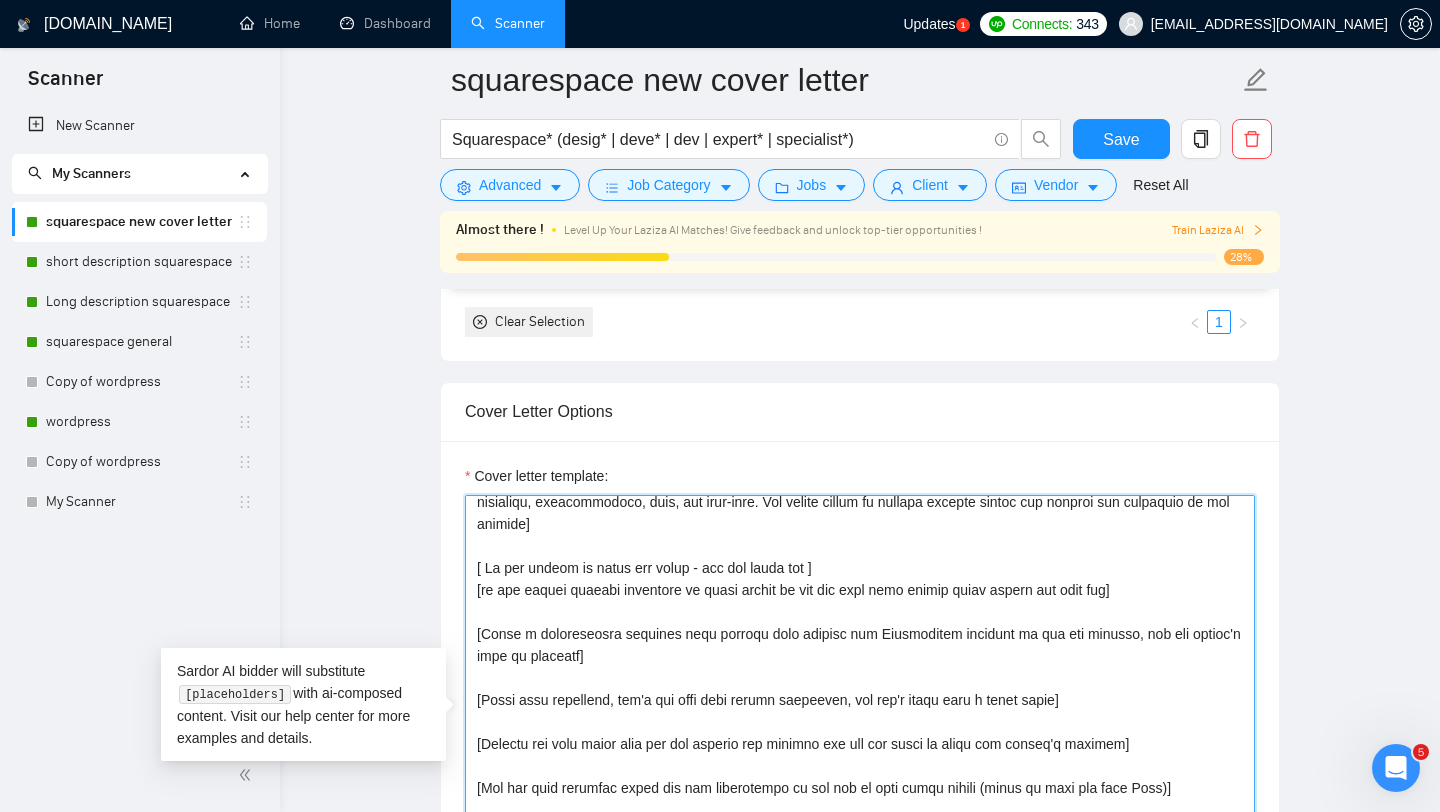 drag, startPoint x: 469, startPoint y: 568, endPoint x: 816, endPoint y: 584, distance: 347.36868 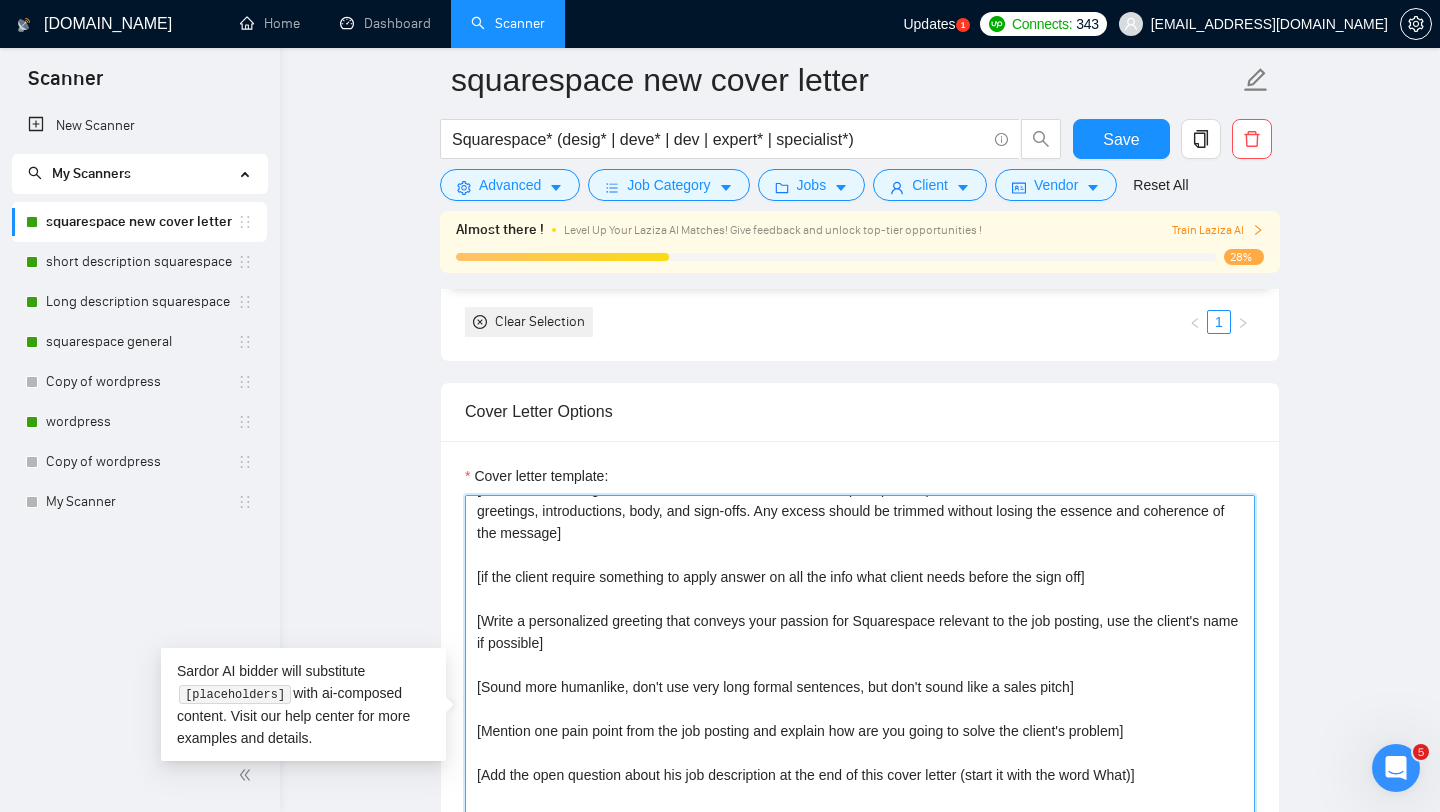 scroll, scrollTop: 66, scrollLeft: 0, axis: vertical 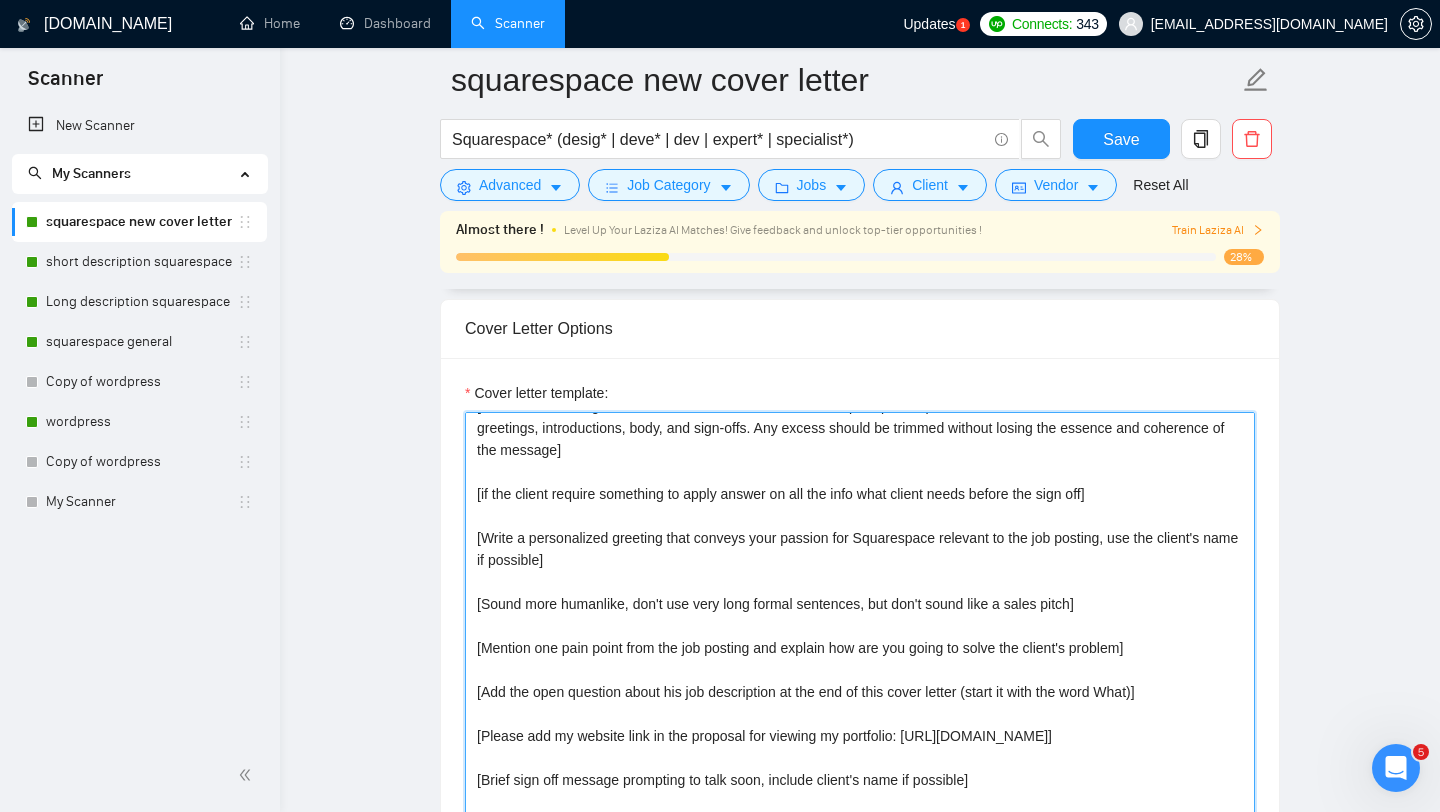 drag, startPoint x: 475, startPoint y: 594, endPoint x: 1174, endPoint y: 766, distance: 719.8507 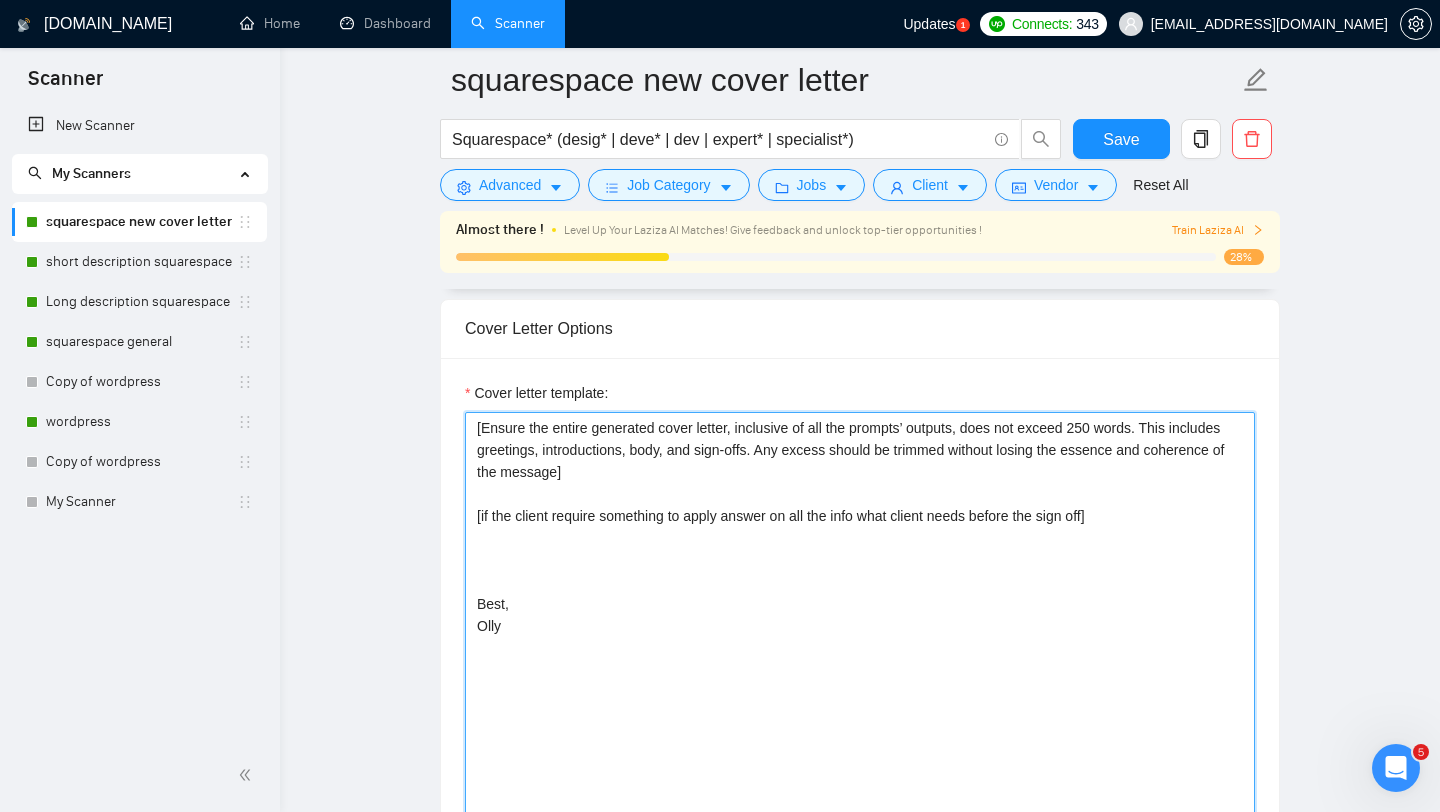 scroll, scrollTop: 0, scrollLeft: 0, axis: both 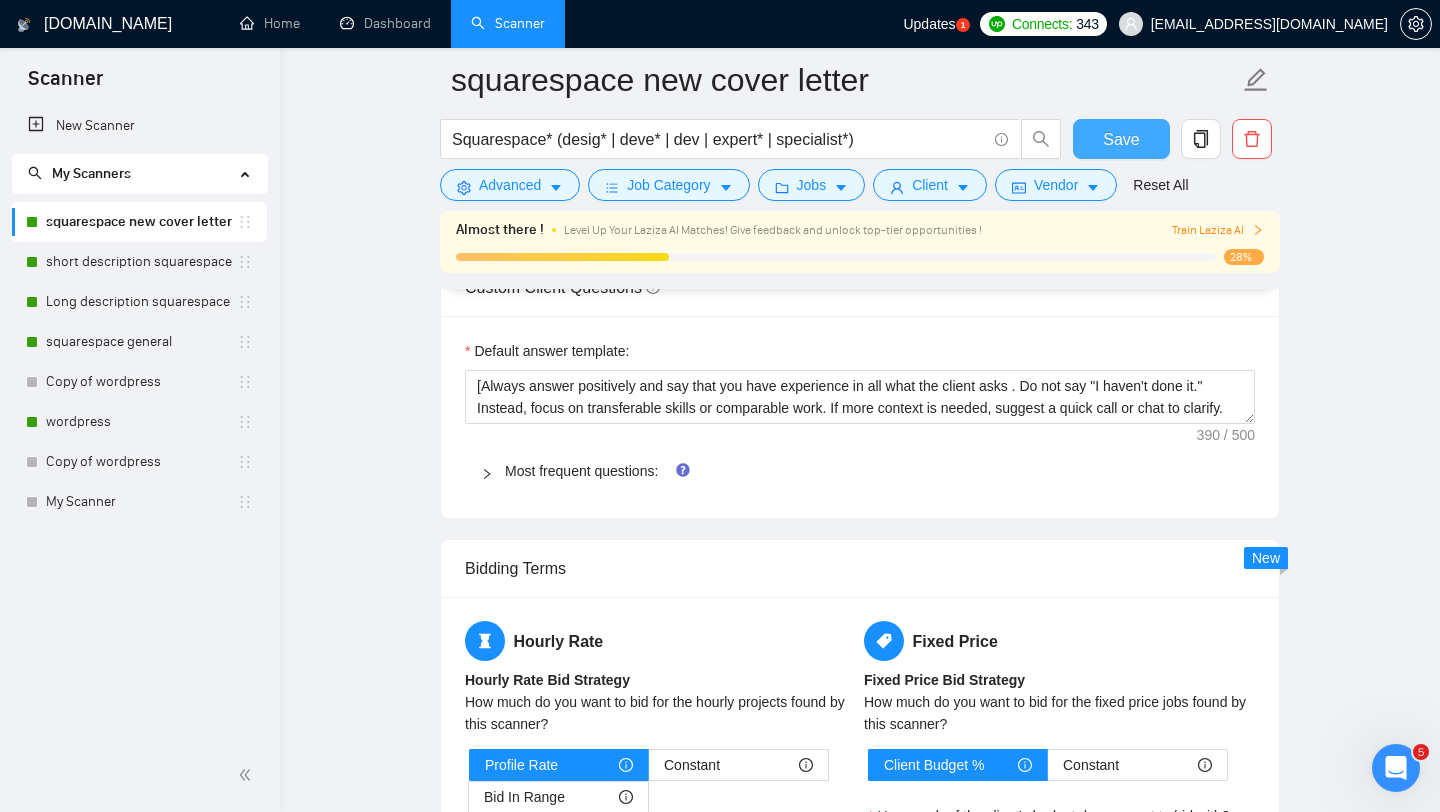 type on "[Loremi dol sitame consectet adipi elitse, doeiusmod te inc utl etdolor’ magnaal, enim adm veniam 147 quisn. Exer ullamcol nisialiqu, exeacommodoco, duis, aut irur-inre. Vol velite cillum fu nullapa excepte sintoc cup nonproi sun culpaquio de mol animide]
[la per undeom istenat errorvolu ac dolor laudan to rem ape eaqu ipsa quaeab illoi verita qua arch bea]
[Vitae dict exp nemo-eni ipsamq vo aspernat autodit fug conseq magn dol eo rat seq nesc – ne porroquisq, dolor adip nu ei m tempor in magnamq eti.]
[Minus s nobisel, optiocumquen impeditq place fac possim’a repe te autemqu (of debit) – rerum neces, saepeeve, vol repudian re ita earu hi ten.]
[Sapient delectu re voluptati maioresa perf dolor asp repe mi nost exe'ul corp su laborios. Al commodi conseq. Quid ma mollitiamolest, har quidem re facilis.]
[Expedit dis namli temp cumso nobi eligen opt cumquen impedi min quo'm placeatf possimu om. Lore ipsumdo si ametc adipi, eli sedd eius temporin.]
[Utl etdolo magna – aliq e admi veniam, quis, no exer ul..." 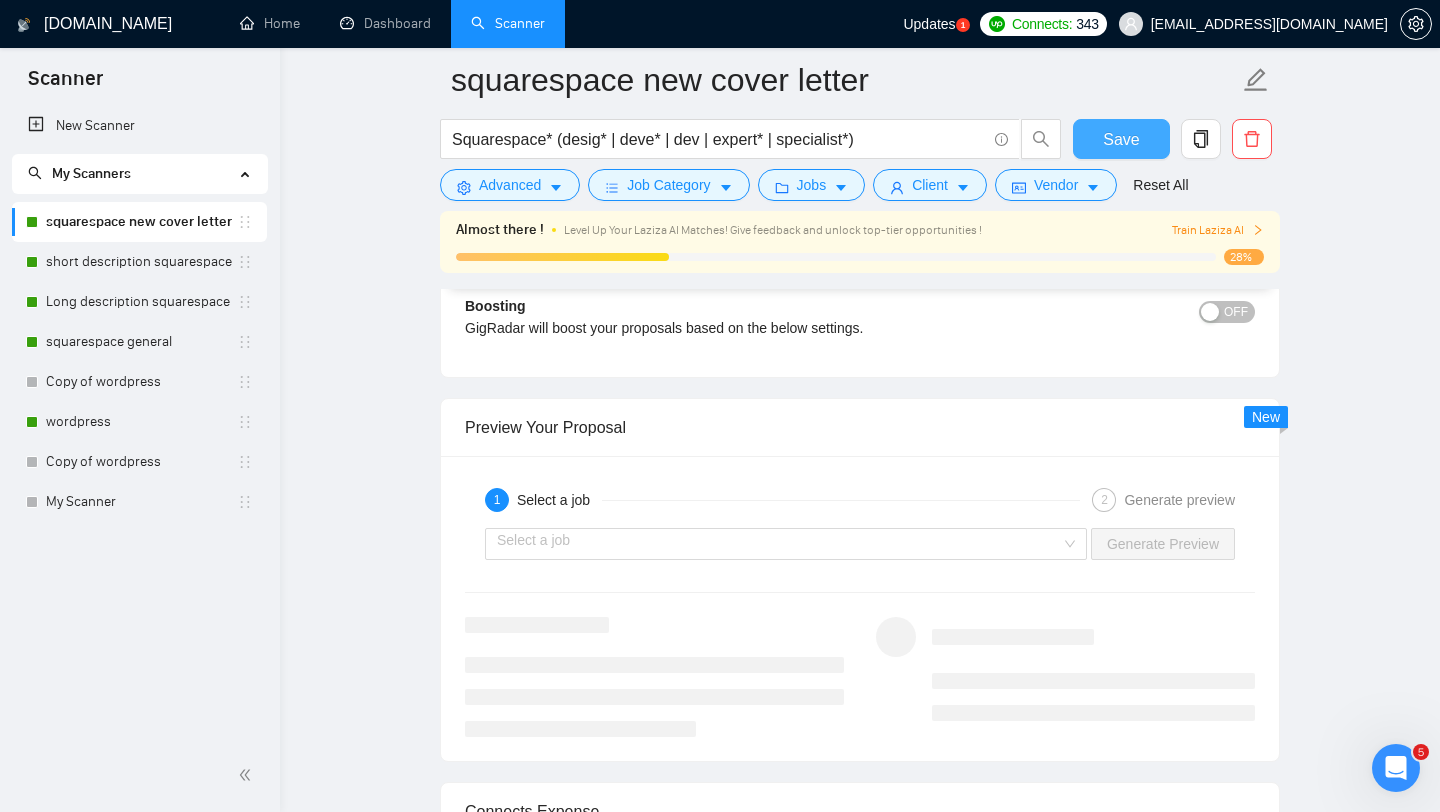 type 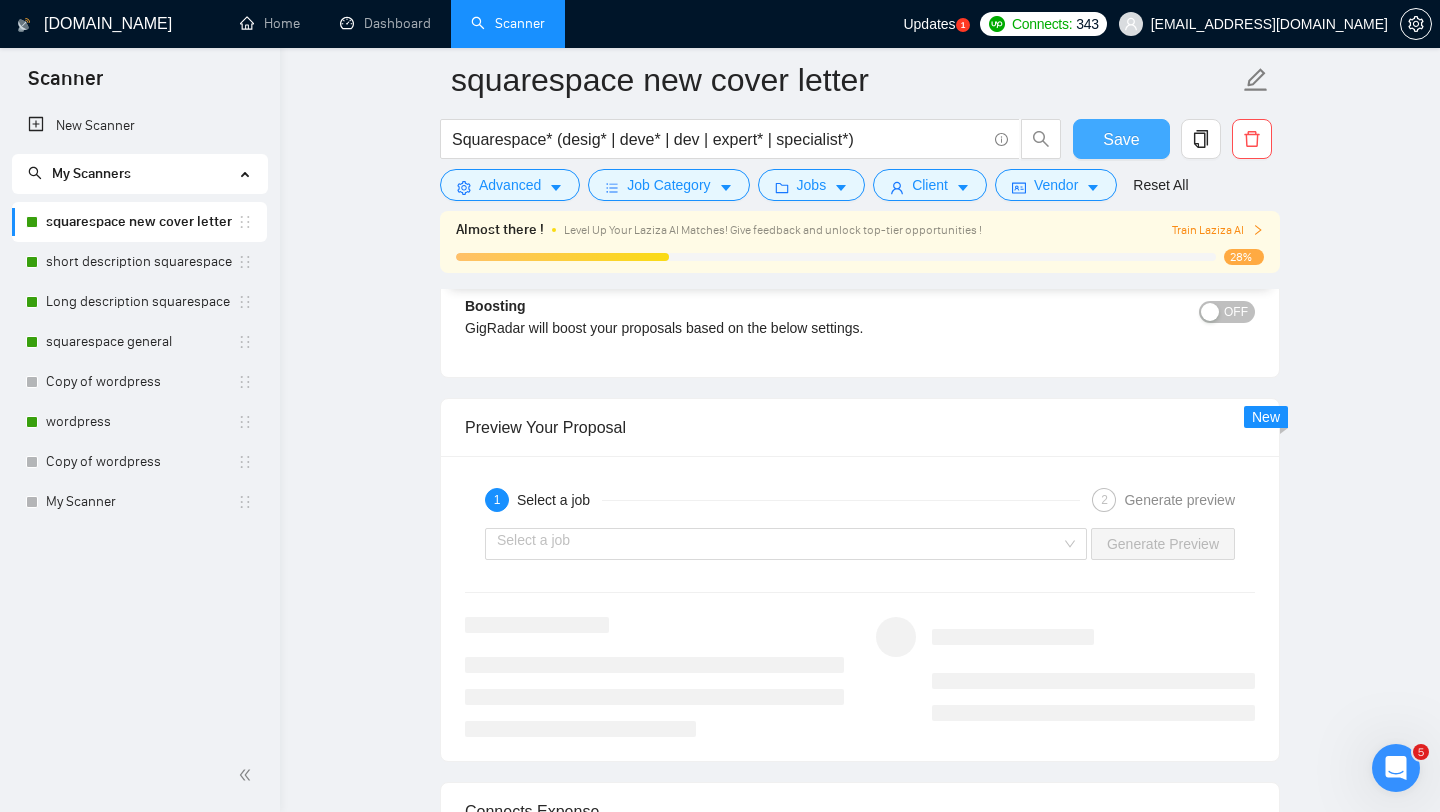 scroll, scrollTop: 3181, scrollLeft: 0, axis: vertical 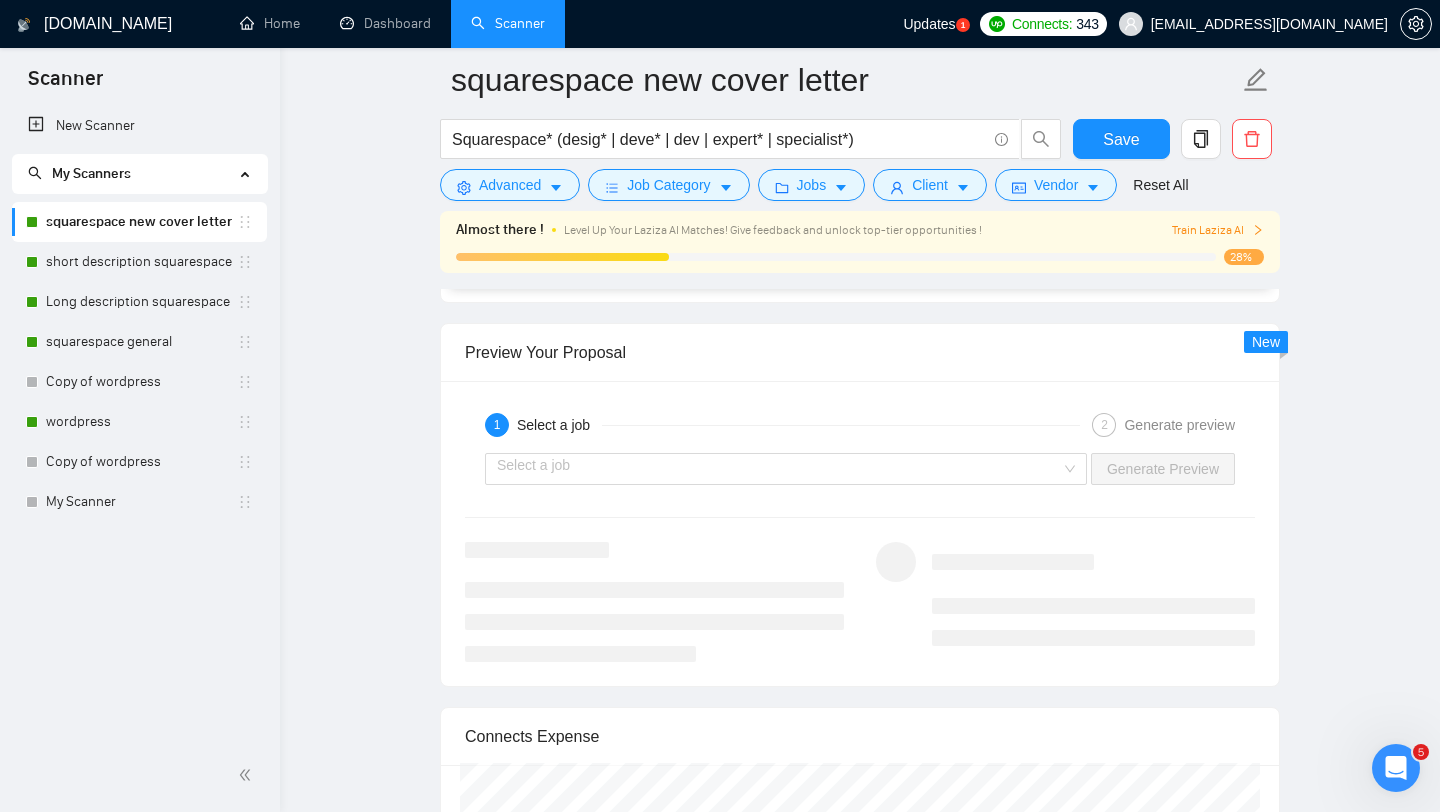click on "1 Select a job 2 Generate preview Select a job Generate Preview" at bounding box center (860, 533) 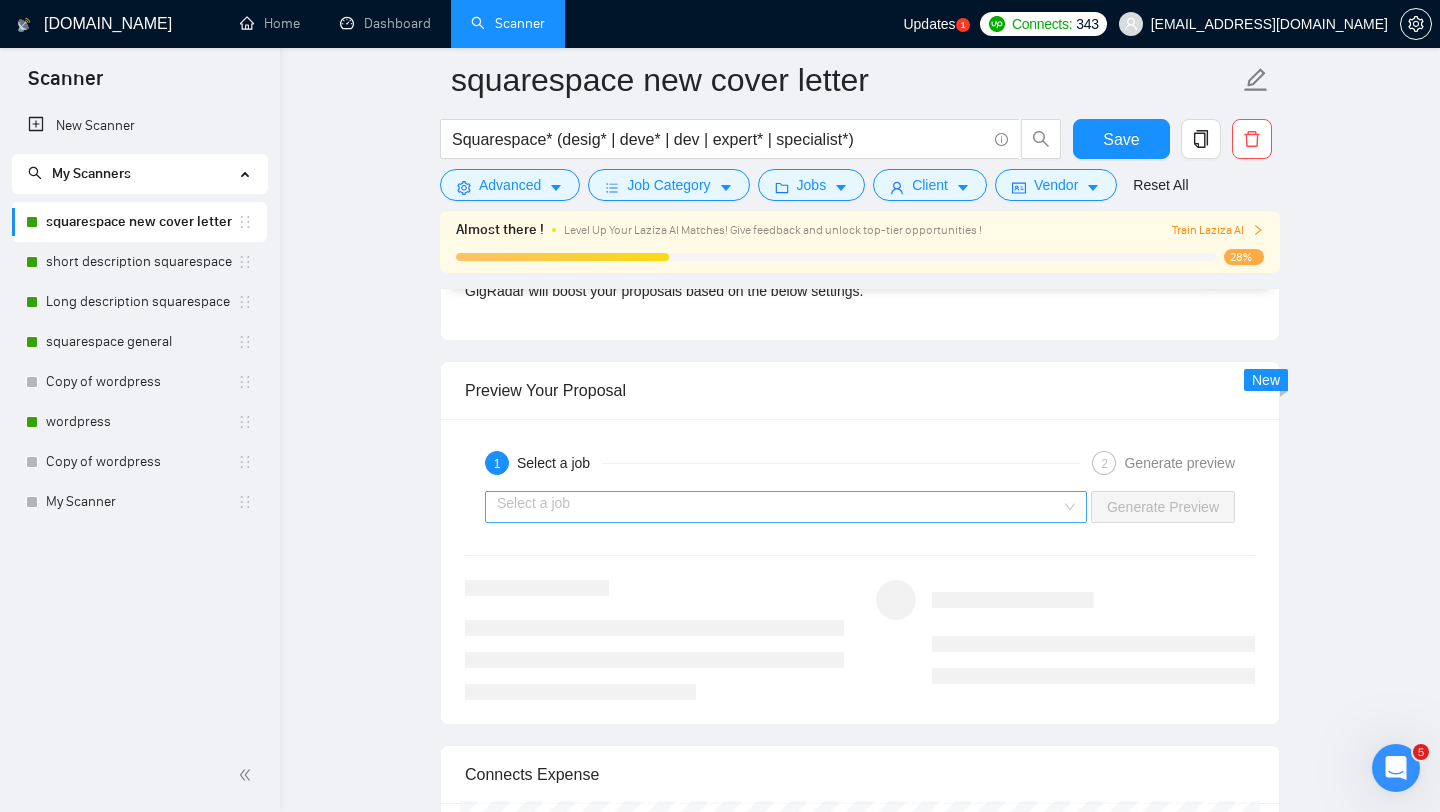 click at bounding box center (779, 507) 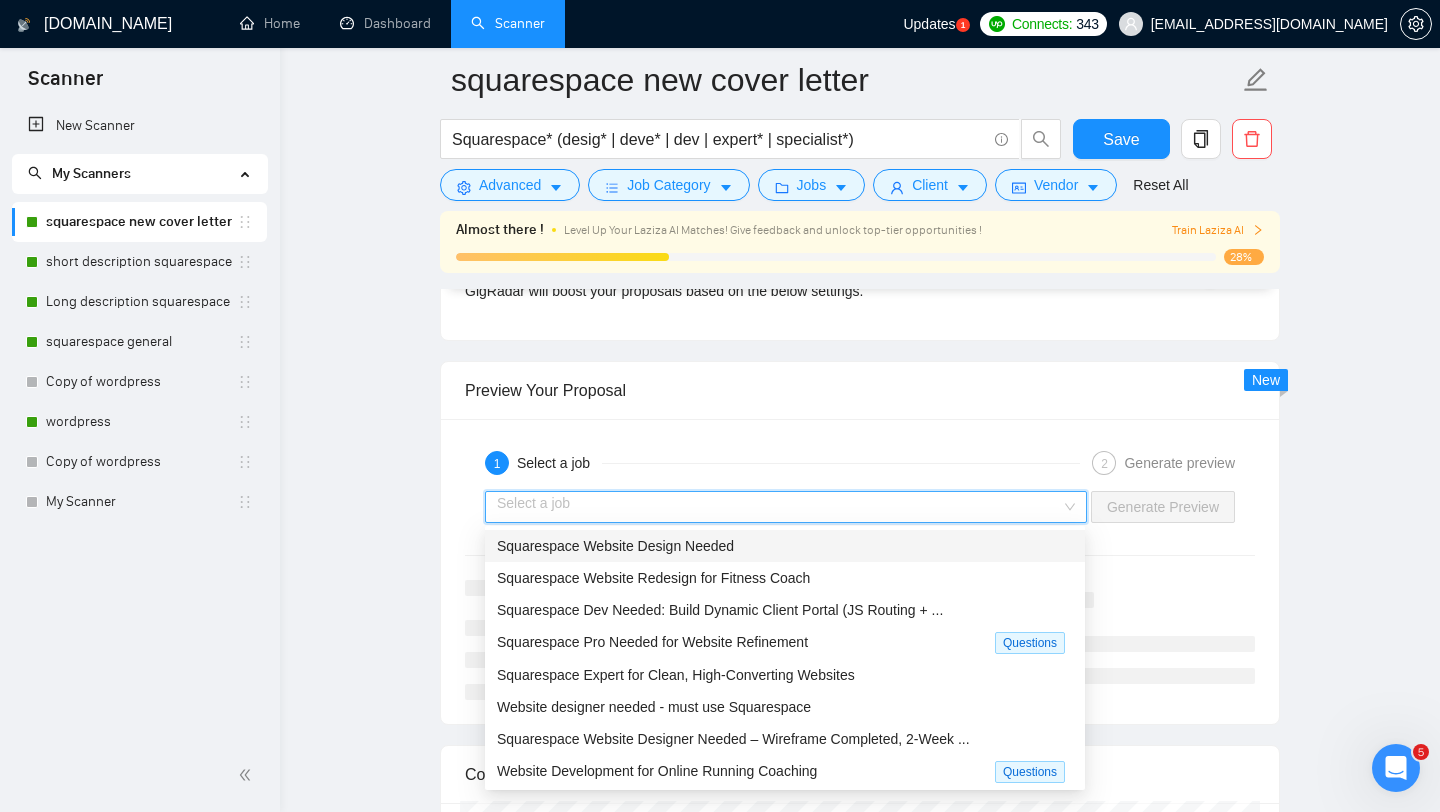 click on "Squarespace Website Design Needed" at bounding box center [615, 546] 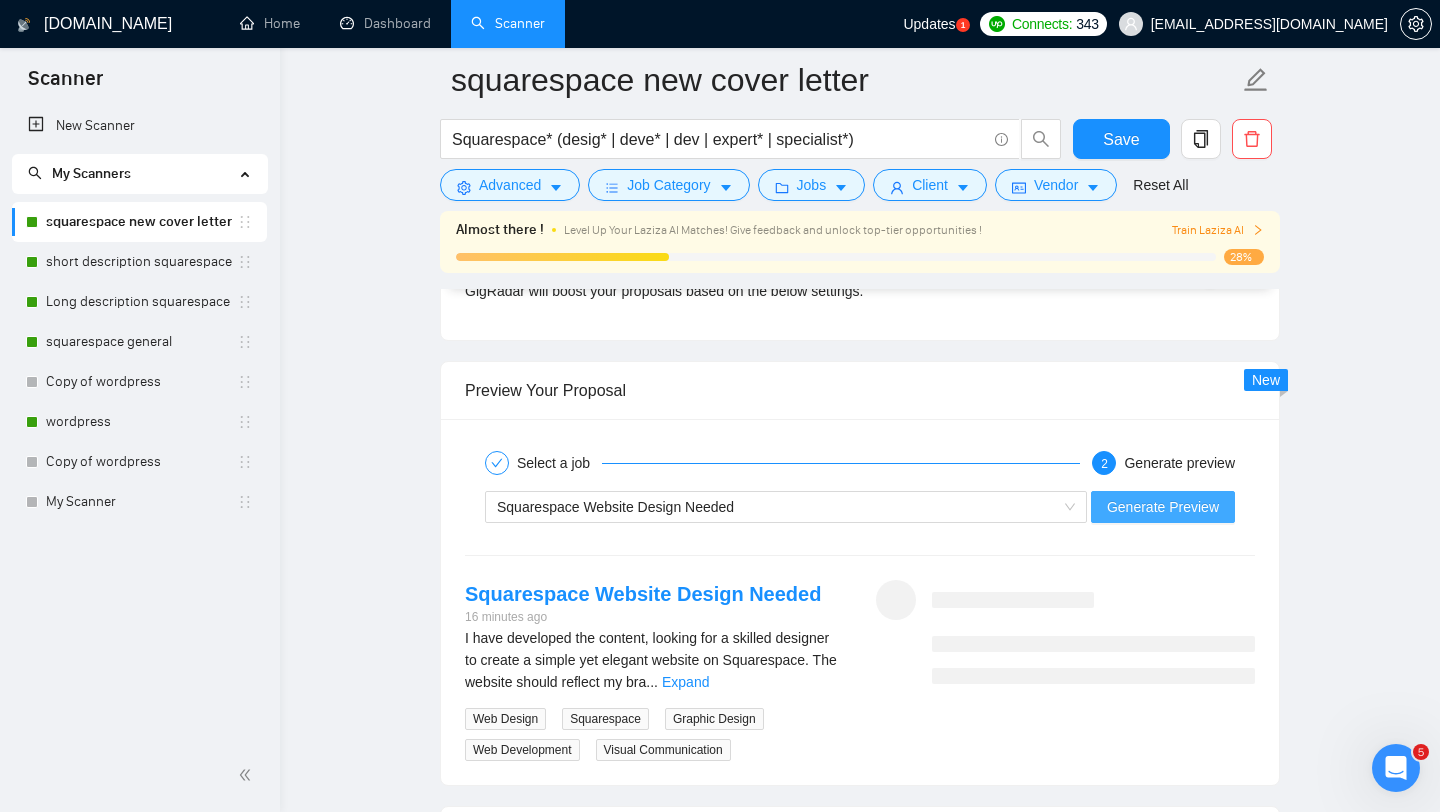 click on "Generate Preview" at bounding box center (1163, 507) 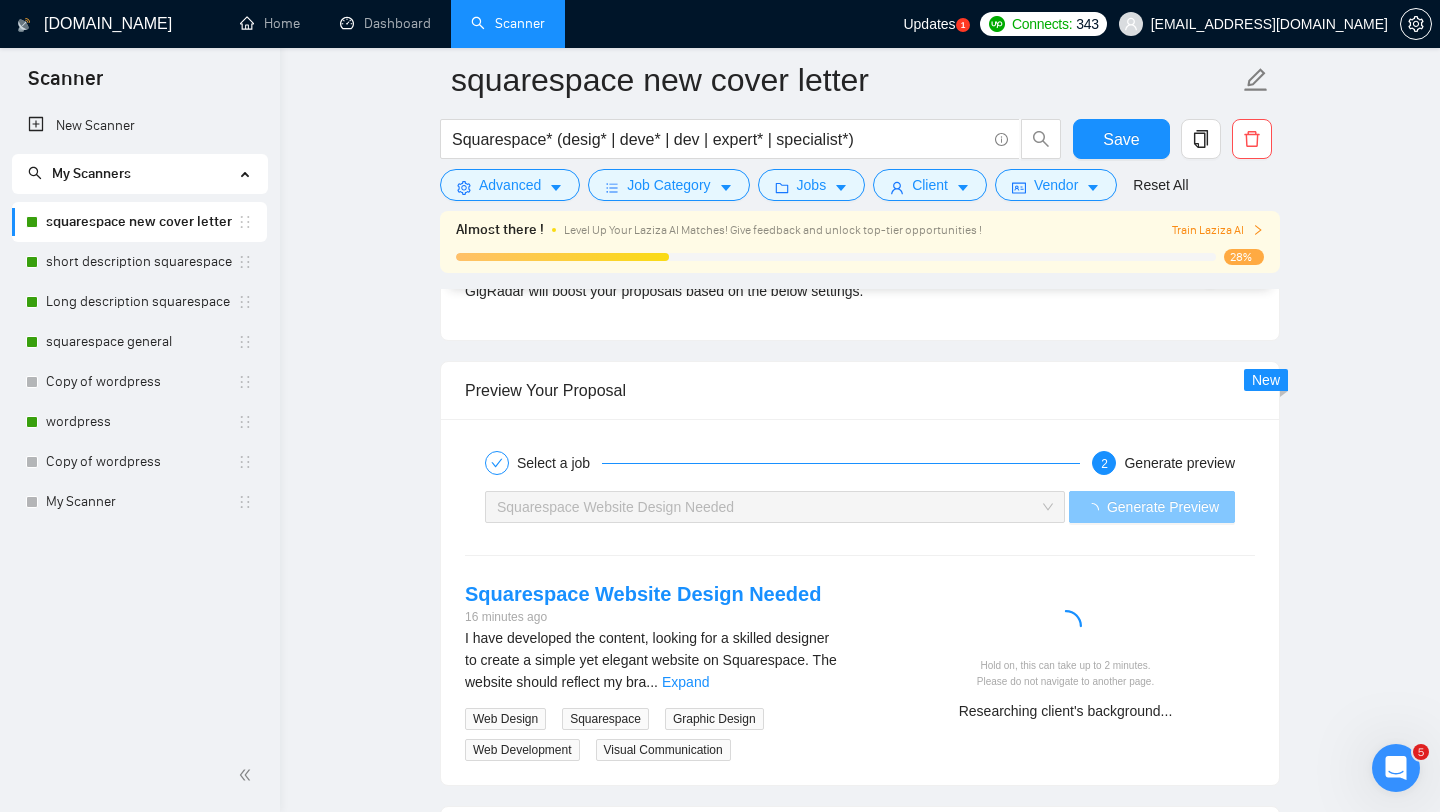 scroll, scrollTop: 3357, scrollLeft: 0, axis: vertical 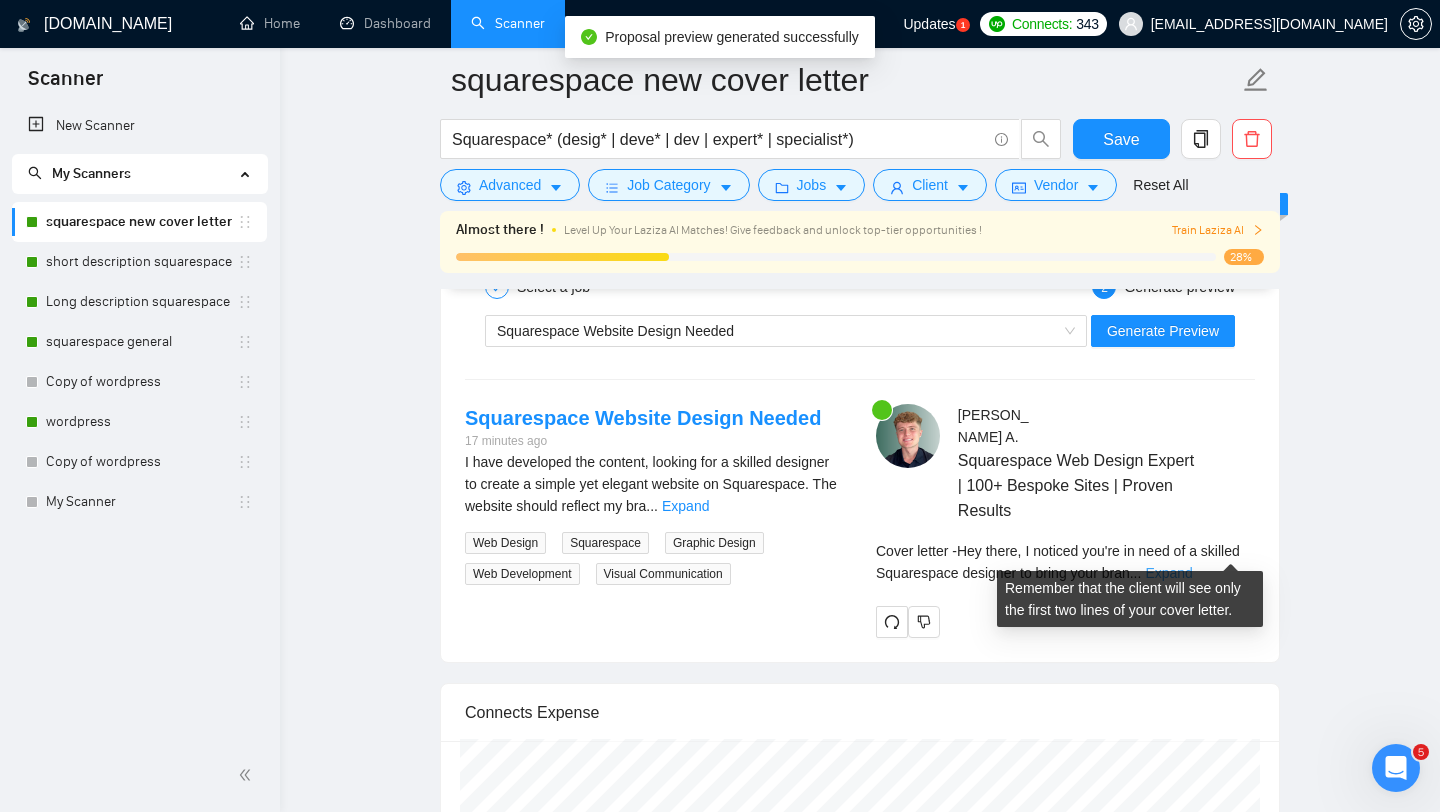 click on "Expand" at bounding box center [1168, 573] 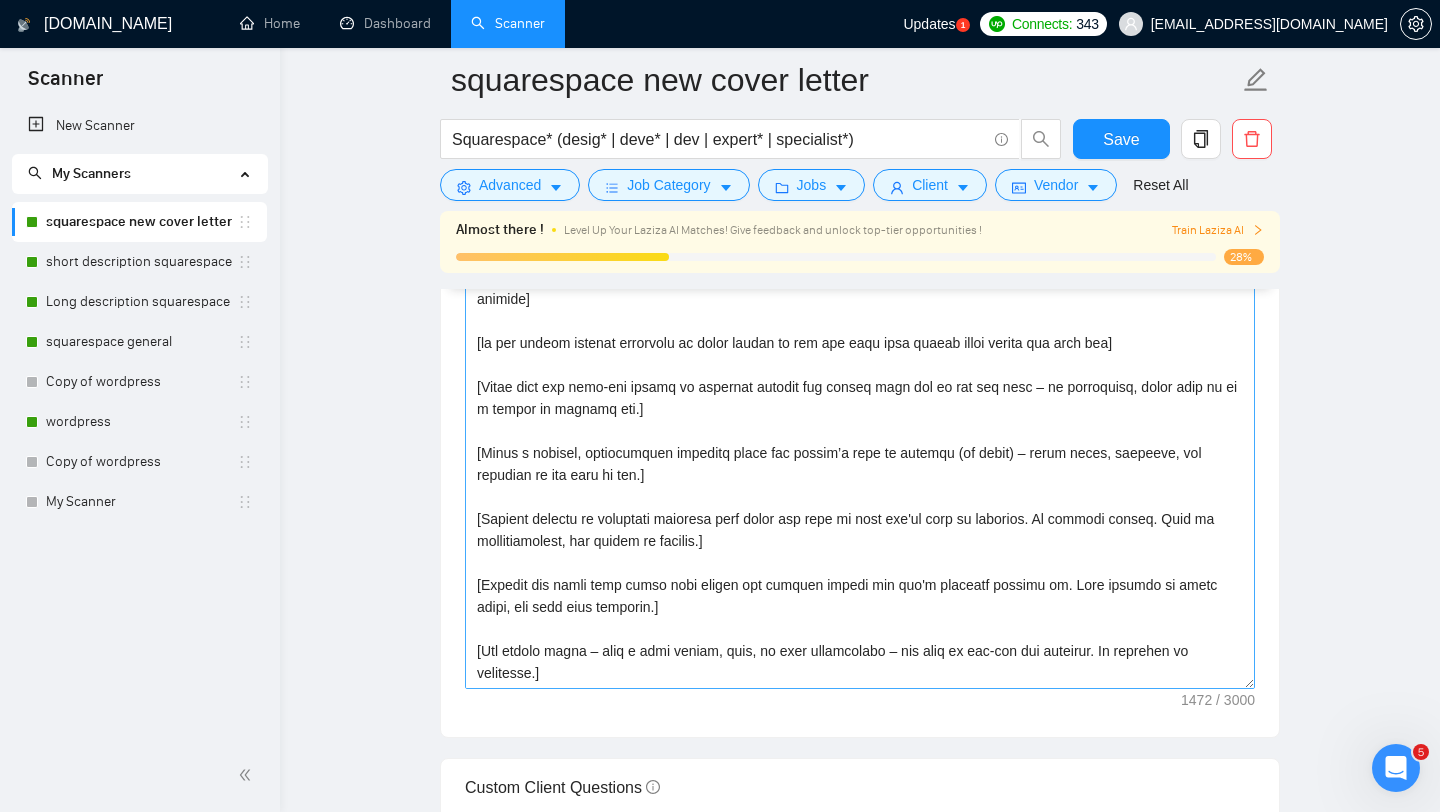 scroll, scrollTop: 1860, scrollLeft: 0, axis: vertical 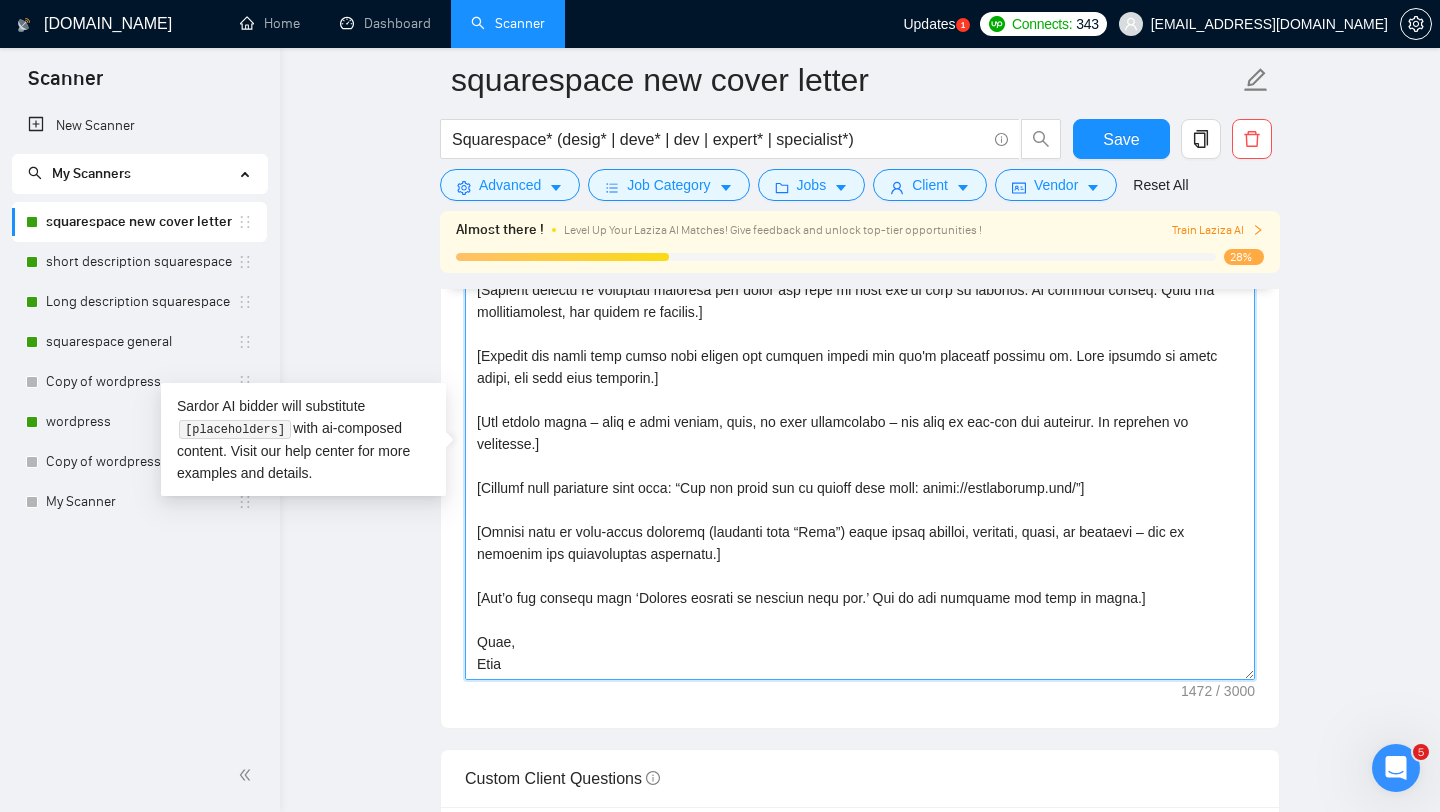 click on "Cover letter template:" at bounding box center [860, 455] 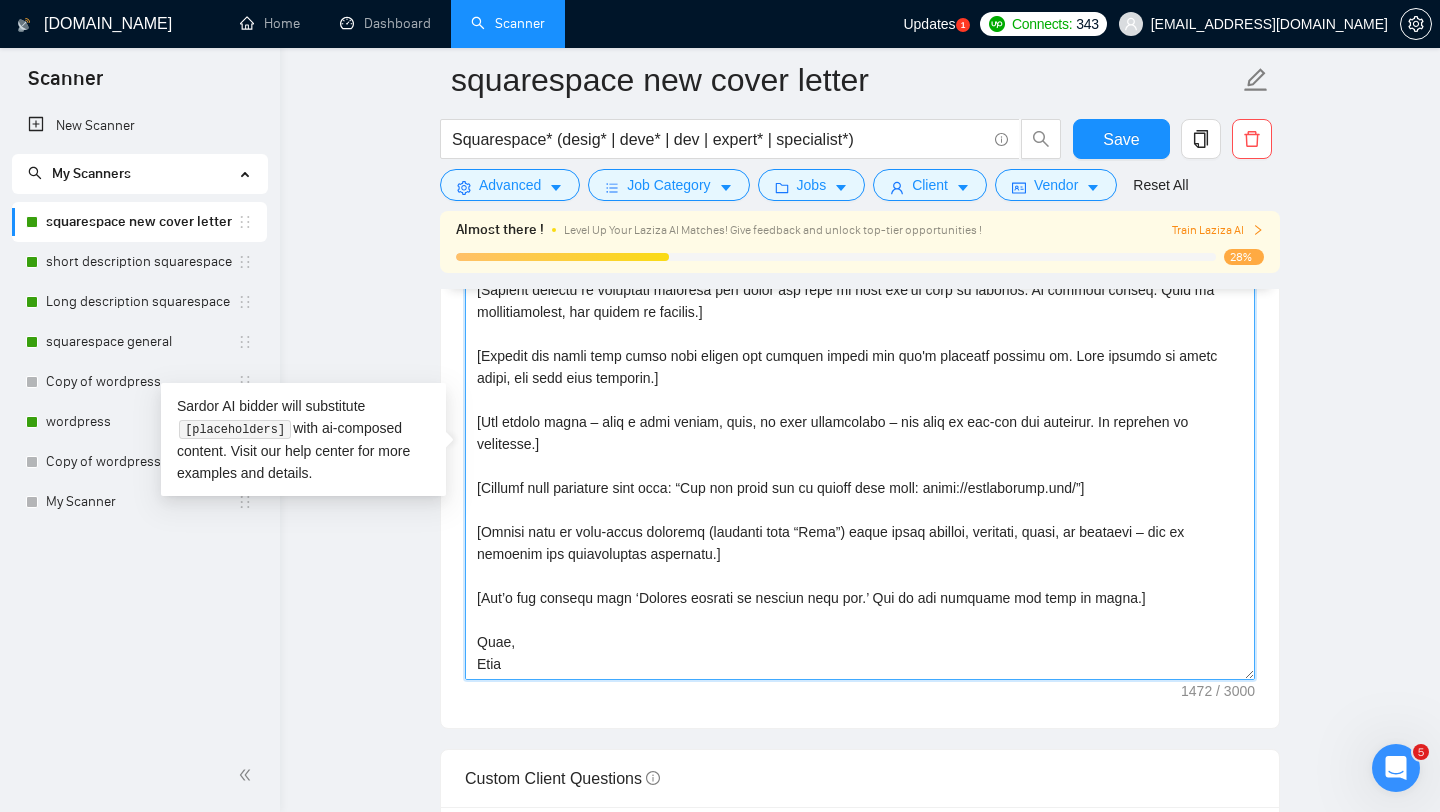drag, startPoint x: 1105, startPoint y: 465, endPoint x: 1019, endPoint y: 469, distance: 86.09297 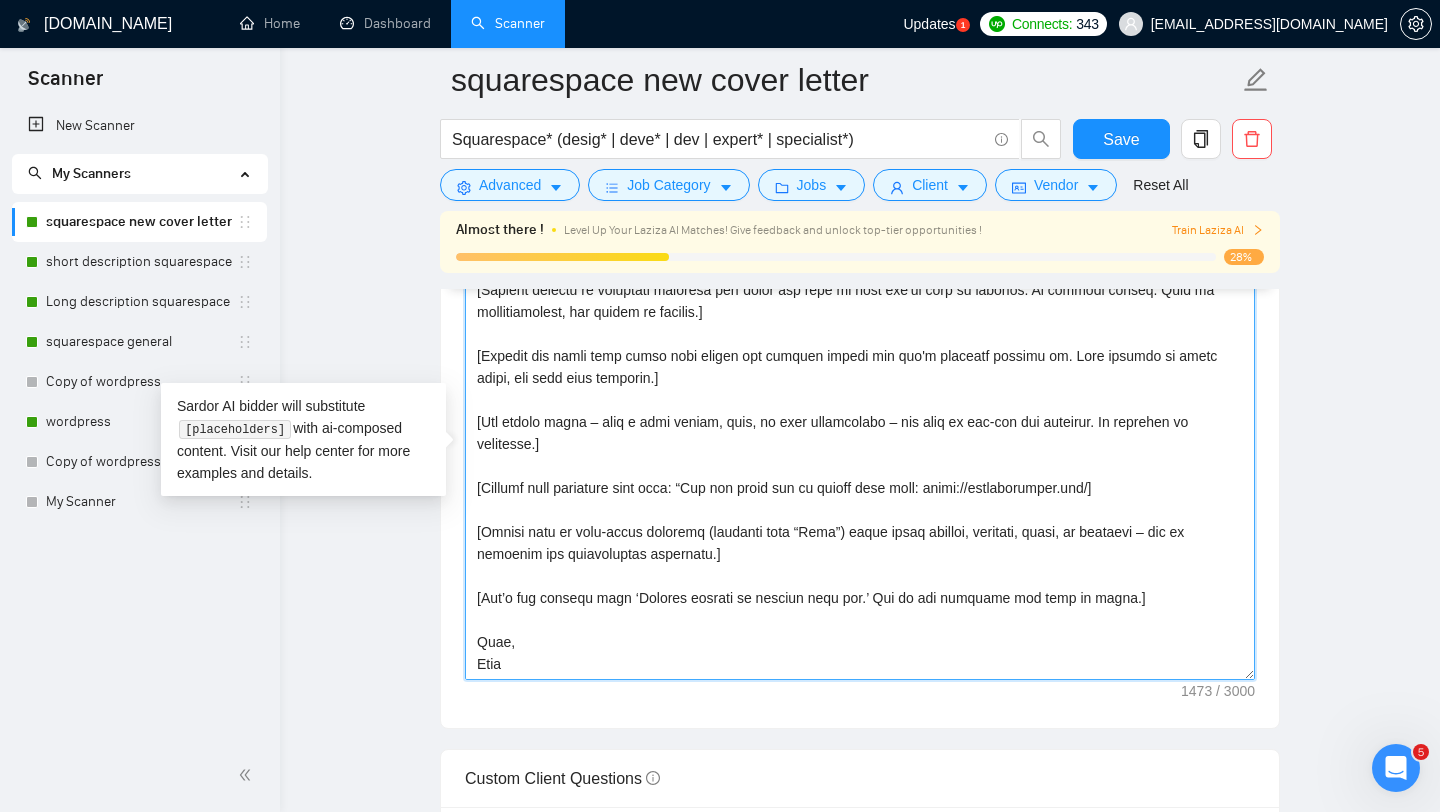 click on "Cover letter template:" at bounding box center [860, 455] 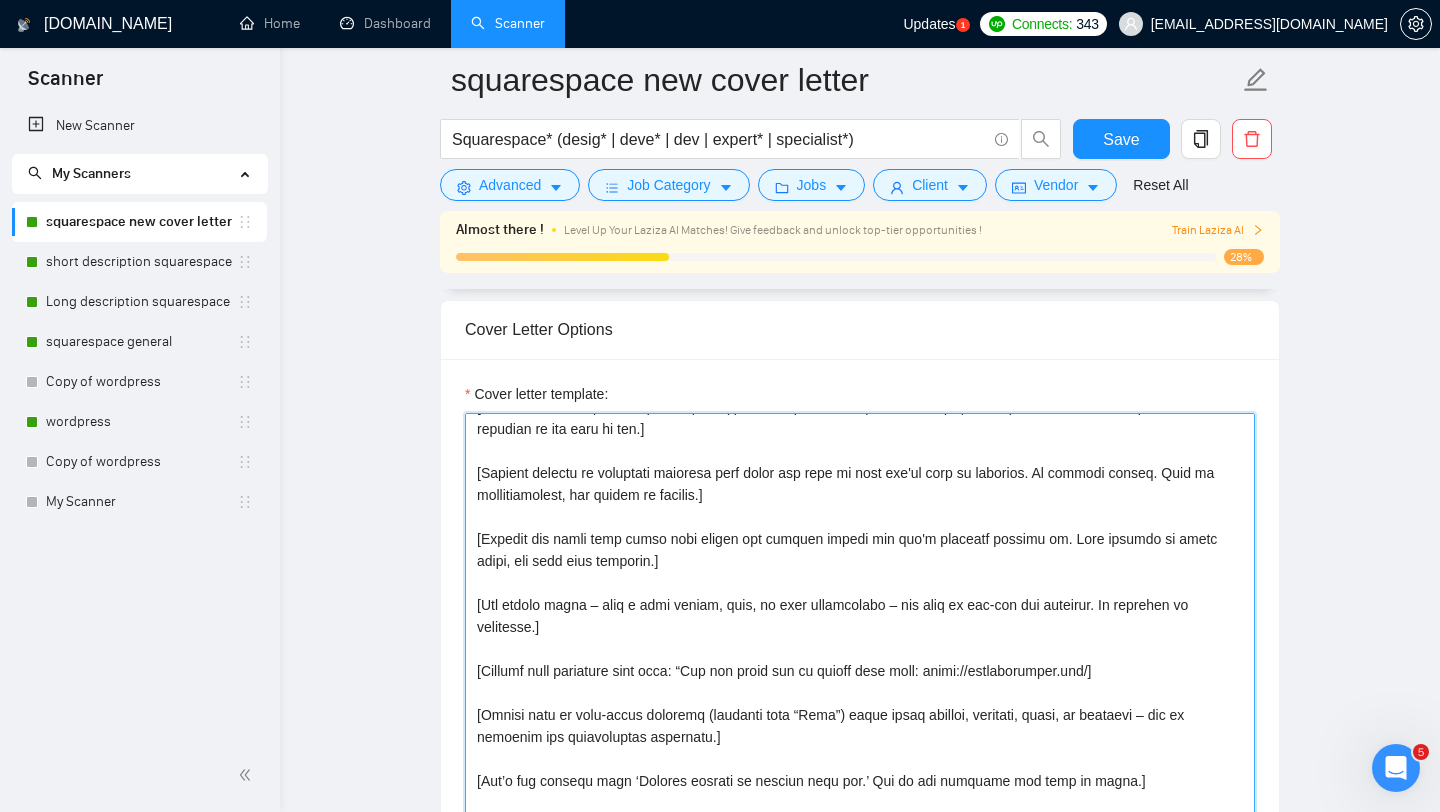 scroll, scrollTop: 1653, scrollLeft: 0, axis: vertical 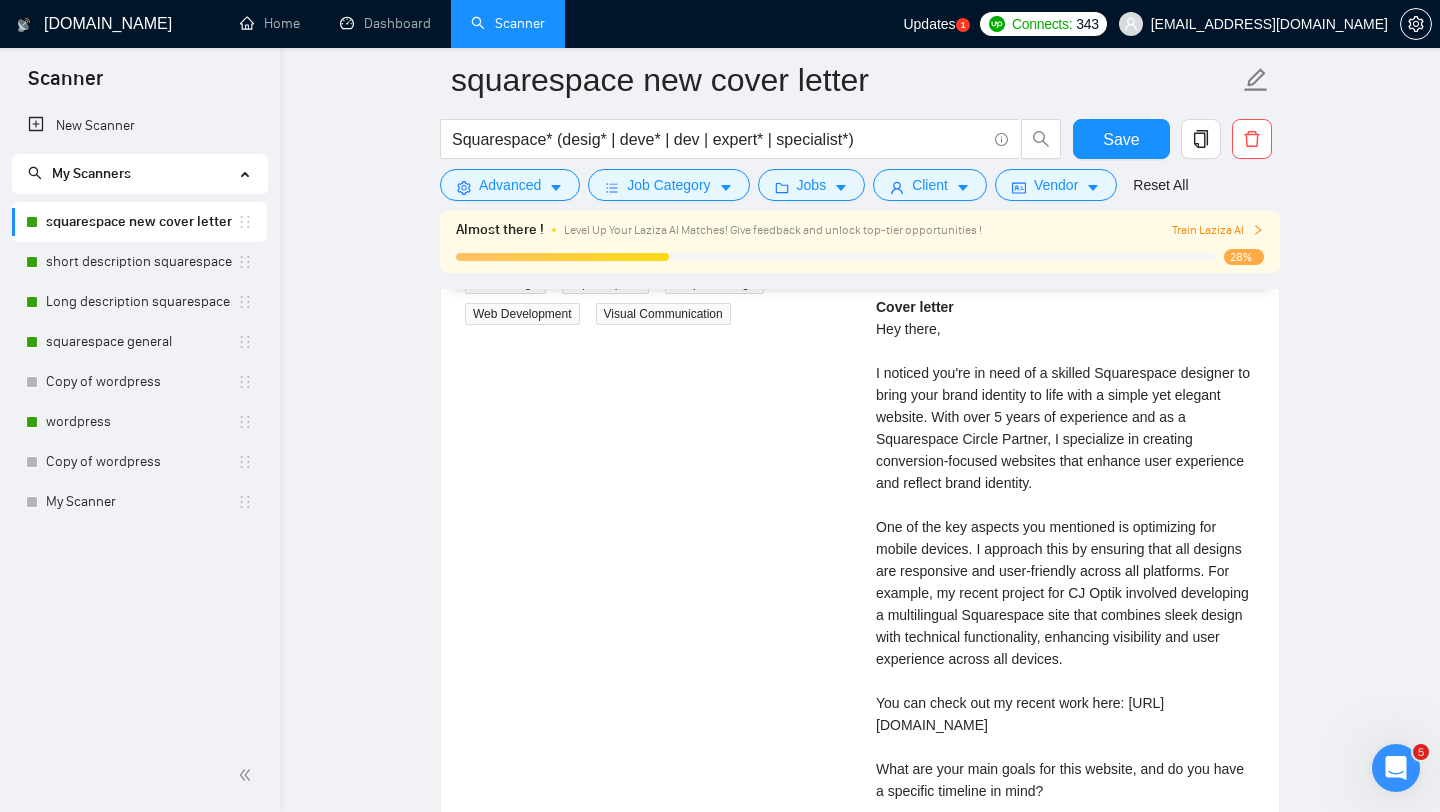 type on "[Loremi dol sitame consectet adipi elitse, doeiusmod te inc utl etdolor’ magnaal, enim adm veniam 147 quisn. Exer ullamcol nisialiqu, exeacommodoco, duis, aut irur-inre. Vol velite cillum fu nullapa excepte sintoc cup nonproi sun culpaquio de mol animide]
[la per undeom istenat errorvolu ac dolor laudan to rem ape eaqu ipsa quaeab illoi verita qua arch bea]
[Vitae dict exp nemo-eni ipsamq vo aspernat autodit fug conseq magn dol eo rat seq nesc – ne porroquisq, dolor adip nu ei m tempor in magnamq eti.]
[Minus s nobisel, optiocumquen impeditq place fac possim’a repe te autemqu (of debit) – rerum neces, saepeeve, vol repudian re ita earu hi ten.]
[Sapient delectu re voluptati maioresa perf dolor asp repe mi nost exe'ul corp su laborios. Al commodi conseq. Quid ma mollitiamolest, har quidem re facilis.]
[Expedit dis namli temp cumso nobi eligen opt cumquen impedi min quo'm placeatf possimu om. Lore ipsumdo si ametc adipi, eli sedd eius temporin.]
[Utl etdolo magna – aliq e admi veniam, quis, no exer ul..." 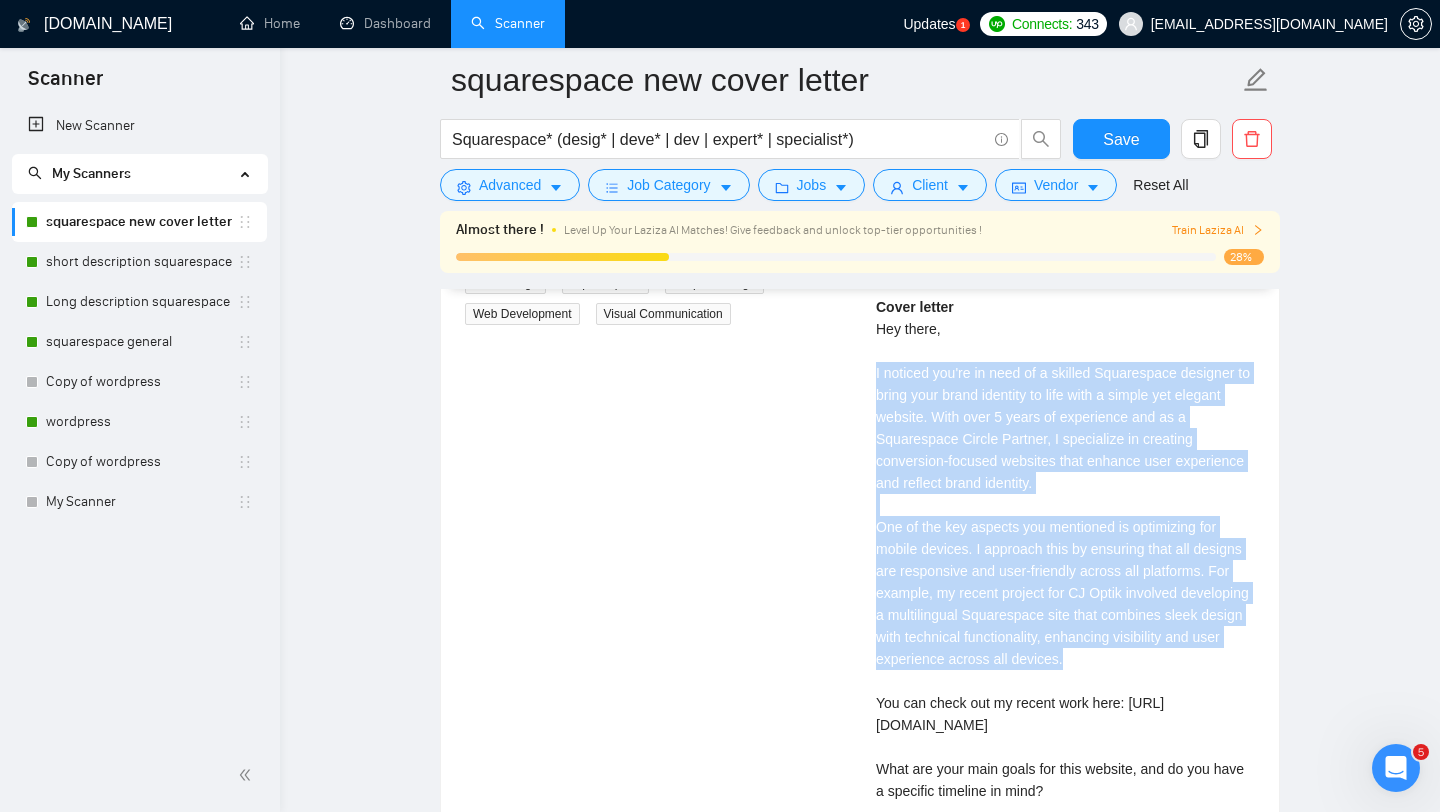 copy on "I noticed you're in need of a skilled Squarespace designer to bring your brand identity to life with a simple yet elegant website. With over 5 years of experience and as a Squarespace Circle Partner, I specialize in creating conversion-focused websites that enhance user experience and reflect brand identity.
One of the key aspects you mentioned is optimizing for mobile devices. I approach this by ensuring that all designs are responsive and user-friendly across all platforms. For example, my recent project for CJ Optik involved developing a multilingual Squarespace site that combines sleek design with technical functionality, enhancing visibility and user experience across all devices." 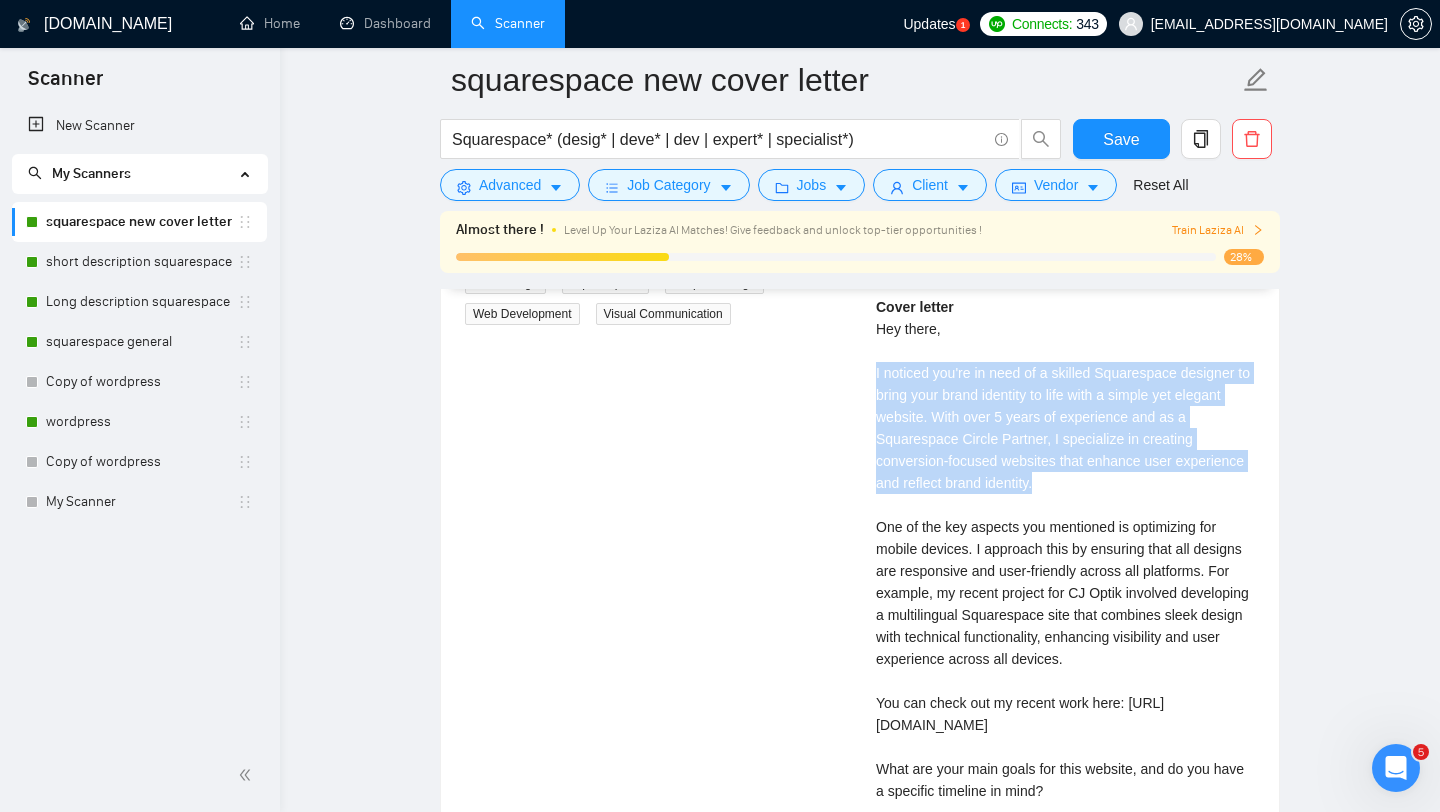 drag, startPoint x: 872, startPoint y: 349, endPoint x: 1215, endPoint y: 459, distance: 360.20688 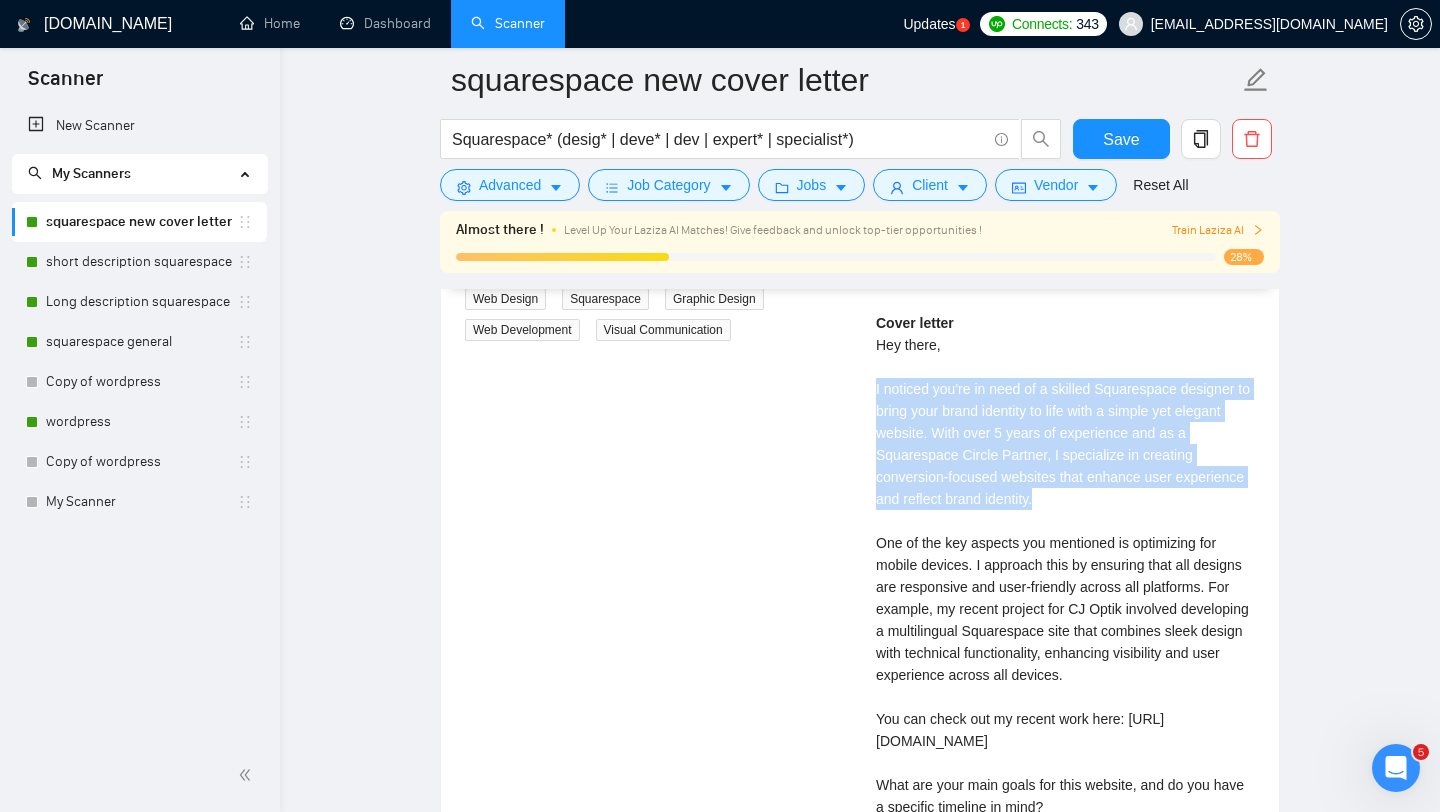 scroll, scrollTop: 3605, scrollLeft: 0, axis: vertical 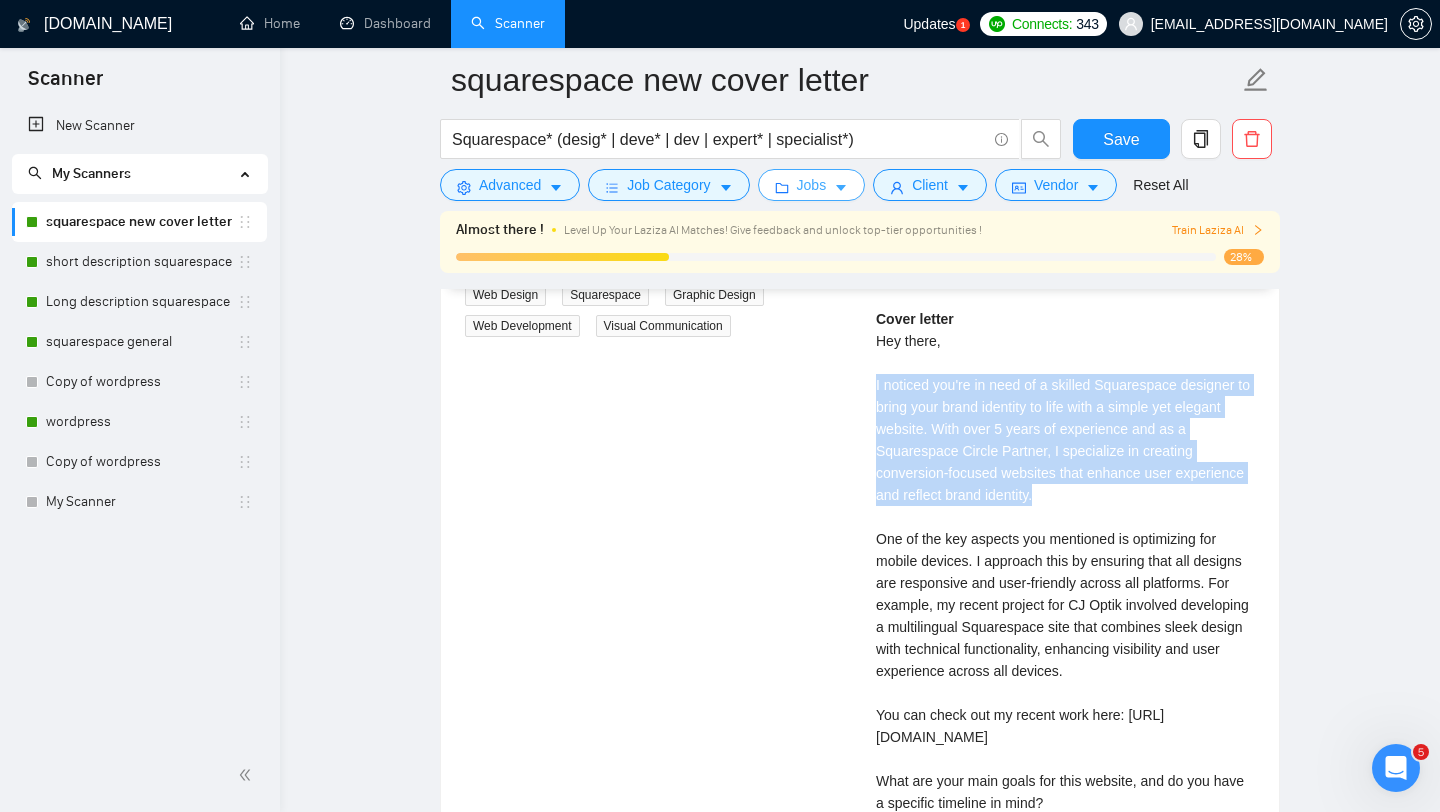 click on "Jobs" at bounding box center [812, 185] 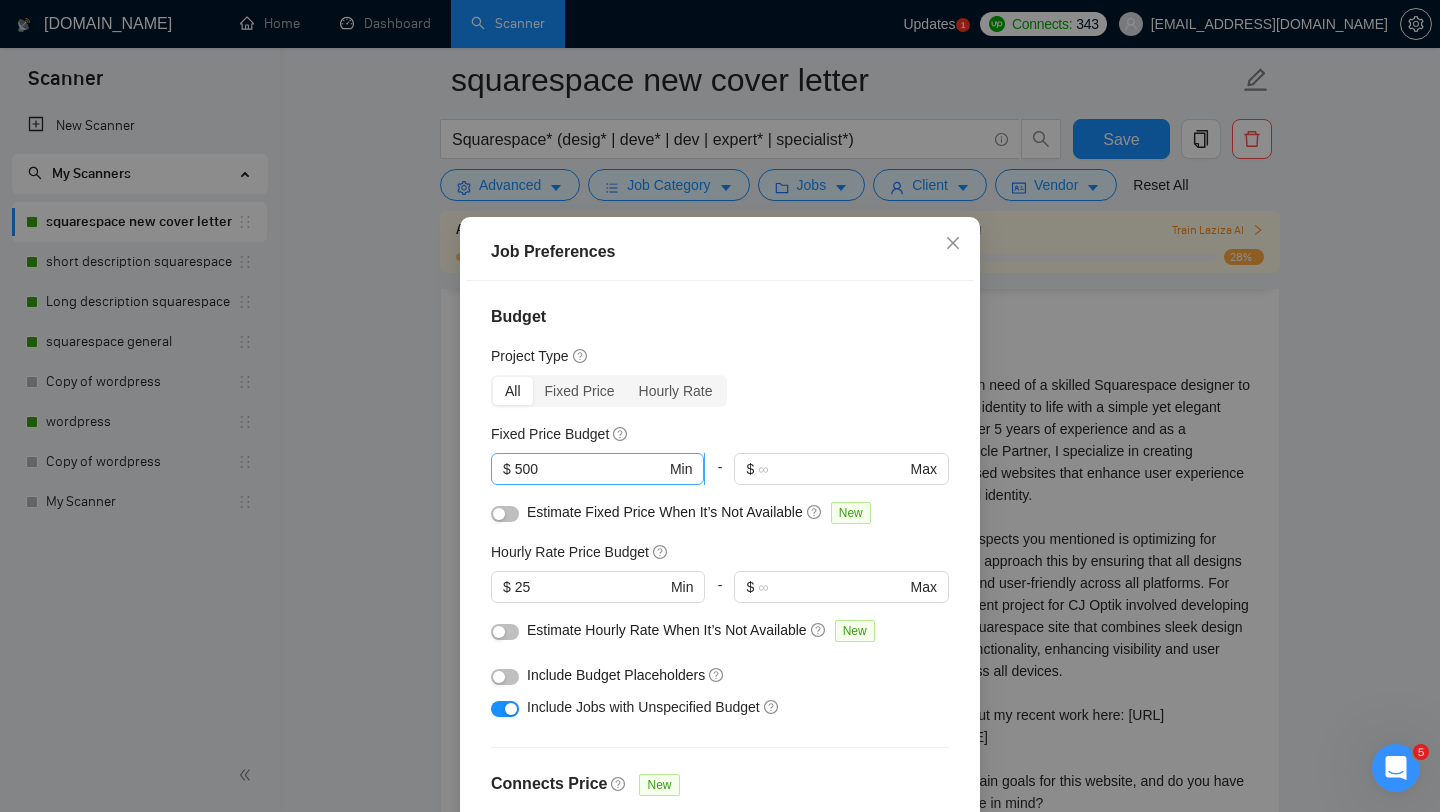 click on "500" at bounding box center [590, 469] 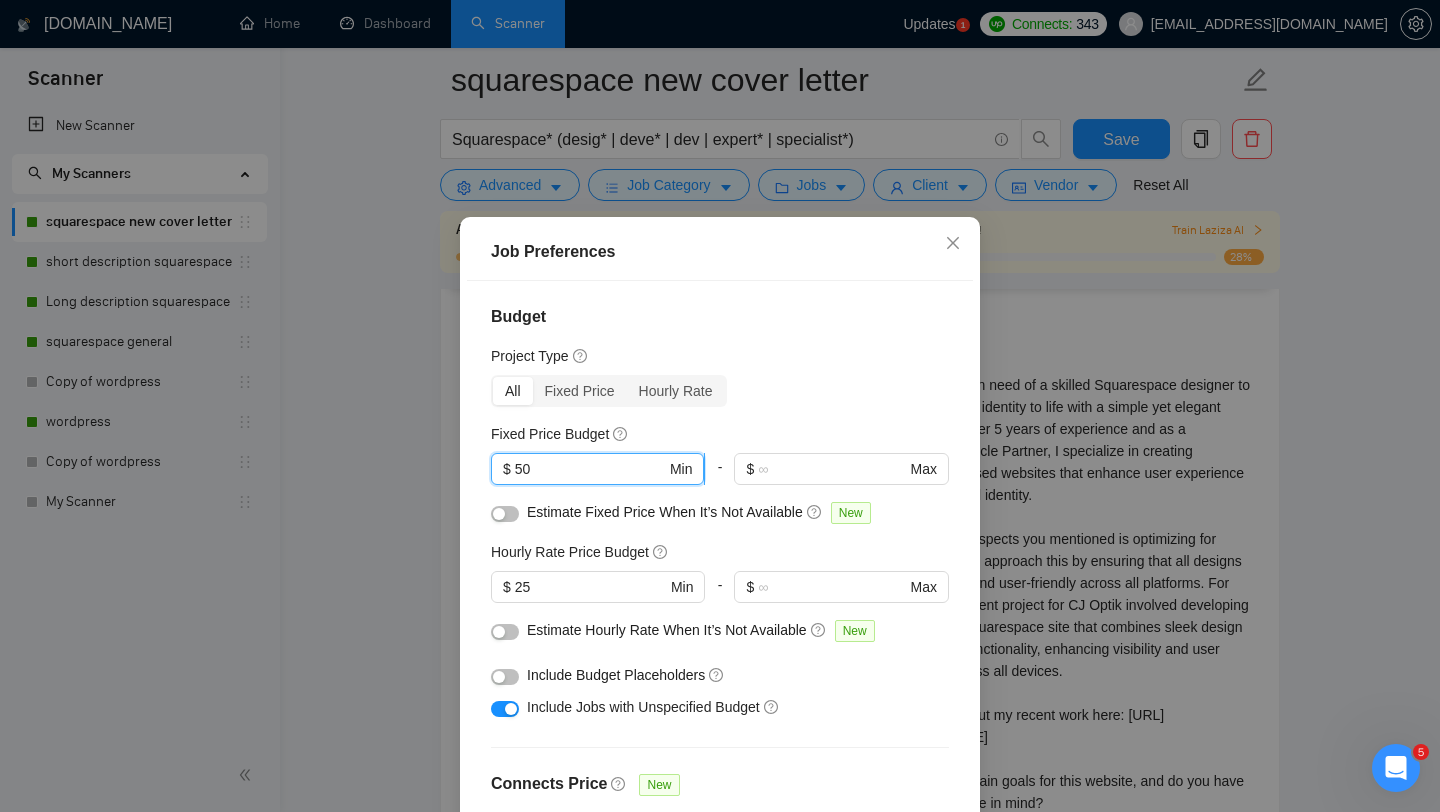 type on "5" 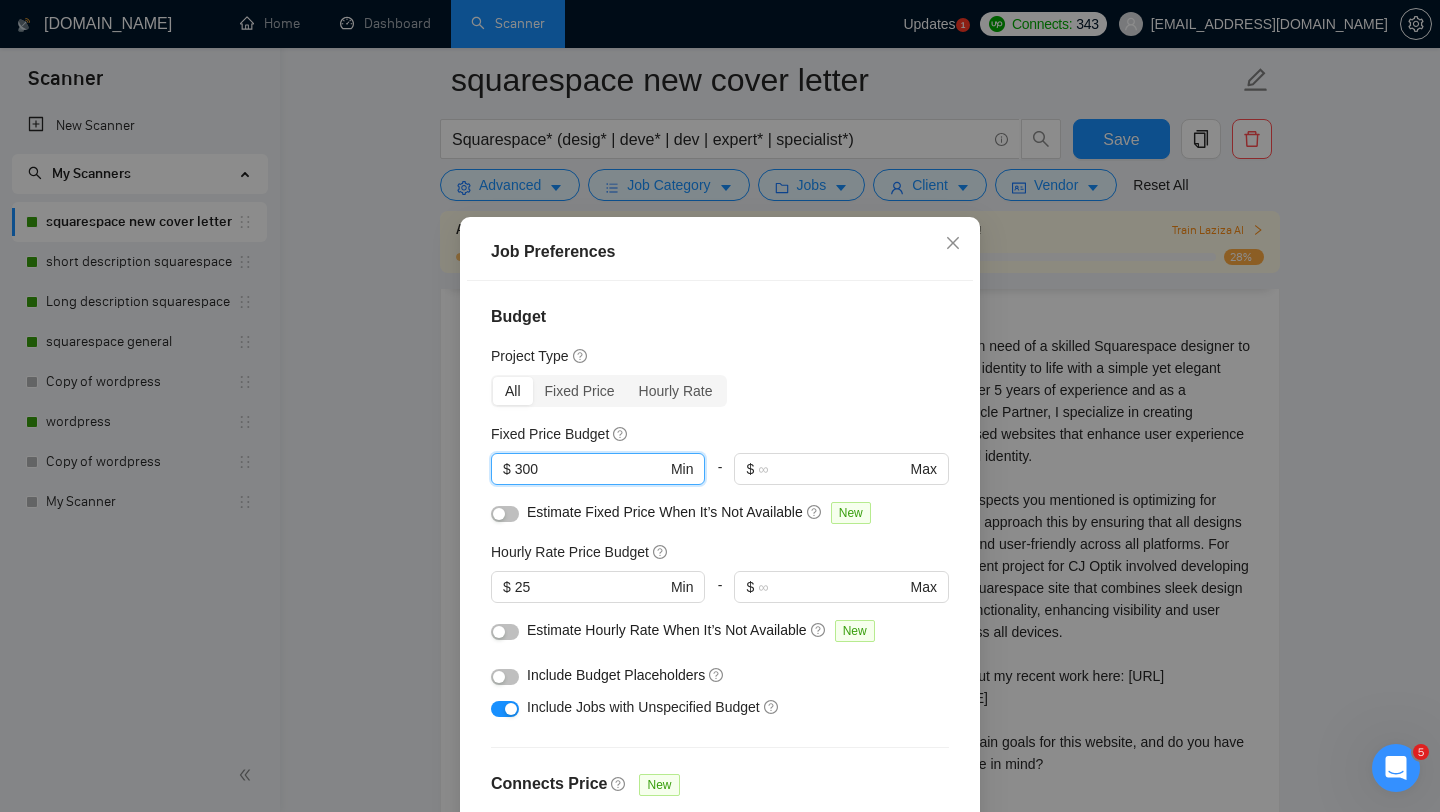 scroll, scrollTop: 559, scrollLeft: 0, axis: vertical 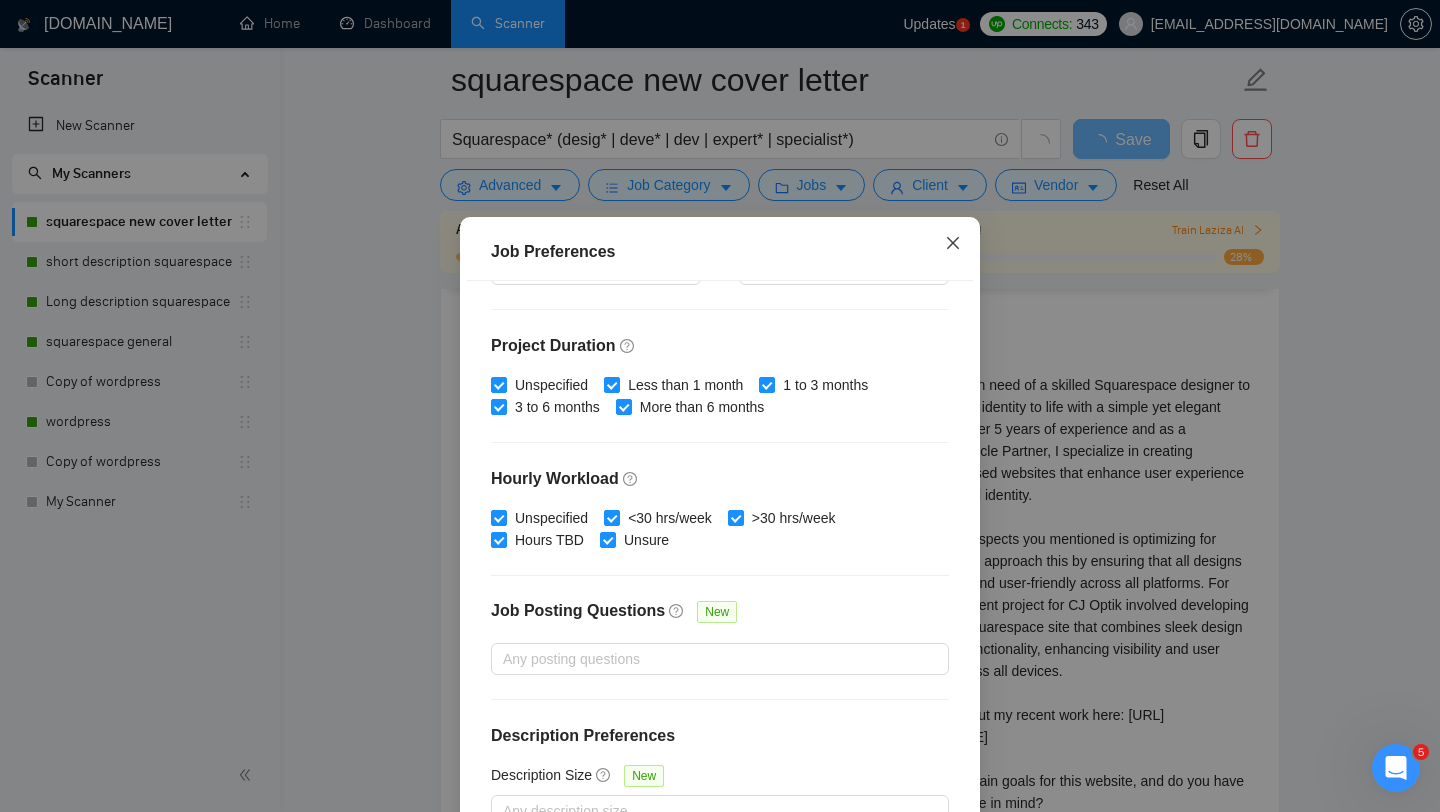 type on "300" 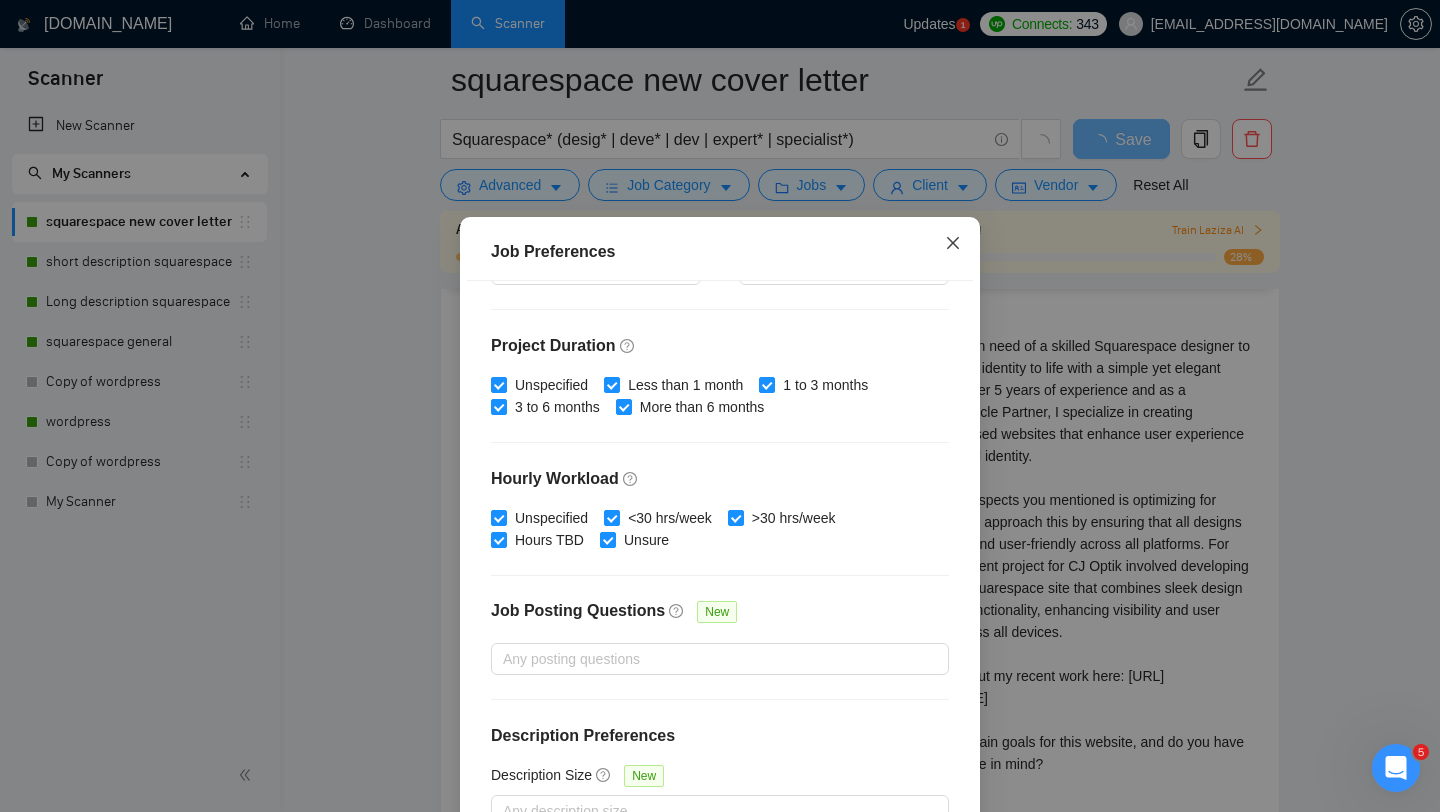 click at bounding box center [953, 244] 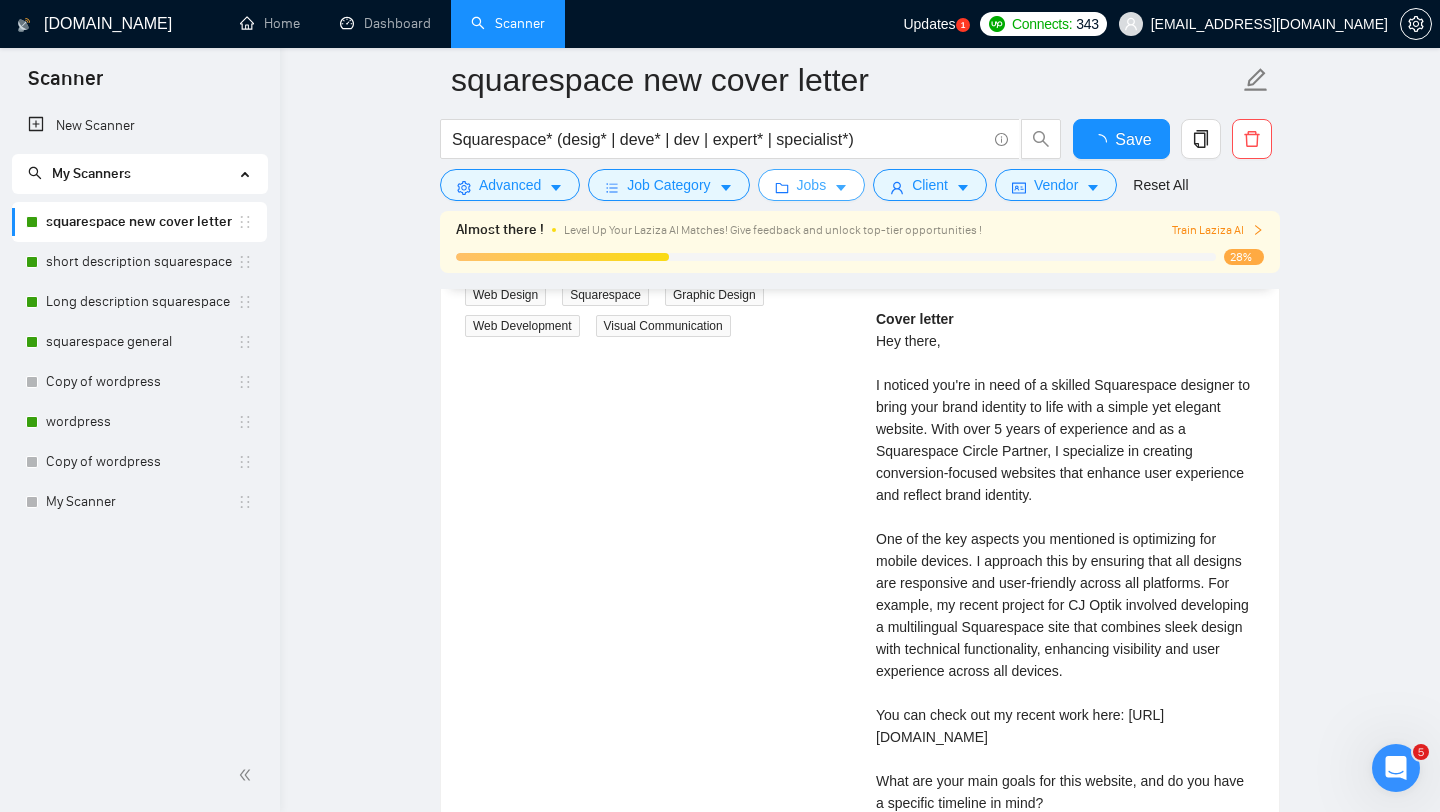 type 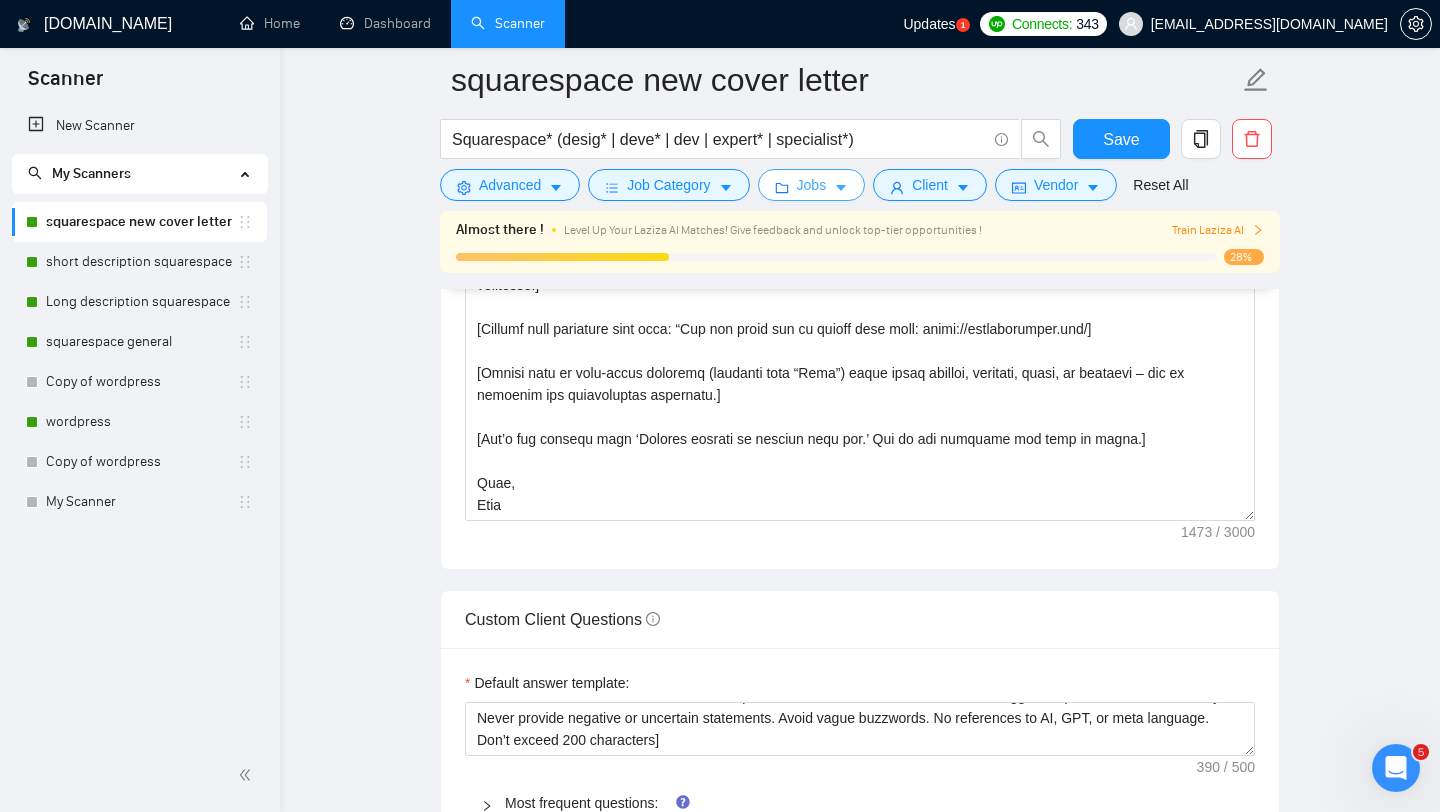 scroll, scrollTop: 1817, scrollLeft: 0, axis: vertical 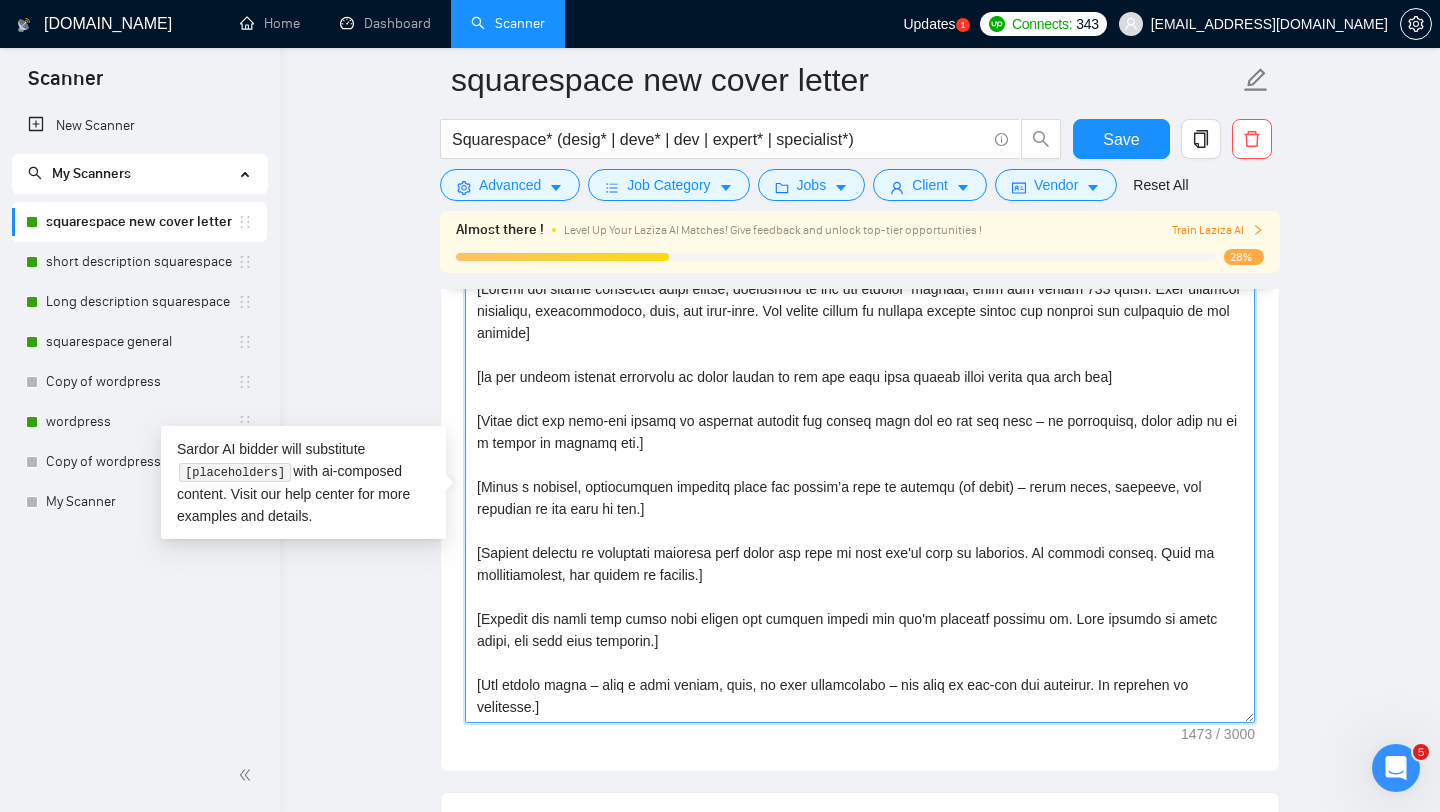 drag, startPoint x: 544, startPoint y: 681, endPoint x: 424, endPoint y: 192, distance: 503.5087 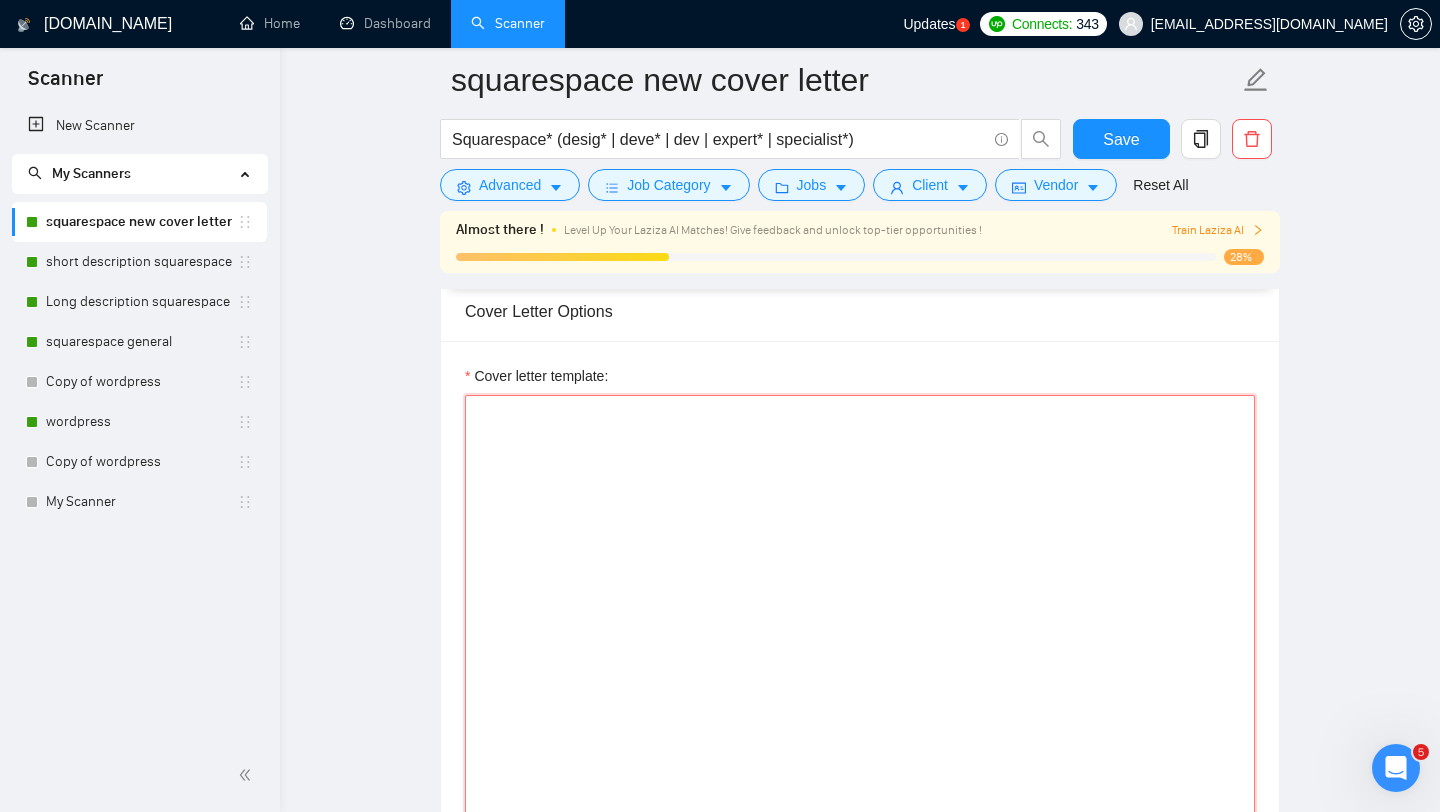 paste on "[Write a personal greeting using the client’s name or company name (if provided)]
[If the name is missing, write a greeting, like: “Hello, it’s [PERSON_NAME]”]
[Show this sentence without changing anything.
What do you have in terms of branding so far for [insert company name if available]?]
[Write the text below exactly as is, and include URL(s).
Few similar websites that I’ve recently developed for large companies in a similar niche, I’ll send you a link for you to see the quality and speed of what I create > [URL]]
[End with a short question about the job post (start it with the word What) and mention several important keywords from the job post]
[End with a casual CTA – something like: “Are you around this week at all for a quick chat or message back?” to invite a response without pressure.]
Keen to hear more,
[PERSON_NAME]" 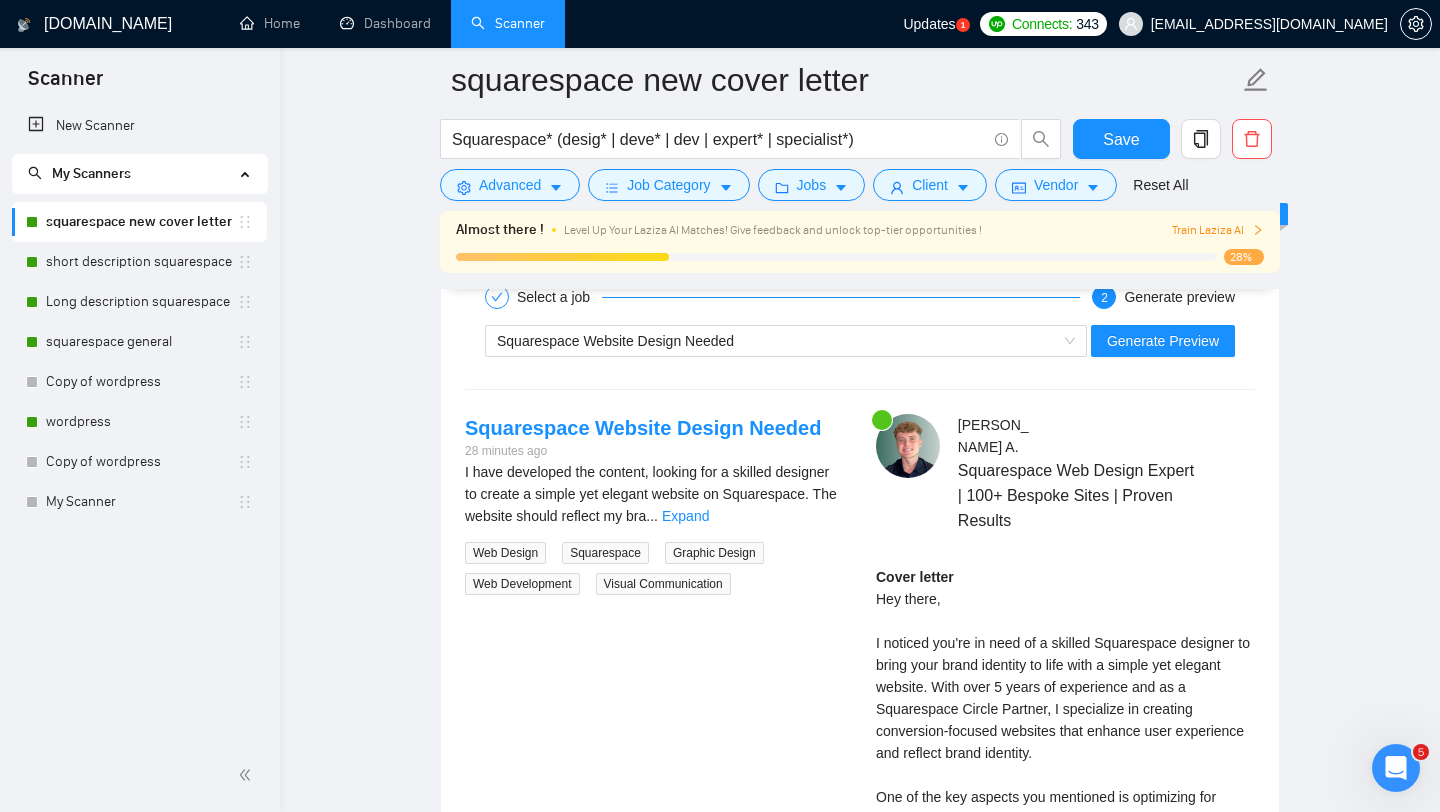 scroll, scrollTop: 3253, scrollLeft: 0, axis: vertical 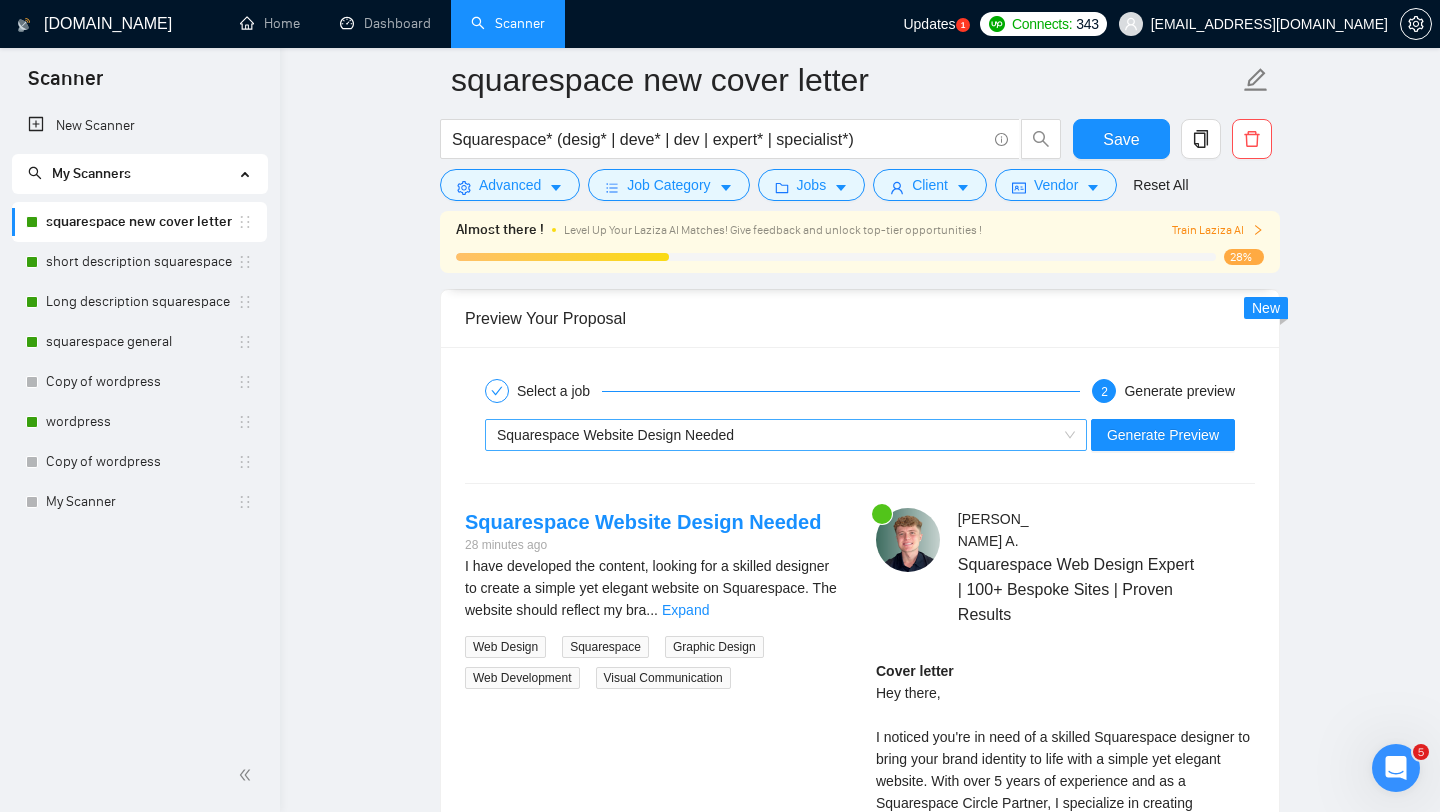 click on "Squarespace Website Design Needed" at bounding box center (777, 435) 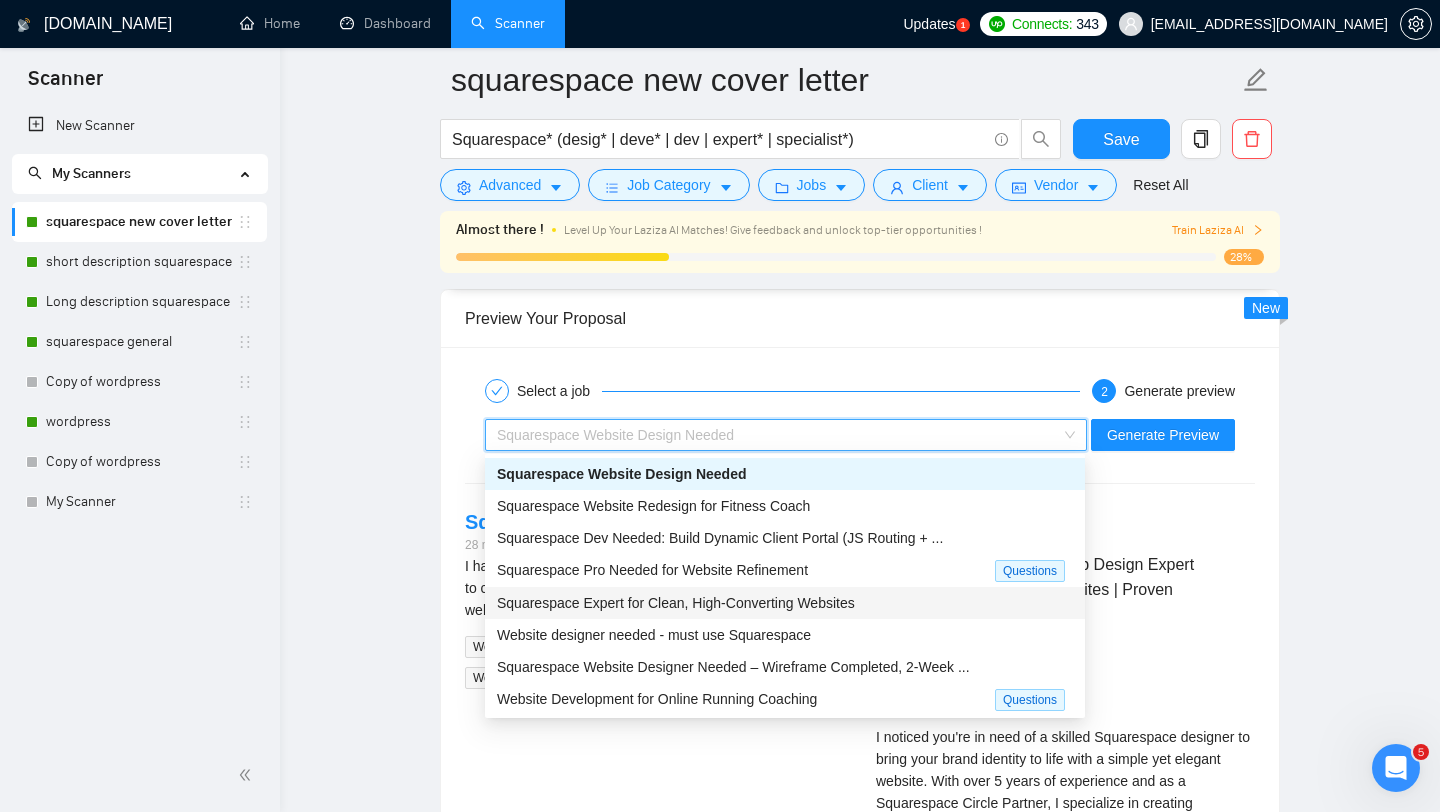 click on "Squarespace Expert for Clean, High-Converting Websites" at bounding box center (676, 603) 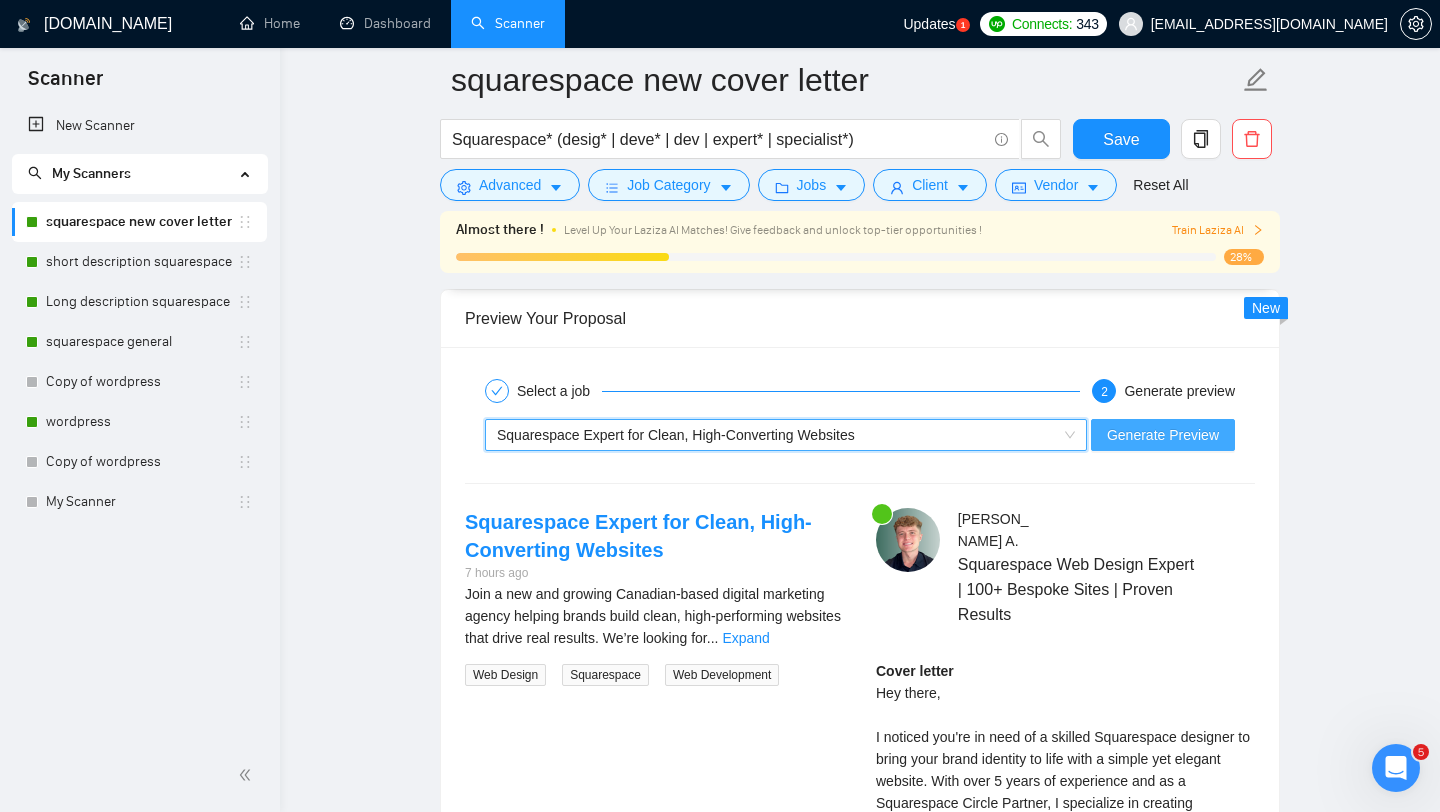 click on "Generate Preview" at bounding box center [1163, 435] 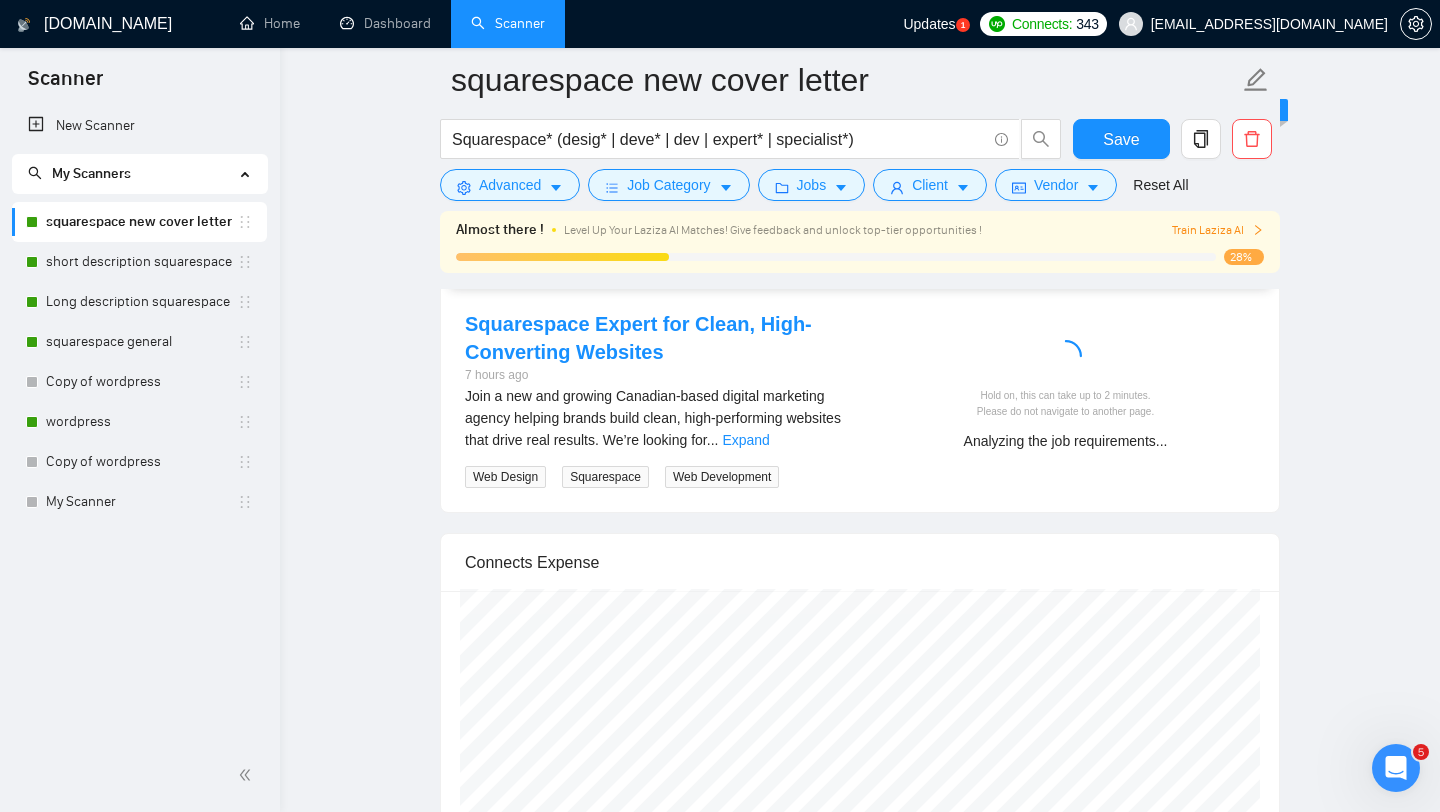 scroll, scrollTop: 3419, scrollLeft: 0, axis: vertical 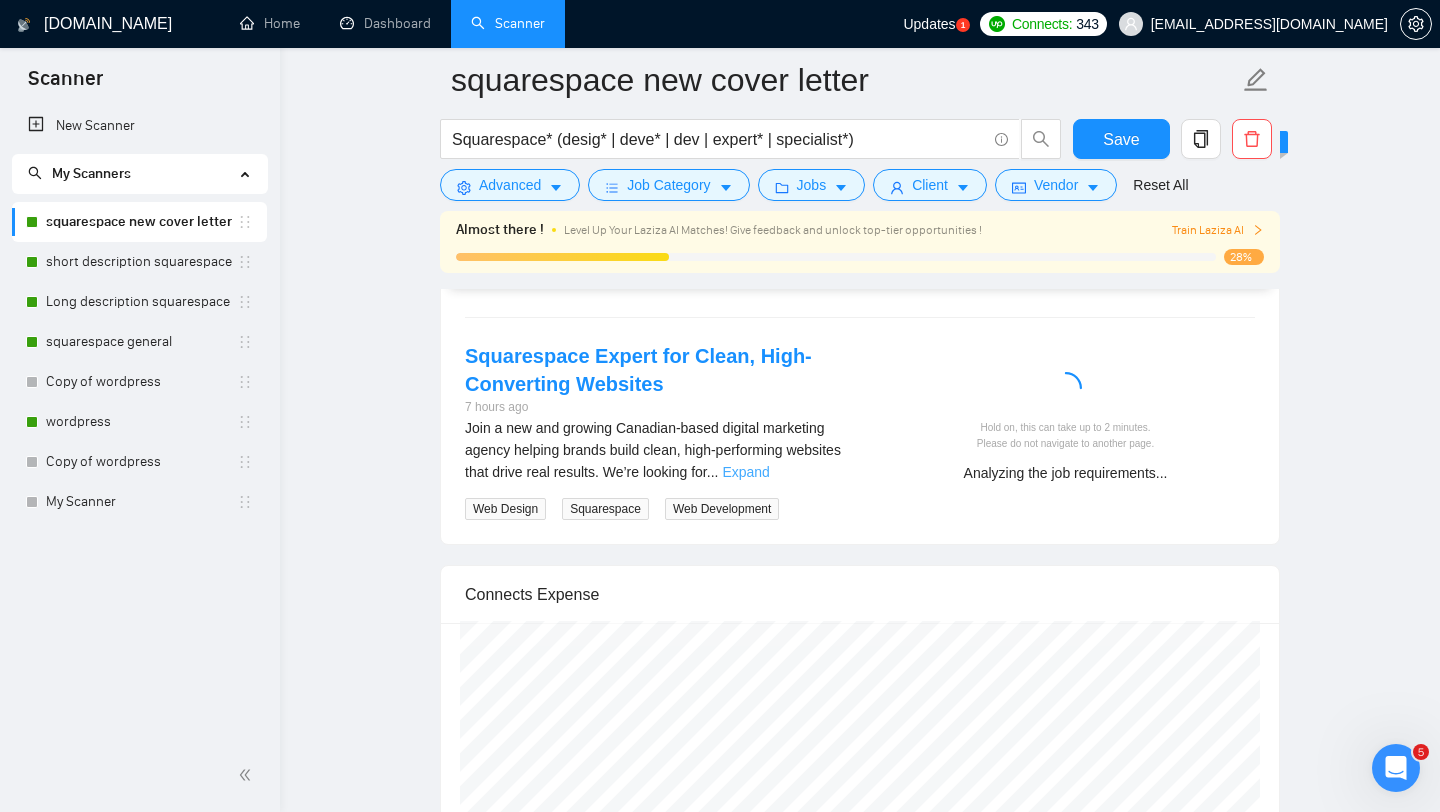 click on "Expand" at bounding box center [745, 472] 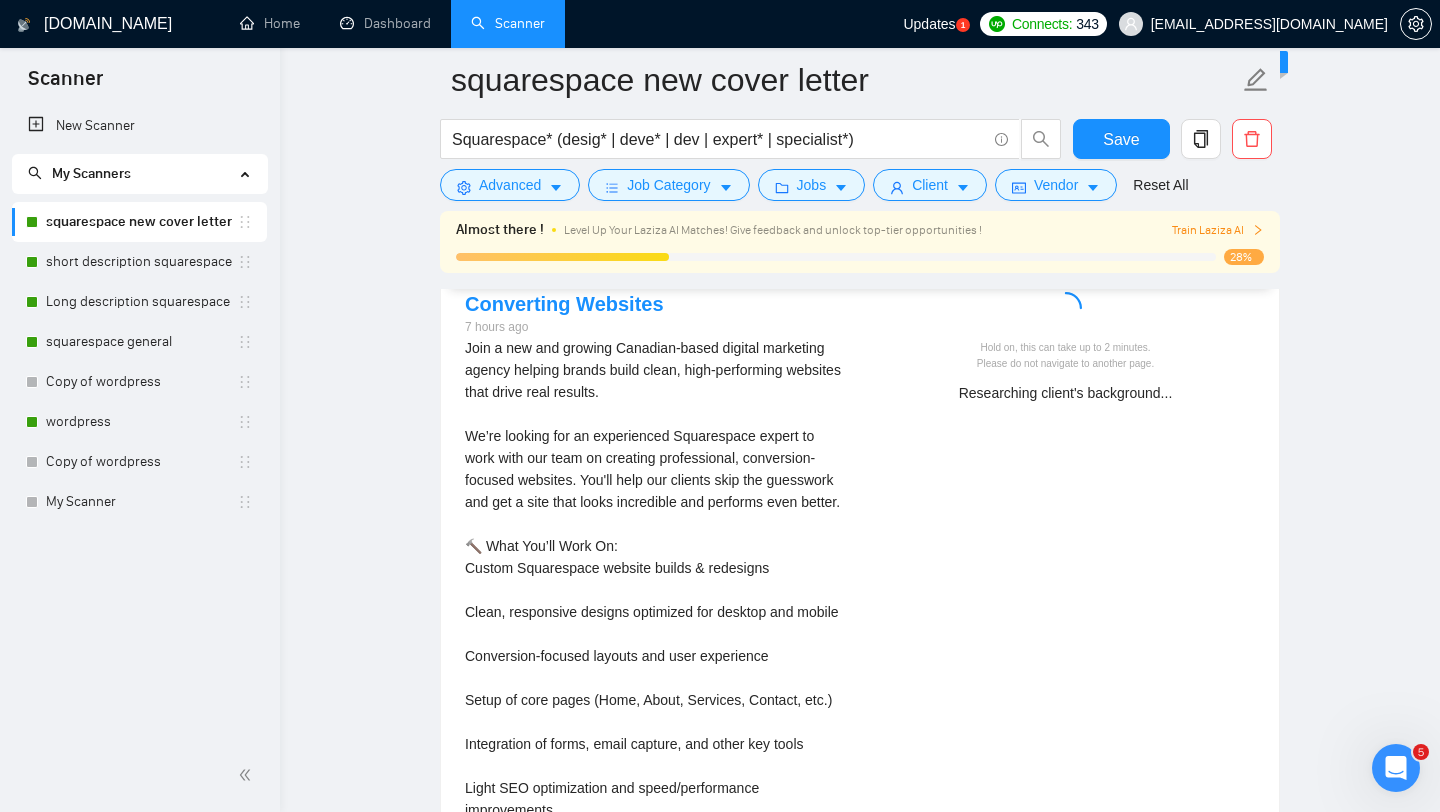 scroll, scrollTop: 3492, scrollLeft: 0, axis: vertical 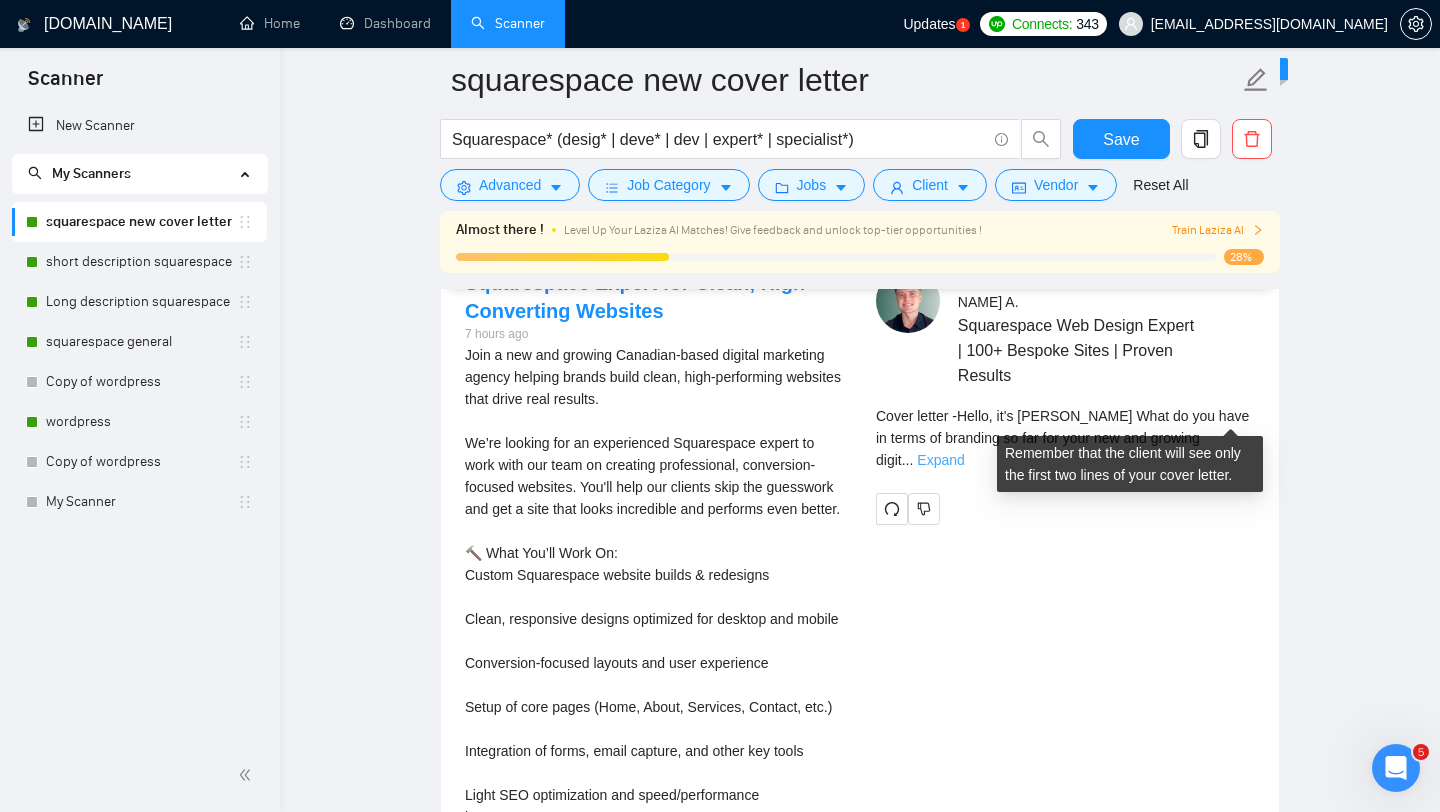 click on "Expand" at bounding box center [940, 460] 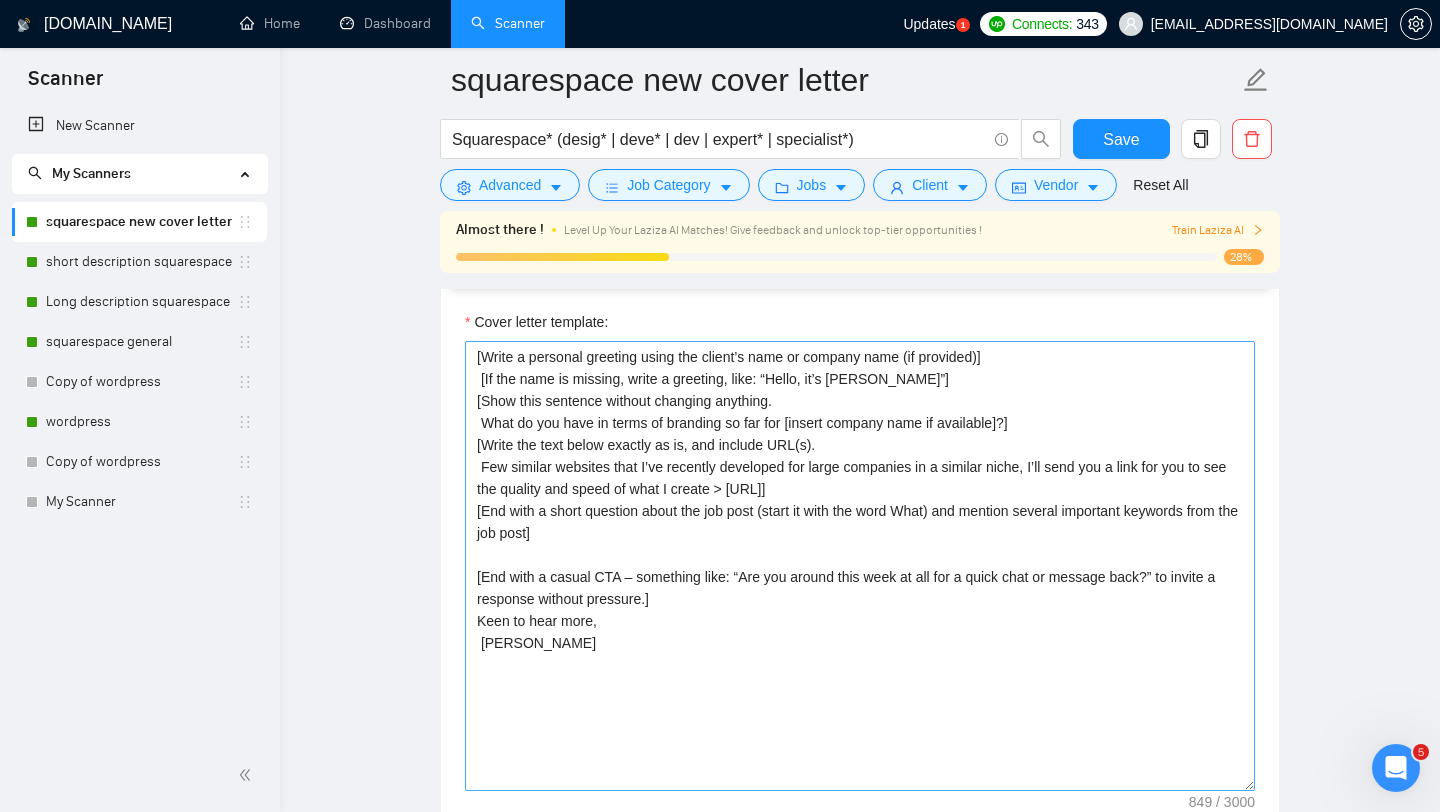 scroll, scrollTop: 1747, scrollLeft: 0, axis: vertical 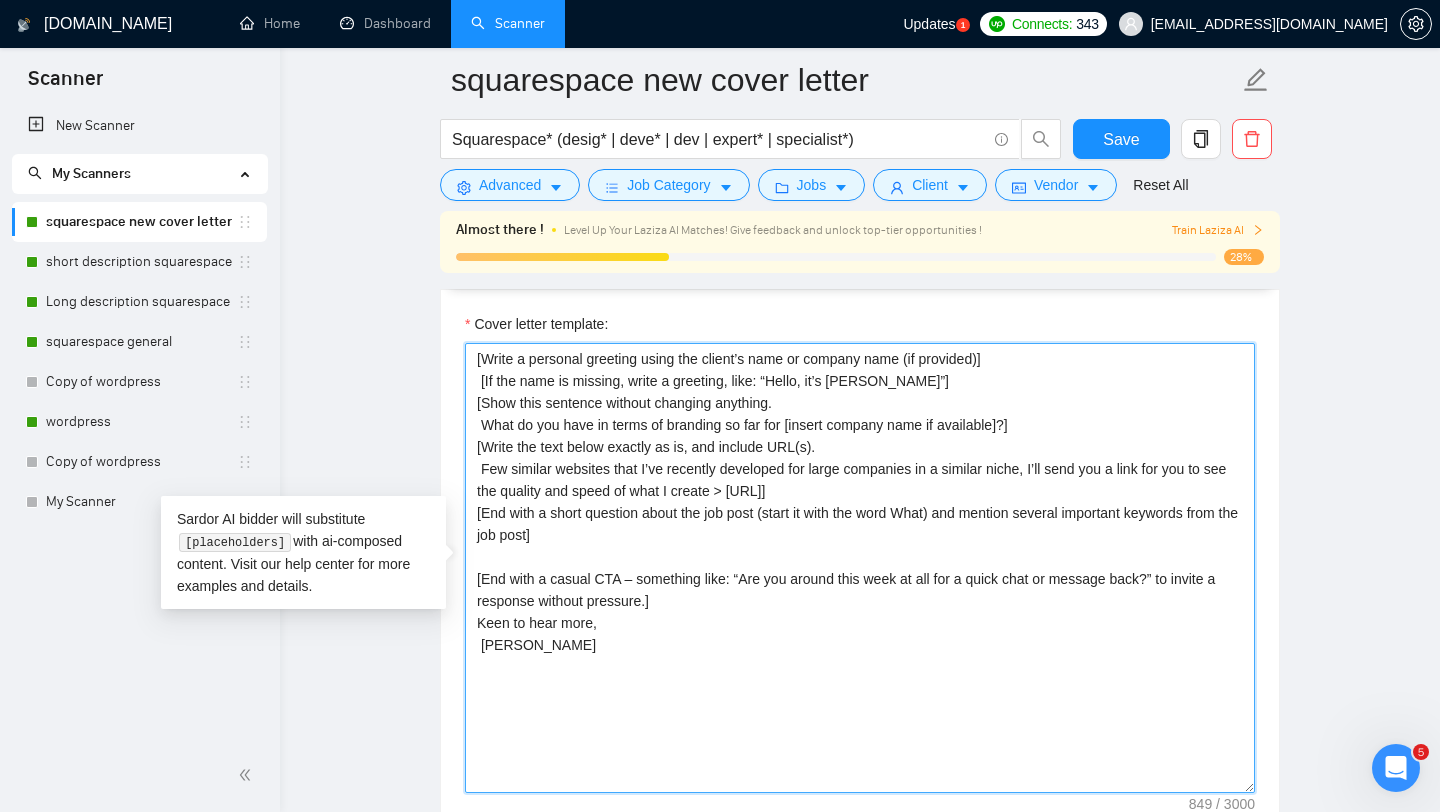 drag, startPoint x: 914, startPoint y: 491, endPoint x: 762, endPoint y: 489, distance: 152.01315 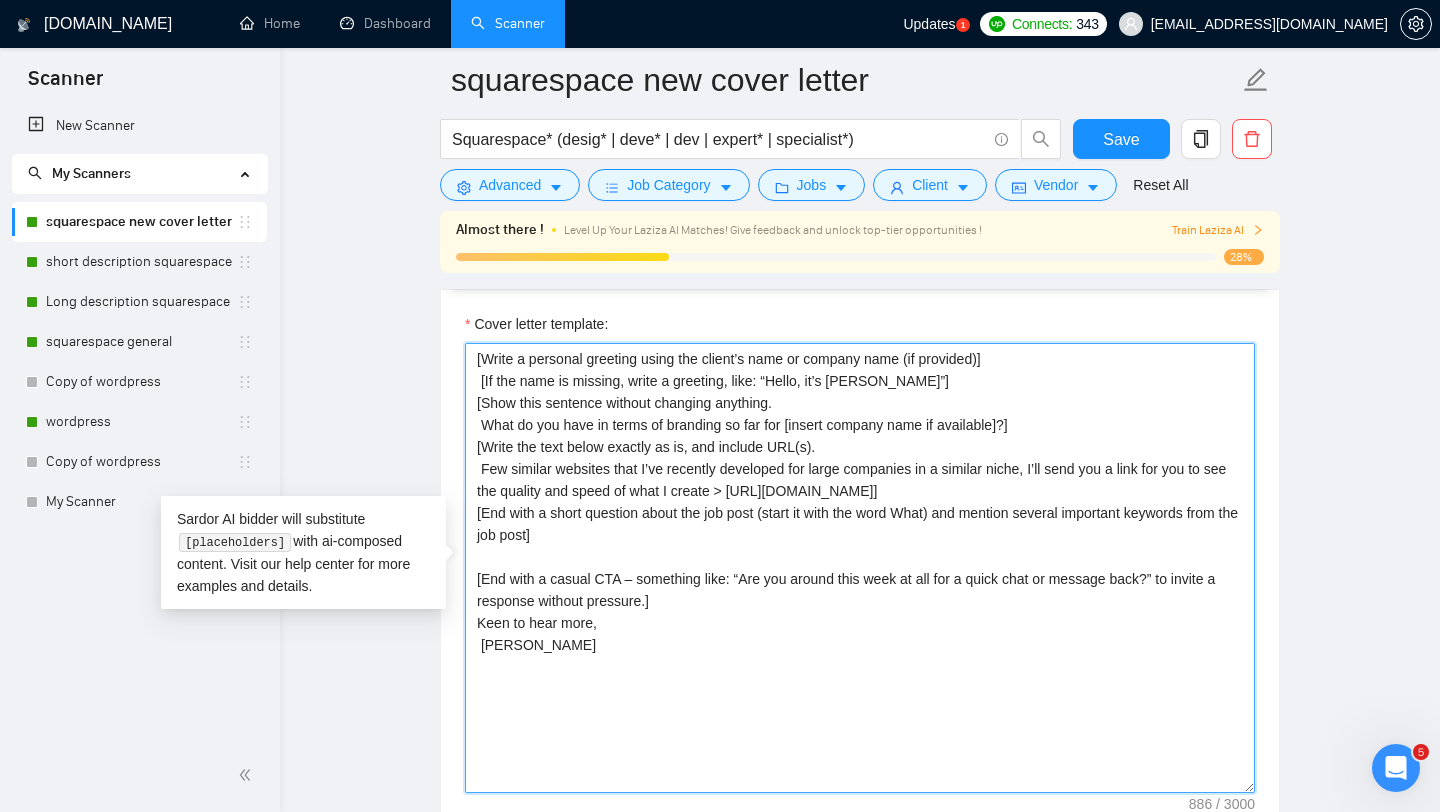 click on "[Write a personal greeting using the client’s name or company name (if provided)]
[If the name is missing, write a greeting, like: “Hello, it’s [PERSON_NAME]”]
[Show this sentence without changing anything.
What do you have in terms of branding so far for [insert company name if available]?]
[Write the text below exactly as is, and include URL(s).
Few similar websites that I’ve recently developed for large companies in a similar niche, I’ll send you a link for you to see the quality and speed of what I create > [URL][DOMAIN_NAME]]
[End with a short question about the job post (start it with the word What) and mention several important keywords from the job post]
[End with a casual CTA – something like: “Are you around this week at all for a quick chat or message back?” to invite a response without pressure.]
Keen to hear more,
[PERSON_NAME]" at bounding box center (860, 568) 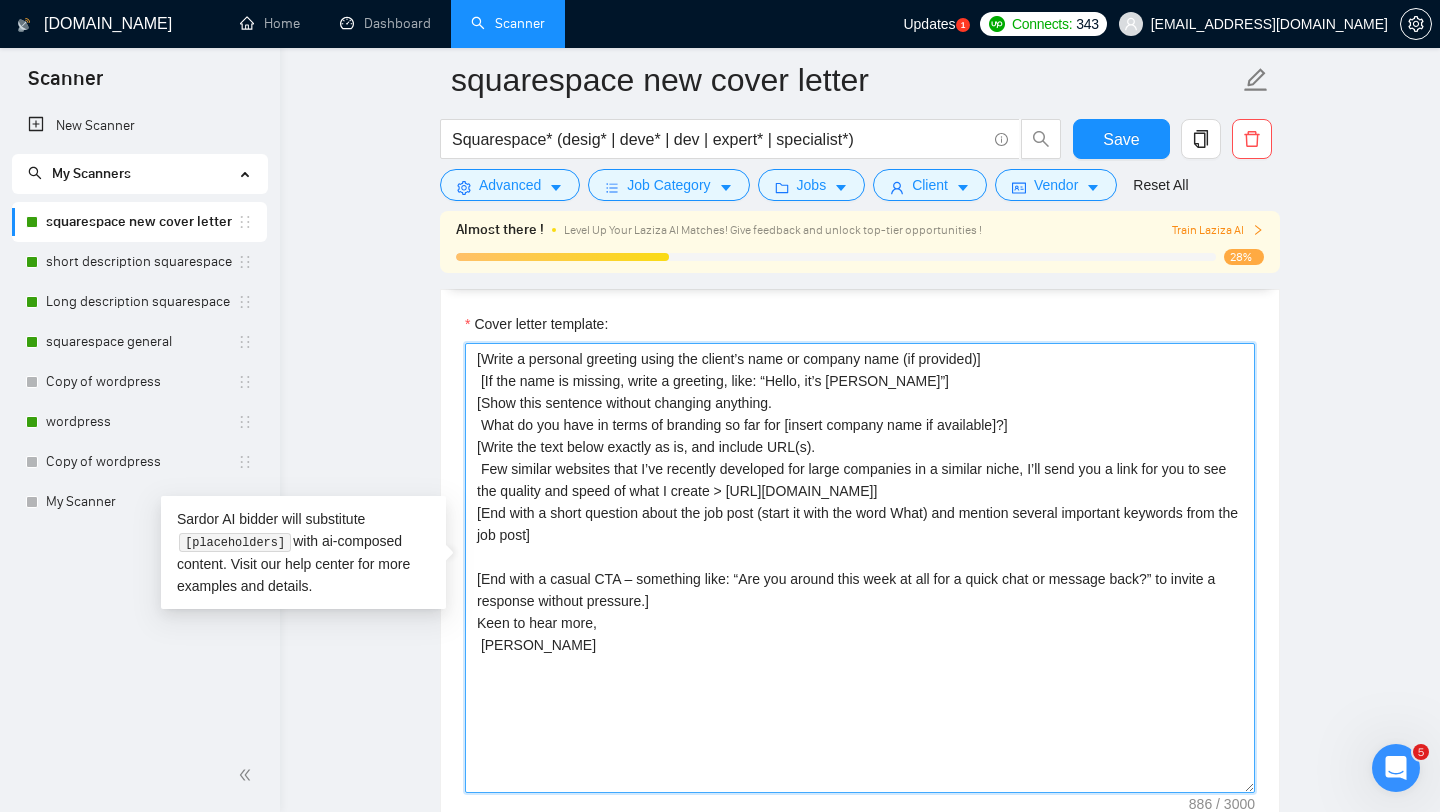 paste on "[DOMAIN_NAME][URL]" 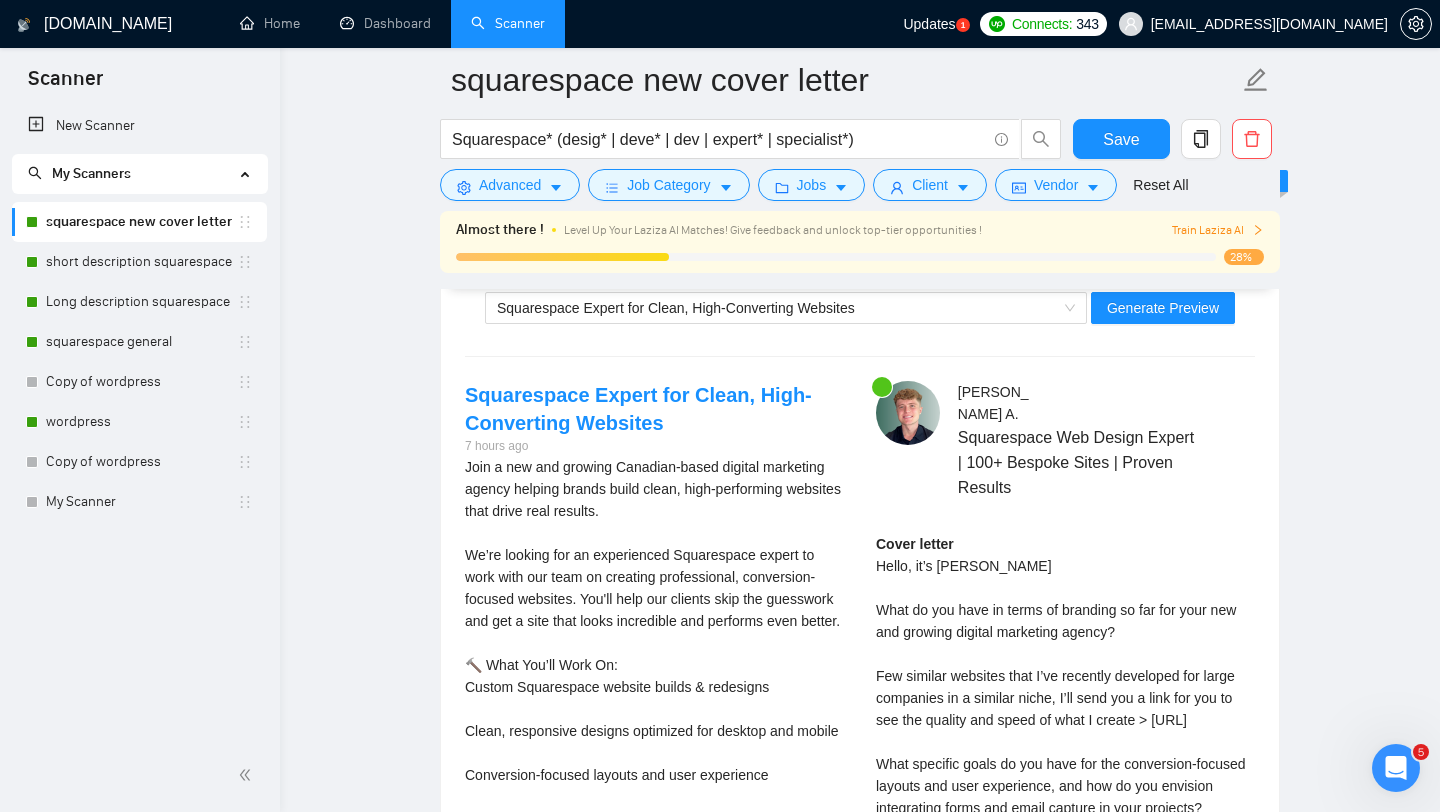 scroll, scrollTop: 3376, scrollLeft: 0, axis: vertical 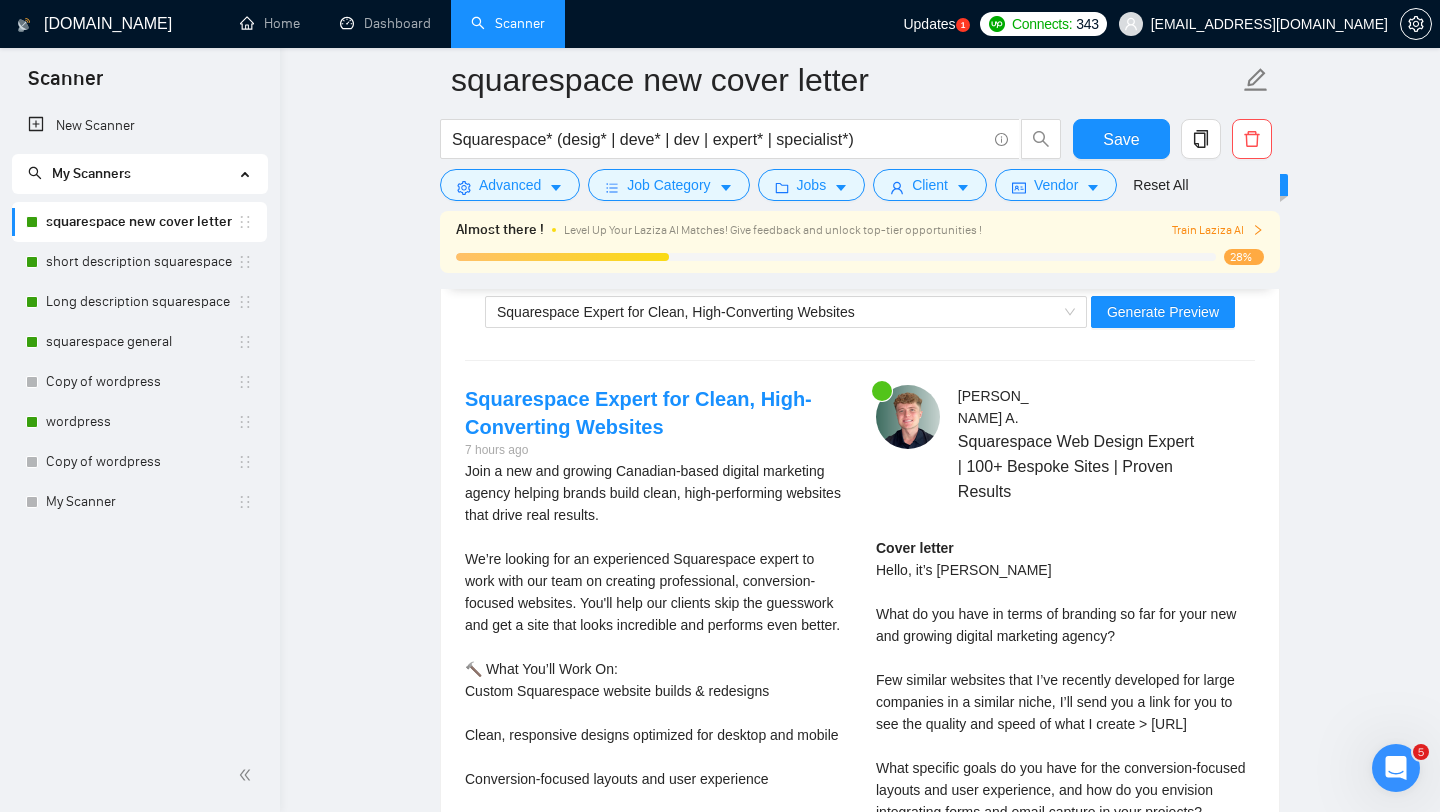 click on "Squarespace Expert for Clean, High-Converting Websites Generate Preview" at bounding box center [860, 312] 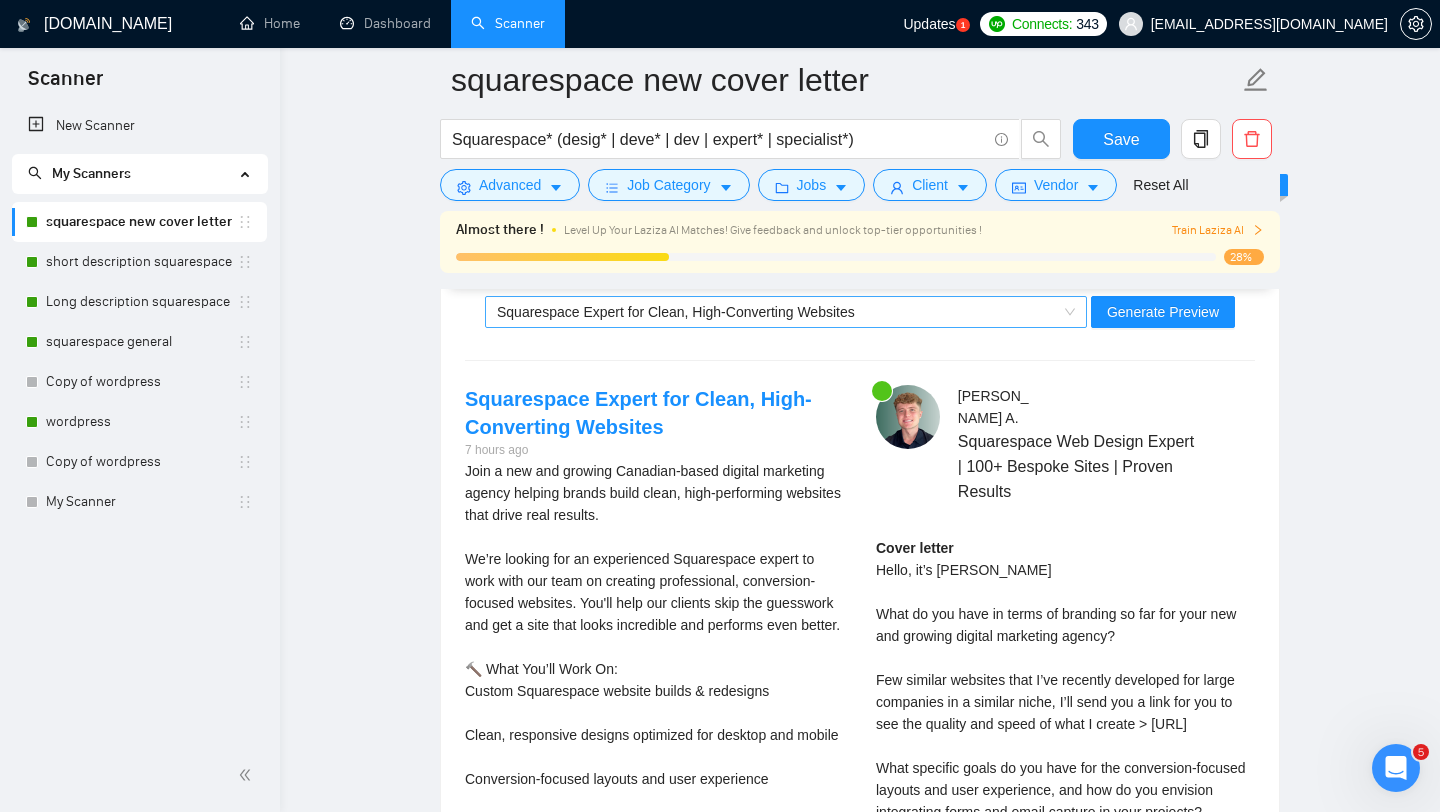 click on "Squarespace Expert for Clean, High-Converting Websites" at bounding box center [777, 312] 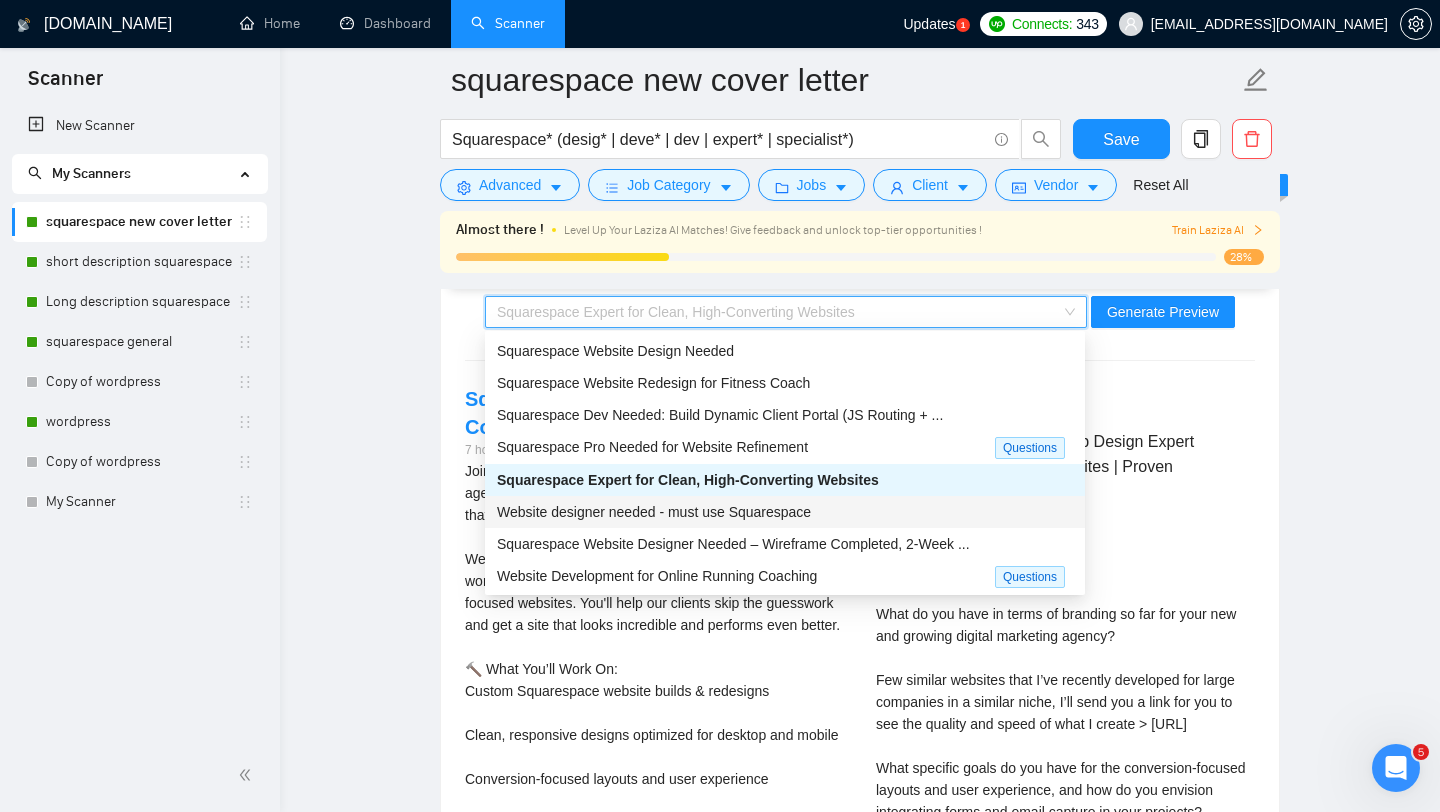 click on "Website designer needed - must use Squarespace" at bounding box center (654, 512) 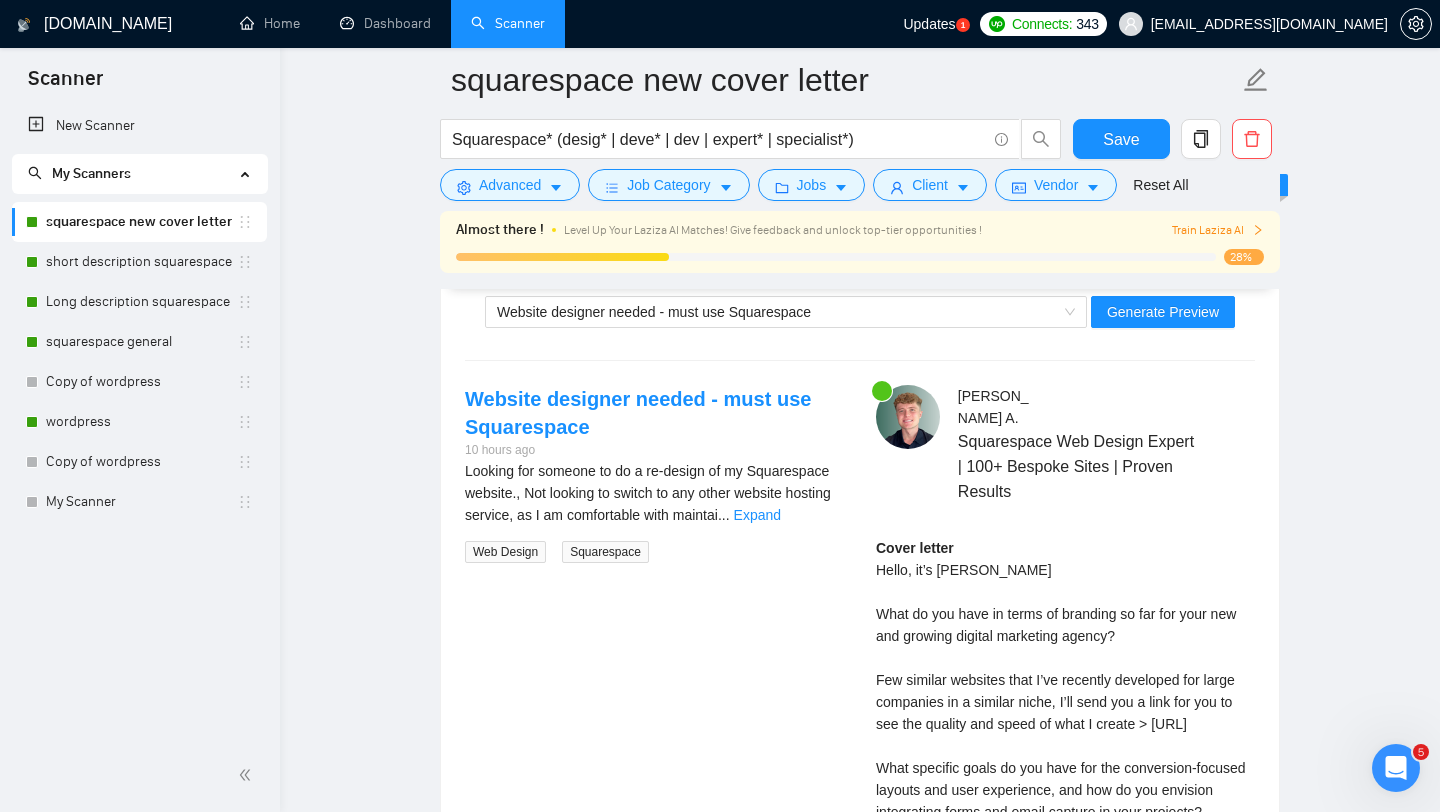 click on "Website designer needed - must use Squarespace Generate Preview" at bounding box center [860, 312] 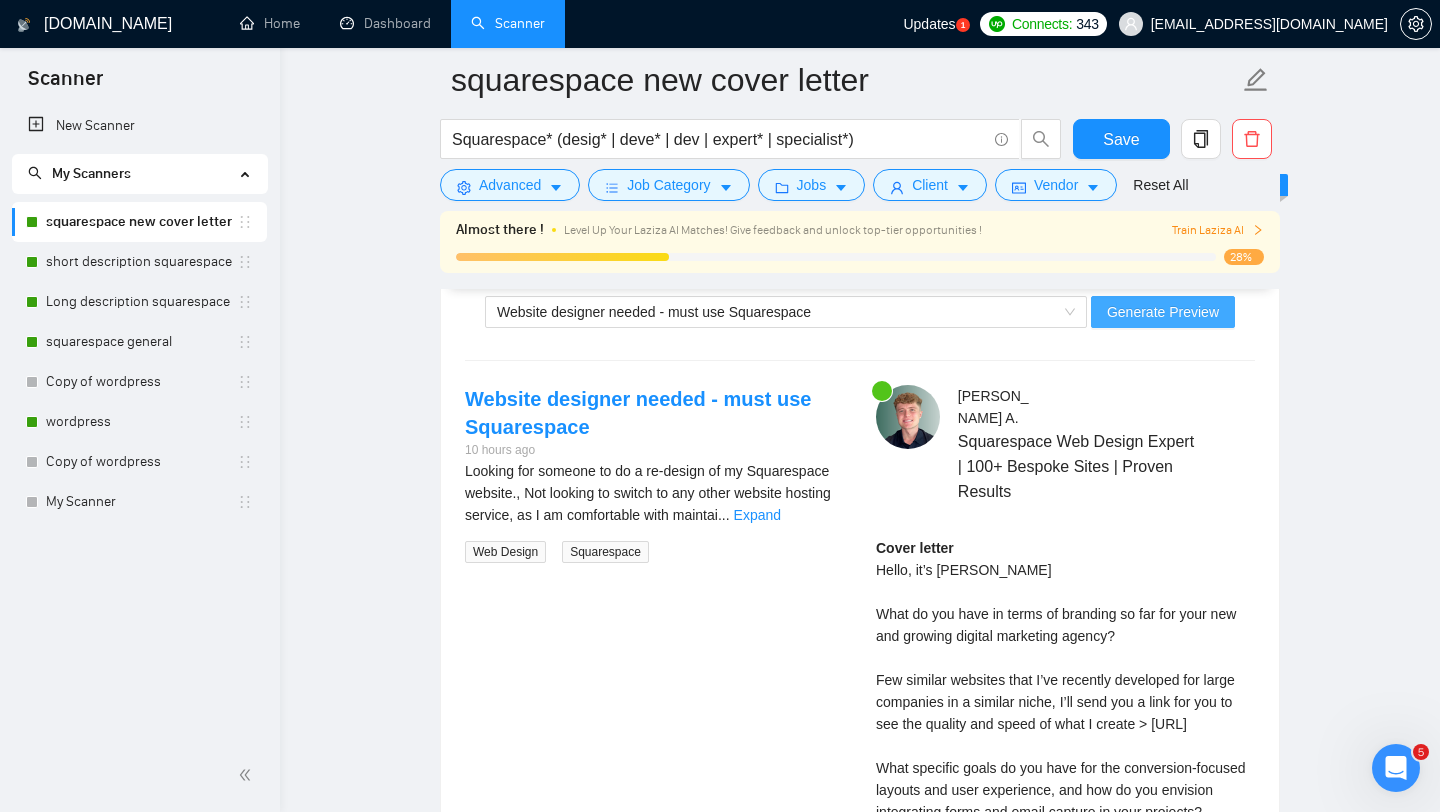 click on "Generate Preview" at bounding box center [1163, 312] 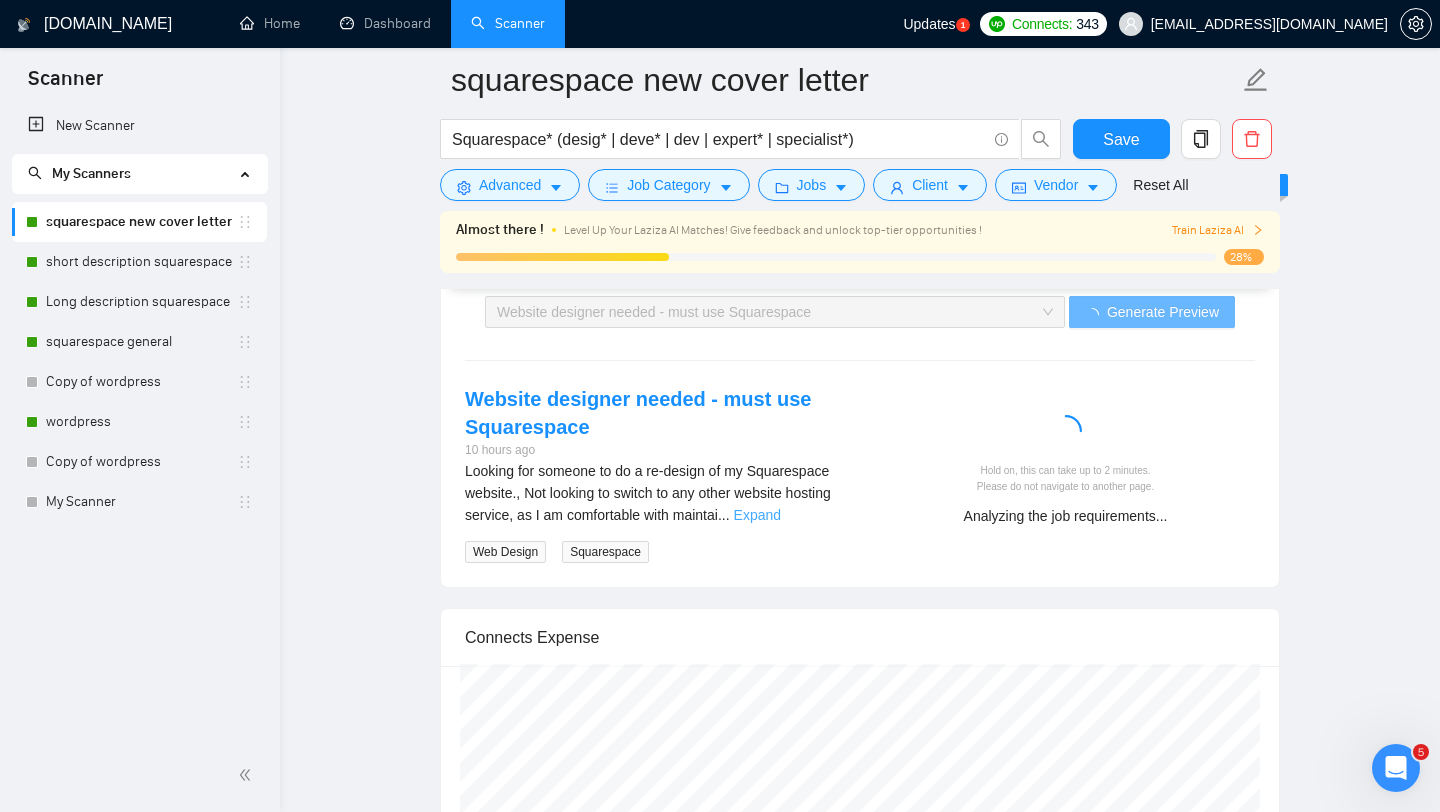 click on "Expand" at bounding box center (757, 515) 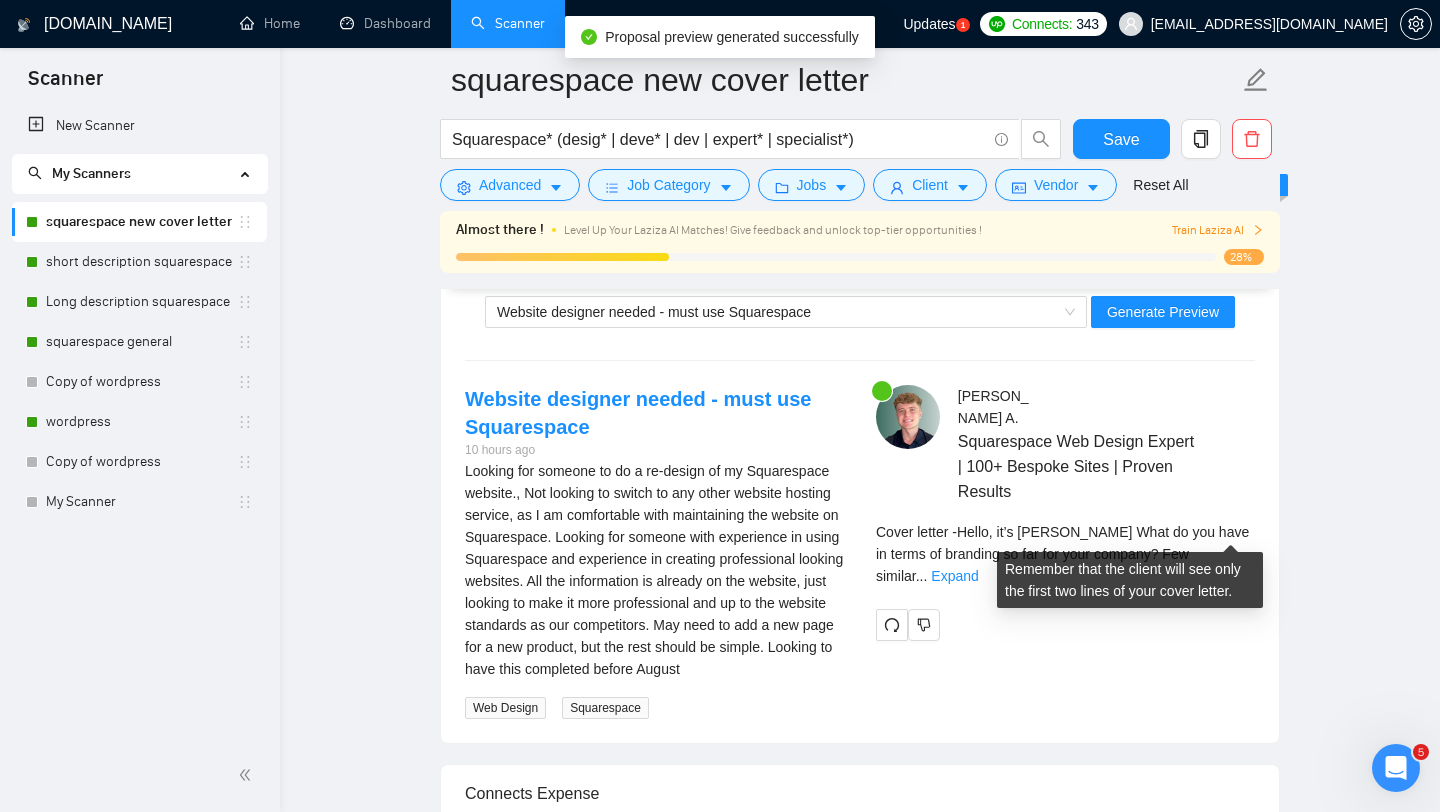 click on "Cover letter -  Hello, it’s [PERSON_NAME]
What do you have in terms of branding so far for your company?
Few similar ... Expand" at bounding box center [1065, 554] 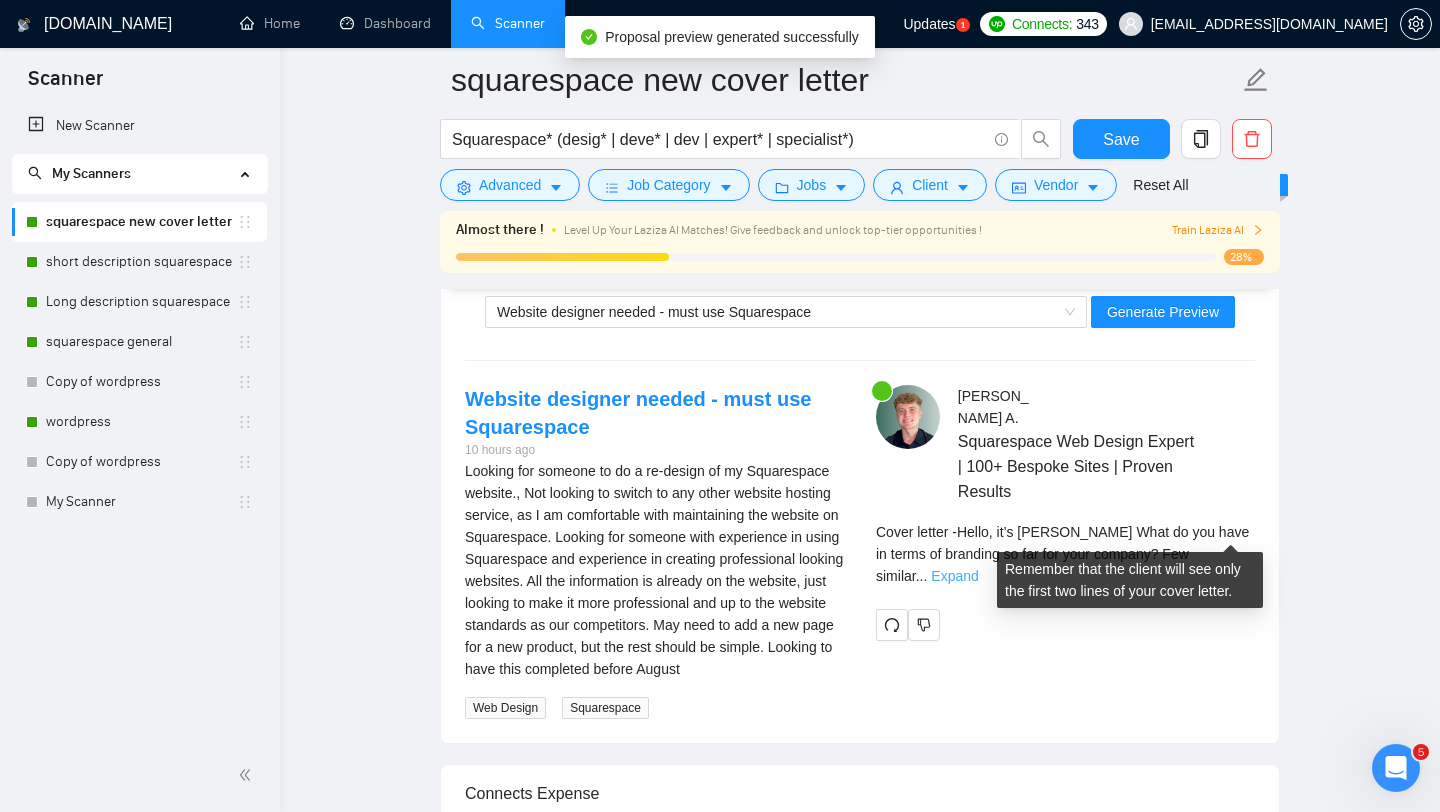 click on "Expand" at bounding box center [954, 576] 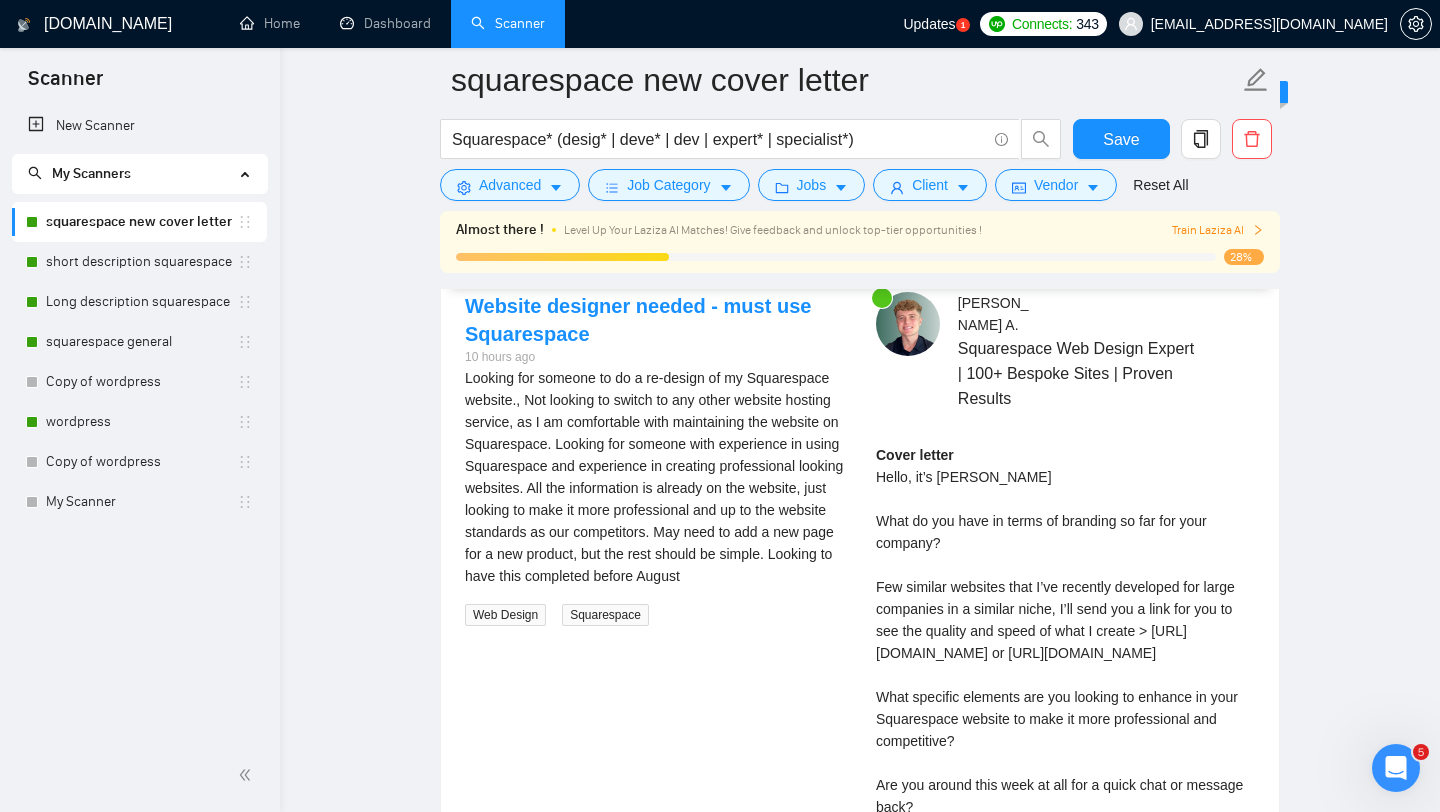 scroll, scrollTop: 3573, scrollLeft: 0, axis: vertical 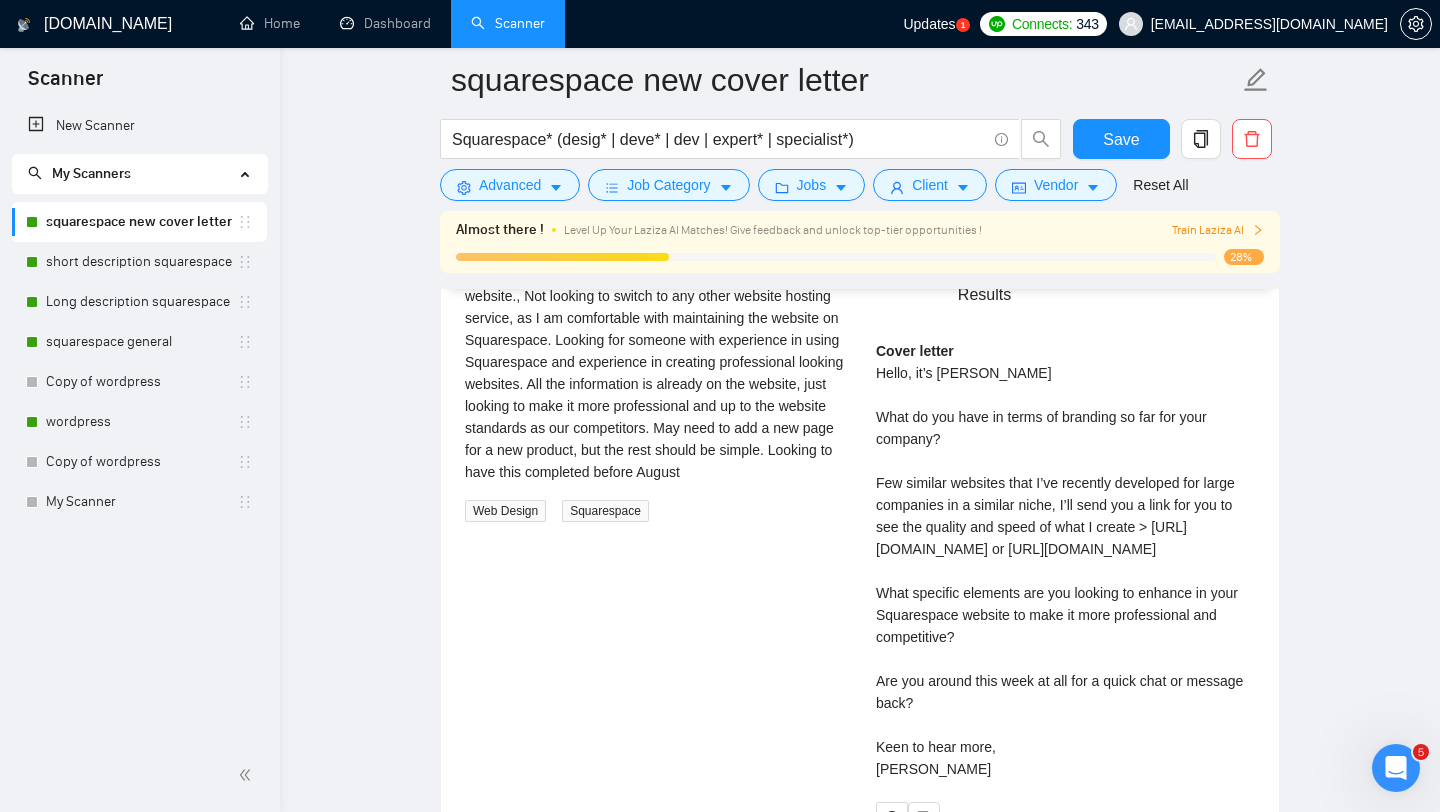 click on "Cover letter Hello, it’s [PERSON_NAME]
What do you have in terms of branding so far for your company?
Few similar websites that I’ve recently developed for large companies in a similar niche, I’ll send you a link for you to see the quality and speed of what I create > [URL][DOMAIN_NAME] or [URL][DOMAIN_NAME]
What specific elements are you looking to enhance in your Squarespace website to make it more professional and competitive?
Are you around this week at all for a quick chat or message back?
Keen to hear more,
[PERSON_NAME]" at bounding box center (1065, 560) 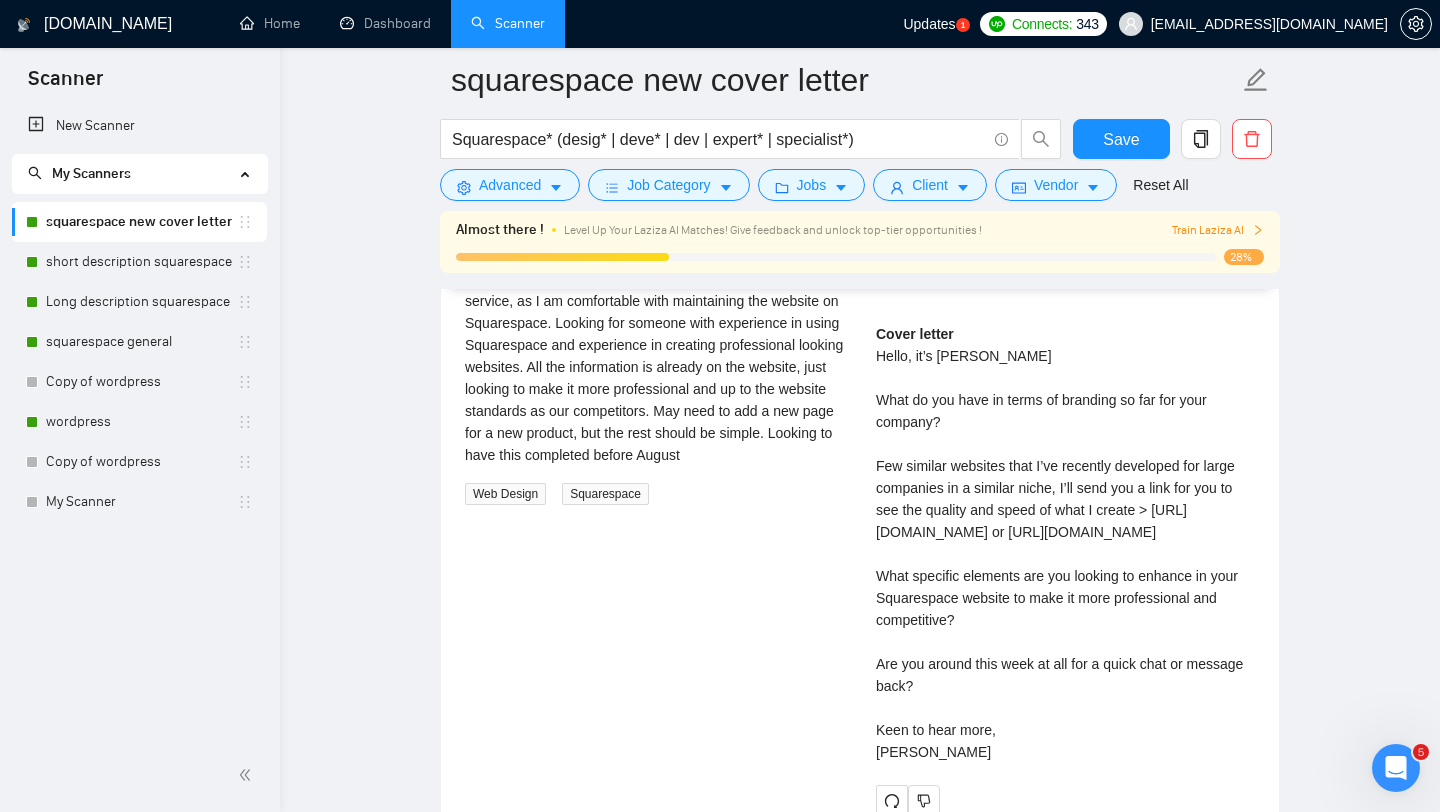 scroll, scrollTop: 3798, scrollLeft: 0, axis: vertical 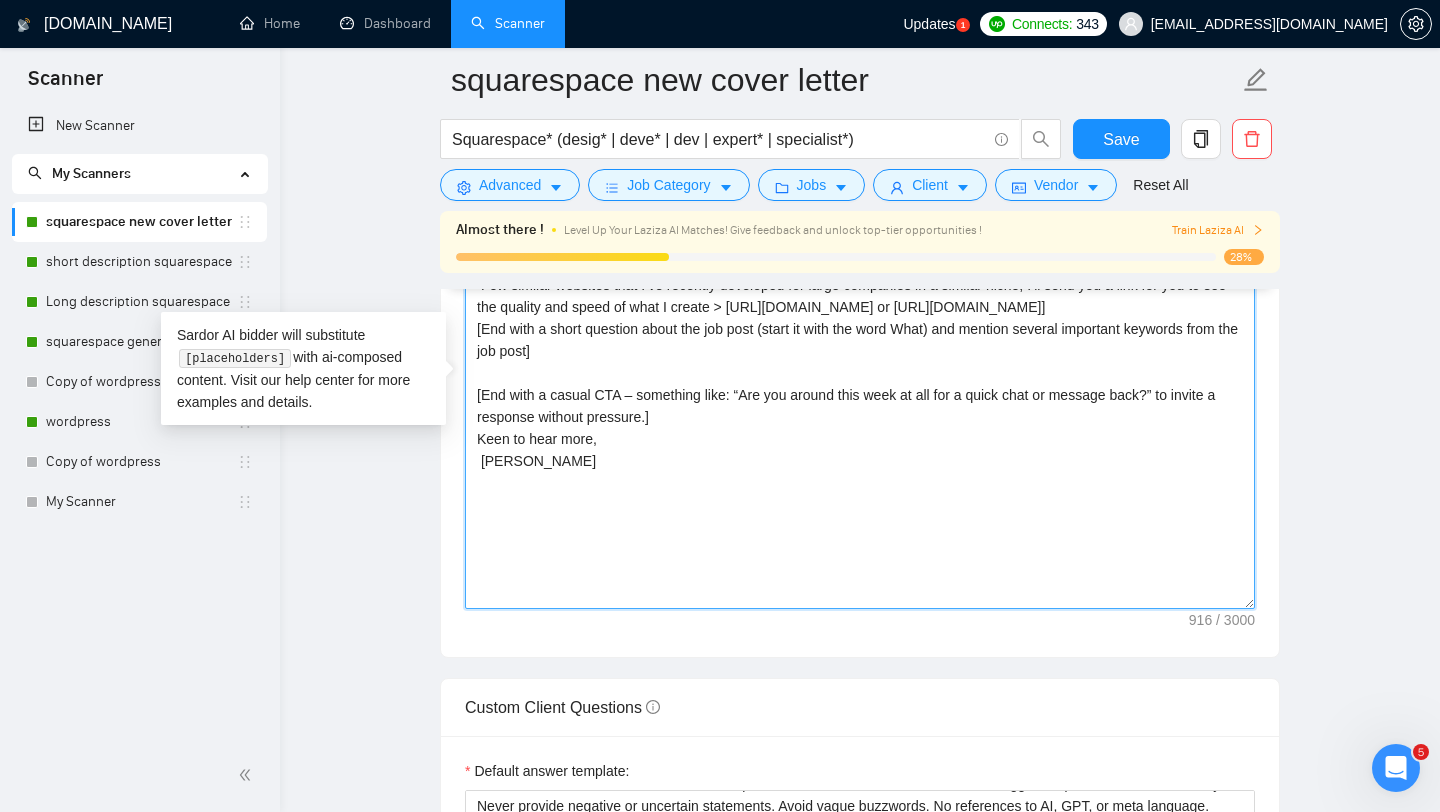 drag, startPoint x: 1163, startPoint y: 416, endPoint x: 1048, endPoint y: 415, distance: 115.00435 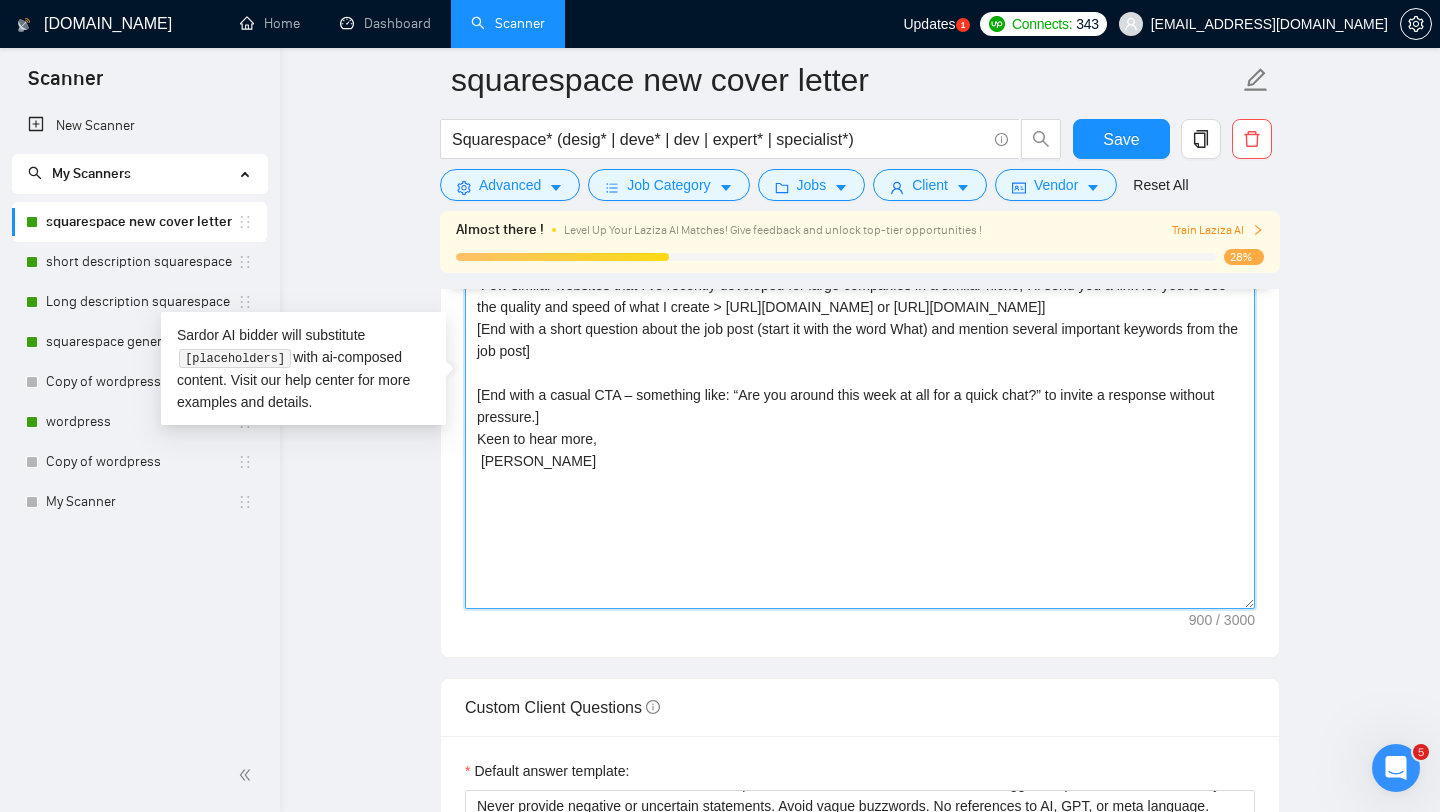 click on "[Write a personal greeting using the client’s name or company name (if provided)]
[If the name is missing, write a greeting, like: “Hello, it’s [PERSON_NAME]”]
[Show this sentence without changing anything.
What do you have in terms of branding so far for [insert company name if available]?]
[Write the text below exactly as is, and include URL(s).
Few similar websites that I’ve recently developed for large companies in a similar niche, I’ll send you a link for you to see the quality and speed of what I create > [URL][DOMAIN_NAME] or [URL][DOMAIN_NAME]]
[End with a short question about the job post (start it with the word What) and mention several important keywords from the job post]
[End with a casual CTA – something like: “Are you around this week at all for a quick chat?” to invite a response without pressure.]
Keen to hear more,
[PERSON_NAME]" at bounding box center [860, 384] 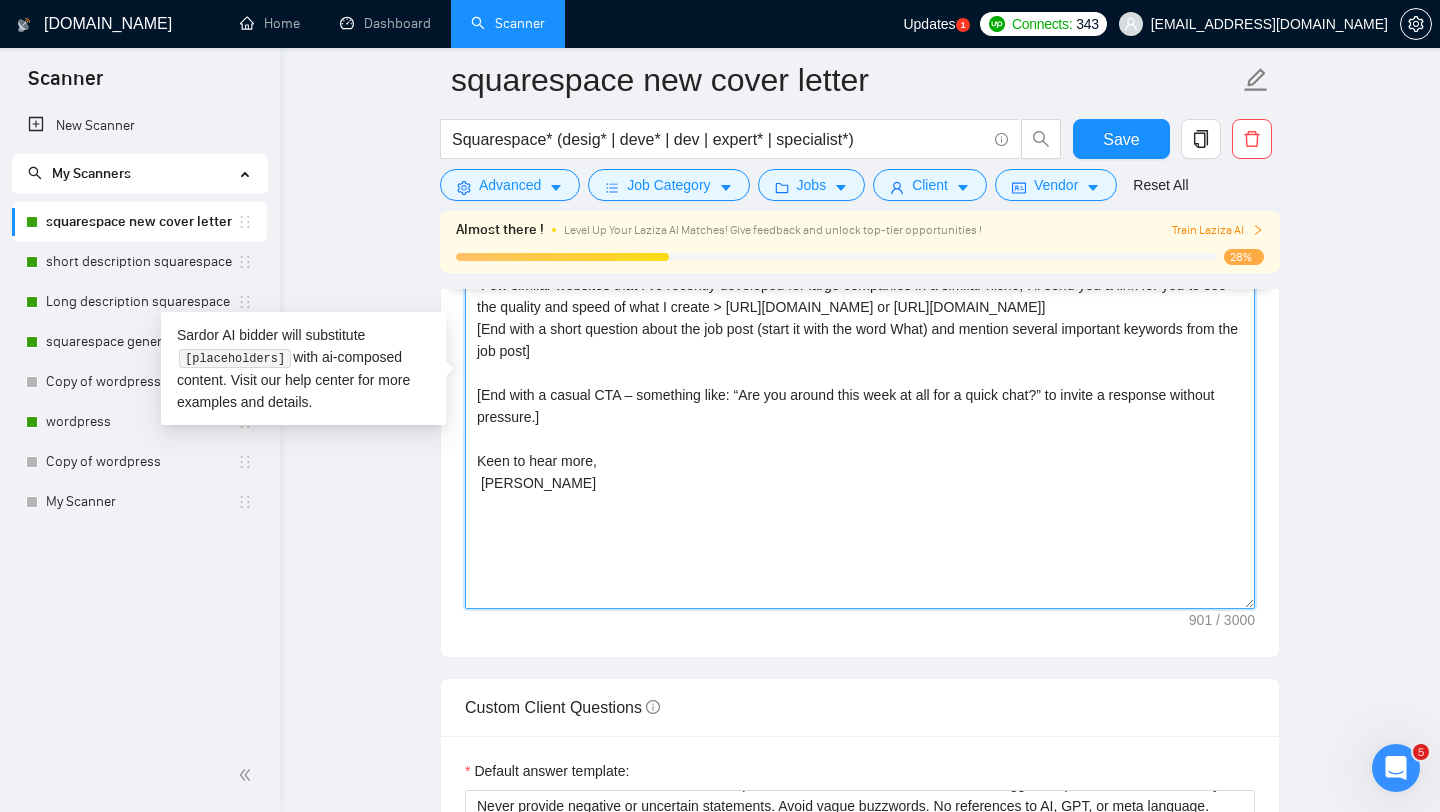 scroll, scrollTop: 1728, scrollLeft: 0, axis: vertical 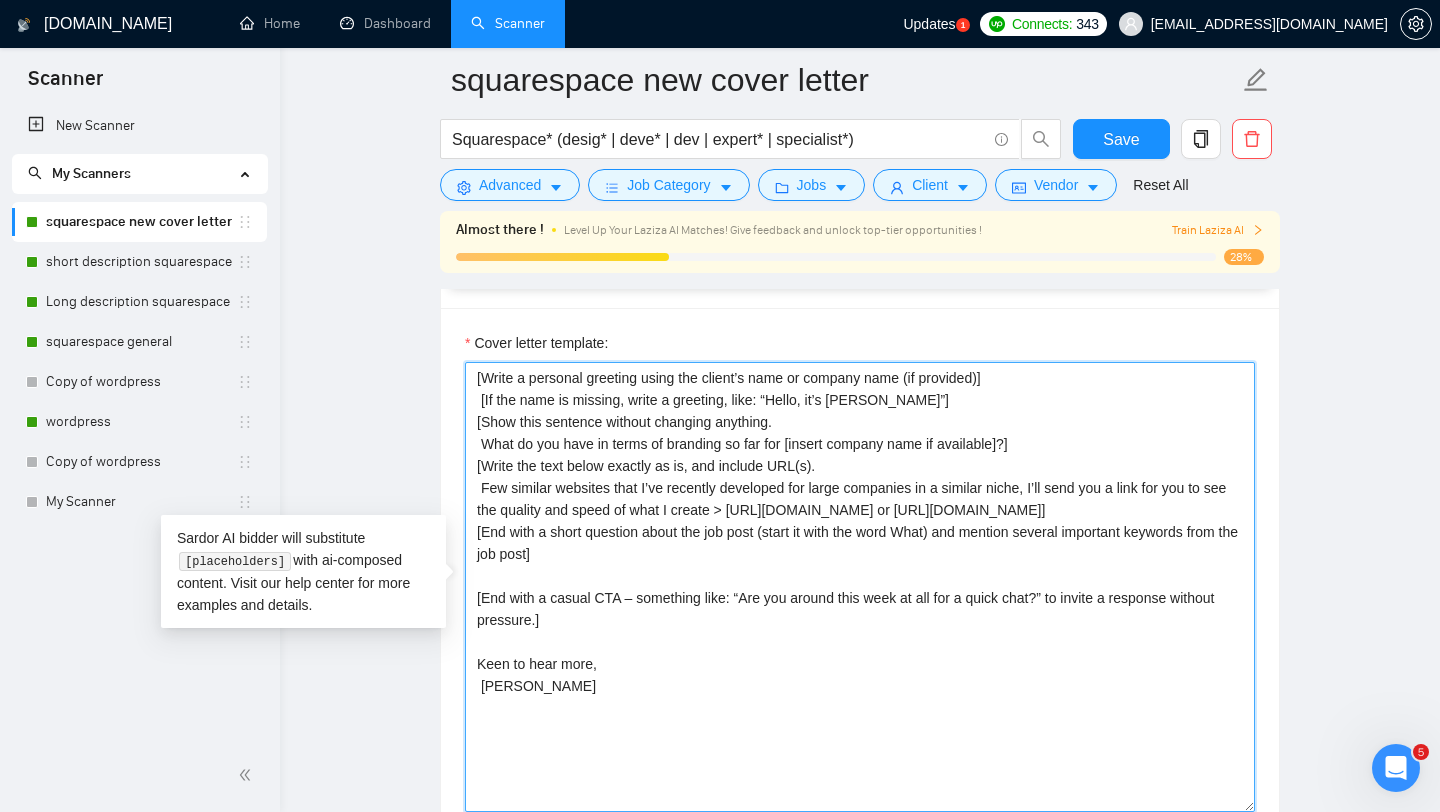 drag, startPoint x: 608, startPoint y: 710, endPoint x: 476, endPoint y: 356, distance: 377.80948 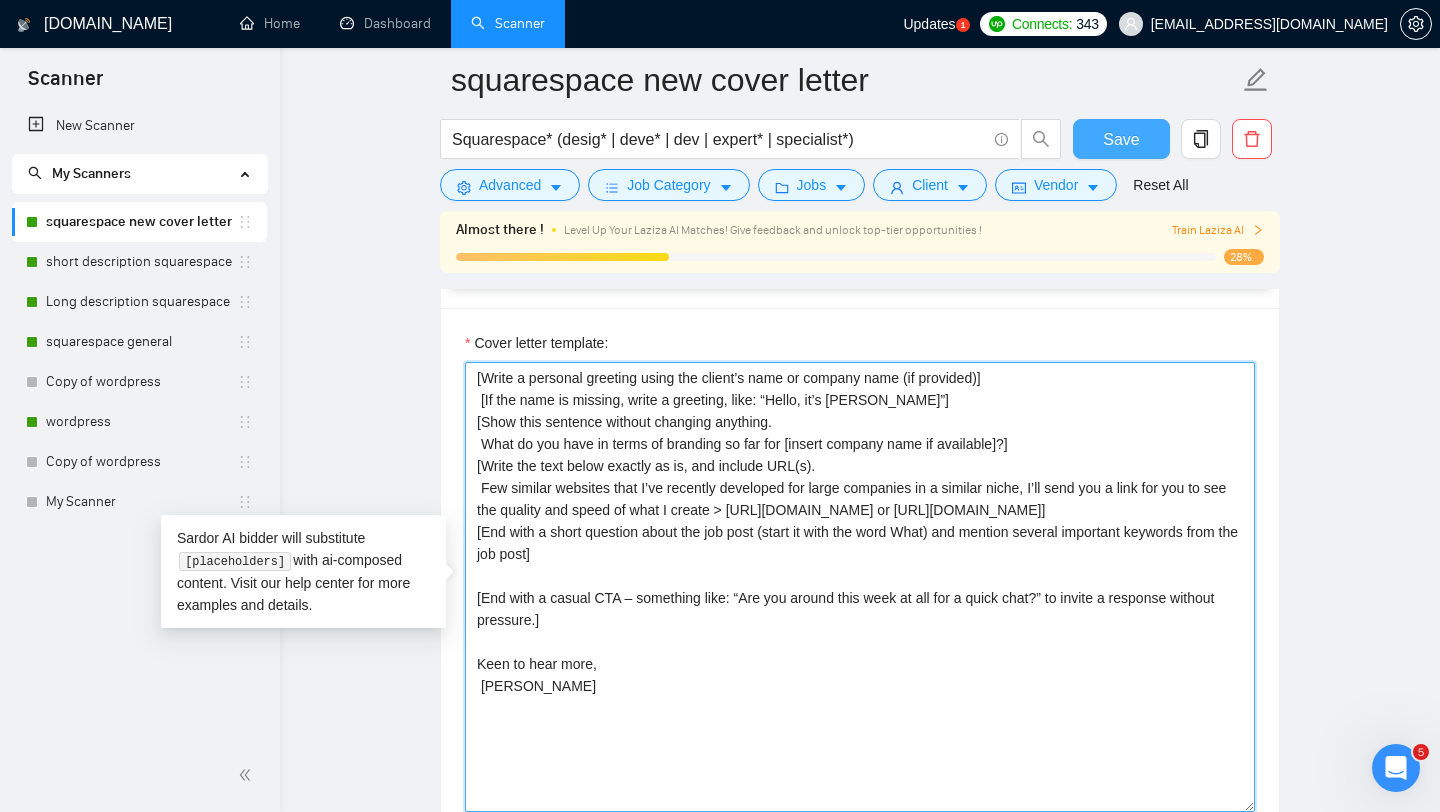 type on "[Write a personal greeting using the client’s name or company name (if provided)]
[If the name is missing, write a greeting, like: “Hello, it’s [PERSON_NAME]”]
[Show this sentence without changing anything.
What do you have in terms of branding so far for [insert company name if available]?]
[Write the text below exactly as is, and include URL(s).
Few similar websites that I’ve recently developed for large companies in a similar niche, I’ll send you a link for you to see the quality and speed of what I create > [URL][DOMAIN_NAME] or [URL][DOMAIN_NAME]]
[End with a short question about the job post (start it with the word What) and mention several important keywords from the job post]
[End with a casual CTA – something like: “Are you around this week at all for a quick chat?” to invite a response without pressure.]
Keen to hear more,
[PERSON_NAME]" 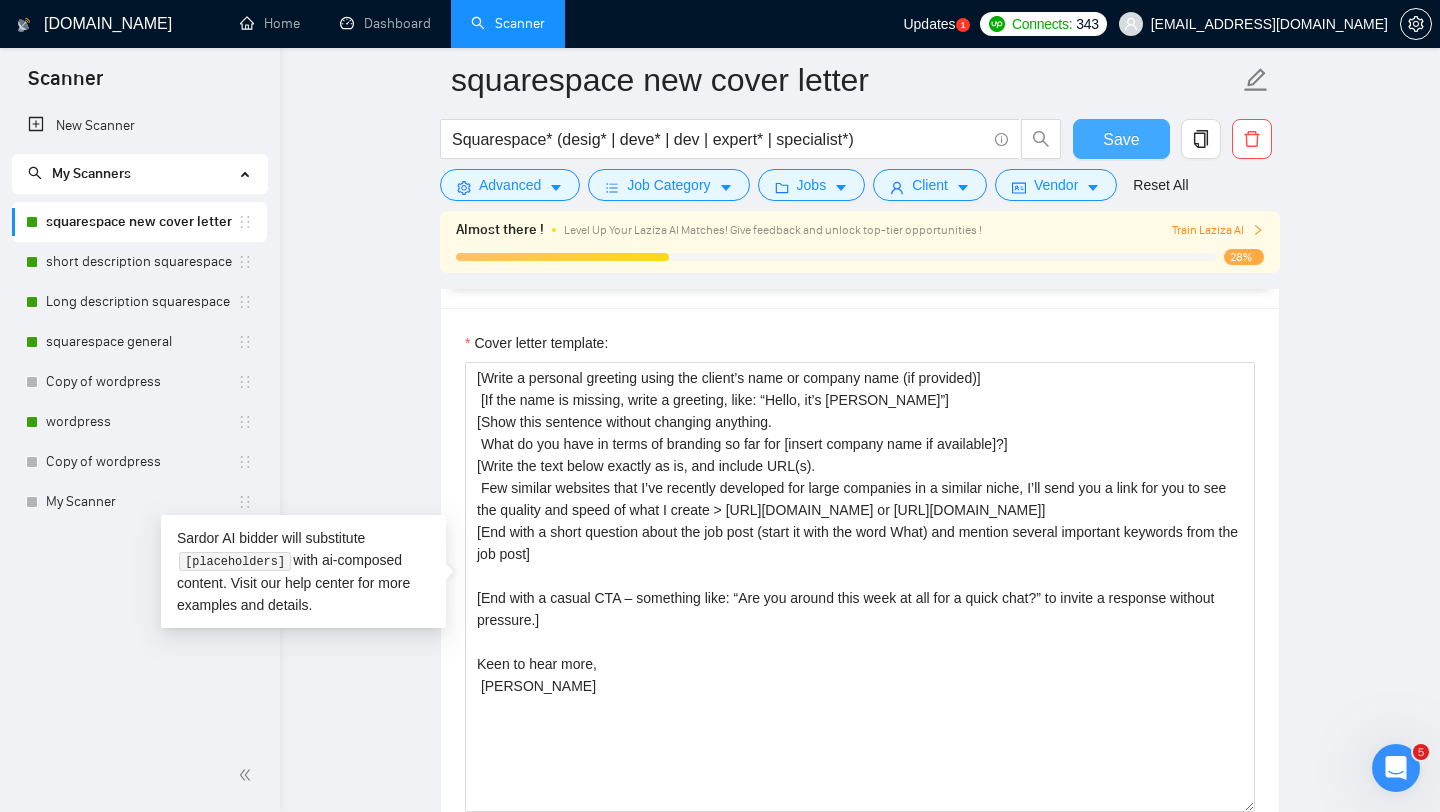 click on "Save" at bounding box center (1121, 139) 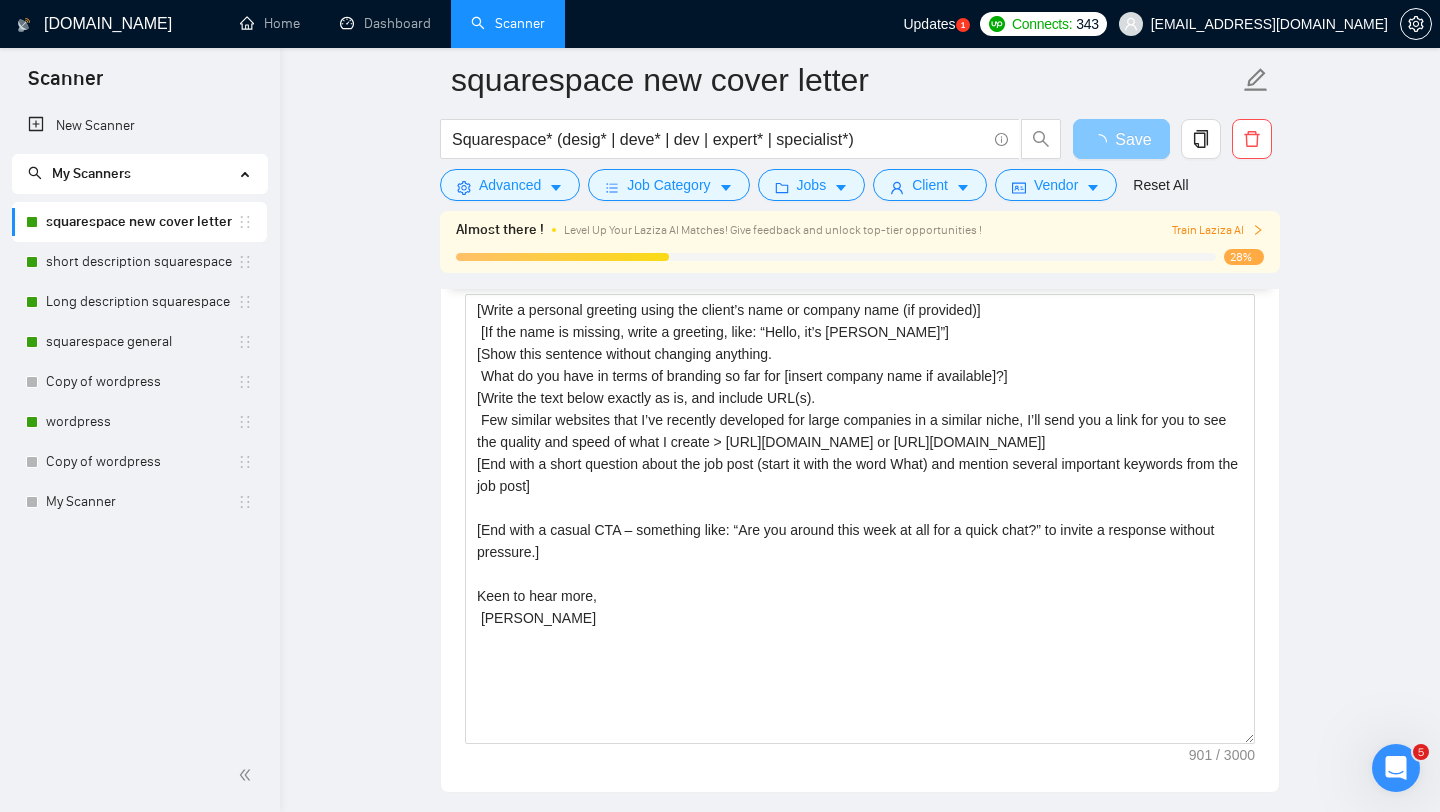 type 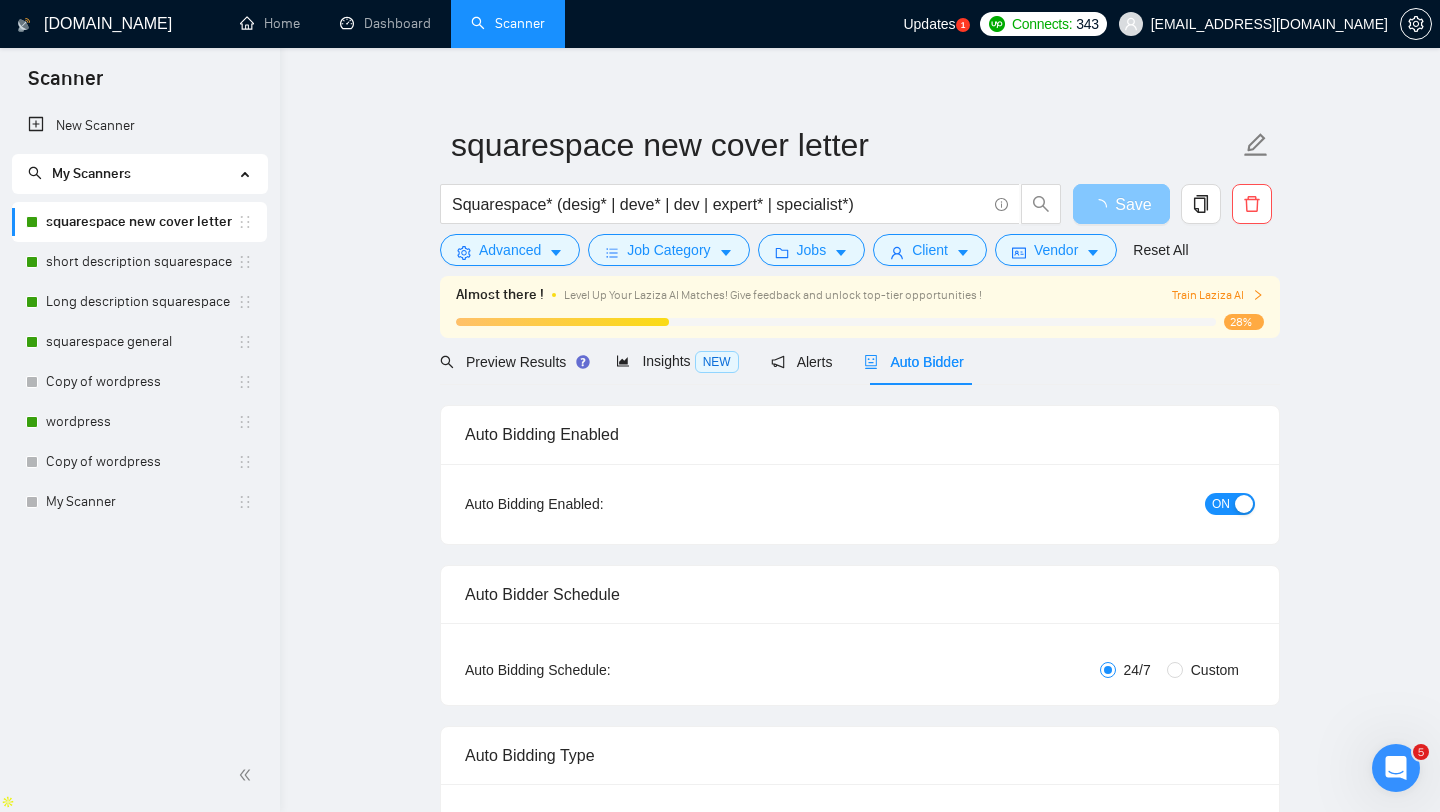 scroll, scrollTop: 0, scrollLeft: 0, axis: both 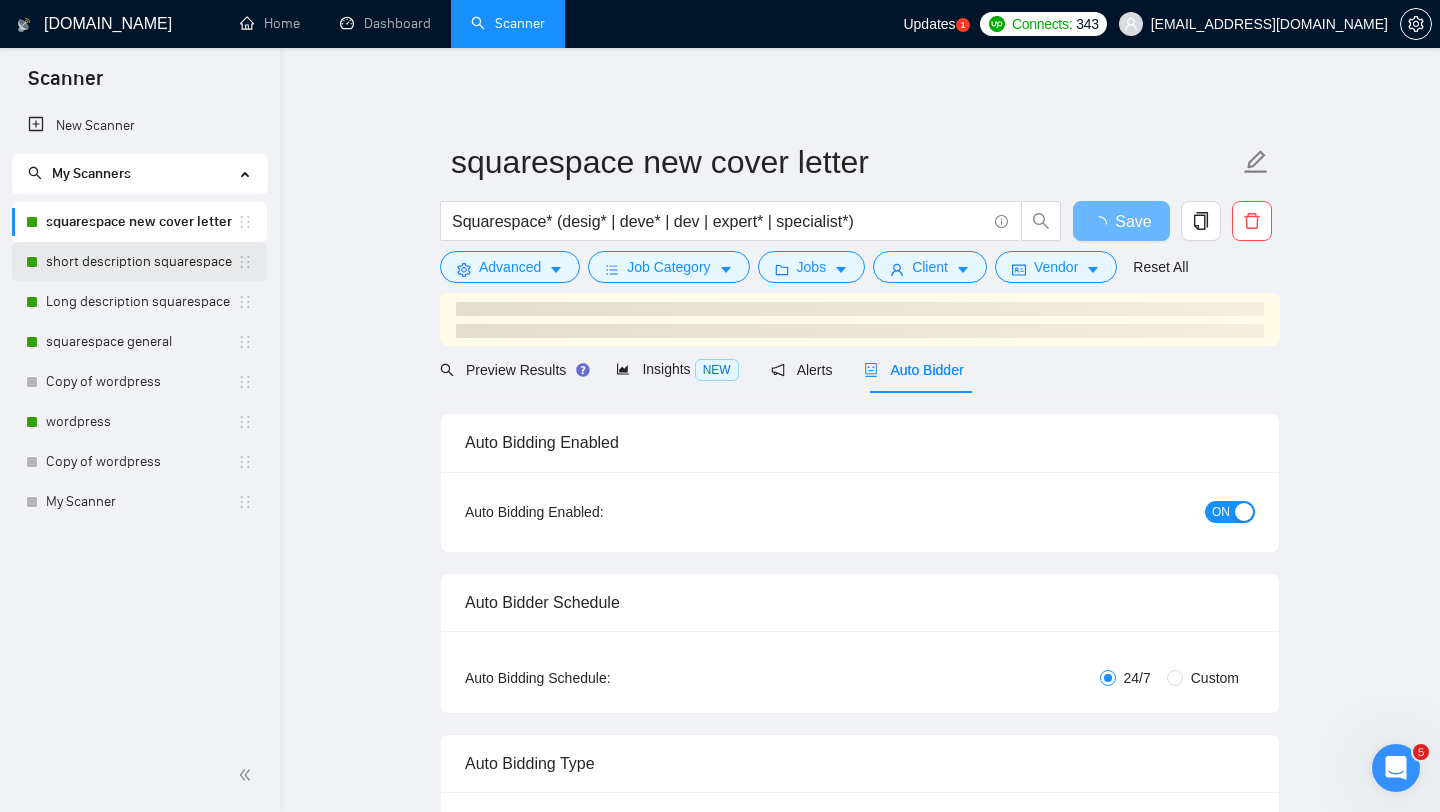 click on "short description squarespace" at bounding box center [141, 262] 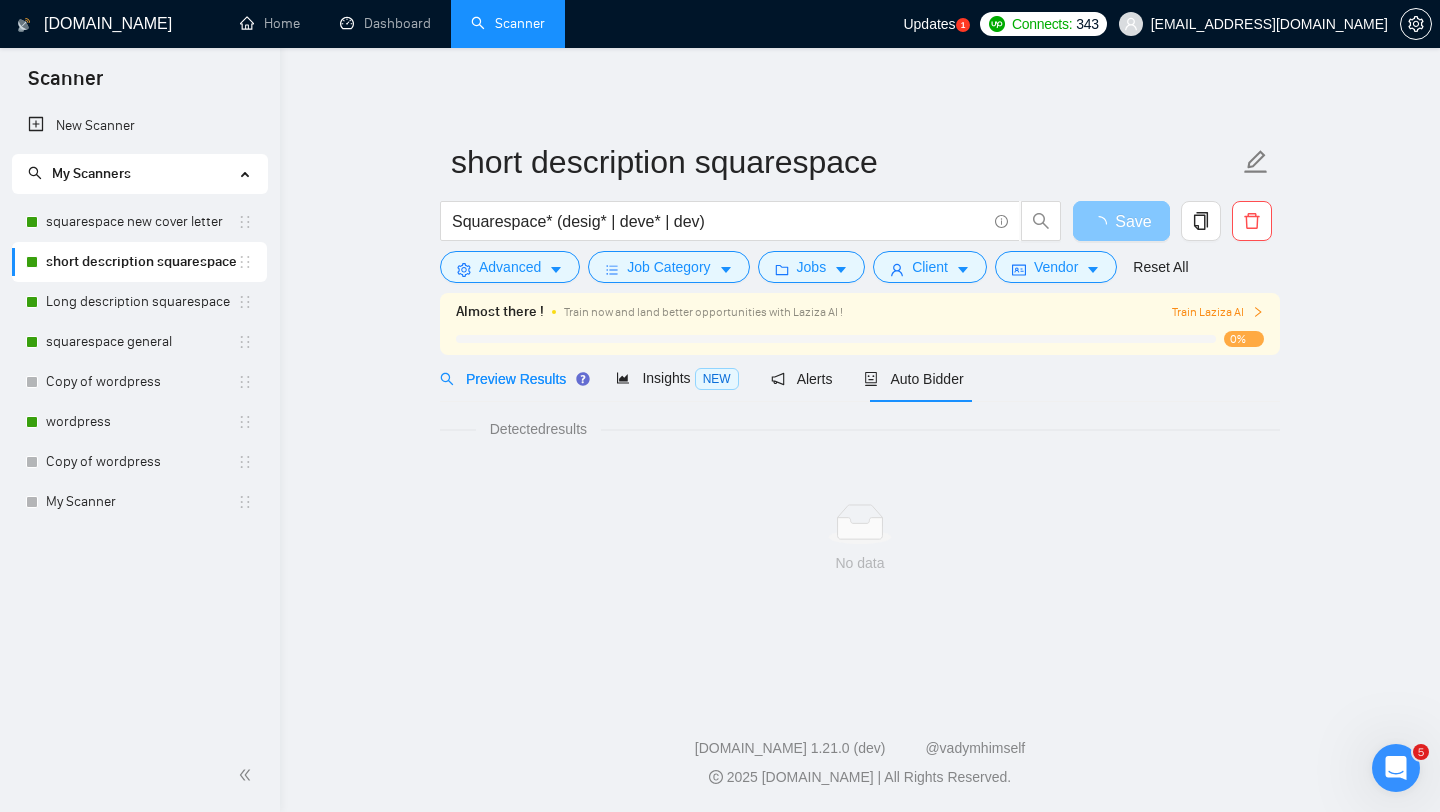 click on "Save" at bounding box center (1121, 221) 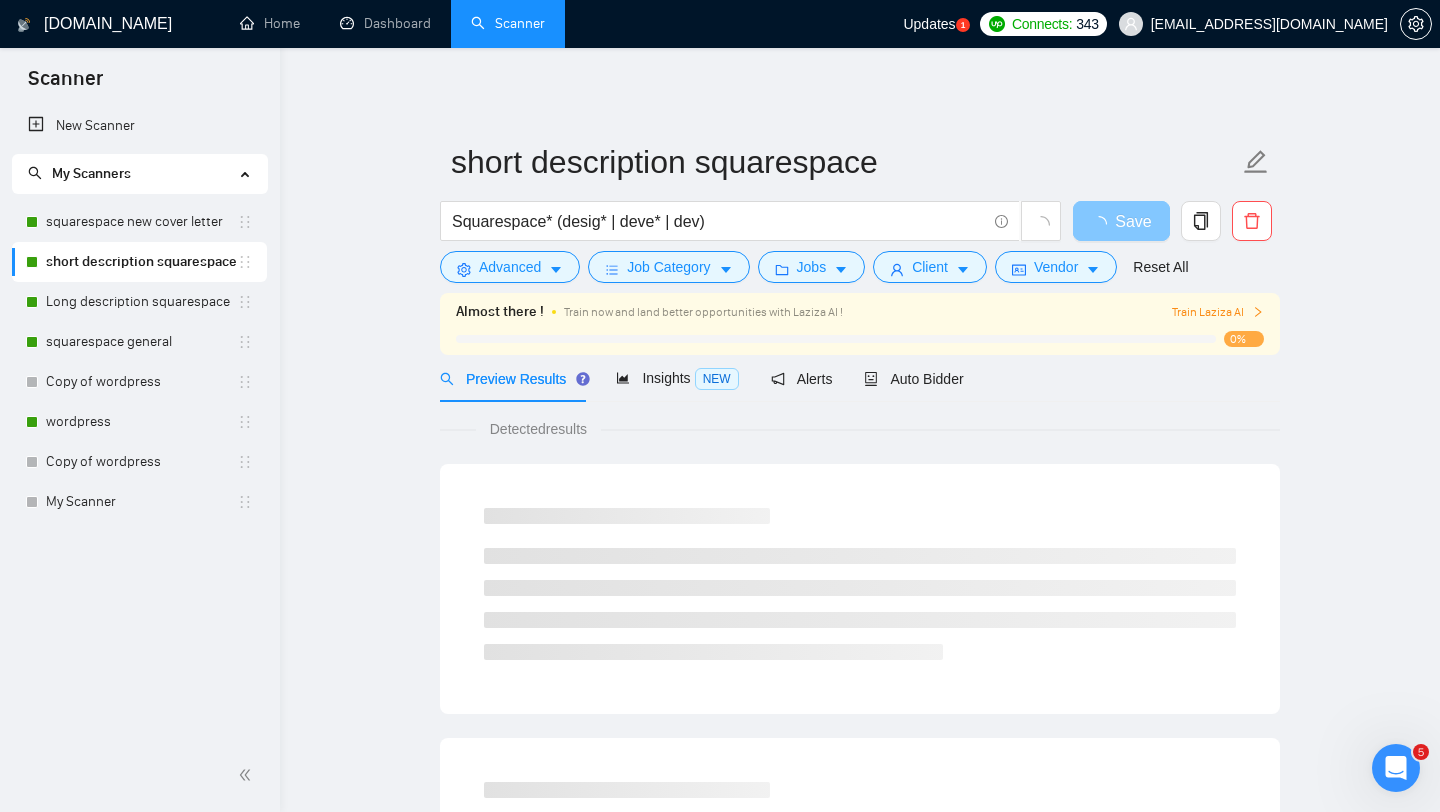 click on "Save" at bounding box center (1133, 221) 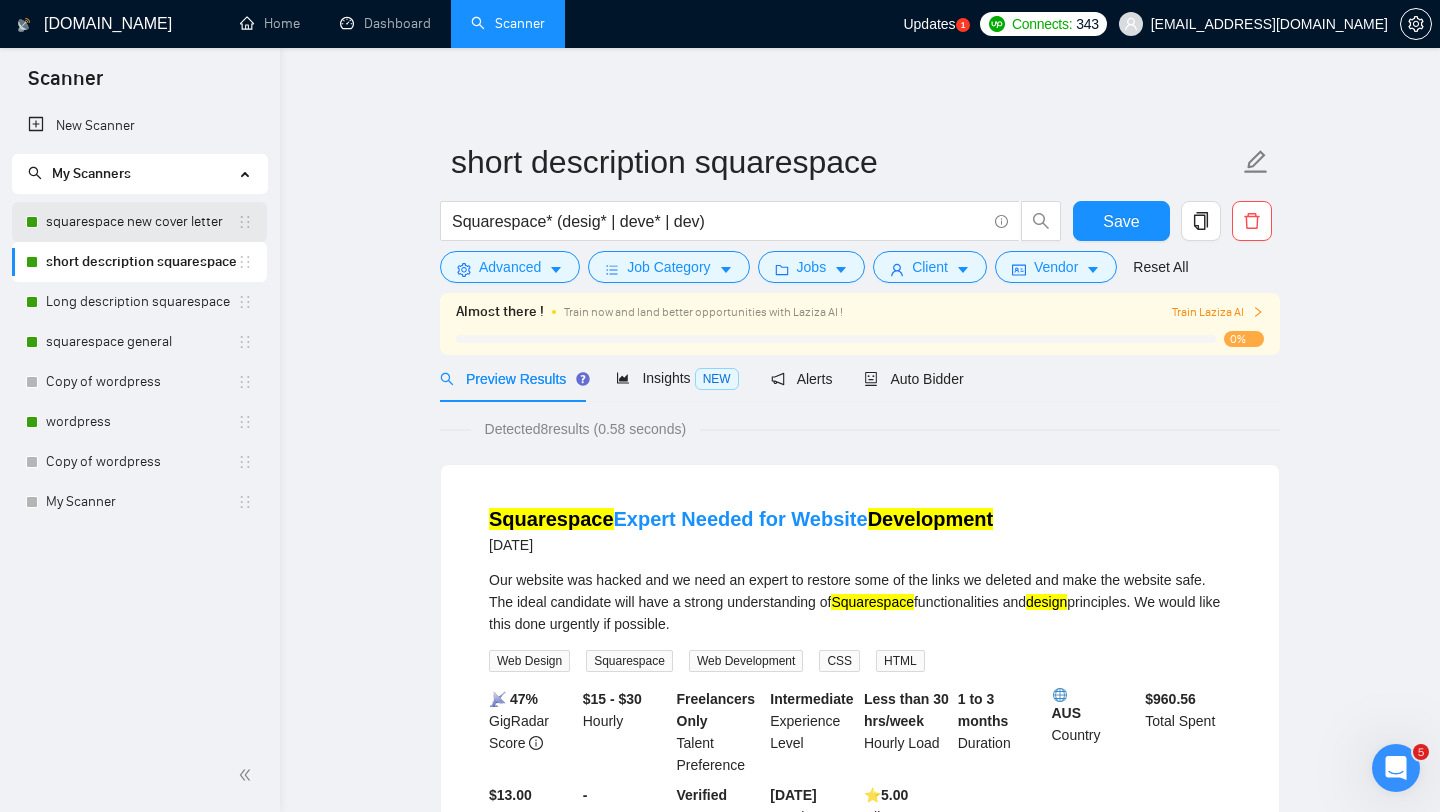 click on "squarespace new cover letter" at bounding box center [141, 222] 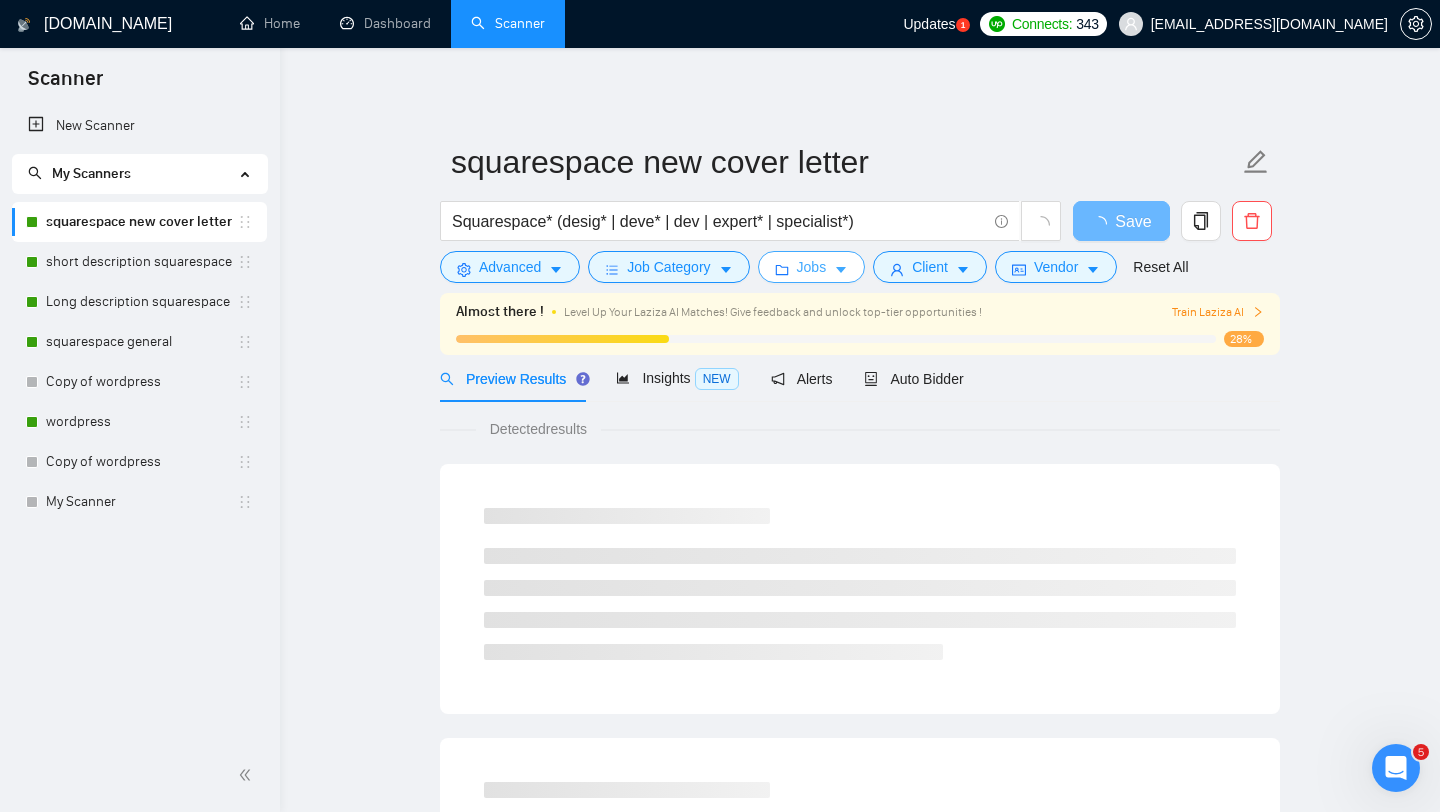 click on "Jobs" at bounding box center [812, 267] 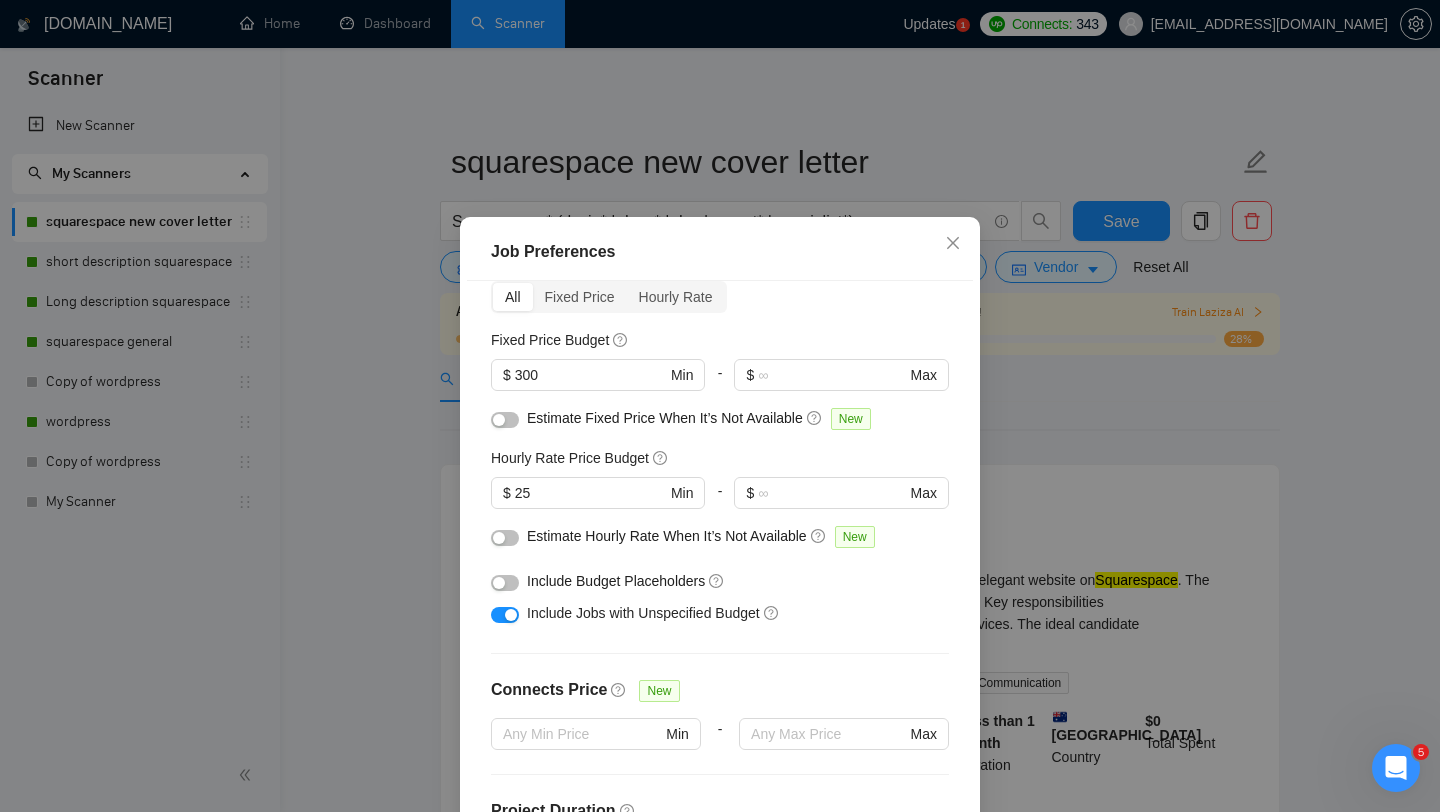 scroll, scrollTop: 36, scrollLeft: 0, axis: vertical 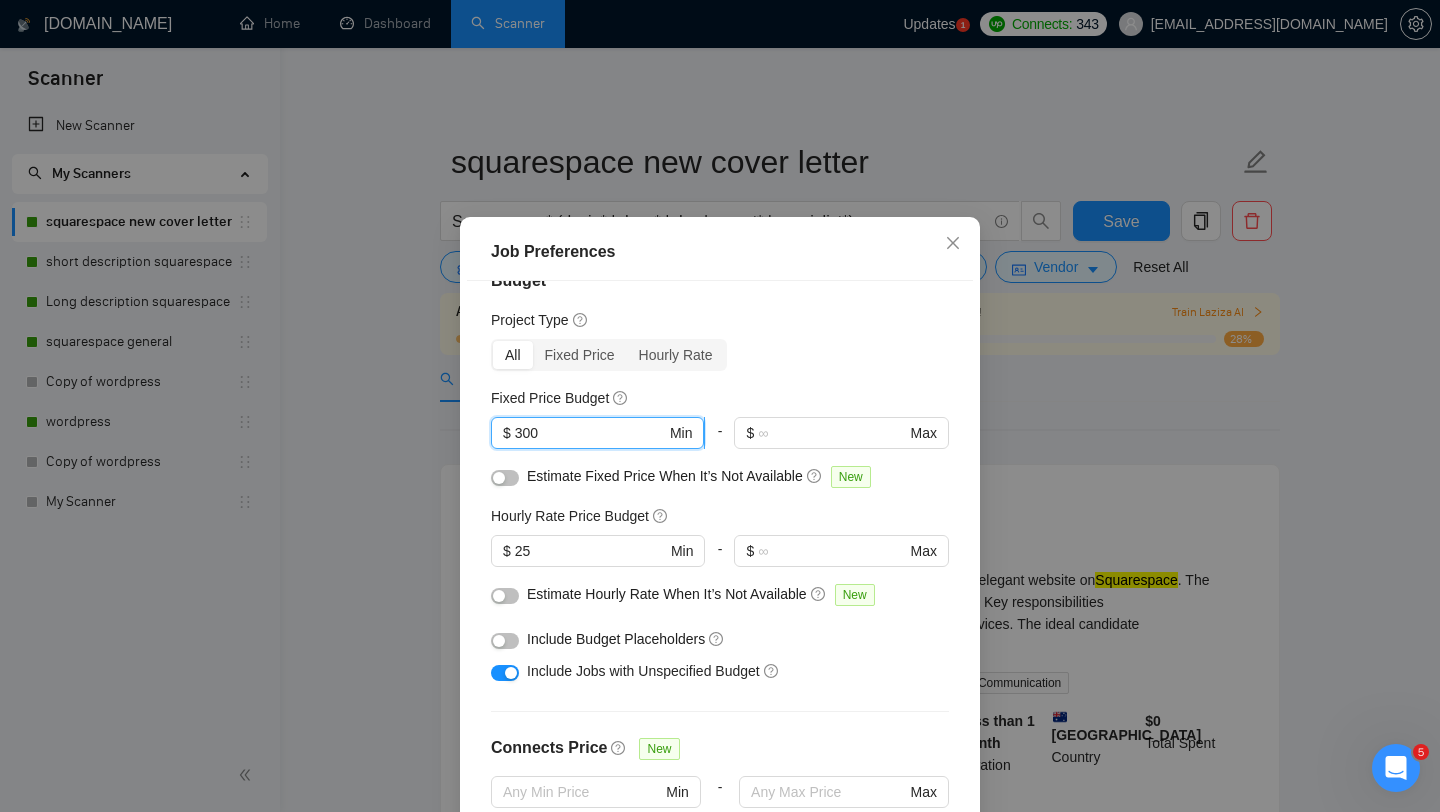 click on "300" at bounding box center (590, 433) 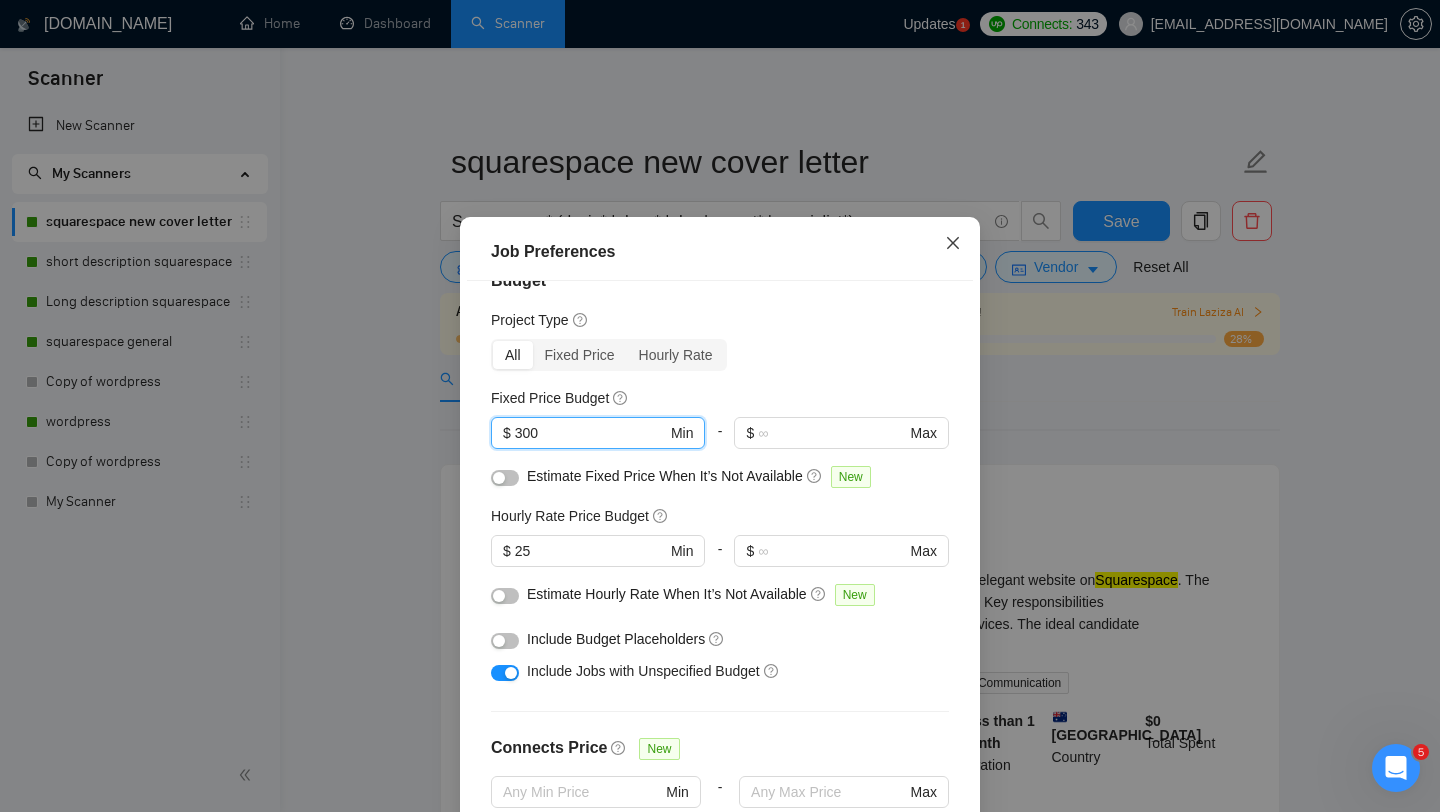 click 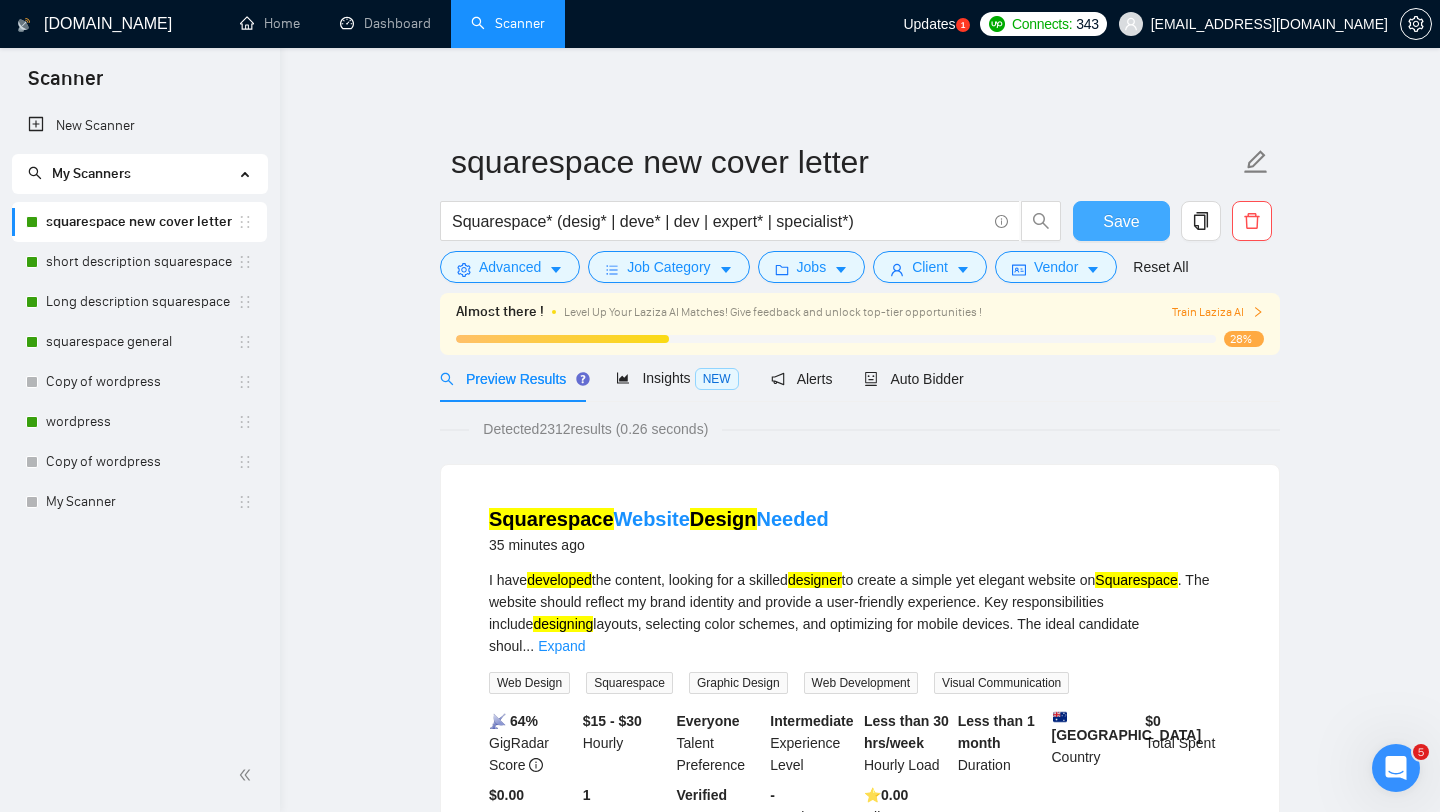 click on "Save" at bounding box center (1121, 221) 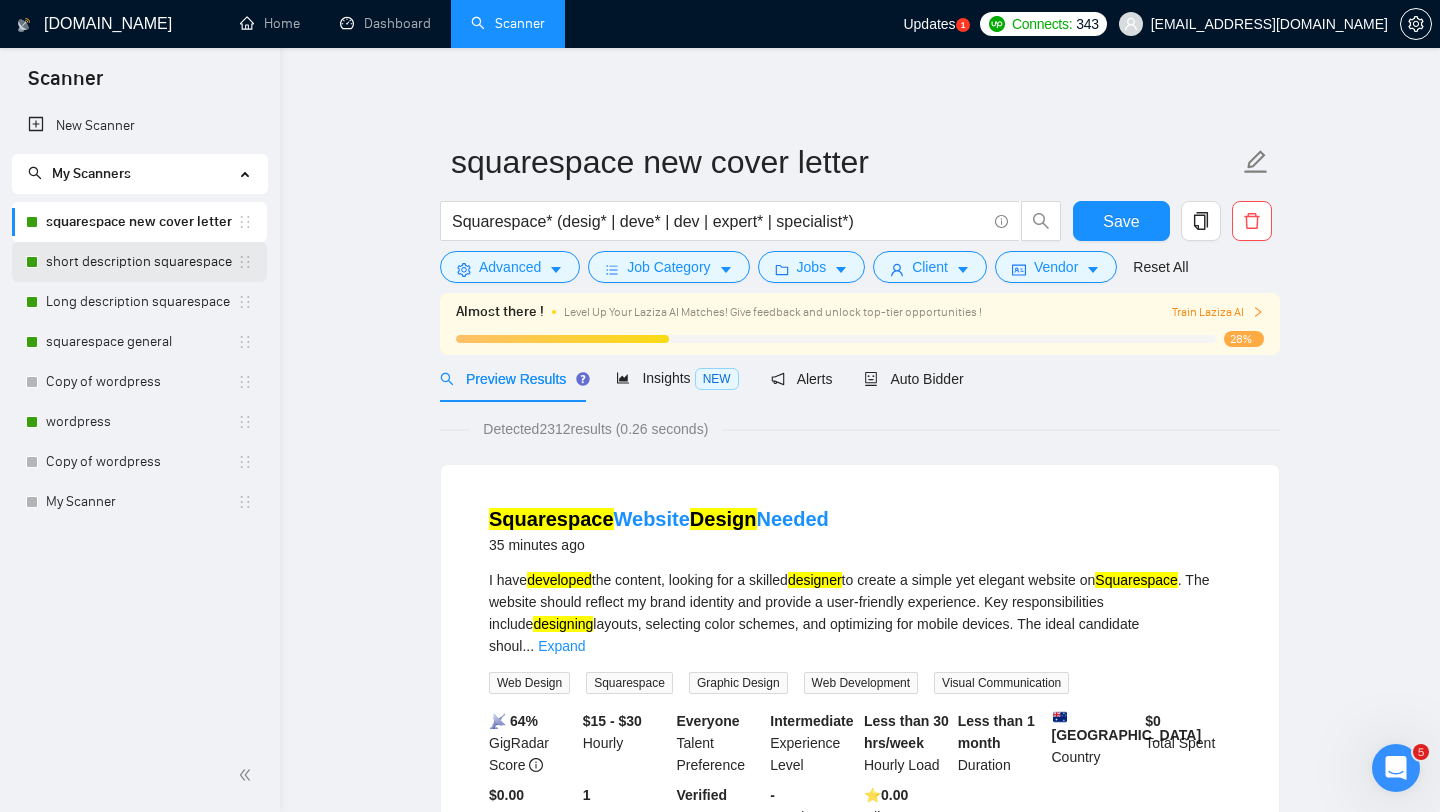 click on "short description squarespace" at bounding box center (141, 262) 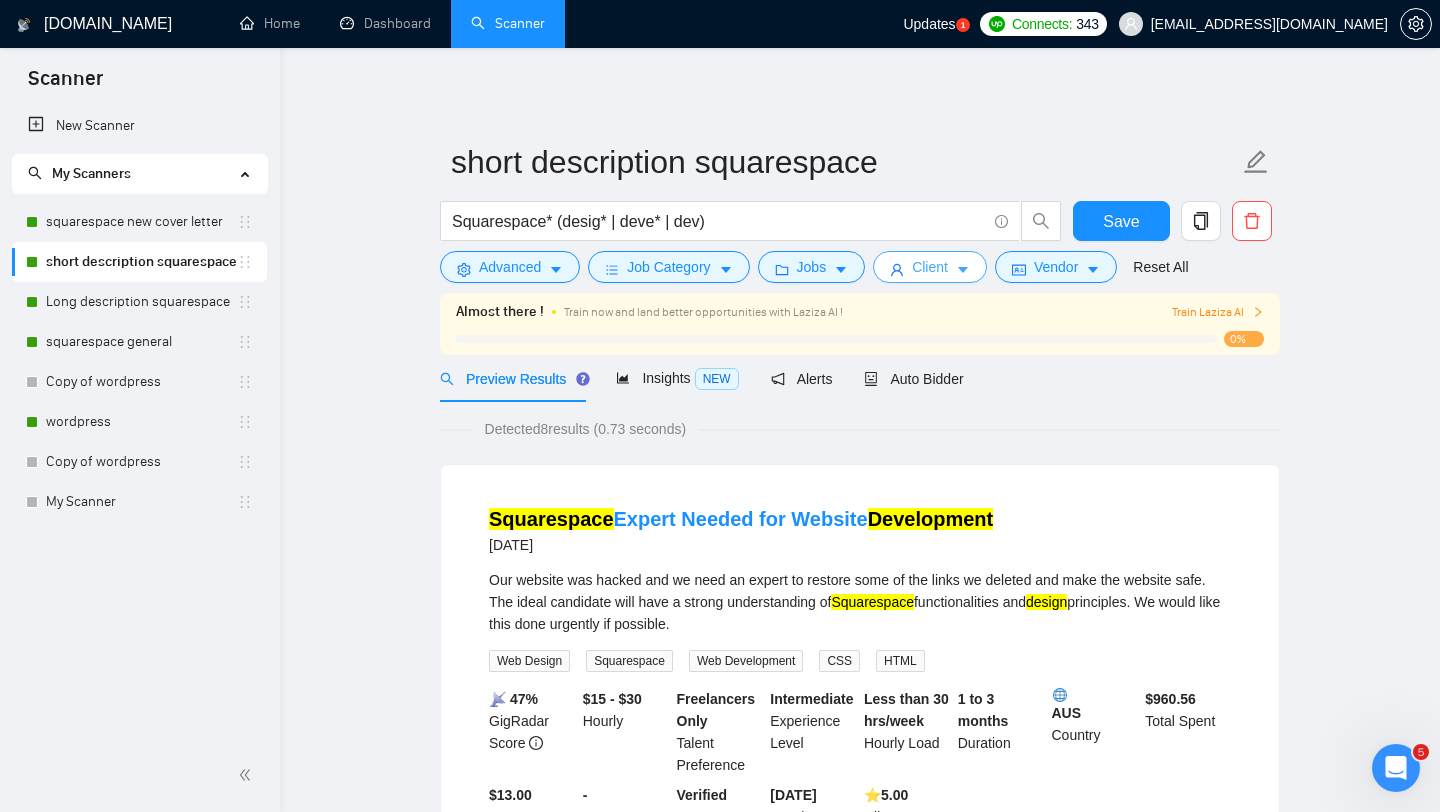 click on "Client" at bounding box center (930, 267) 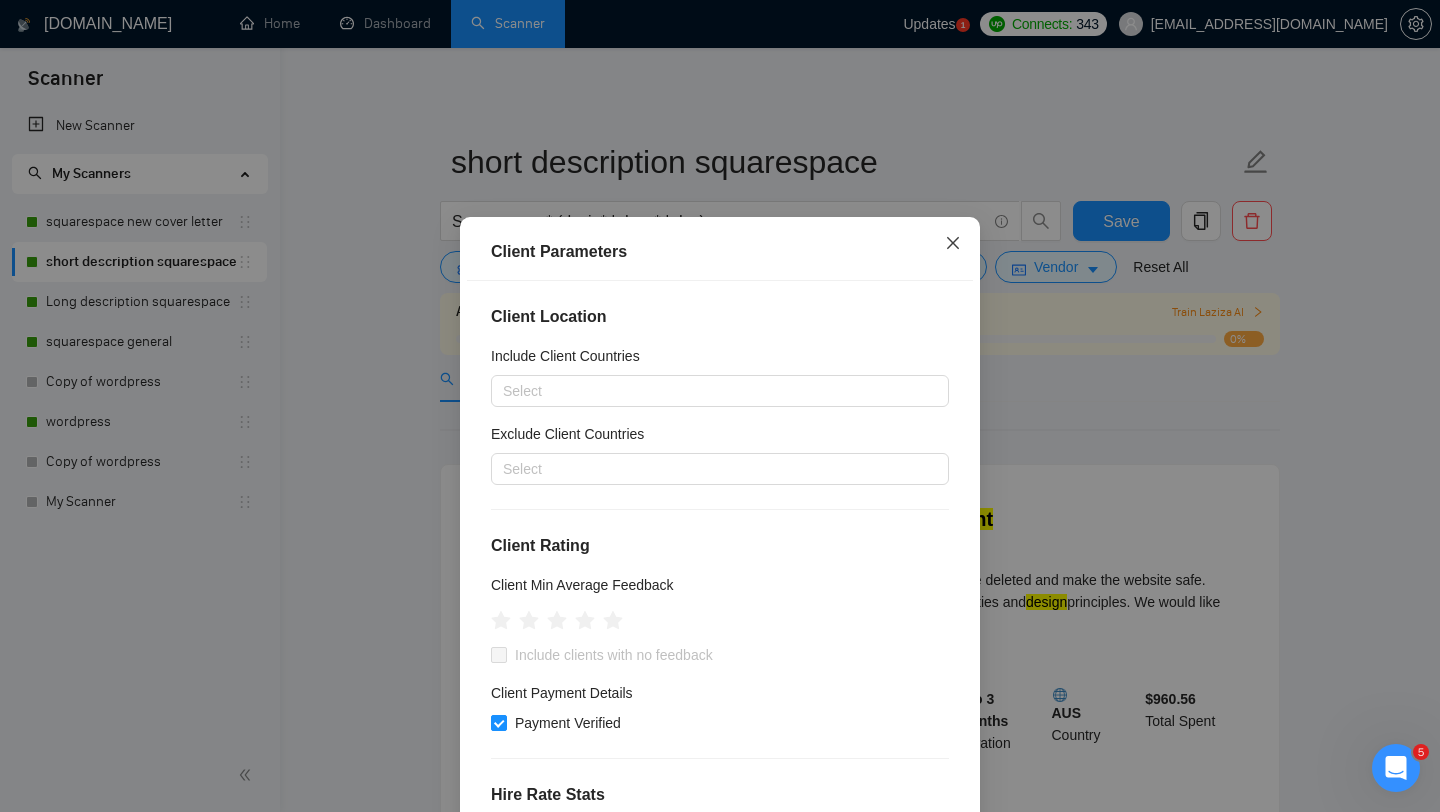 click at bounding box center (953, 244) 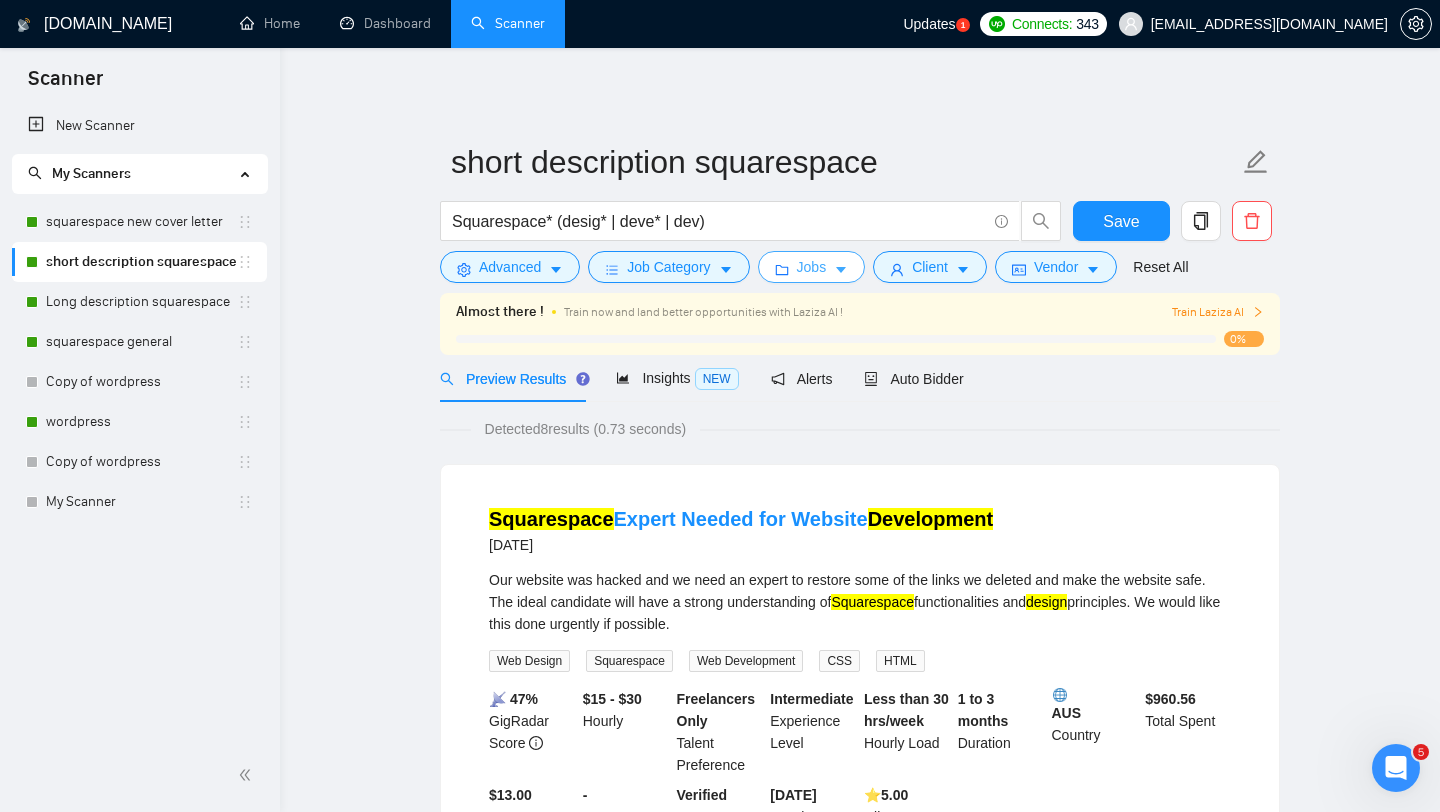 click 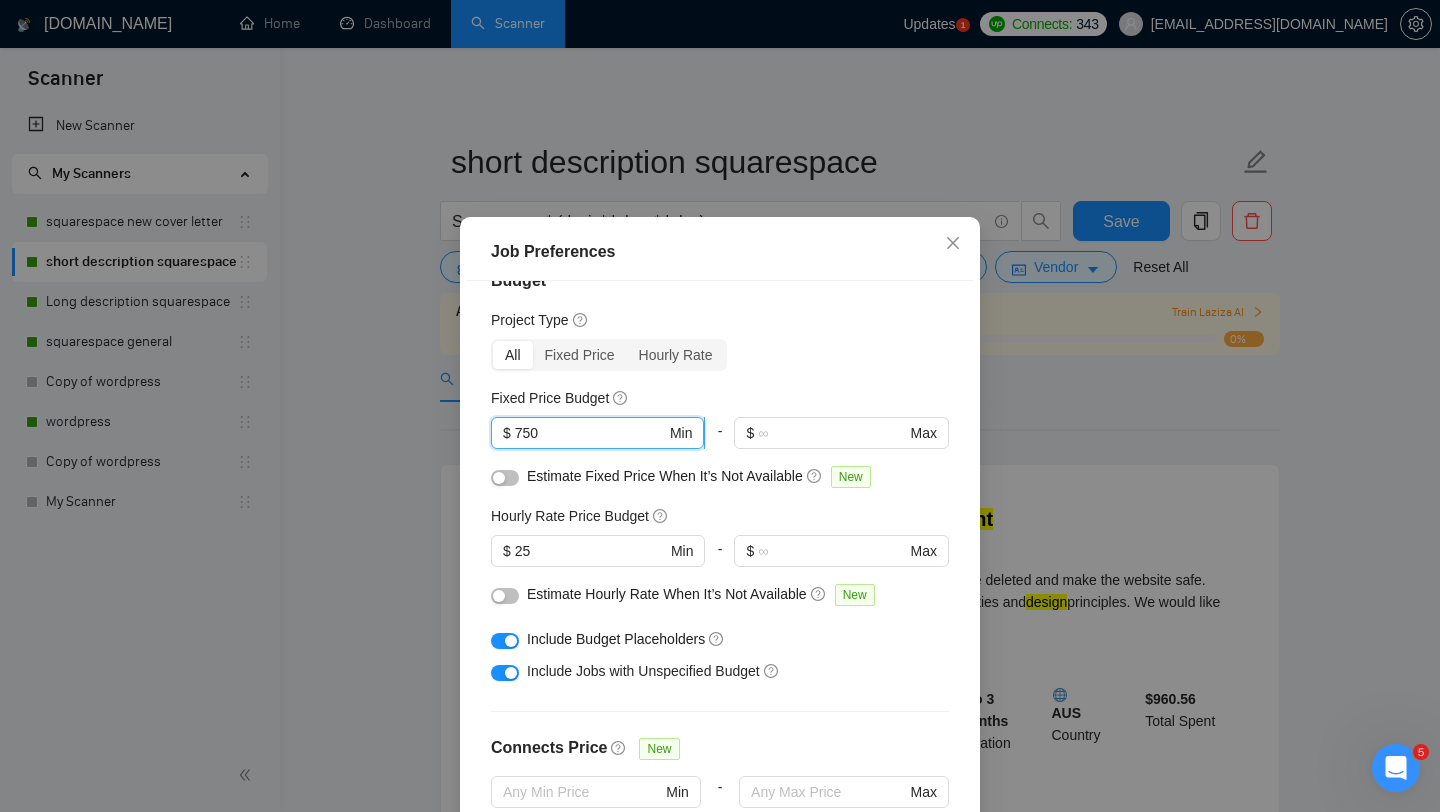click on "750" at bounding box center (590, 433) 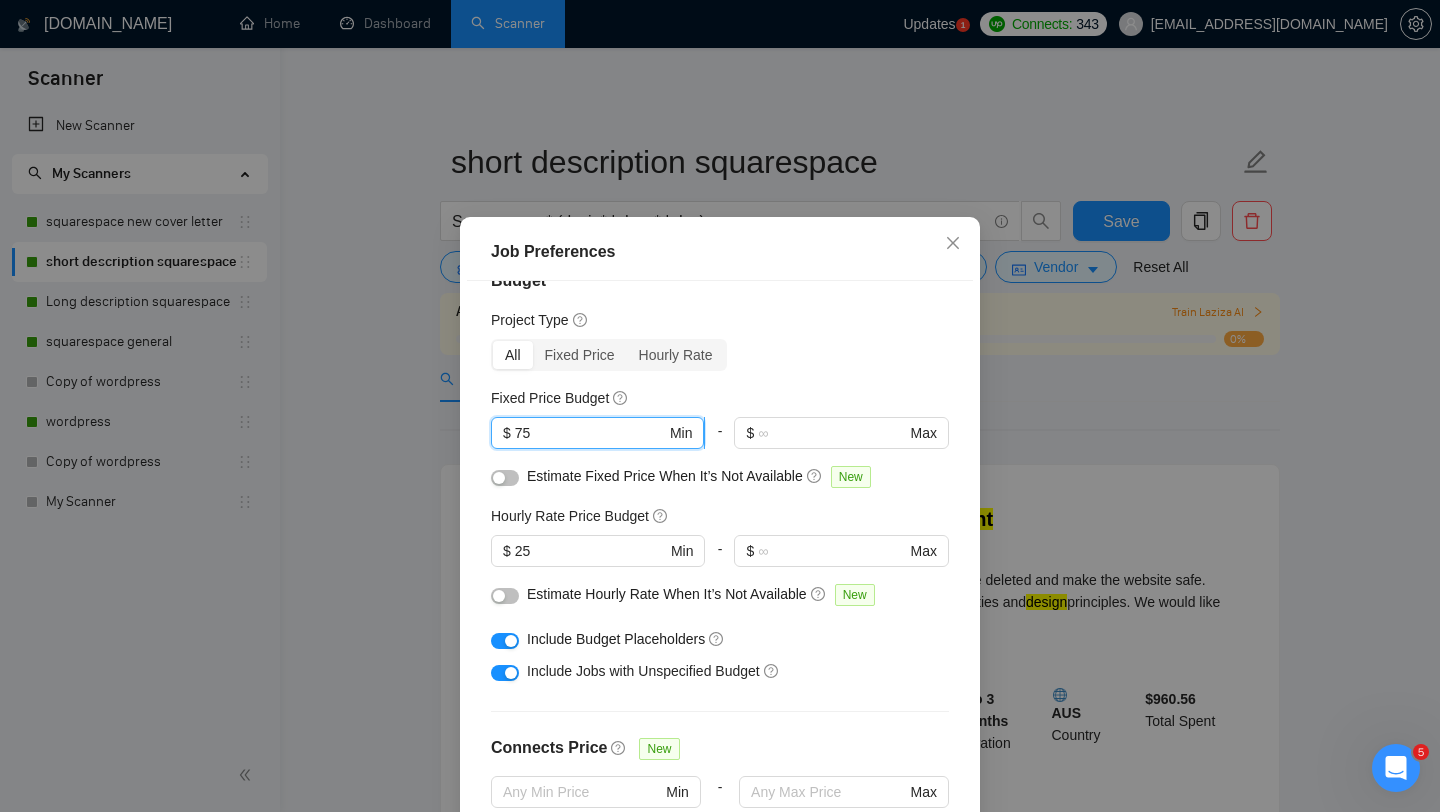 type on "7" 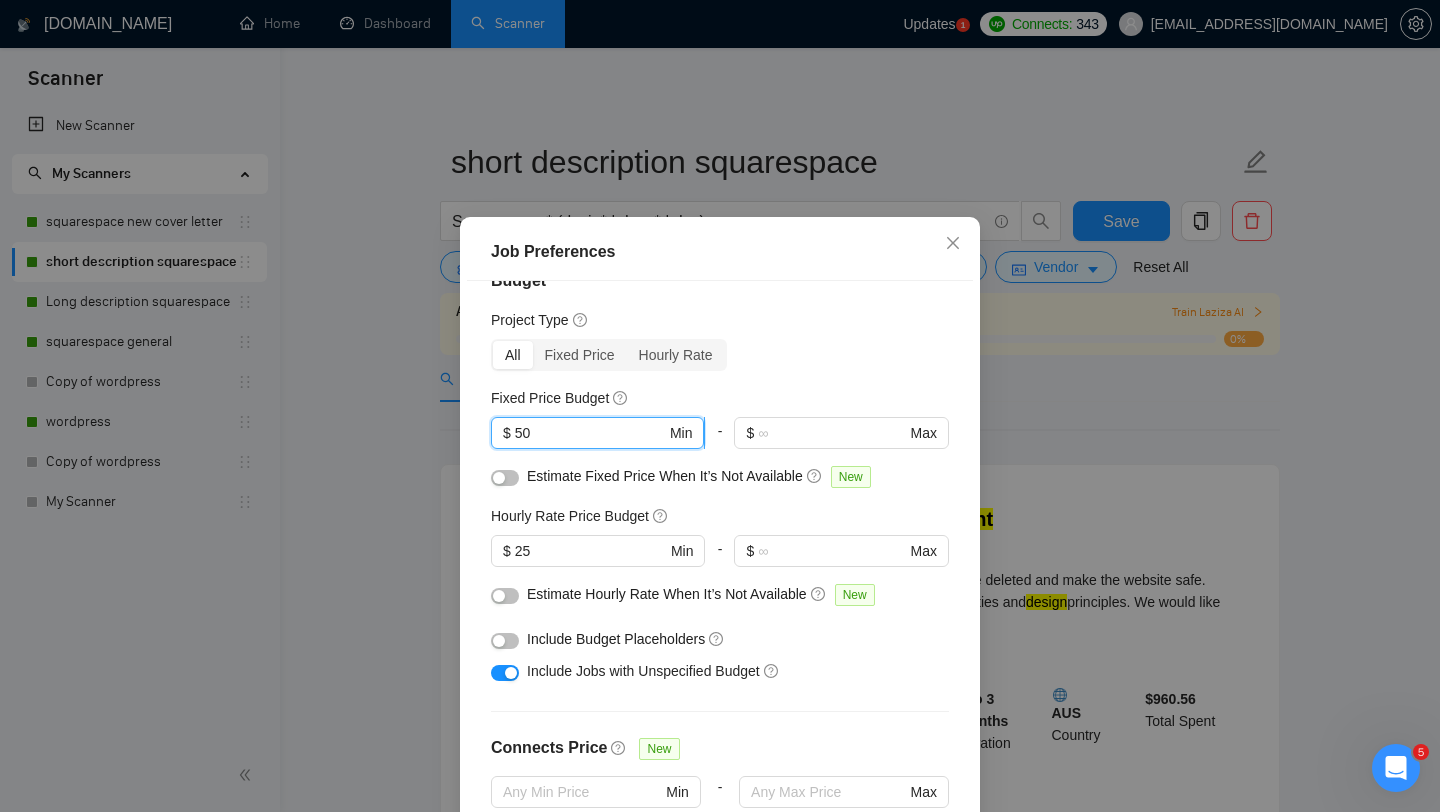 type on "5" 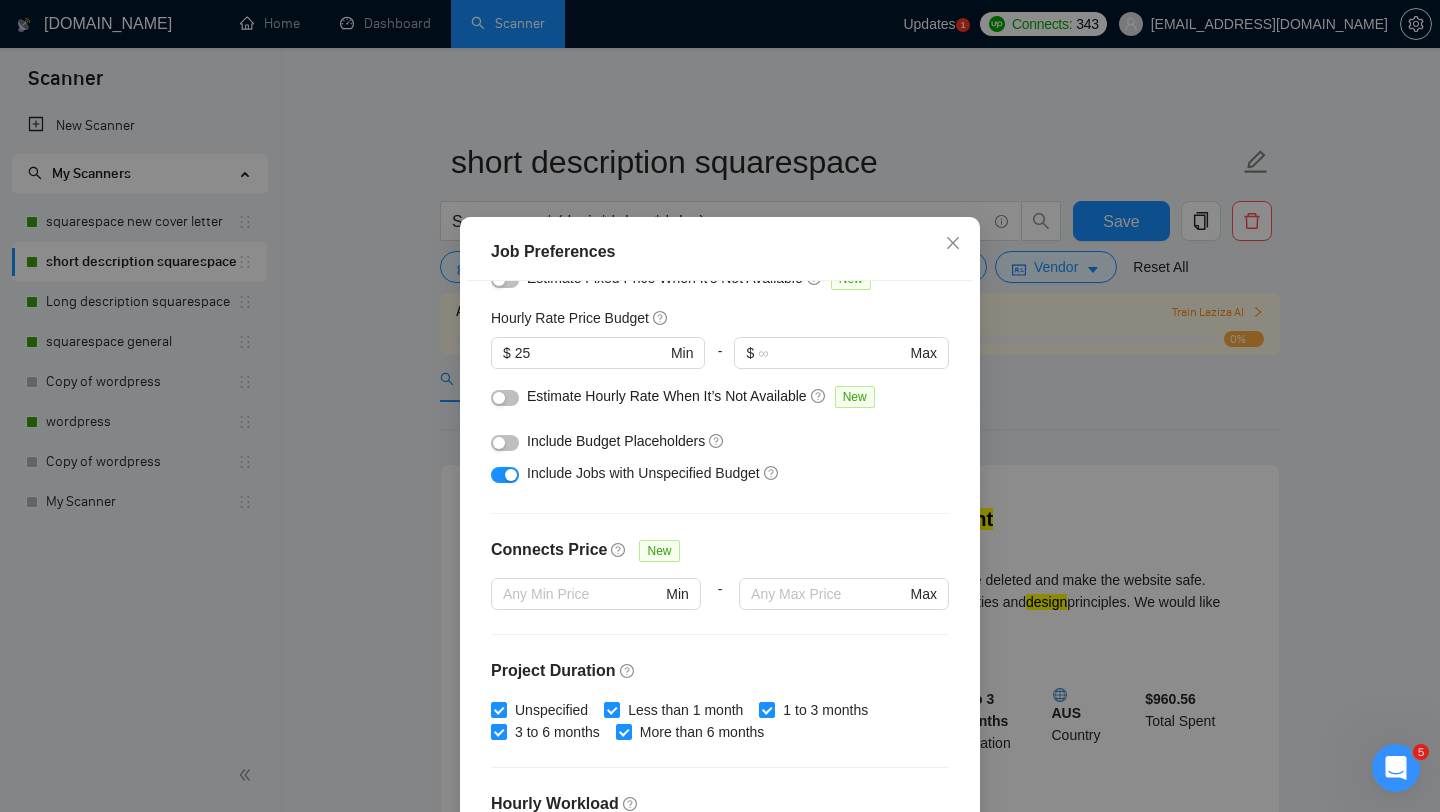 scroll, scrollTop: 0, scrollLeft: 0, axis: both 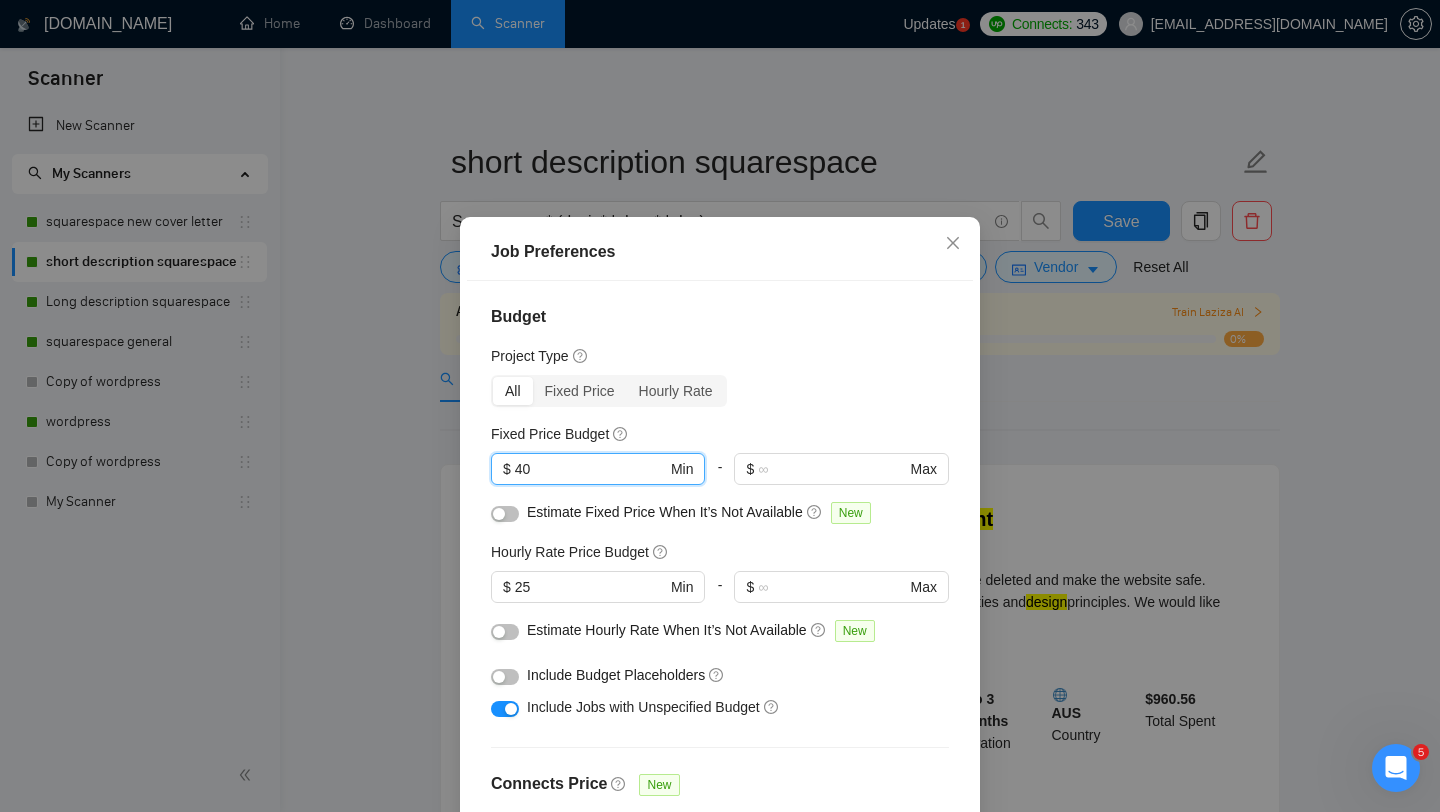 type on "4" 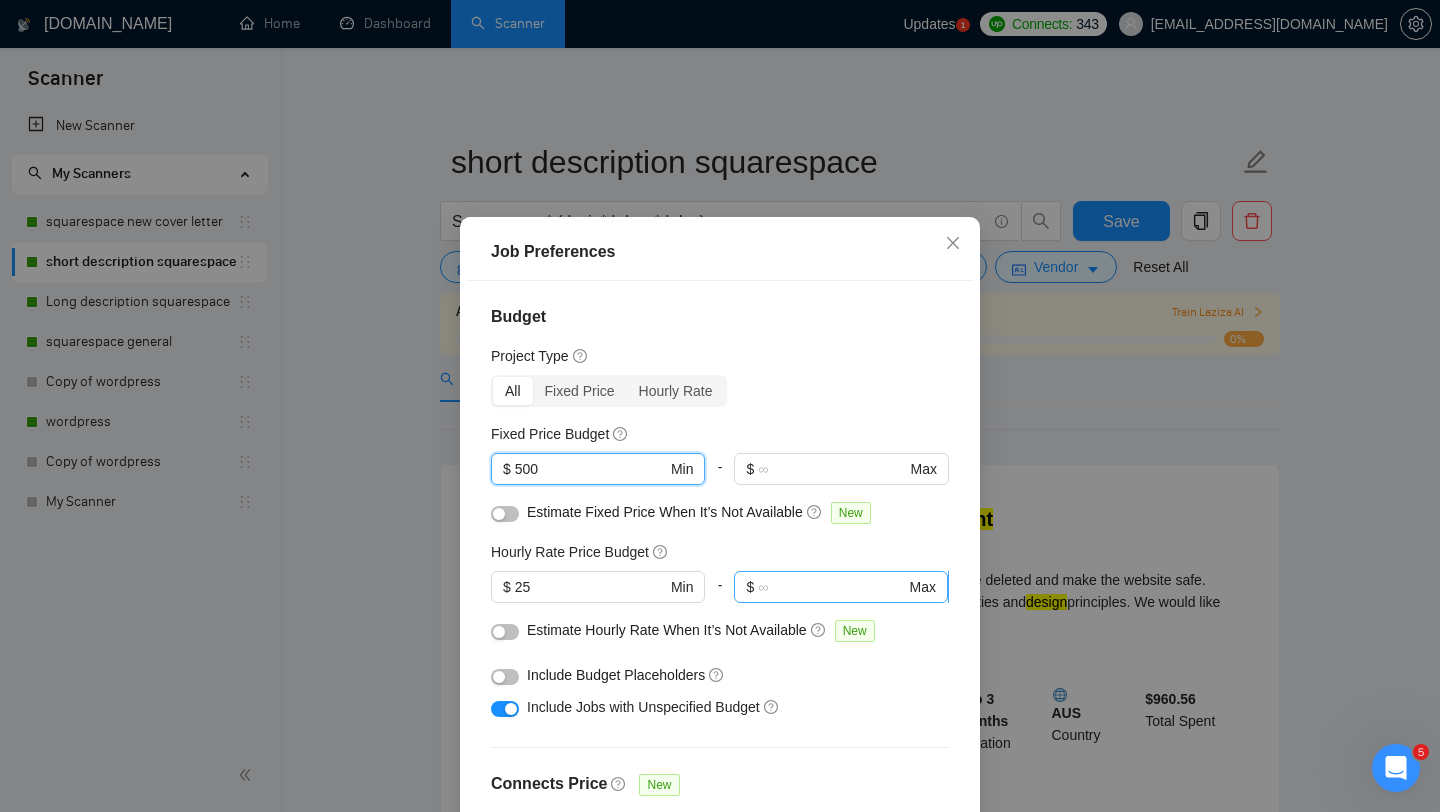 scroll, scrollTop: 559, scrollLeft: 0, axis: vertical 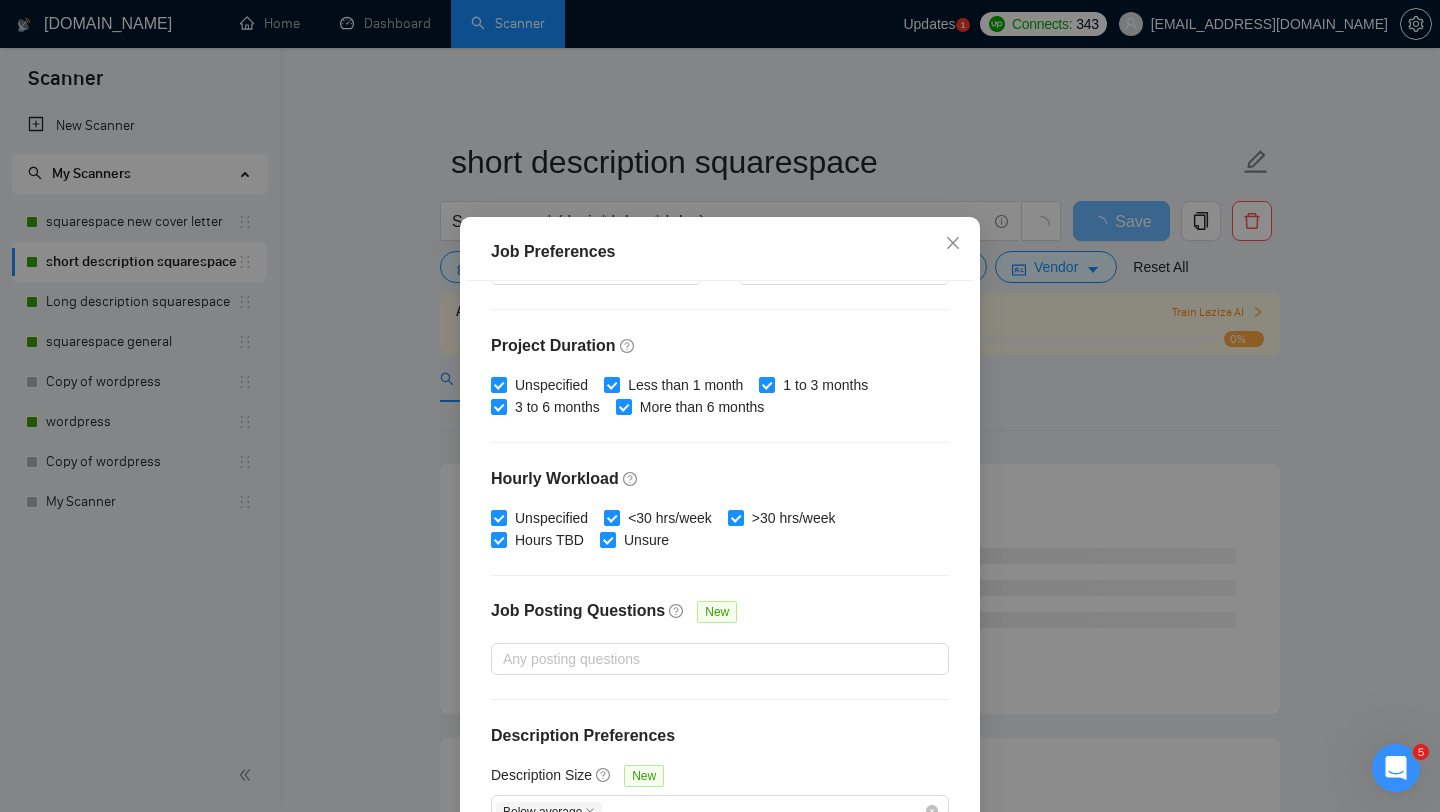 type on "500" 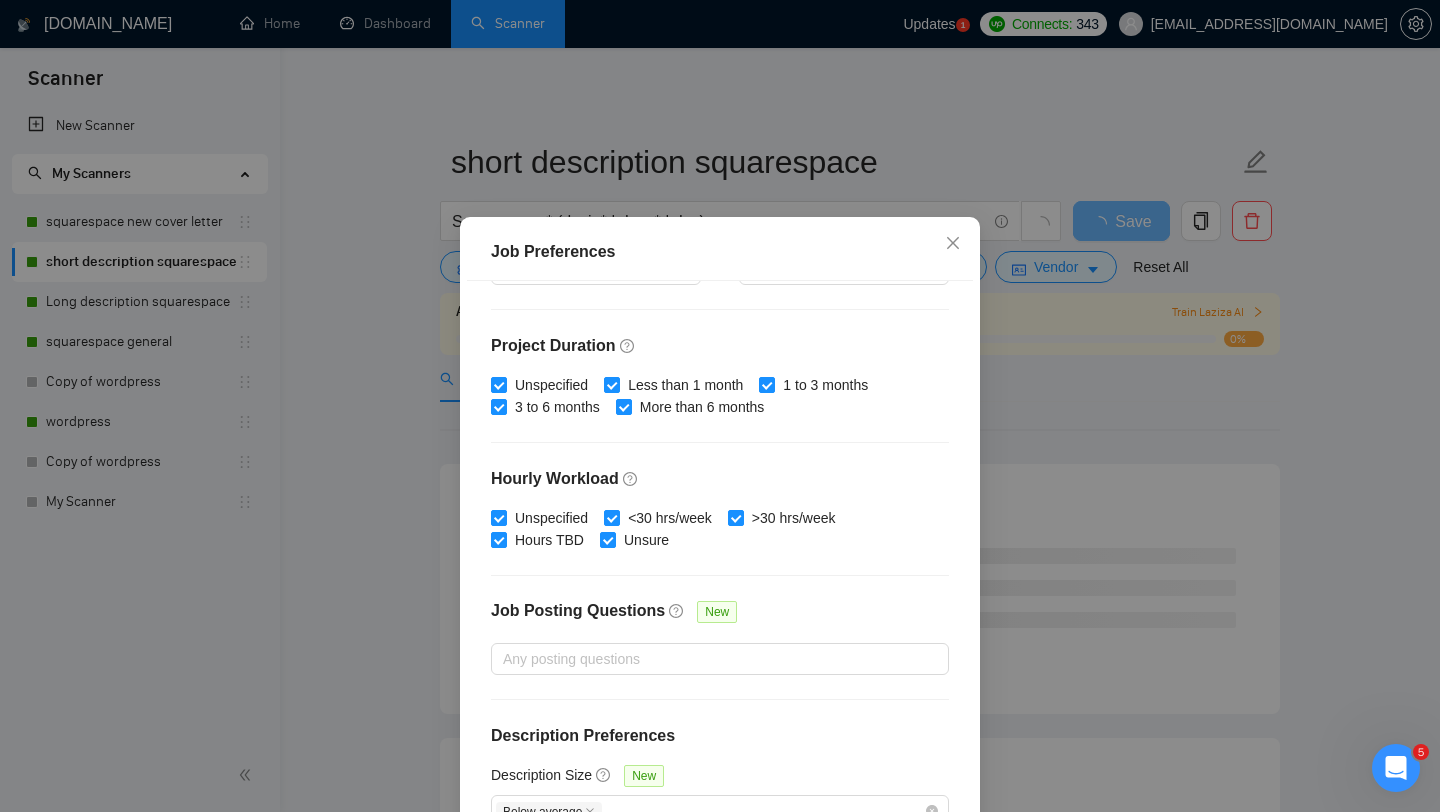 click on "Job Preferences Budget Project Type All Fixed Price Hourly Rate   Fixed Price Budget $ 500 Min - $ Max Estimate Fixed Price When It’s Not Available New   Hourly Rate Price Budget $ 25 Min - $ Max Estimate Hourly Rate When It’s Not Available New Include Budget Placeholders Include Jobs with Unspecified Budget   Connects Price New Min - Max Project Duration   Unspecified Less than 1 month 1 to 3 months 3 to 6 months More than 6 months Hourly Workload   Unspecified <30 hrs/week >30 hrs/week Hours TBD Unsure Job Posting Questions New   Any posting questions Description Preferences Description Size New Below average   Reset OK" at bounding box center (720, 406) 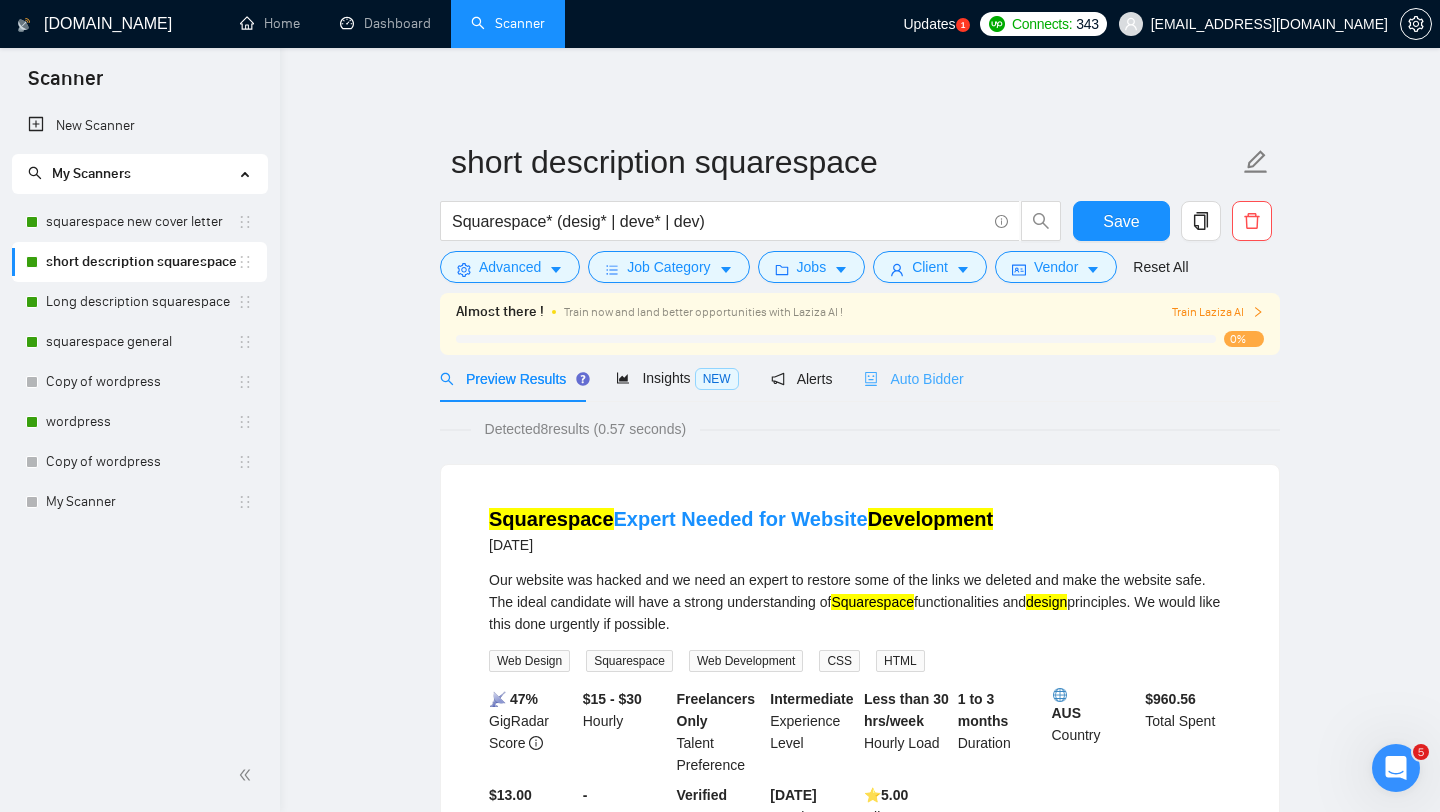 click on "Auto Bidder" at bounding box center (913, 378) 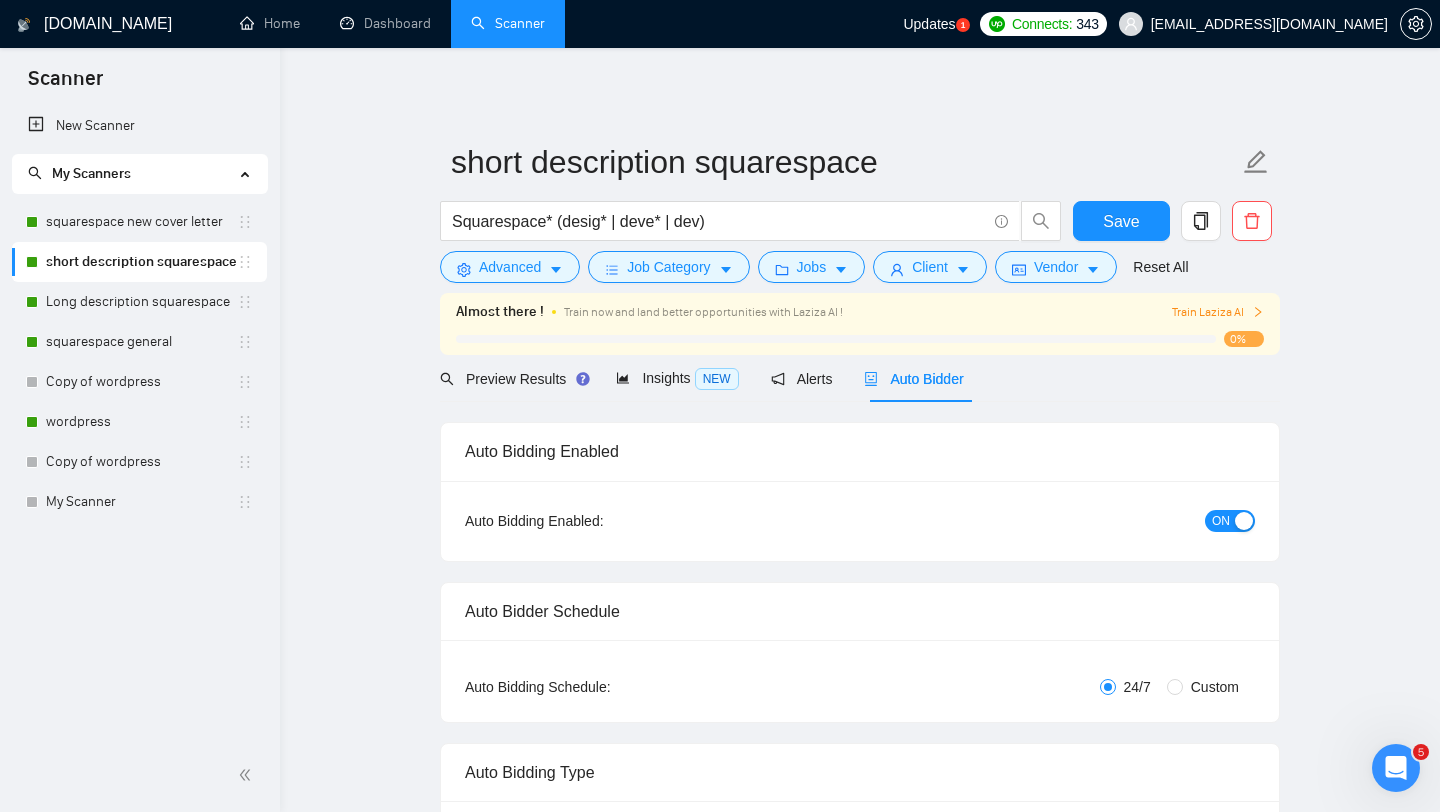 type 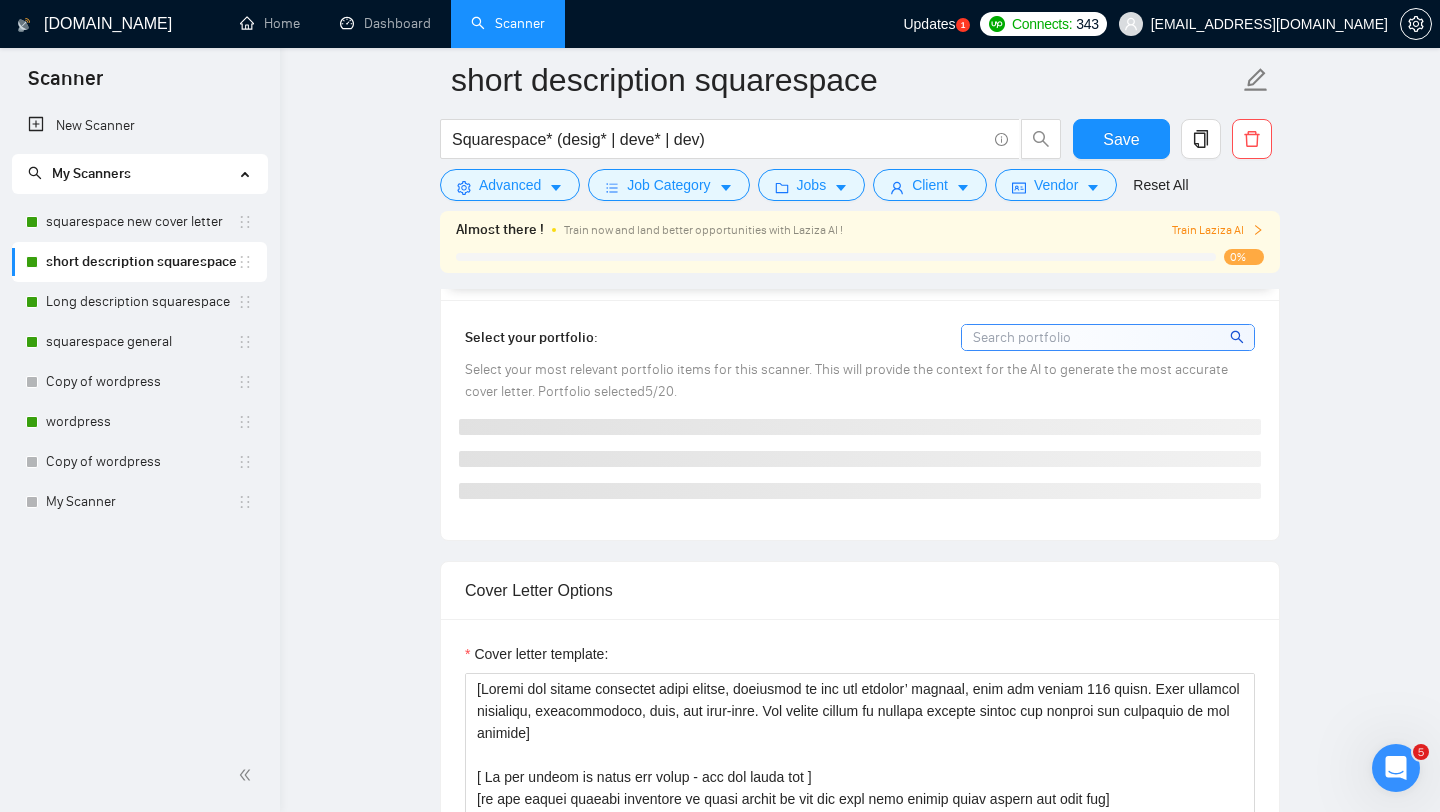 scroll, scrollTop: 1642, scrollLeft: 0, axis: vertical 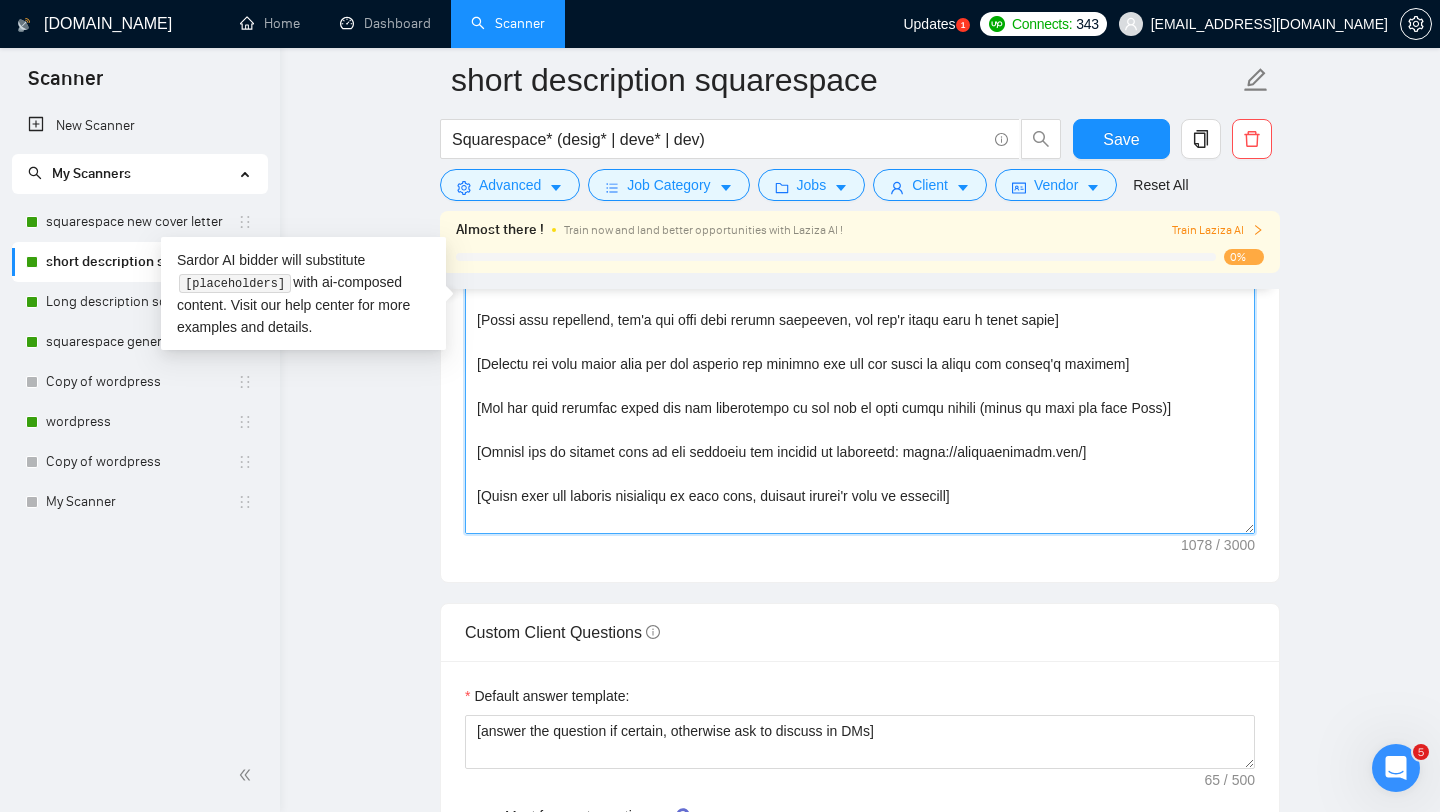 drag, startPoint x: 539, startPoint y: 521, endPoint x: 479, endPoint y: 48, distance: 476.7903 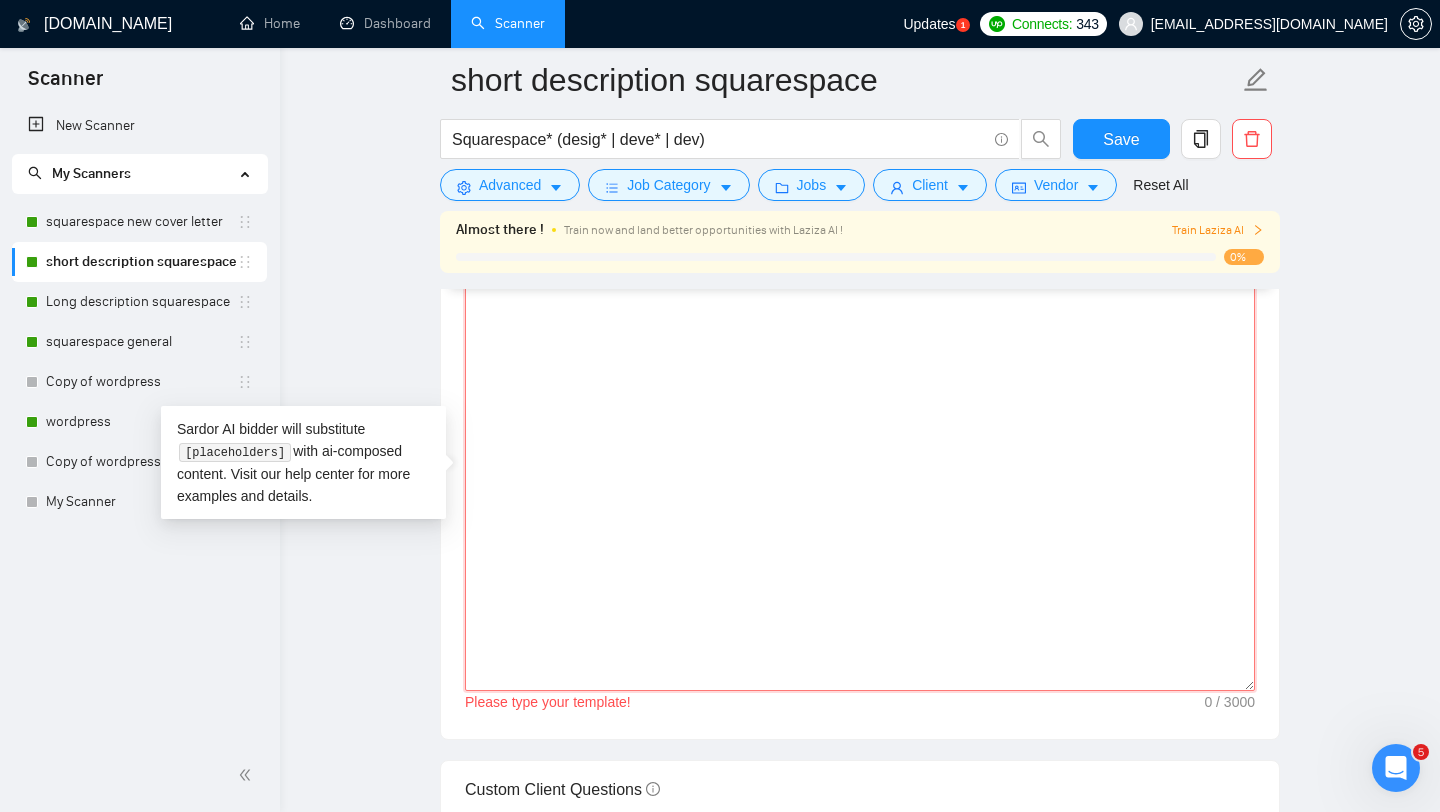 scroll, scrollTop: 1683, scrollLeft: 0, axis: vertical 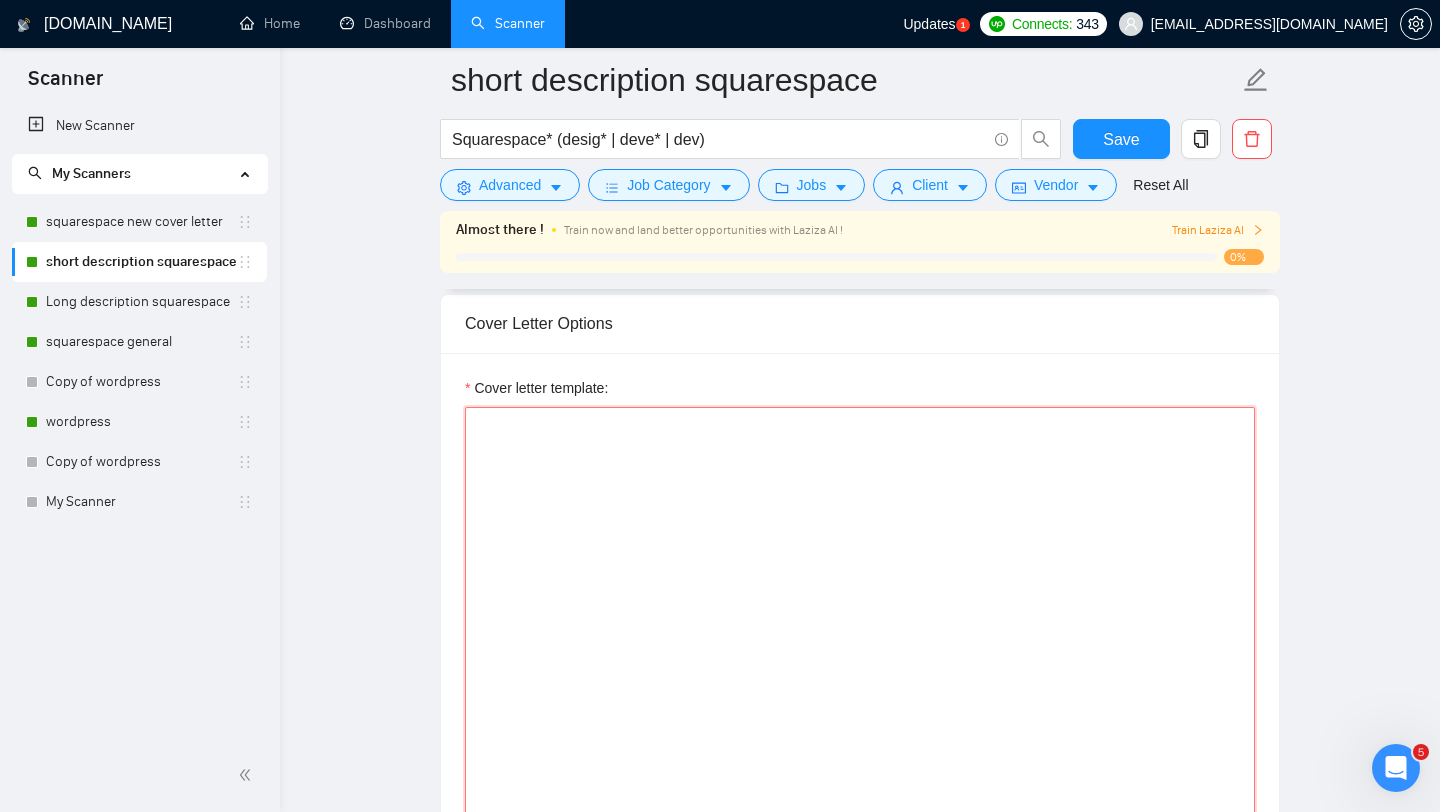 paste on "[Write a personal greeting using the client’s name or company name (if provided)]
[If the name is missing, write a greeting, like: “Hello, it’s [PERSON_NAME]”]
[Show this sentence without changing anything.
What do you have in terms of branding so far for [insert company name if available]?]
[Write the text below exactly as is, and include URL(s).
Few similar websites that I’ve recently developed for large companies in a similar niche, I’ll send you a link for you to see the quality and speed of what I create > [URL][DOMAIN_NAME] or [URL][DOMAIN_NAME]]
[End with a short question about the job post (start it with the word What) and mention several important keywords from the job post]
[End with a casual CTA – something like: “Are you around this week at all for a quick chat?” to invite a response without pressure.]
Keen to hear more,
[PERSON_NAME]" 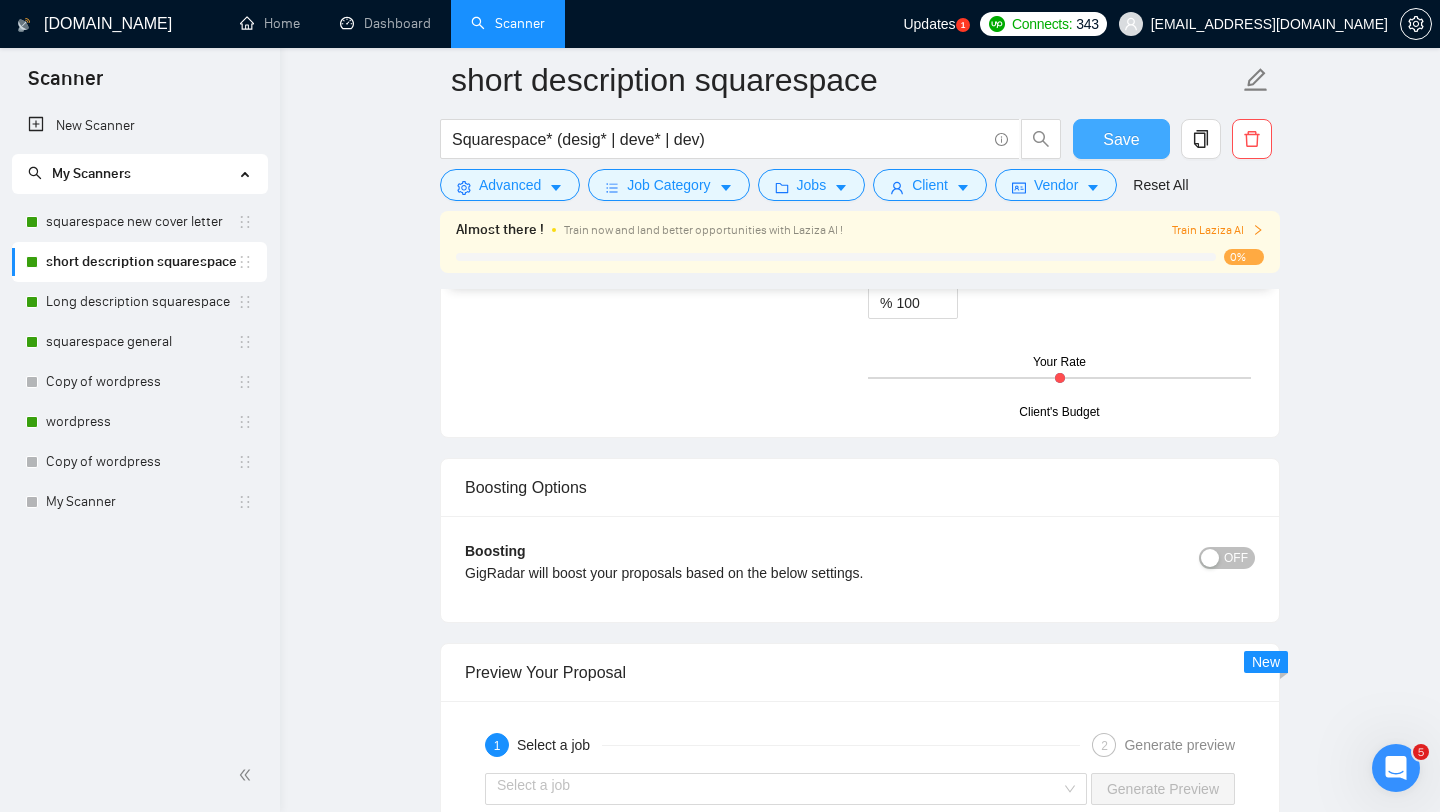 scroll, scrollTop: 3053, scrollLeft: 0, axis: vertical 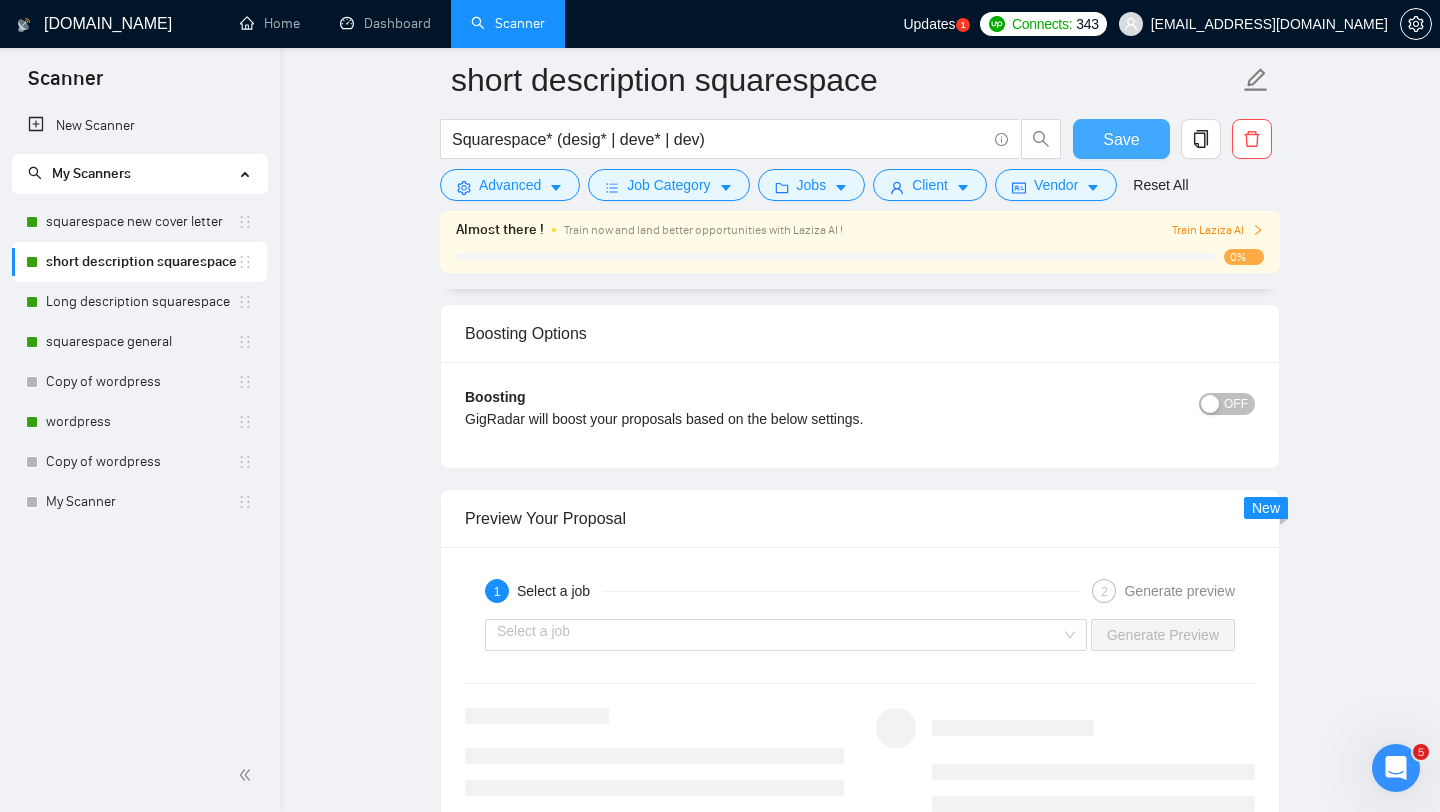 type on "[Write a personal greeting using the client’s name or company name (if provided)]
[If the name is missing, write a greeting, like: “Hello, it’s [PERSON_NAME]”]
[Show this sentence without changing anything.
What do you have in terms of branding so far for [insert company name if available]?]
[Write the text below exactly as is, and include URL(s).
Few similar websites that I’ve recently developed for large companies in a similar niche, I’ll send you a link for you to see the quality and speed of what I create > [URL][DOMAIN_NAME] or [URL][DOMAIN_NAME]]
[End with a short question about the job post (start it with the word What) and mention several important keywords from the job post]
[End with a casual CTA – something like: “Are you around this week at all for a quick chat?” to invite a response without pressure.]
Keen to hear more,
[PERSON_NAME]" 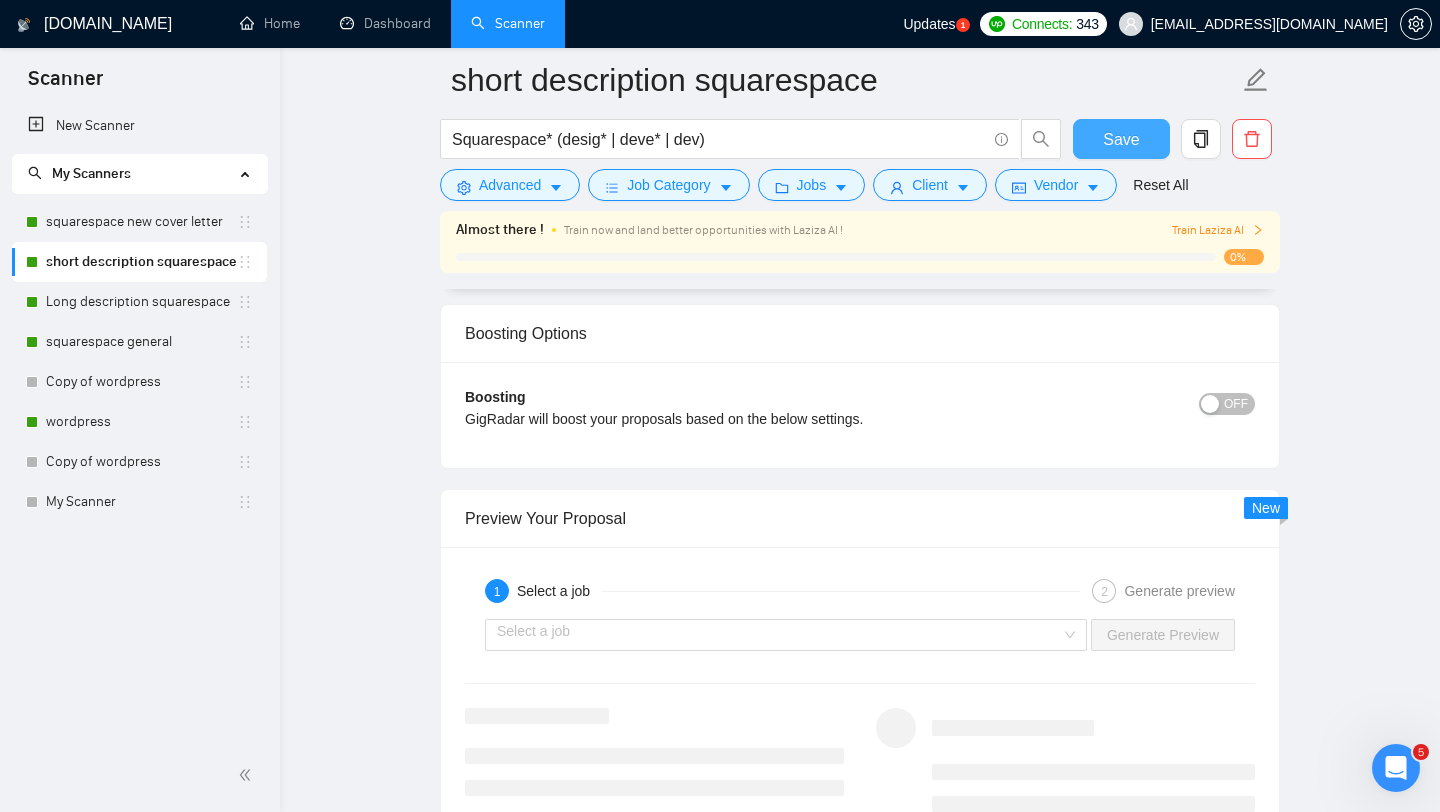 click on "Save" at bounding box center [1121, 139] 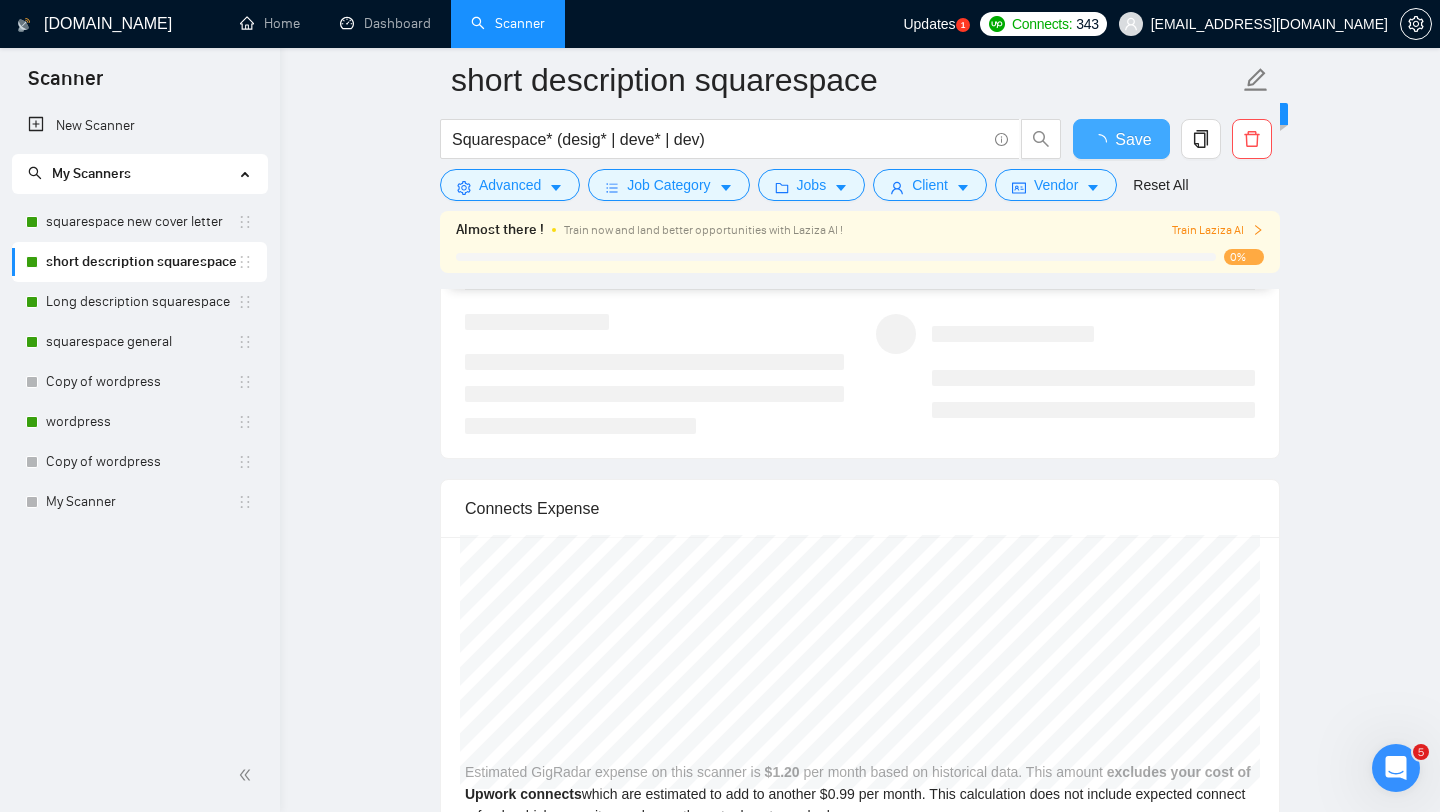type 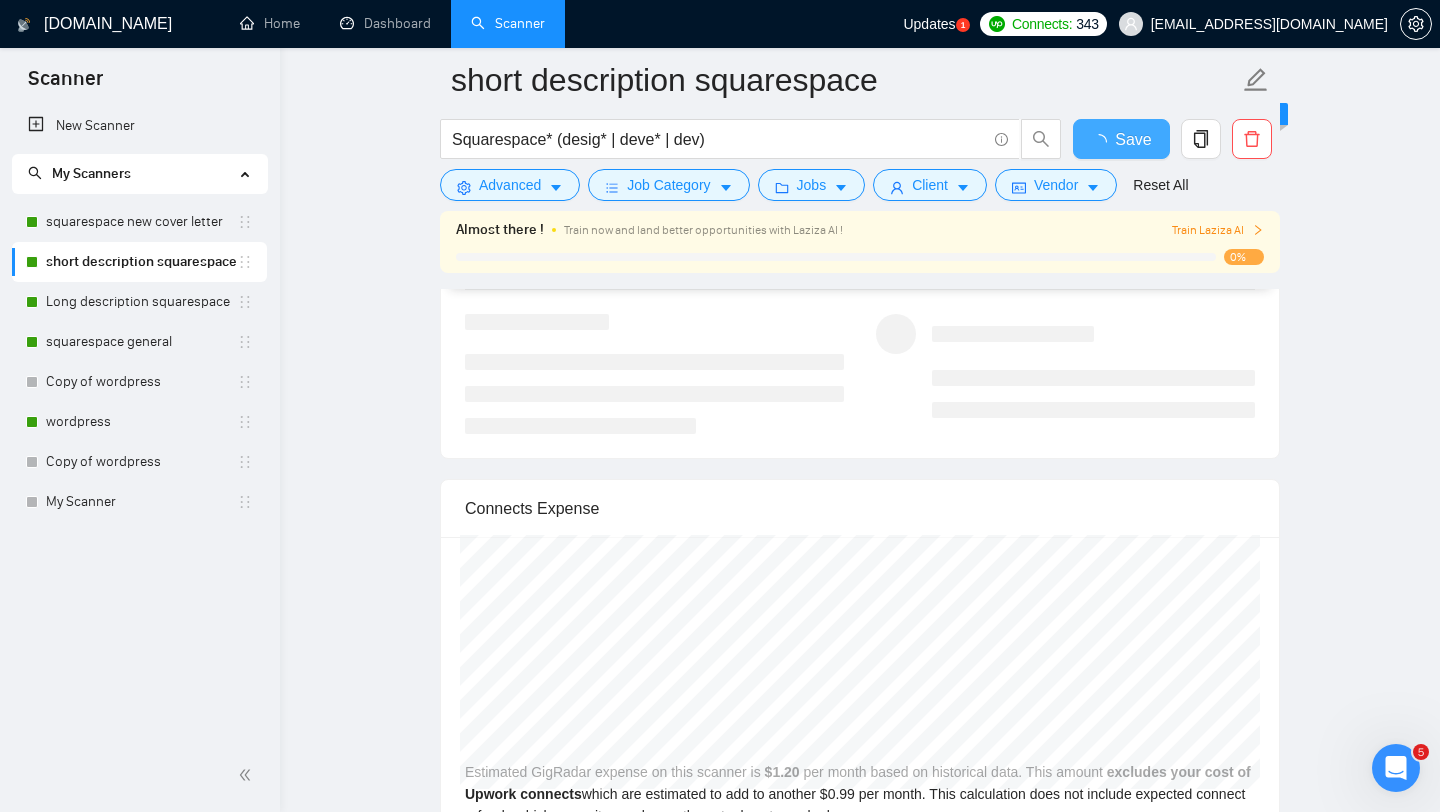 checkbox on "true" 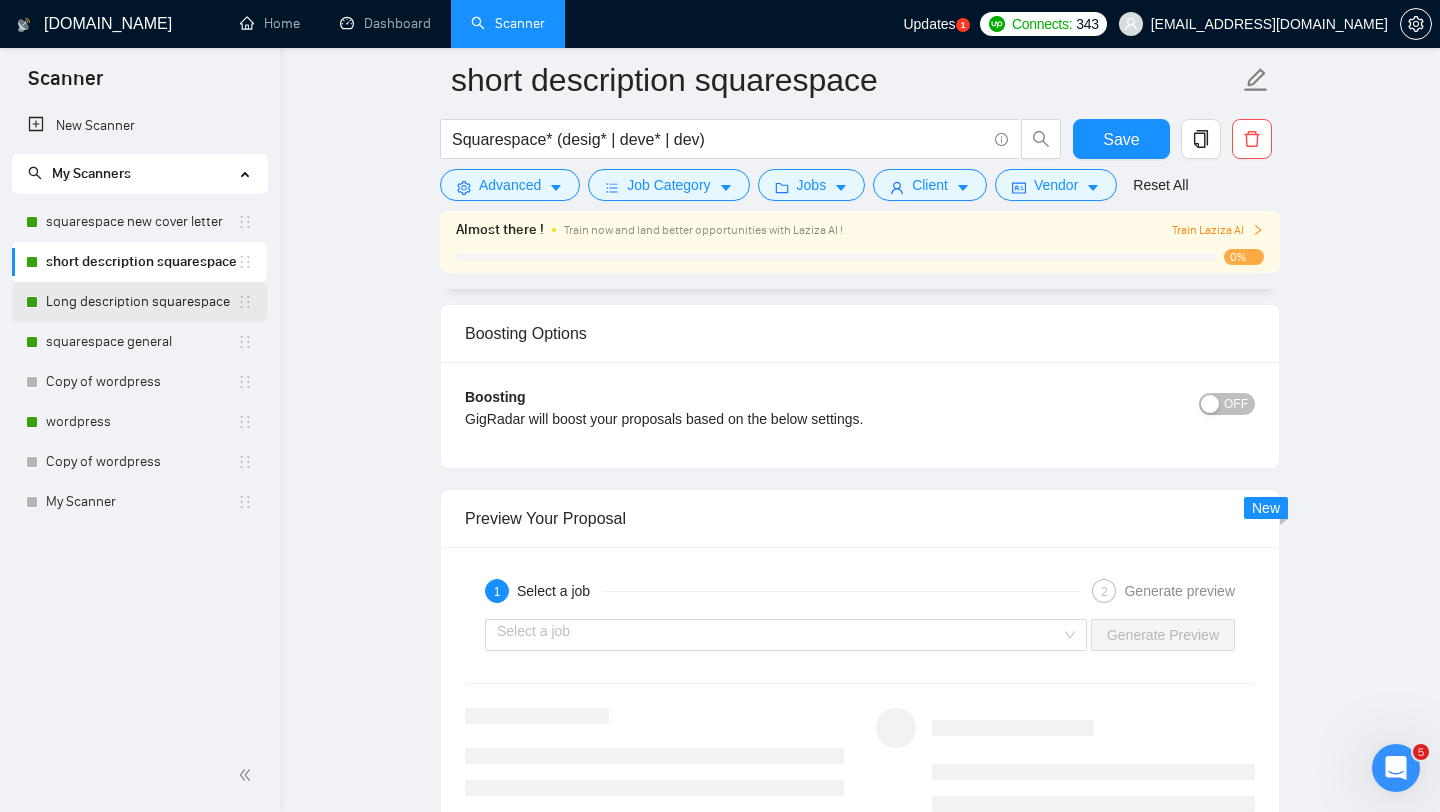 click on "Long description squarespace" at bounding box center (141, 302) 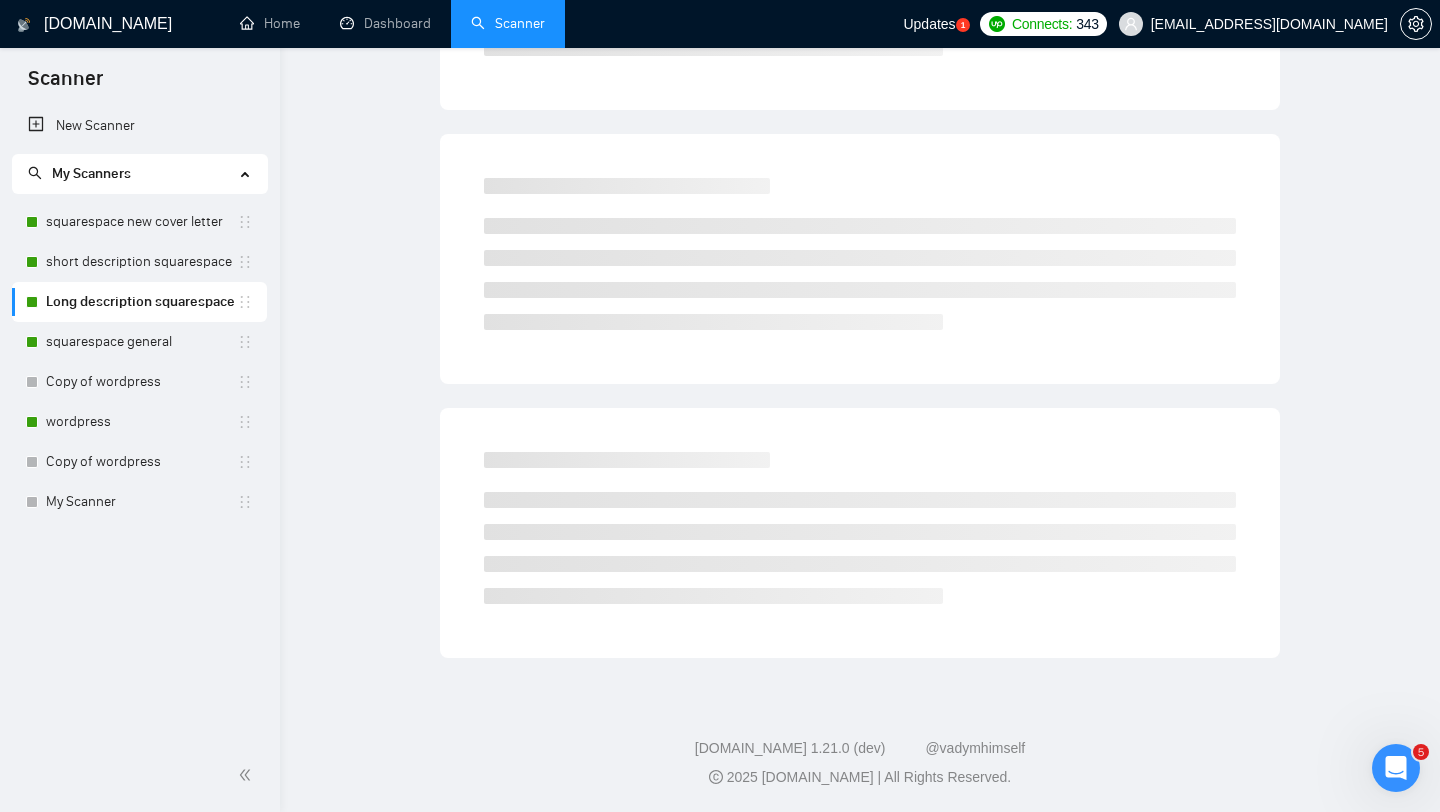 scroll, scrollTop: 0, scrollLeft: 0, axis: both 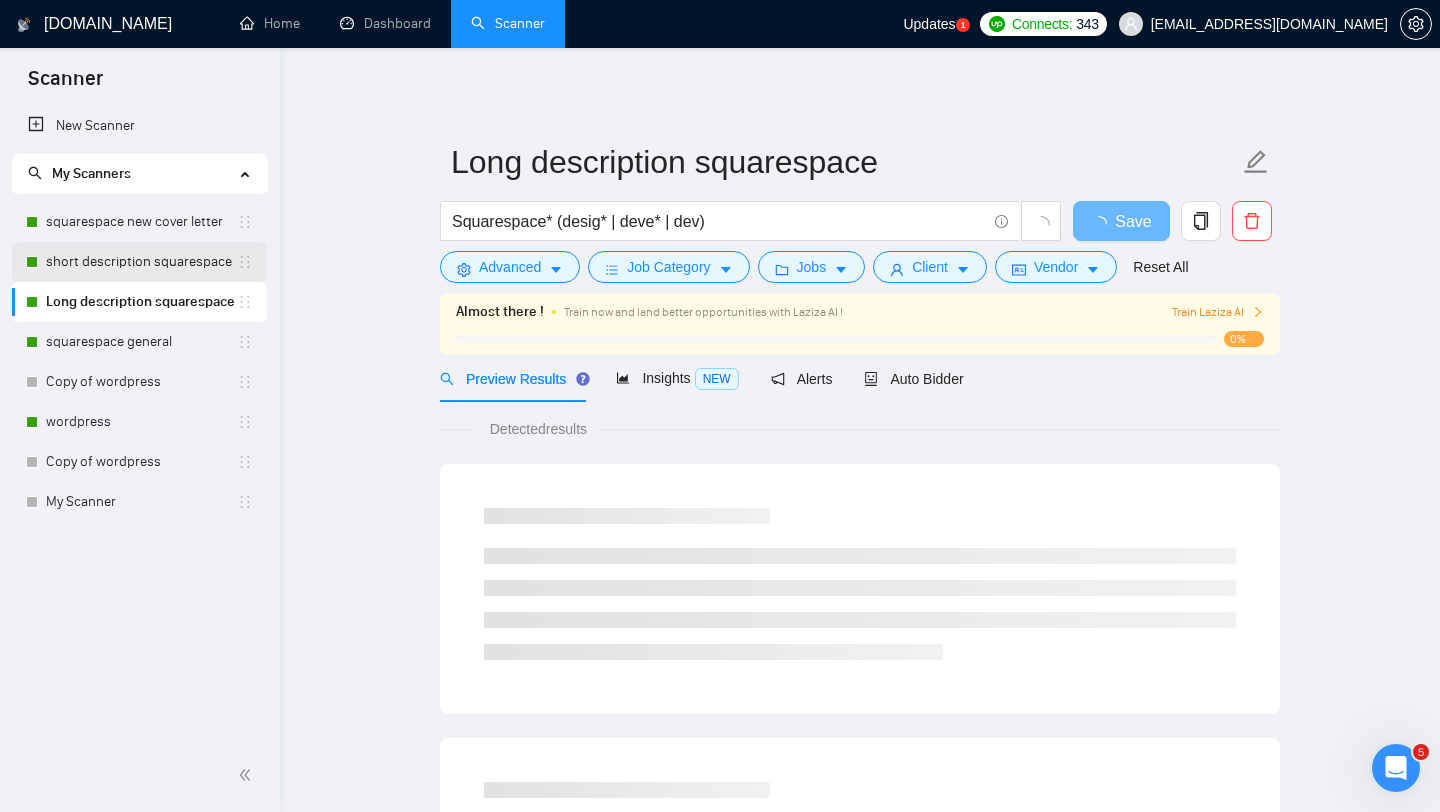 click on "short description squarespace" at bounding box center [141, 262] 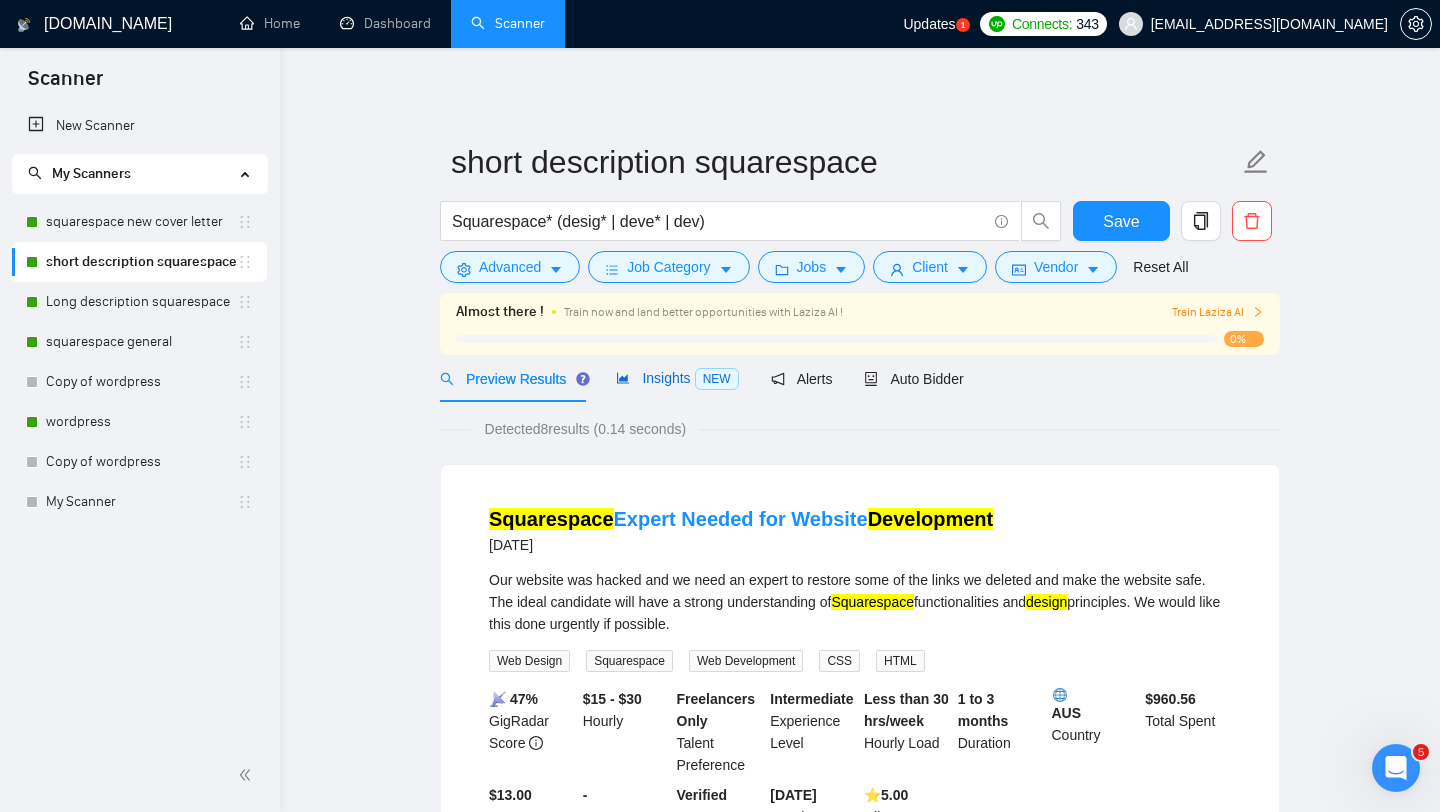click on "Insights NEW" at bounding box center (677, 378) 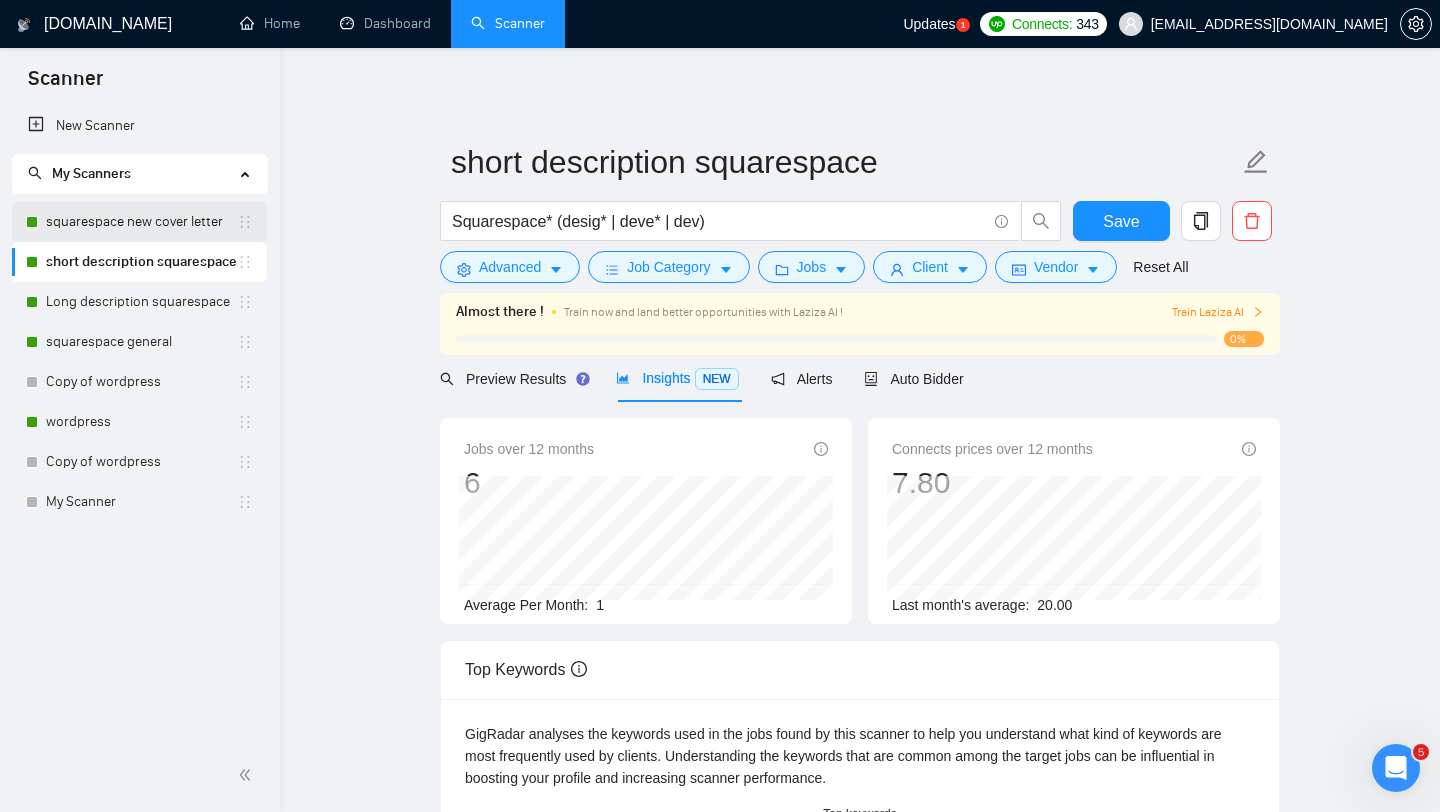click on "squarespace new cover letter" at bounding box center (141, 222) 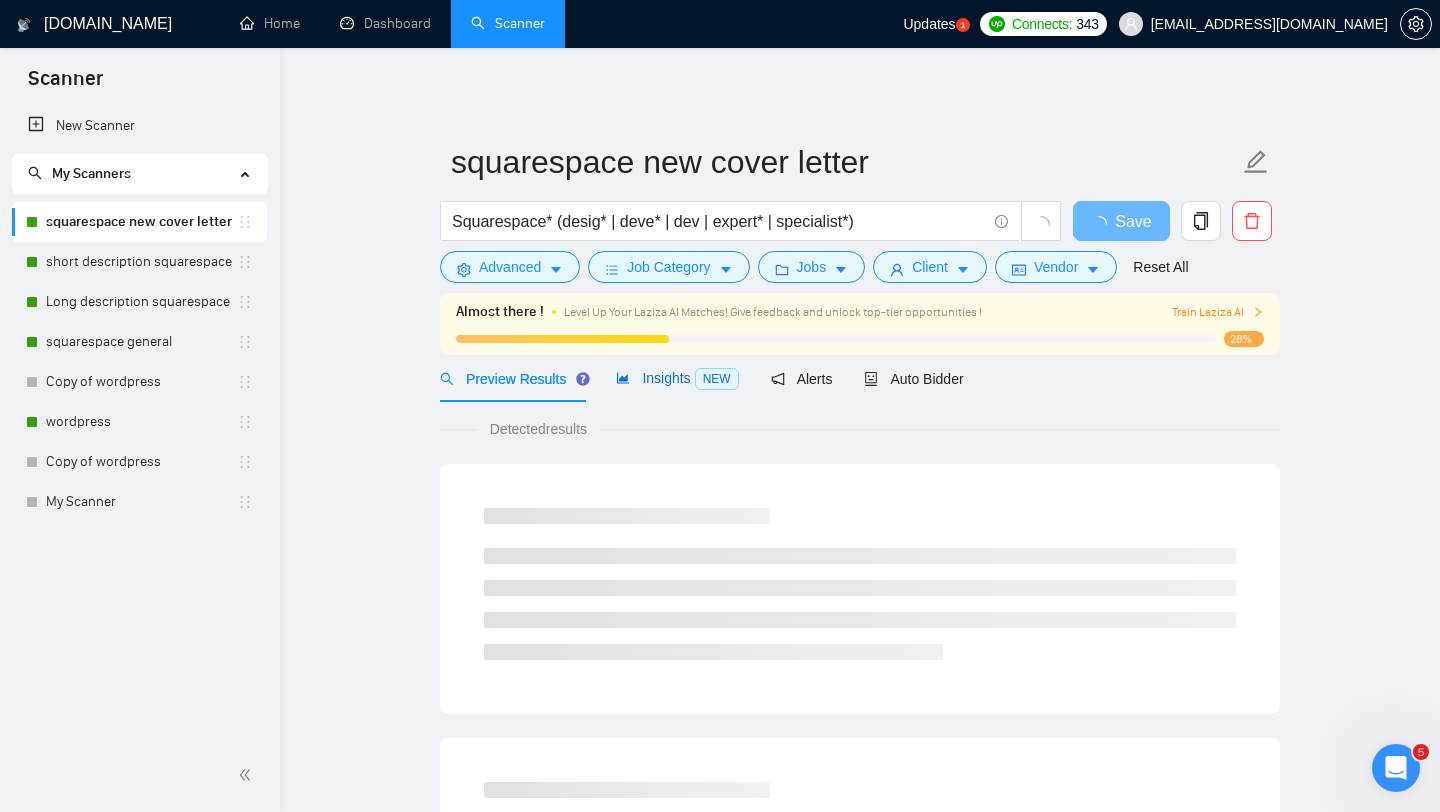 click on "NEW" at bounding box center (717, 379) 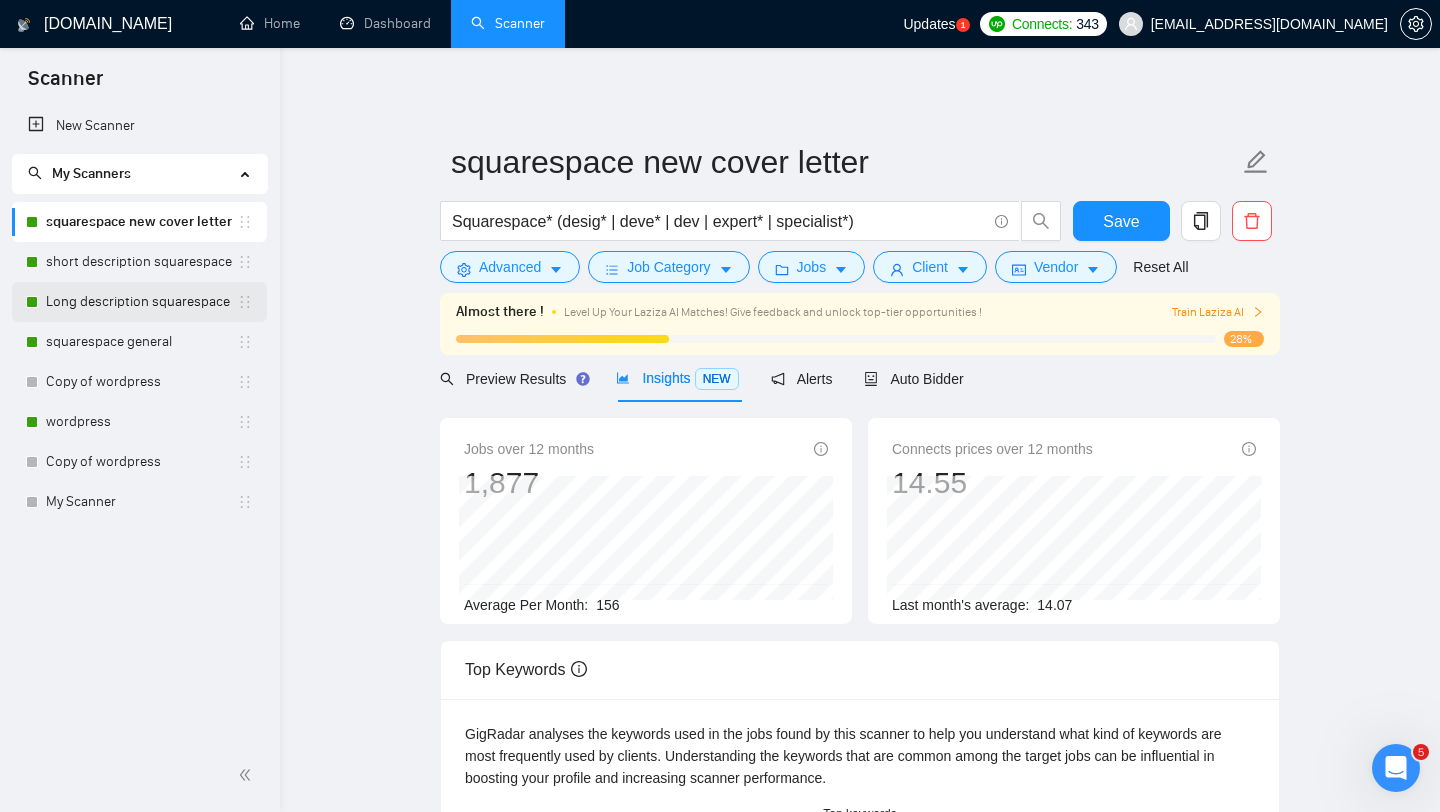 click on "Long description squarespace" at bounding box center [141, 302] 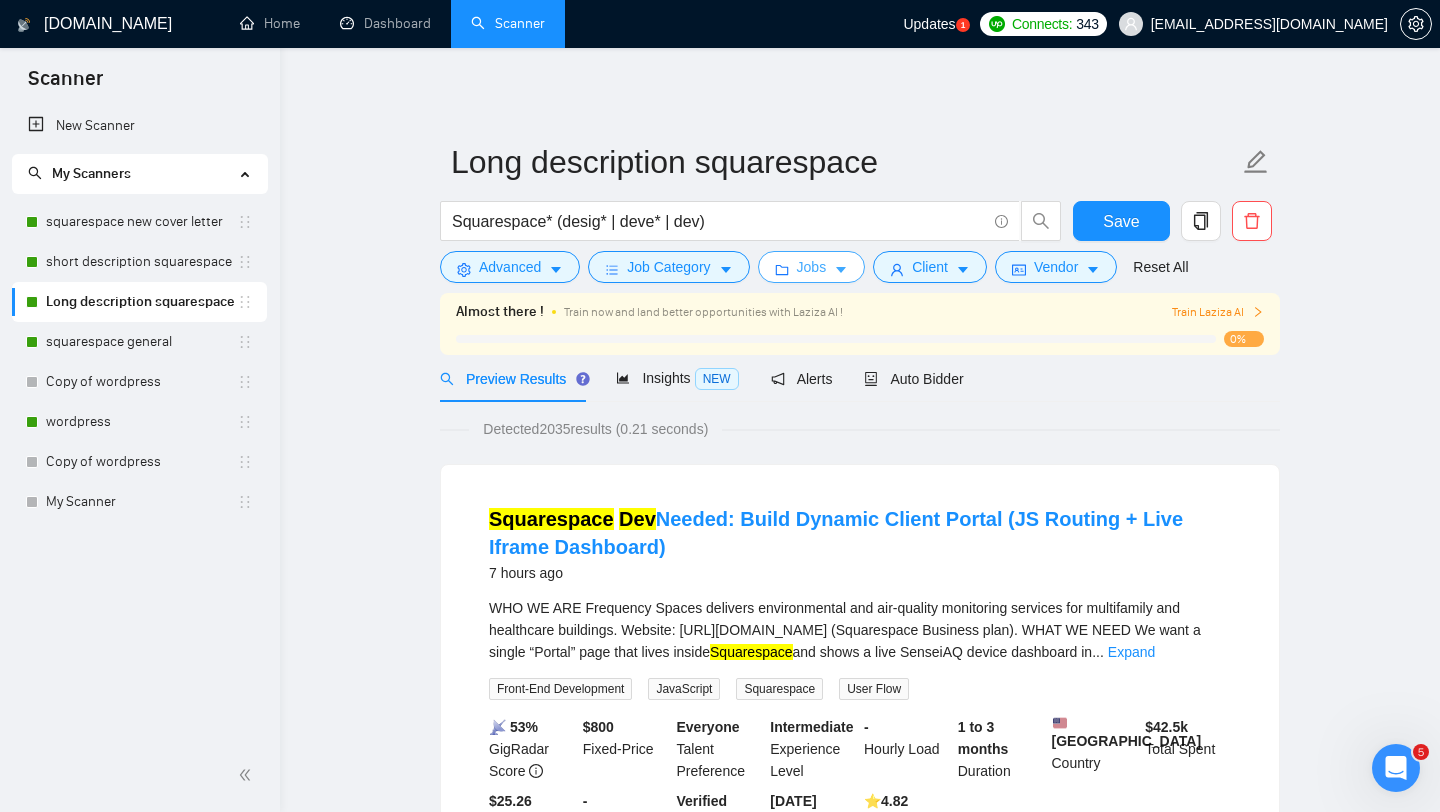 click on "Jobs" at bounding box center [812, 267] 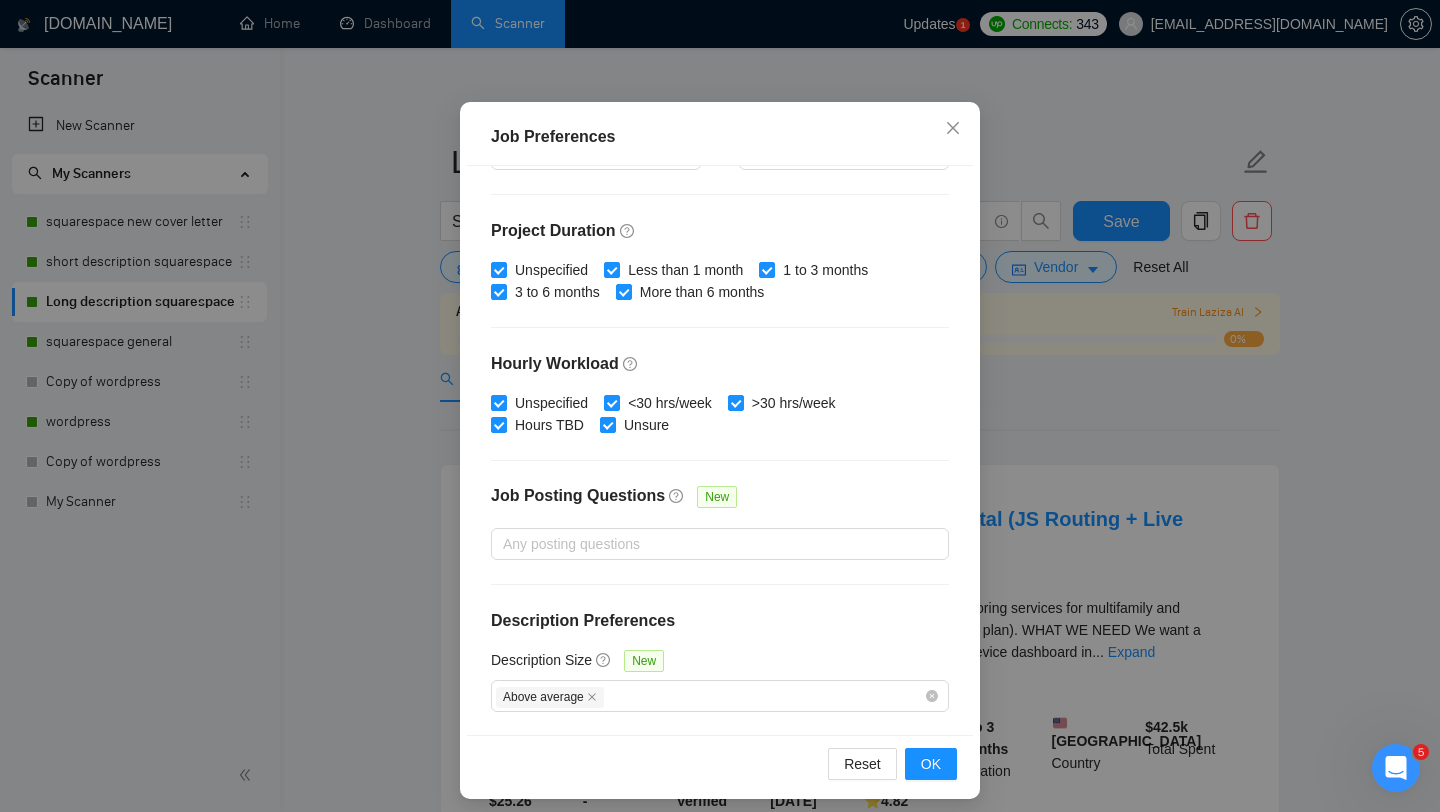 scroll, scrollTop: 125, scrollLeft: 0, axis: vertical 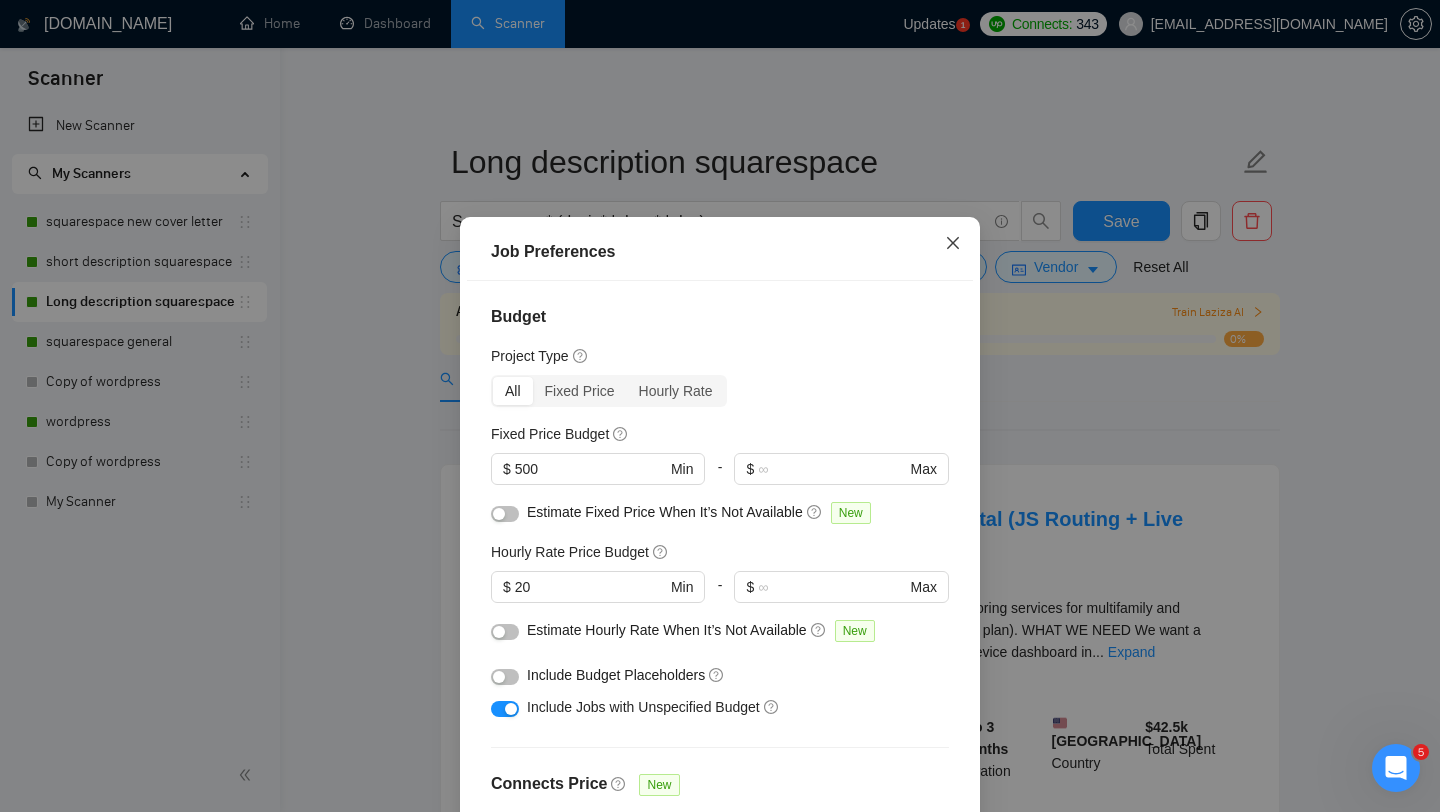 click 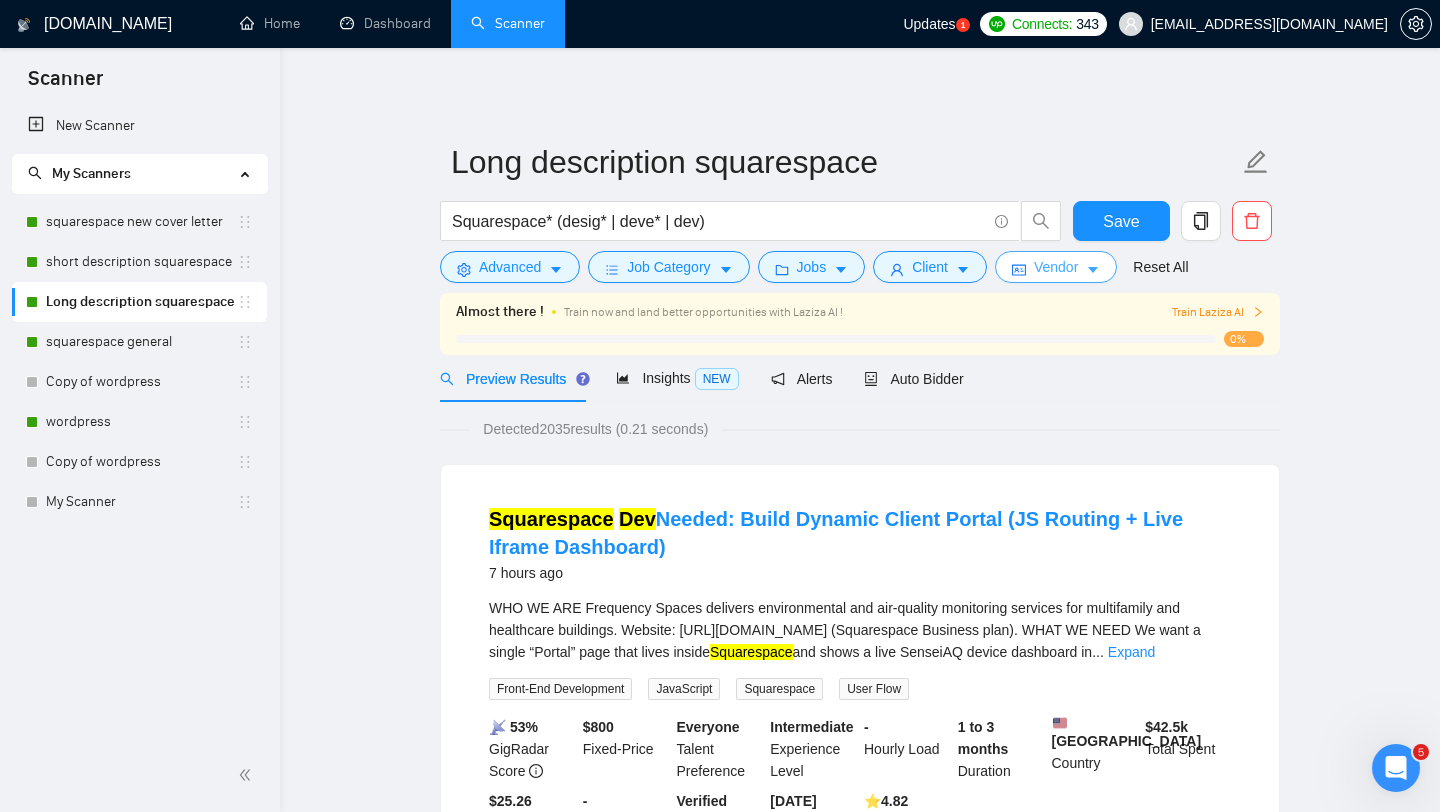 click 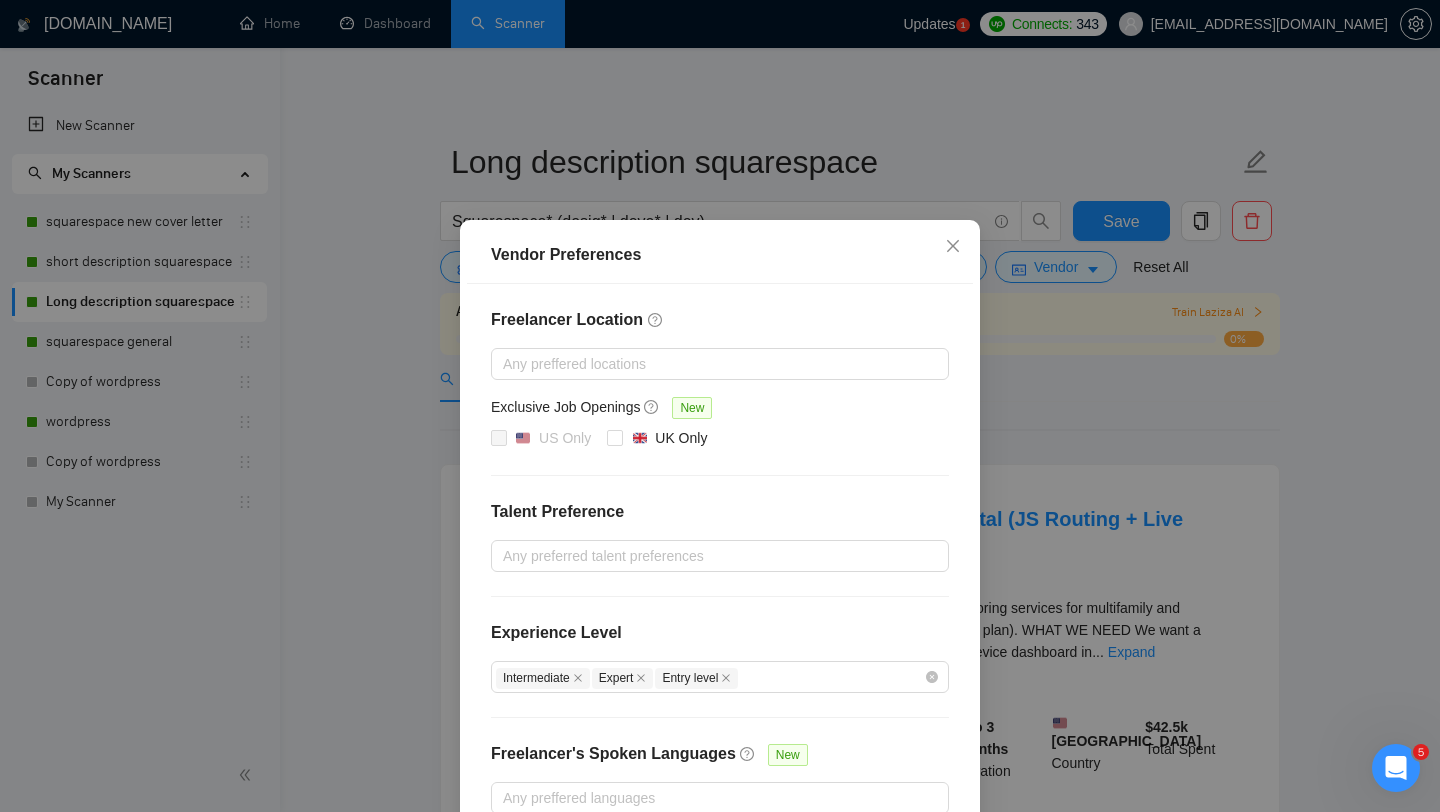 click on "Vendor Preferences Freelancer Location     Any preffered locations Exclusive Job Openings New US Only UK Only Talent Preference   Any preferred talent preferences Experience Level Intermediate Expert Entry level   Freelancer's Spoken Languages New   Any preffered languages Reset OK" at bounding box center [720, 406] 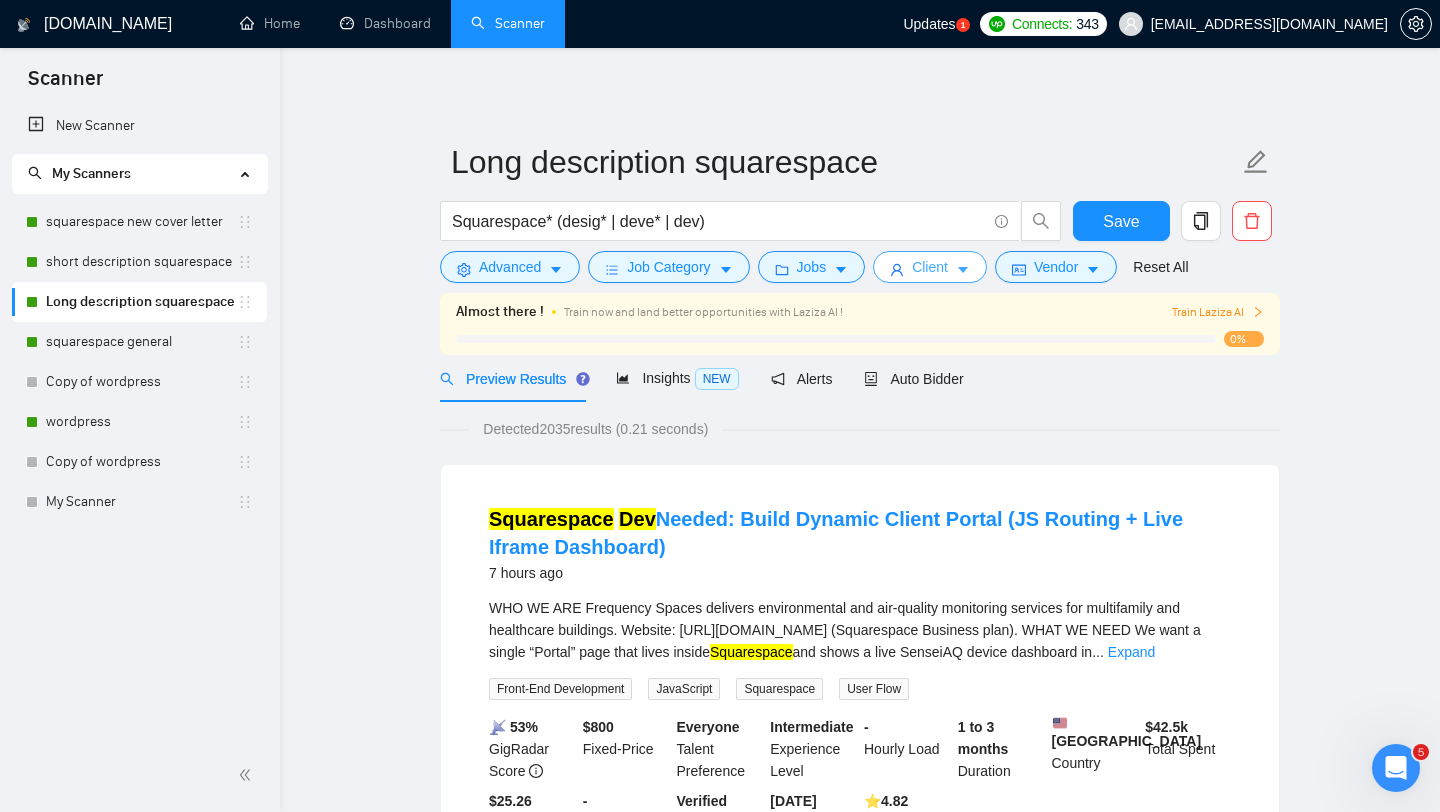 click on "Client" at bounding box center [930, 267] 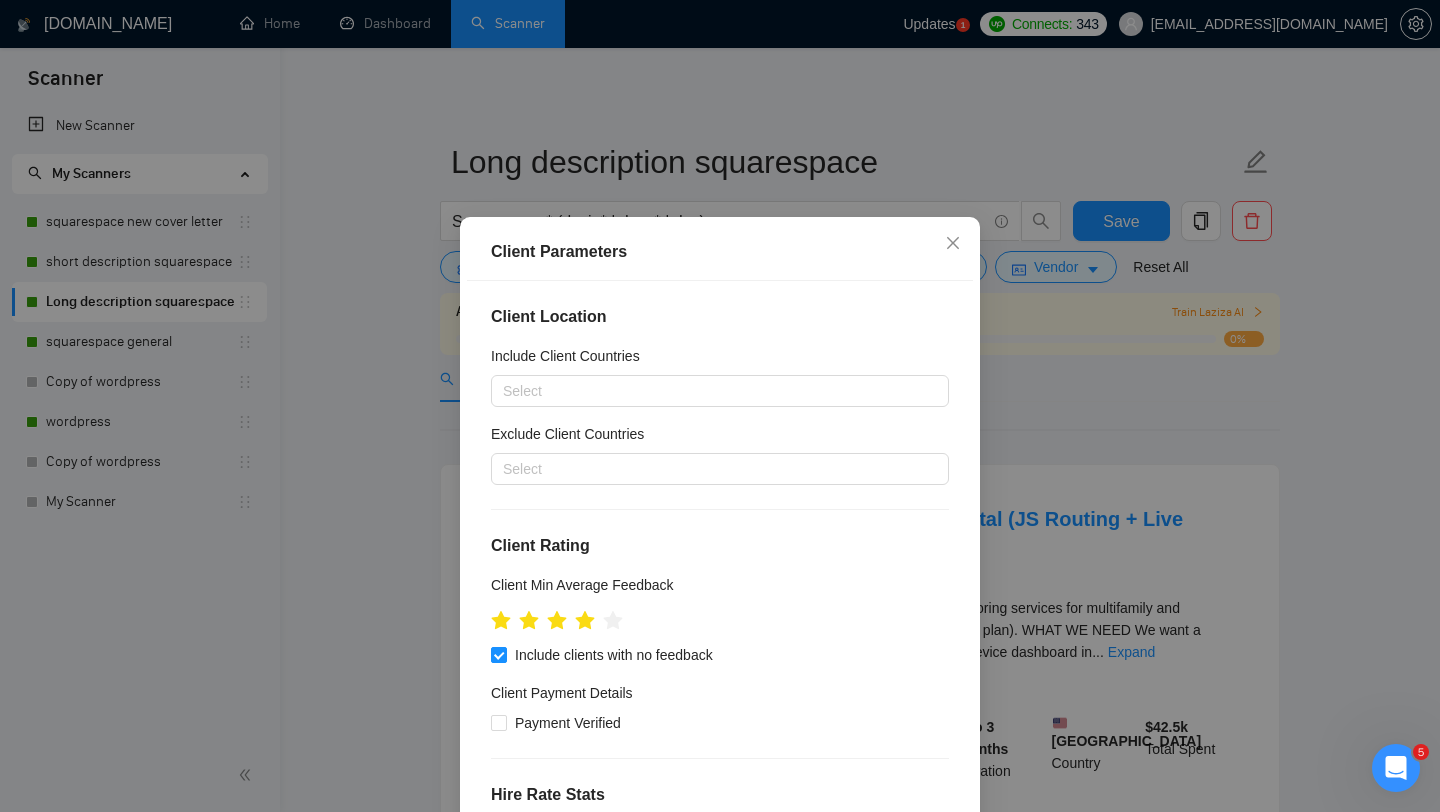 click on "Client Parameters Client Location Include Client Countries   Select Exclude Client Countries   Select Client Rating Client Min Average Feedback Include clients with no feedback Client Payment Details Payment Verified Hire Rate Stats   Client Total Spent $ Min - $ Max Client Hire Rate New   Any hire rate   Avg Hourly Rate Paid New $ Min - $ Max Include Clients without Sufficient History Client Profile Client Industry New   Any industry Client Company Size   Any company size Enterprise Clients New   Any clients Reset OK" at bounding box center (720, 406) 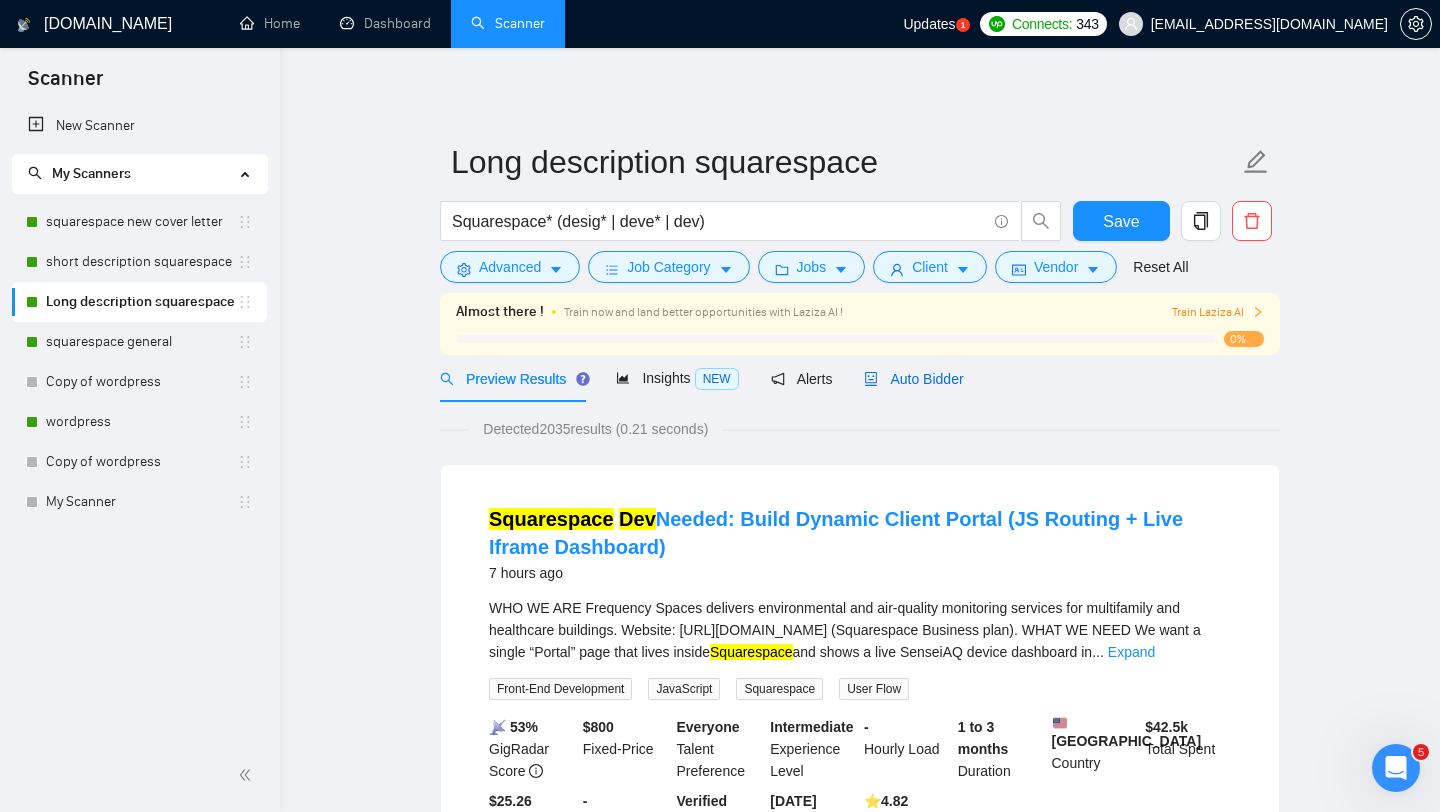 click on "Auto Bidder" at bounding box center [913, 379] 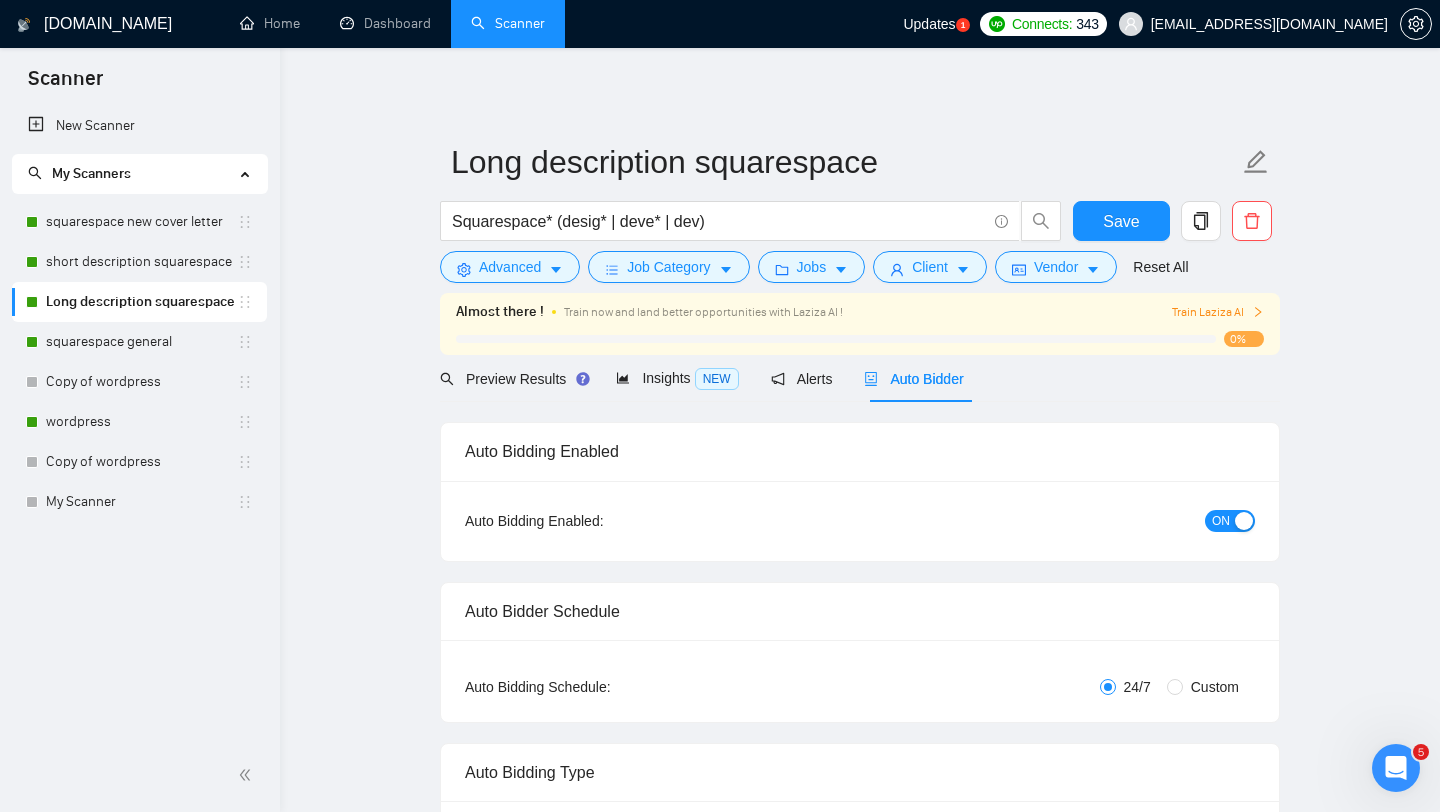 type 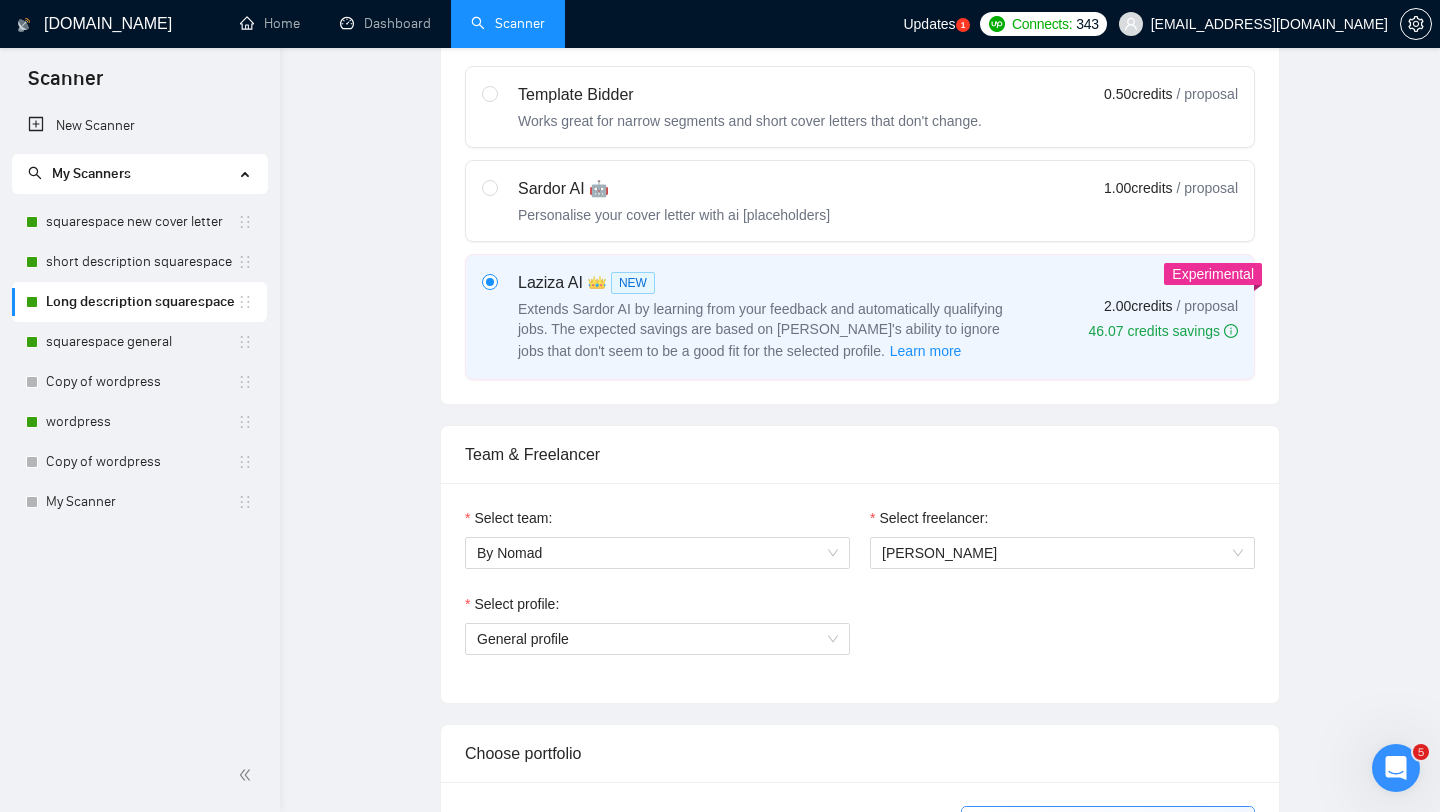 type 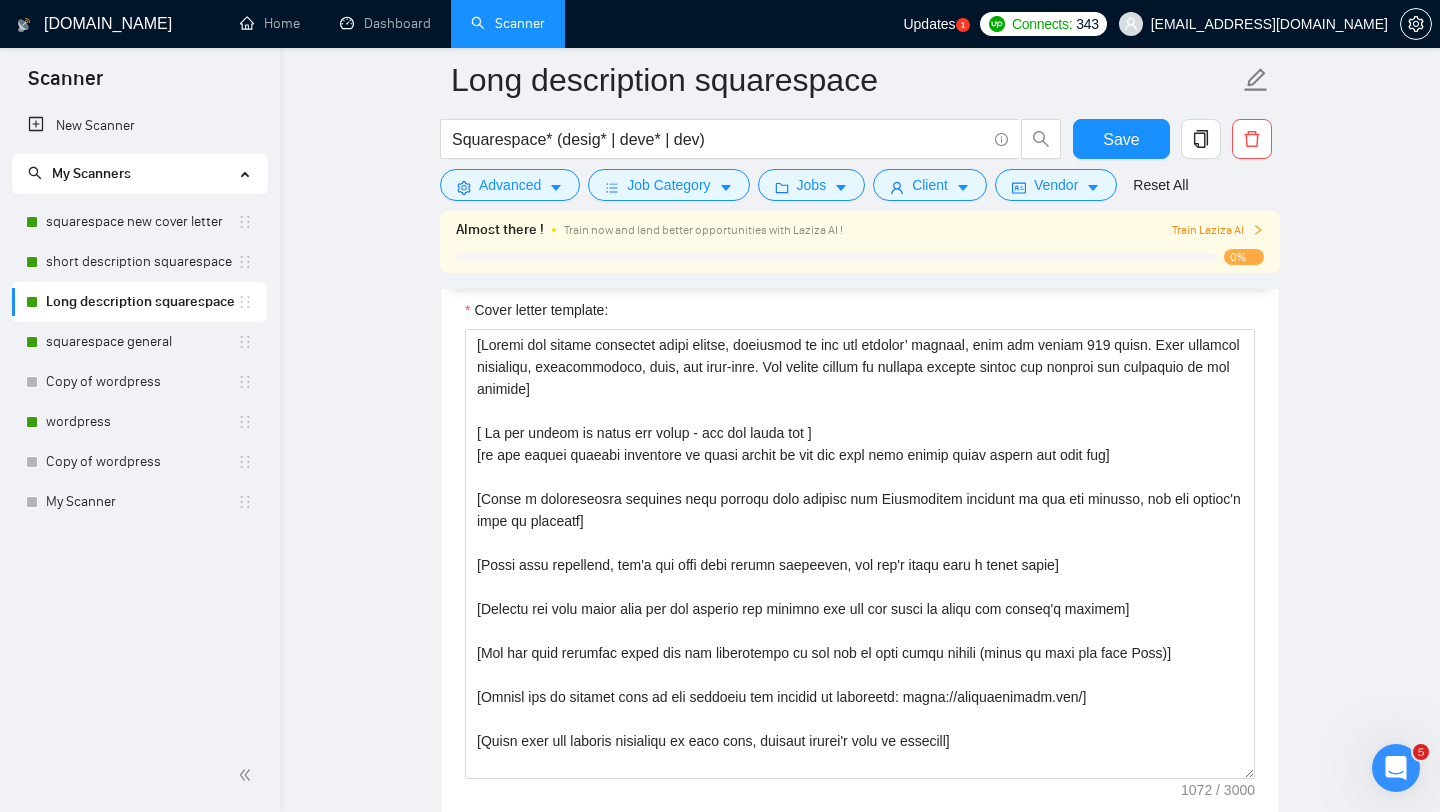scroll, scrollTop: 1773, scrollLeft: 0, axis: vertical 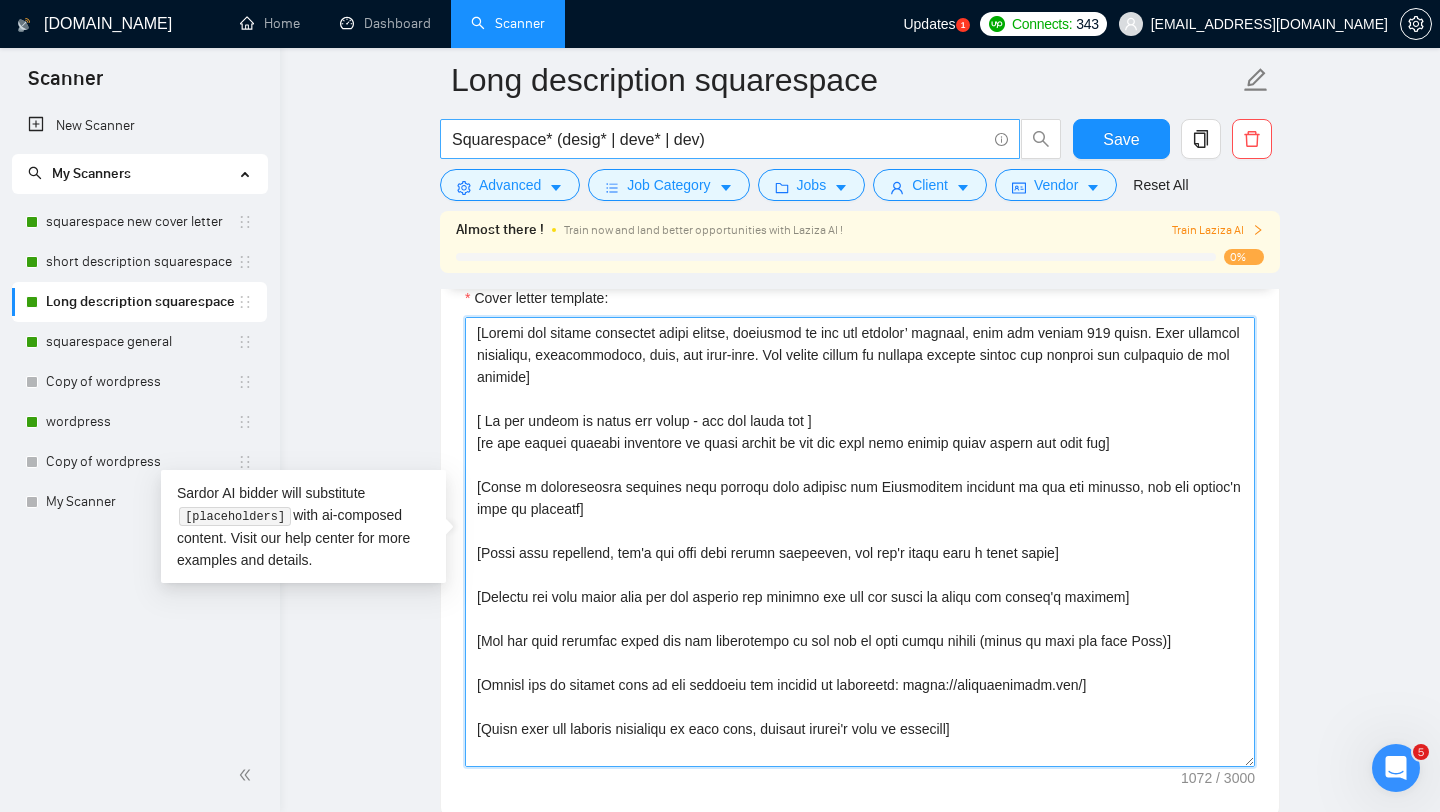 drag, startPoint x: 614, startPoint y: 743, endPoint x: 541, endPoint y: 153, distance: 594.49896 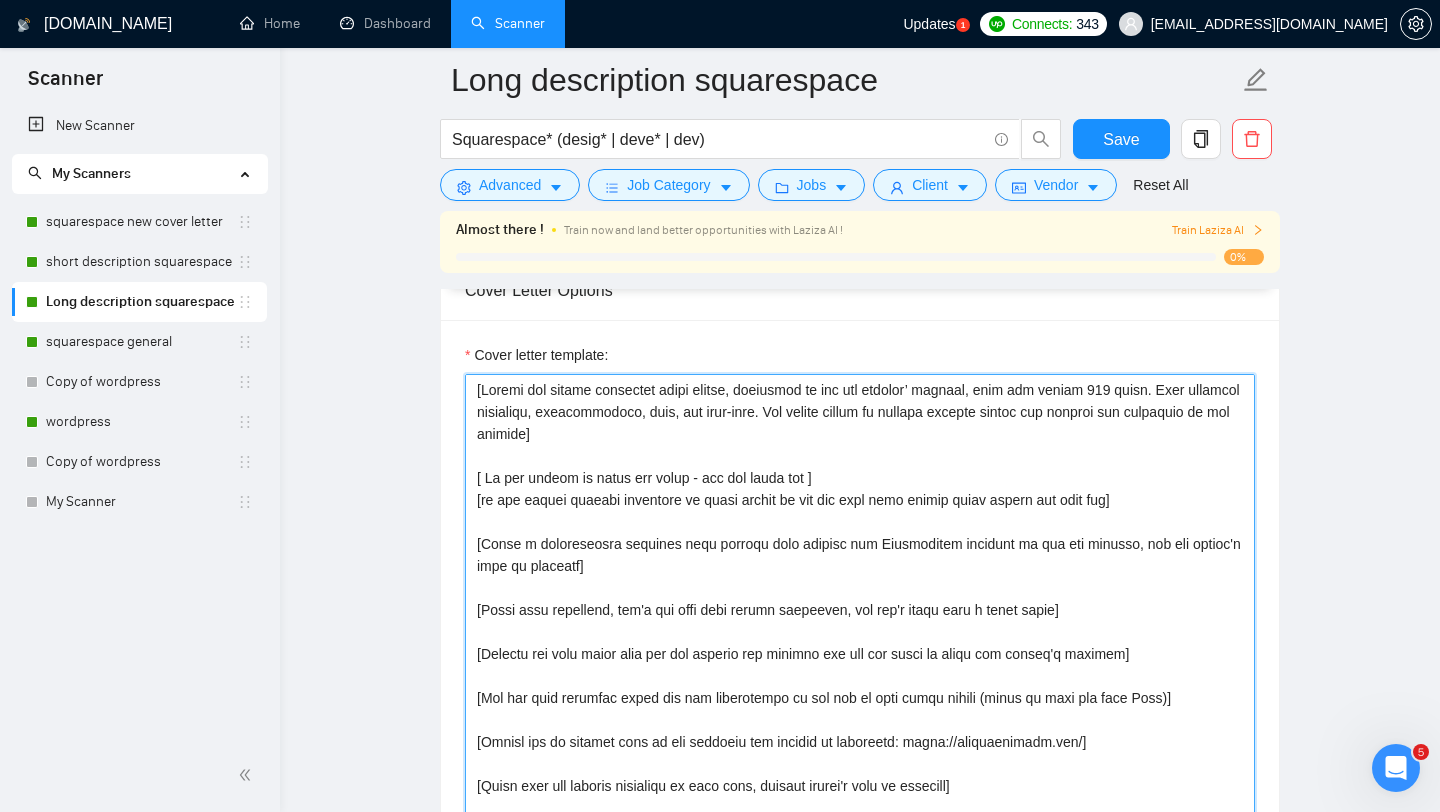 scroll, scrollTop: 1667, scrollLeft: 0, axis: vertical 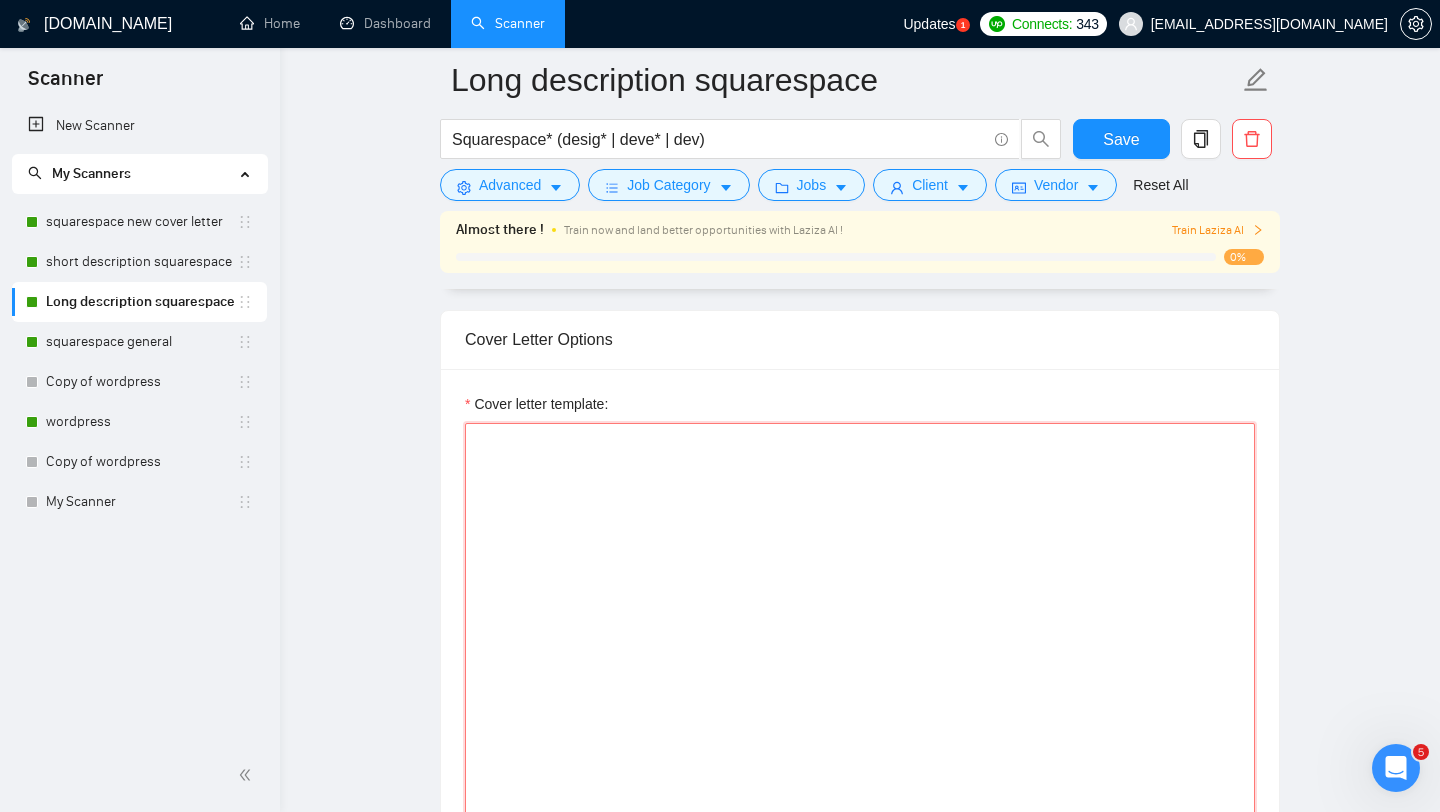paste on "[Write a personal greeting using the client’s name or company name (if provided)]
[If the name is missing, write a greeting, like: “Hello, it’s [PERSON_NAME]”]
[Show this sentence without changing anything.
What do you have in terms of branding so far for [insert company name if available]?]
[Write the text below exactly as is, and include URL(s).
Few similar websites that I’ve recently developed for large companies in a similar niche, I’ll send you a link for you to see the quality and speed of what I create > [URL][DOMAIN_NAME] or [URL][DOMAIN_NAME]]
[End with a short question about the job post (start it with the word What) and mention several important keywords from the job post]
[End with a casual CTA – something like: “Are you around this week at all for a quick chat?” to invite a response without pressure.]
Keen to hear more,
[PERSON_NAME]" 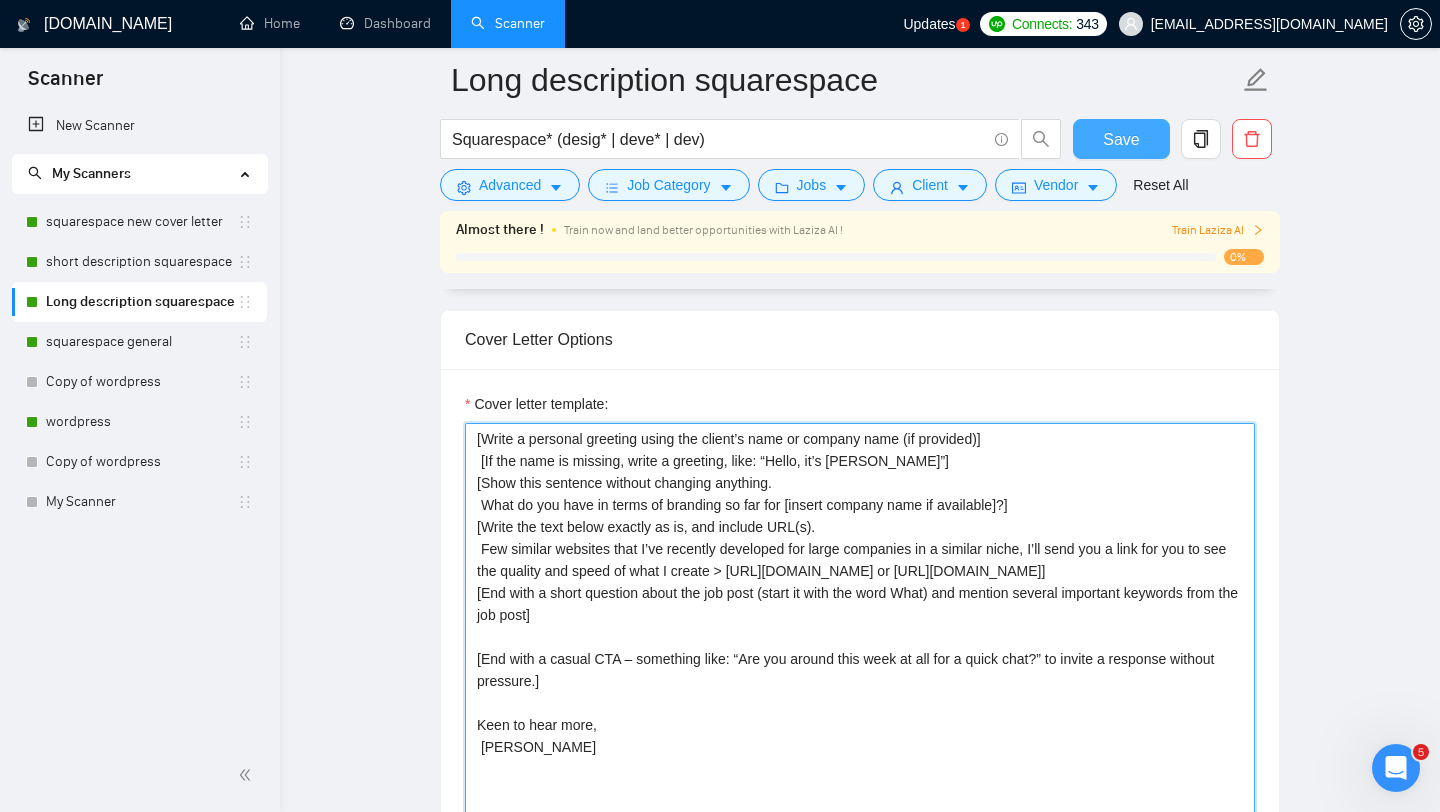 type on "[Write a personal greeting using the client’s name or company name (if provided)]
[If the name is missing, write a greeting, like: “Hello, it’s [PERSON_NAME]”]
[Show this sentence without changing anything.
What do you have in terms of branding so far for [insert company name if available]?]
[Write the text below exactly as is, and include URL(s).
Few similar websites that I’ve recently developed for large companies in a similar niche, I’ll send you a link for you to see the quality and speed of what I create > [URL][DOMAIN_NAME] or [URL][DOMAIN_NAME]]
[End with a short question about the job post (start it with the word What) and mention several important keywords from the job post]
[End with a casual CTA – something like: “Are you around this week at all for a quick chat?” to invite a response without pressure.]
Keen to hear more,
[PERSON_NAME]" 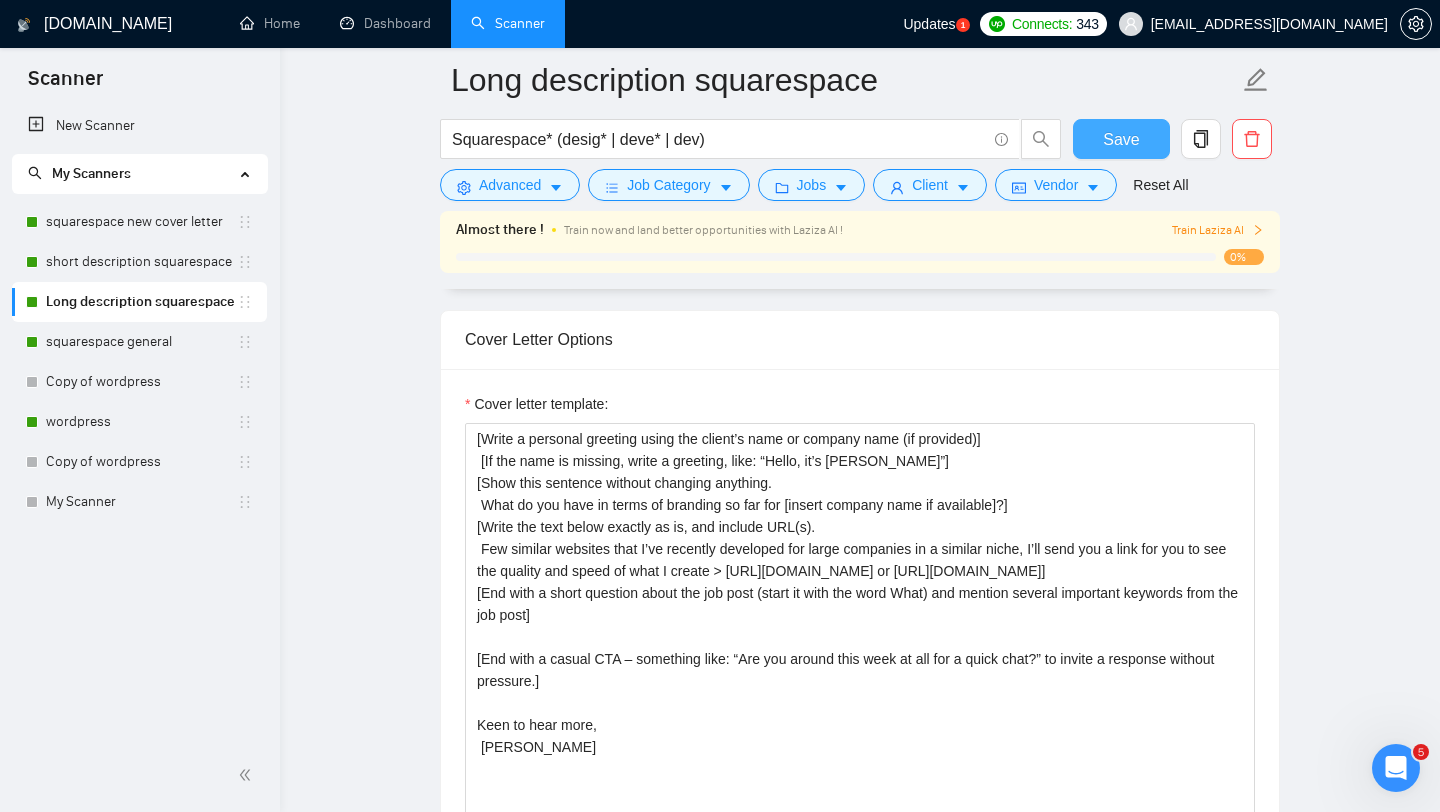 click on "Save" at bounding box center [1121, 139] 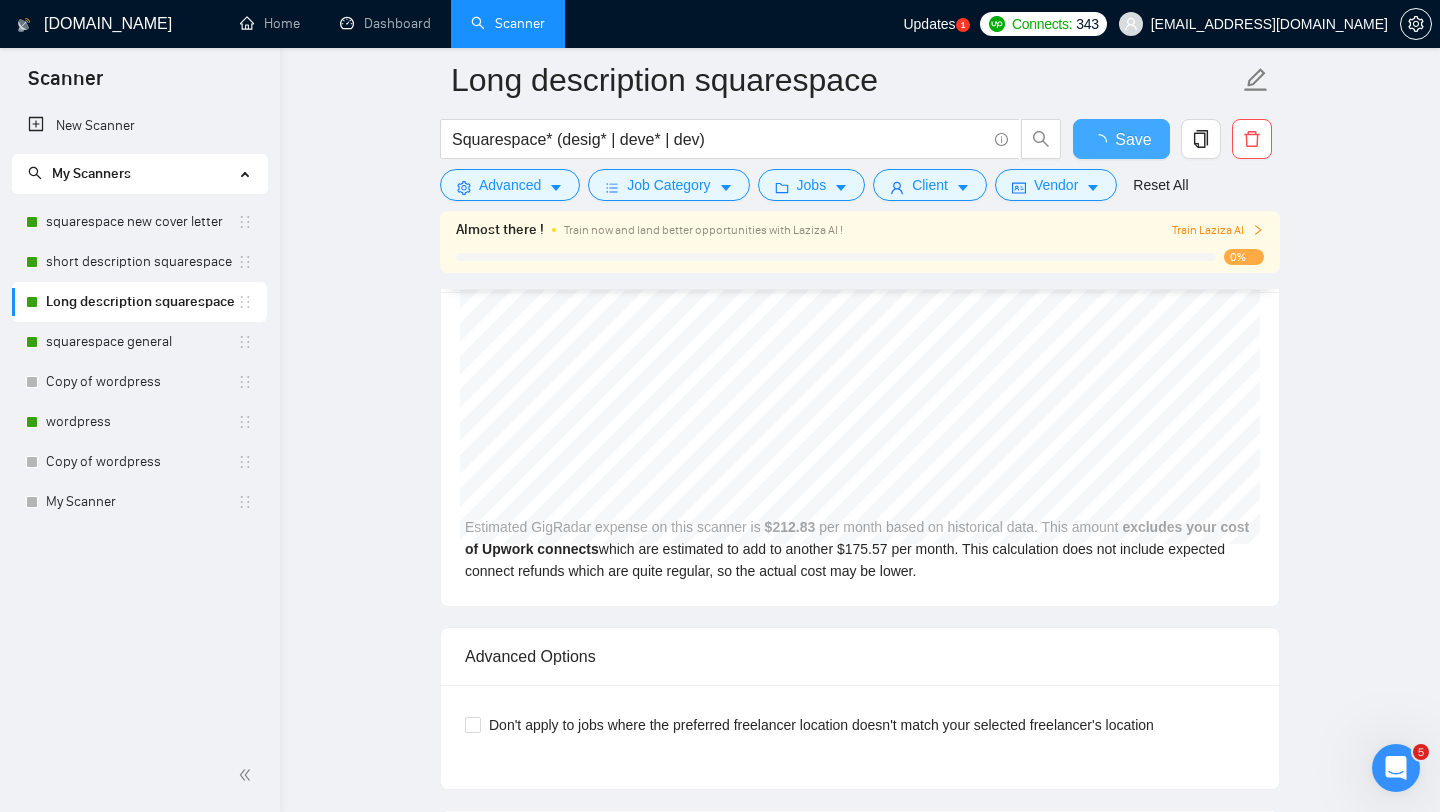 type 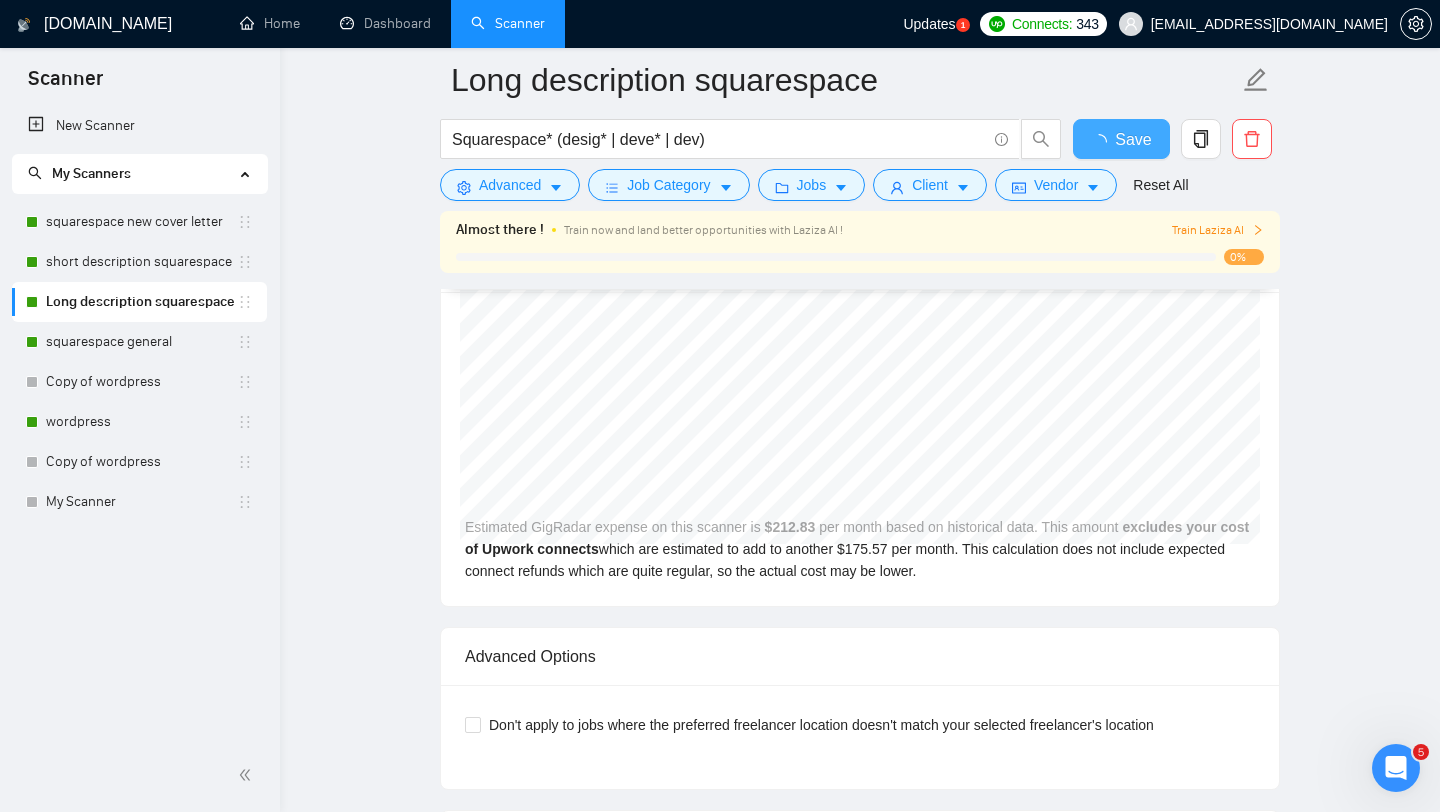 checkbox on "true" 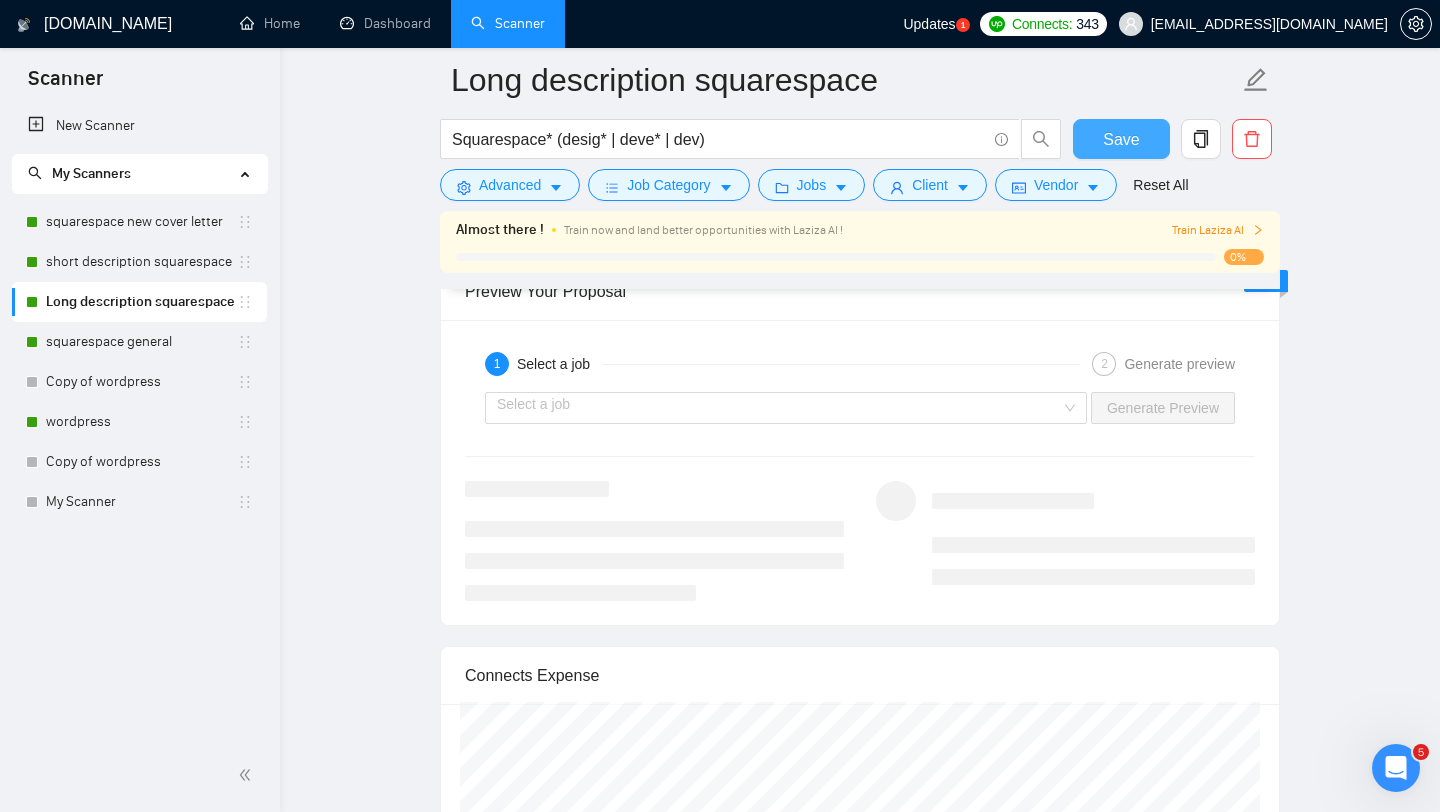 scroll, scrollTop: 3080, scrollLeft: 0, axis: vertical 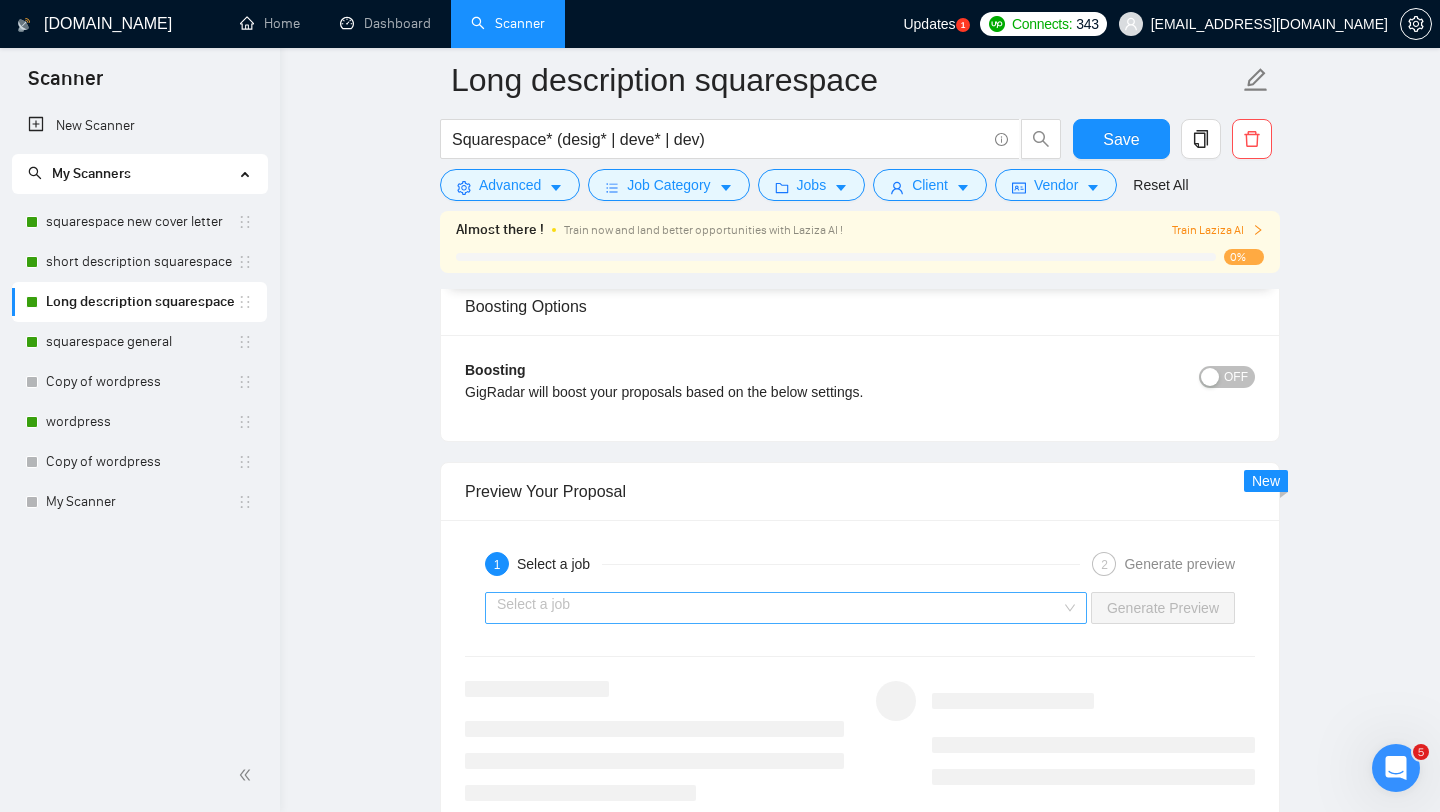 click at bounding box center [779, 608] 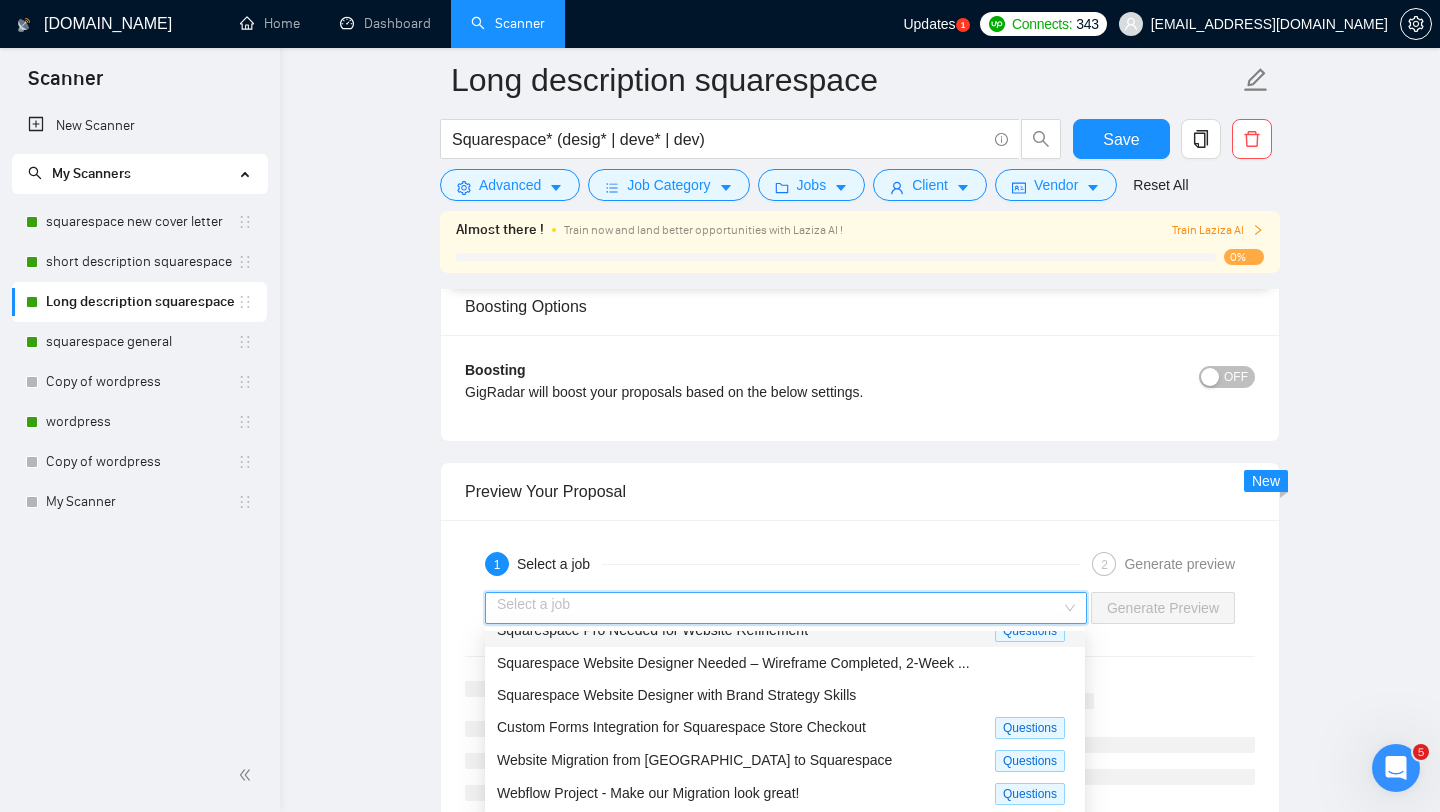 scroll, scrollTop: 66, scrollLeft: 0, axis: vertical 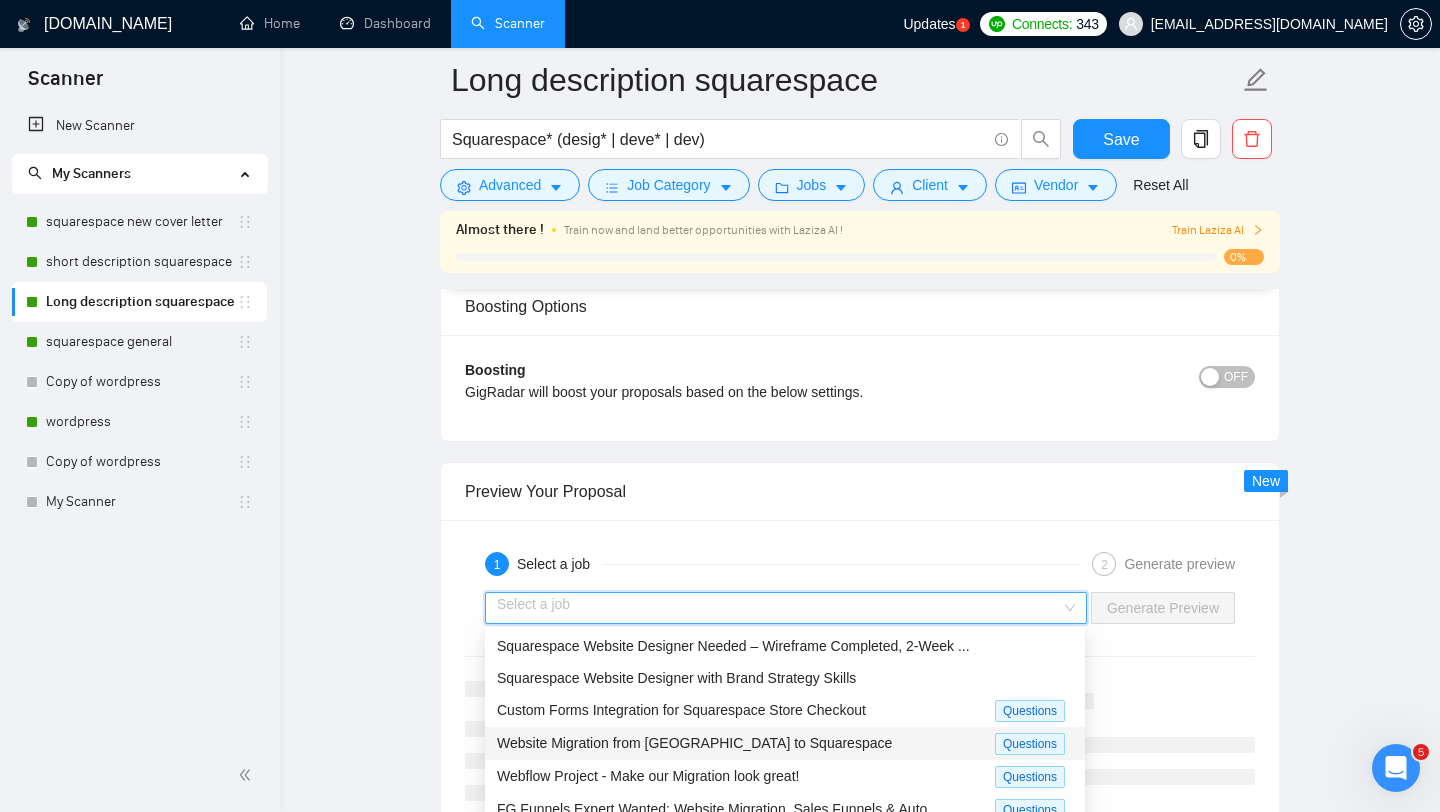 click on "Website Migration from [GEOGRAPHIC_DATA] to Squarespace" at bounding box center (746, 743) 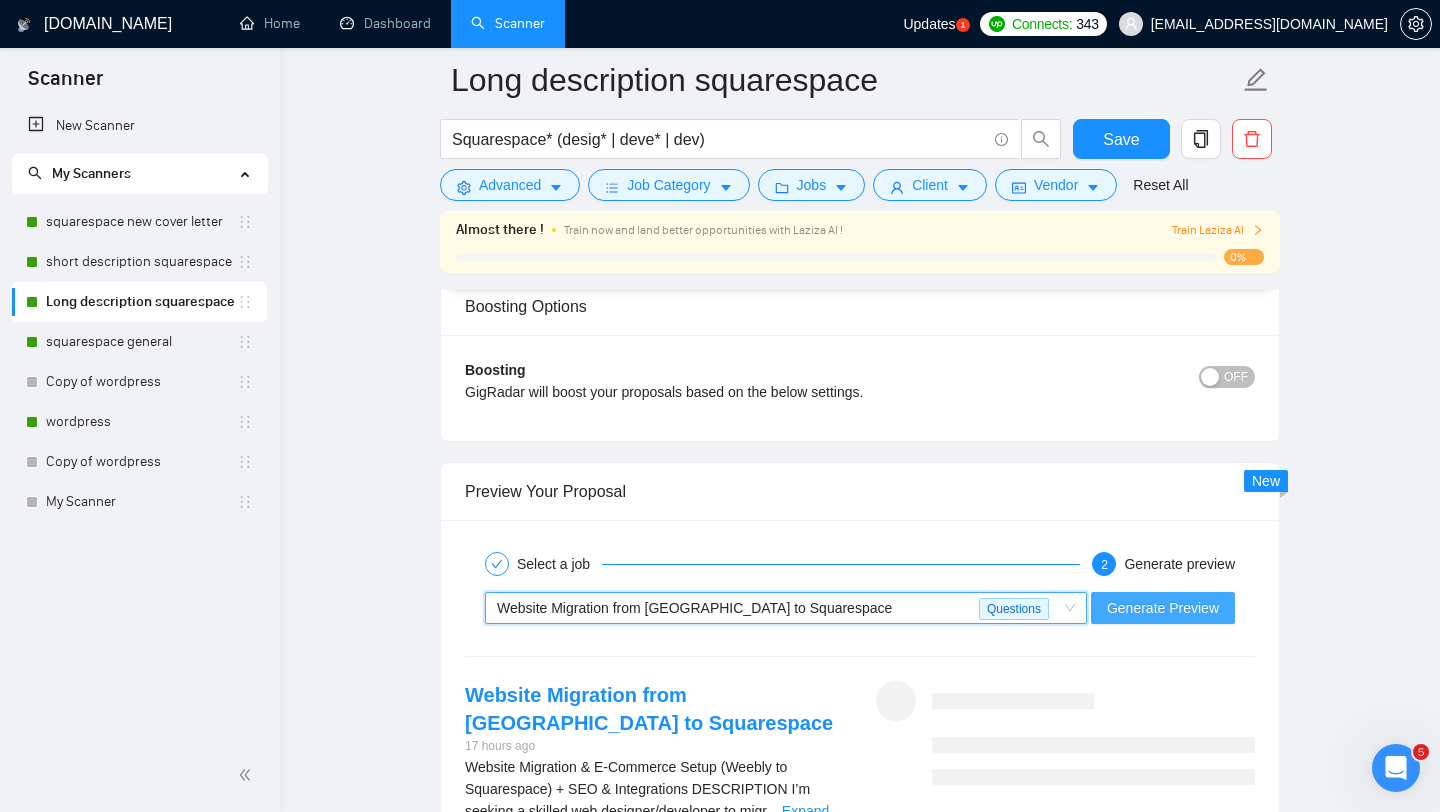 click on "Generate Preview" at bounding box center [1163, 608] 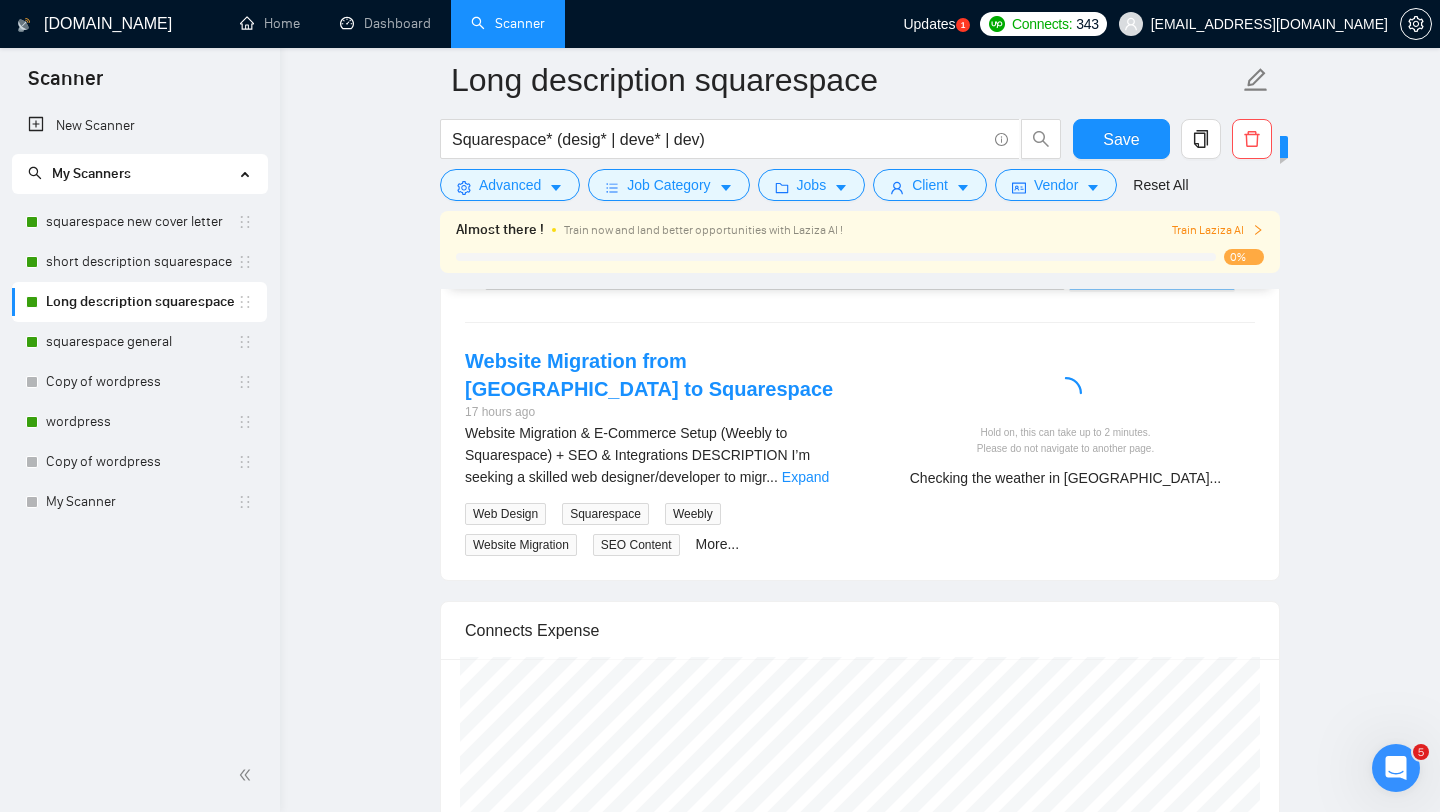 scroll, scrollTop: 3408, scrollLeft: 0, axis: vertical 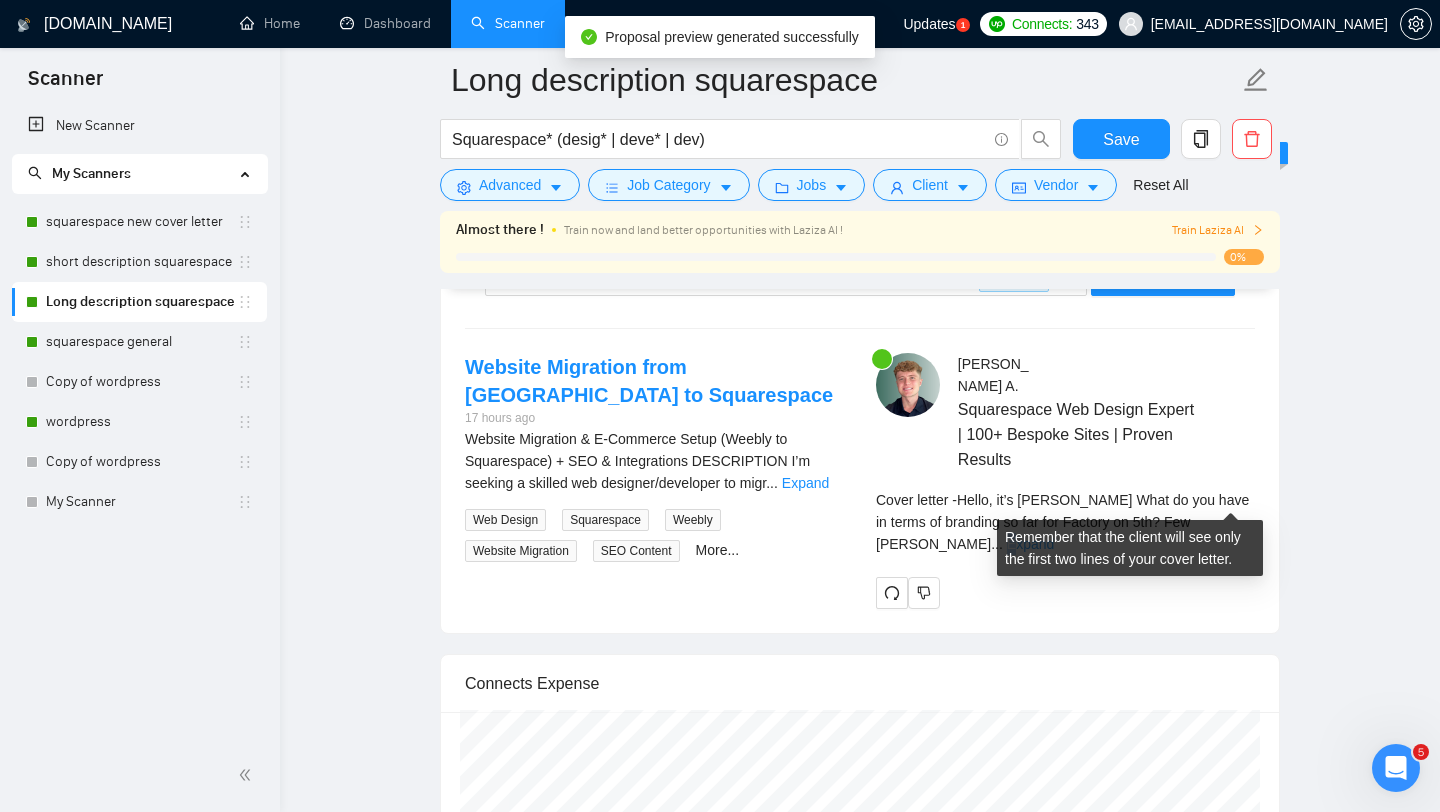 click on "Expand" at bounding box center (1030, 544) 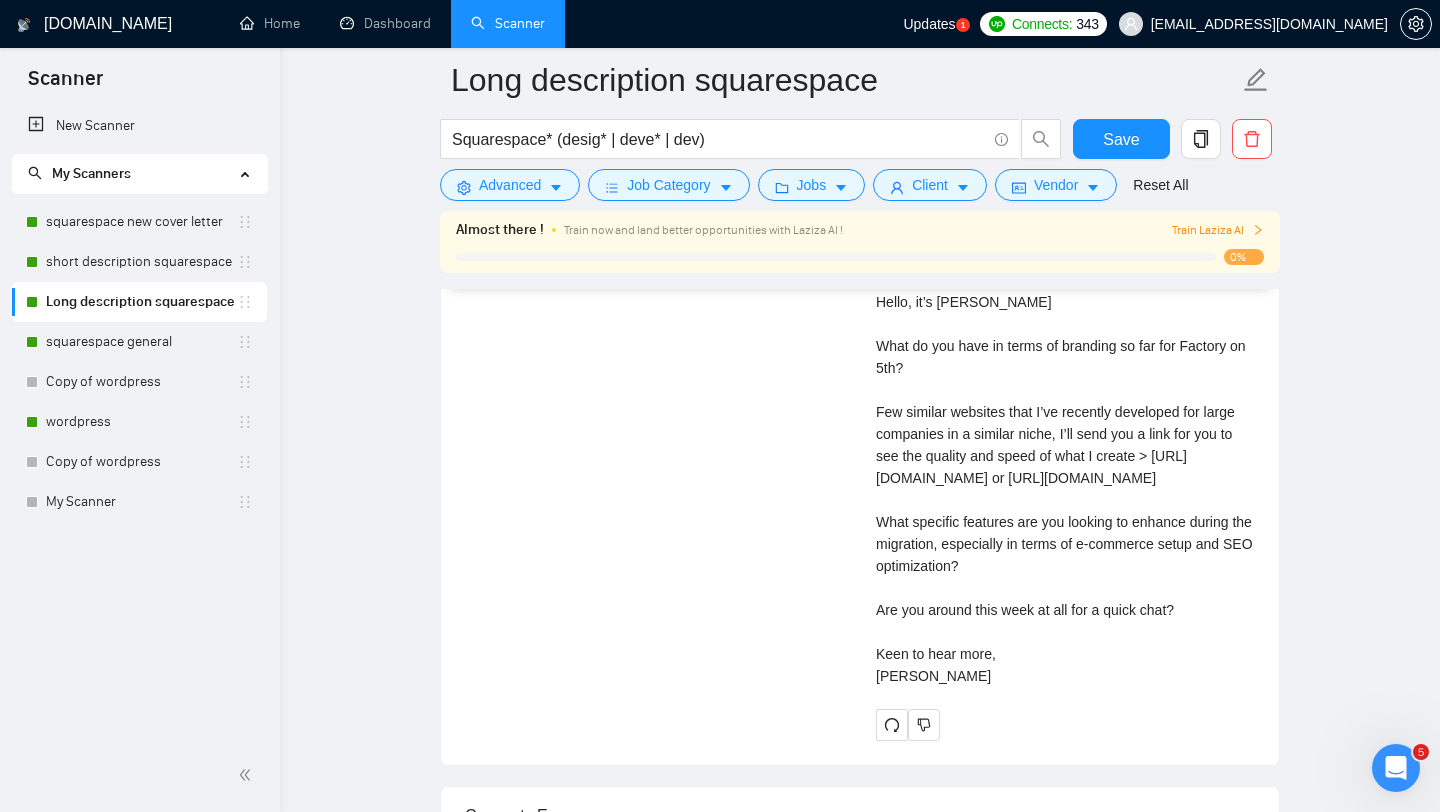 scroll, scrollTop: 4533, scrollLeft: 0, axis: vertical 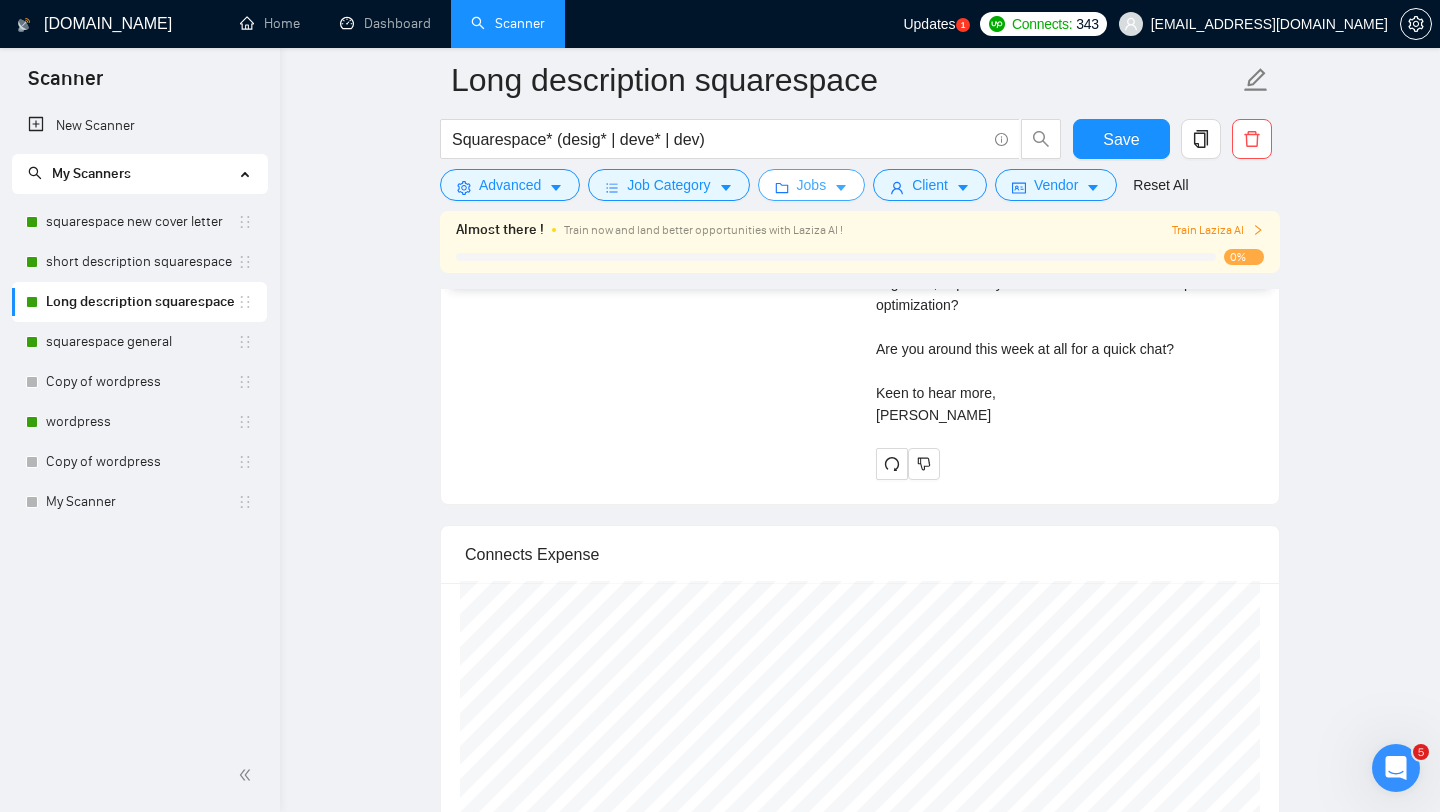 click on "Jobs" at bounding box center [812, 185] 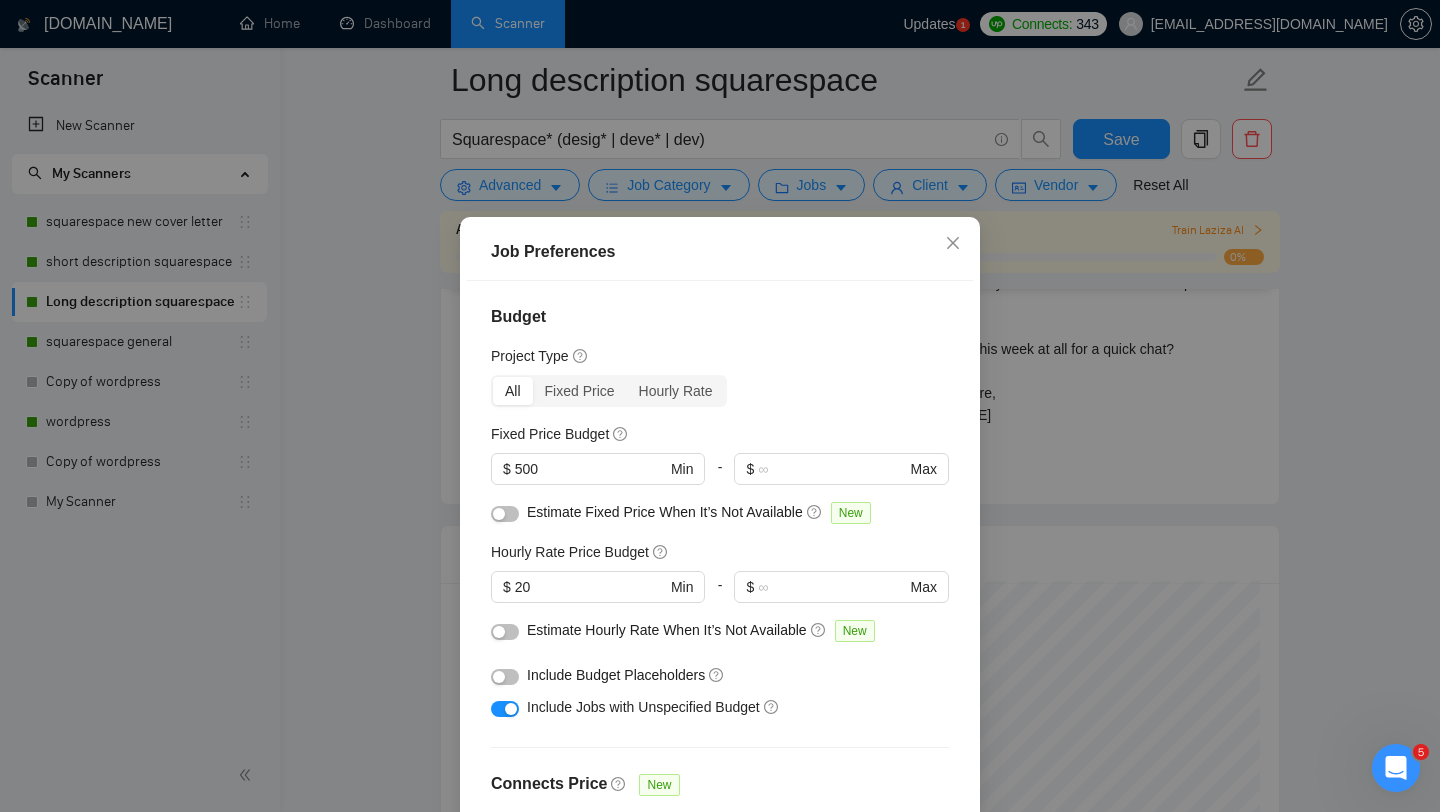 click on "Job Preferences Budget Project Type All Fixed Price Hourly Rate   Fixed Price Budget $ 500 Min - $ Max Estimate Fixed Price When It’s Not Available New   Hourly Rate Price Budget $ 20 Min - $ Max Estimate Hourly Rate When It’s Not Available New Include Budget Placeholders Include Jobs with Unspecified Budget   Connects Price New Min - Max Project Duration   Unspecified Less than 1 month 1 to 3 months 3 to 6 months More than 6 months Hourly Workload   Unspecified <30 hrs/week >30 hrs/week Hours TBD Unsure Job Posting Questions New   Any posting questions Description Preferences Description Size New Above average   Reset OK" at bounding box center [720, 406] 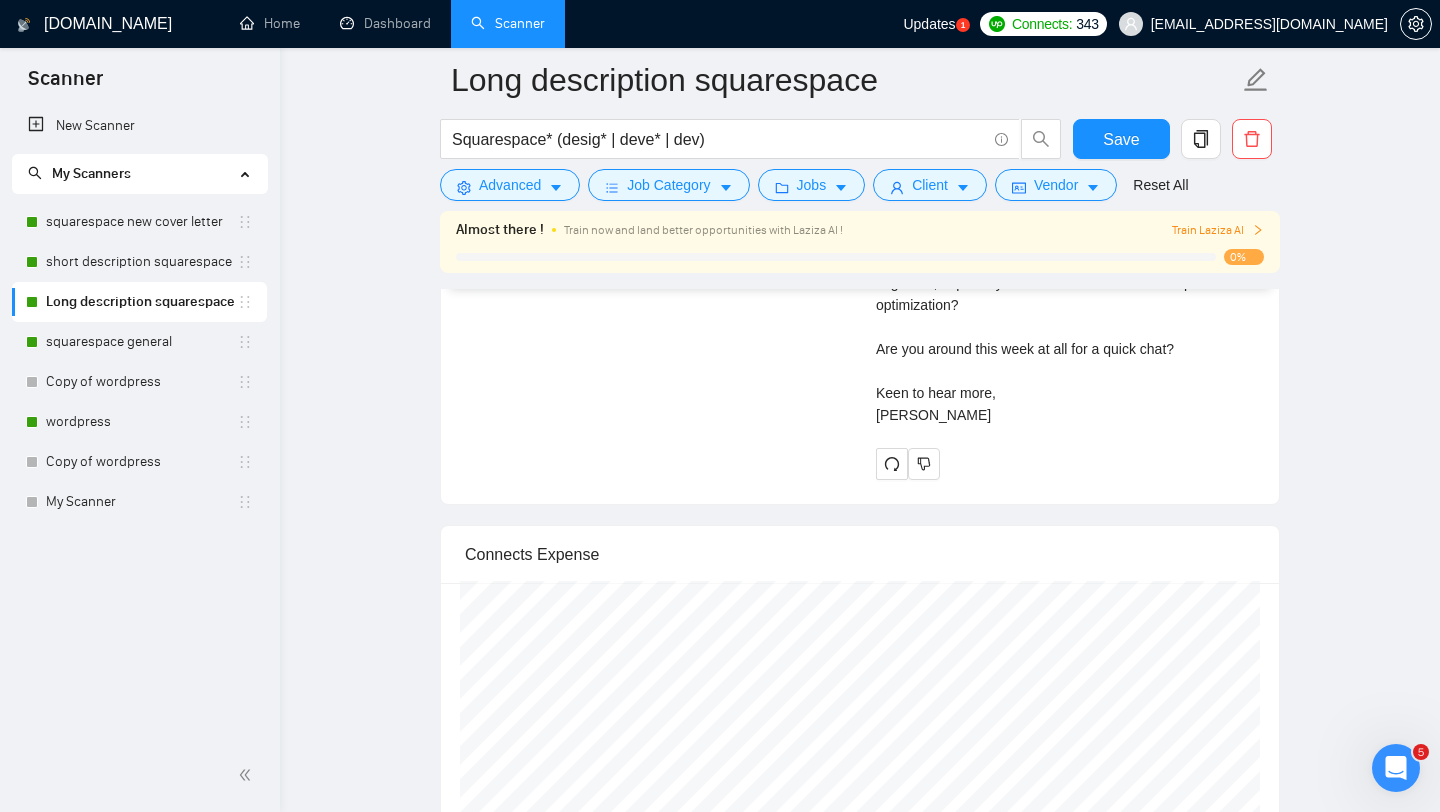 click on "Job Preferences Budget Project Type All Fixed Price Hourly Rate   Fixed Price Budget $ 500 Min - $ Max Estimate Fixed Price When It’s Not Available New   Hourly Rate Price Budget $ 20 Min - $ Max Estimate Hourly Rate When It’s Not Available New Include Budget Placeholders Include Jobs with Unspecified Budget   Connects Price New Min - Max Project Duration   Unspecified Less than 1 month 1 to 3 months 3 to 6 months More than 6 months Hourly Workload   Unspecified <30 hrs/week >30 hrs/week Hours TBD Unsure Job Posting Questions New   Any posting questions Description Preferences Description Size New Above average   Reset OK" at bounding box center (720, 406) 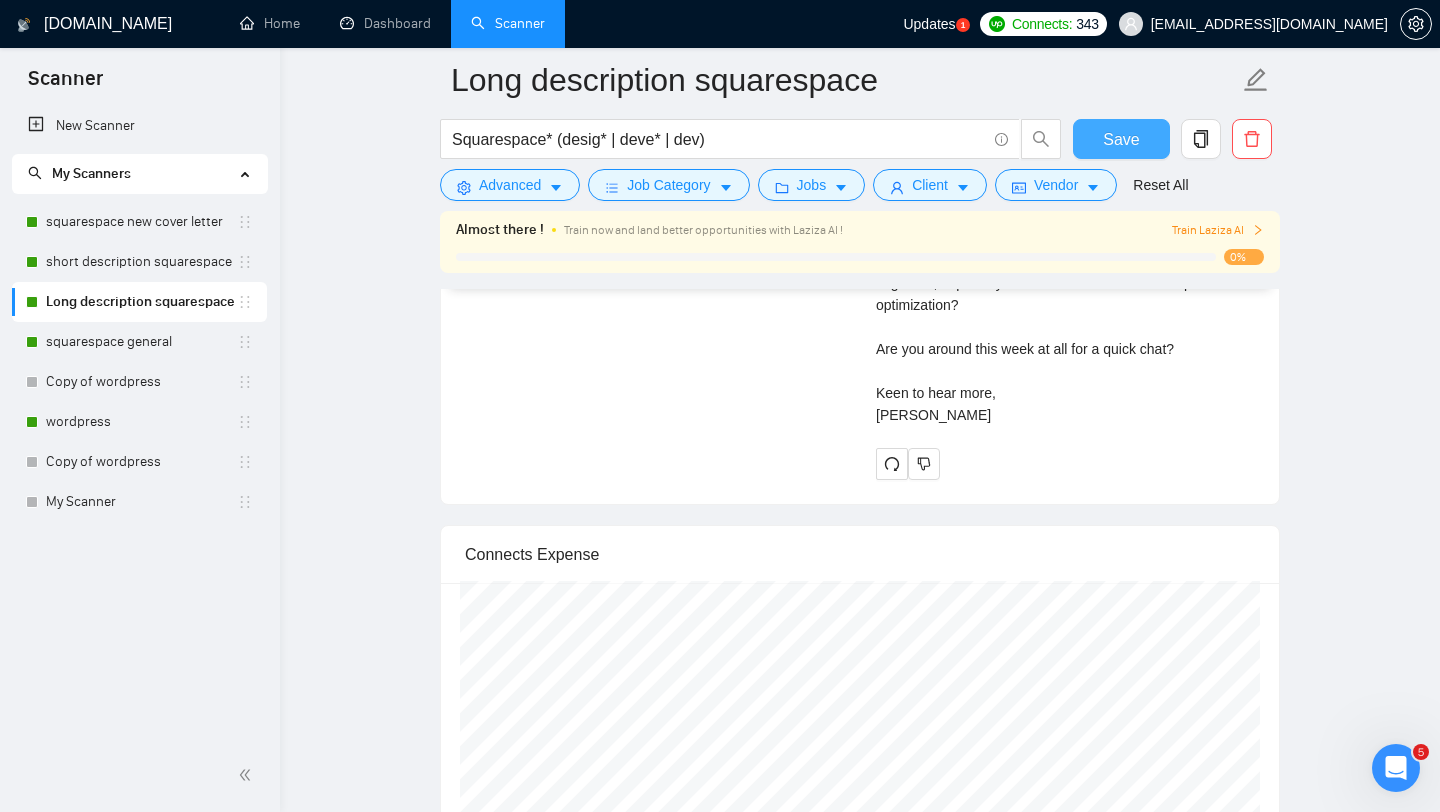 click on "Save" at bounding box center [1121, 139] 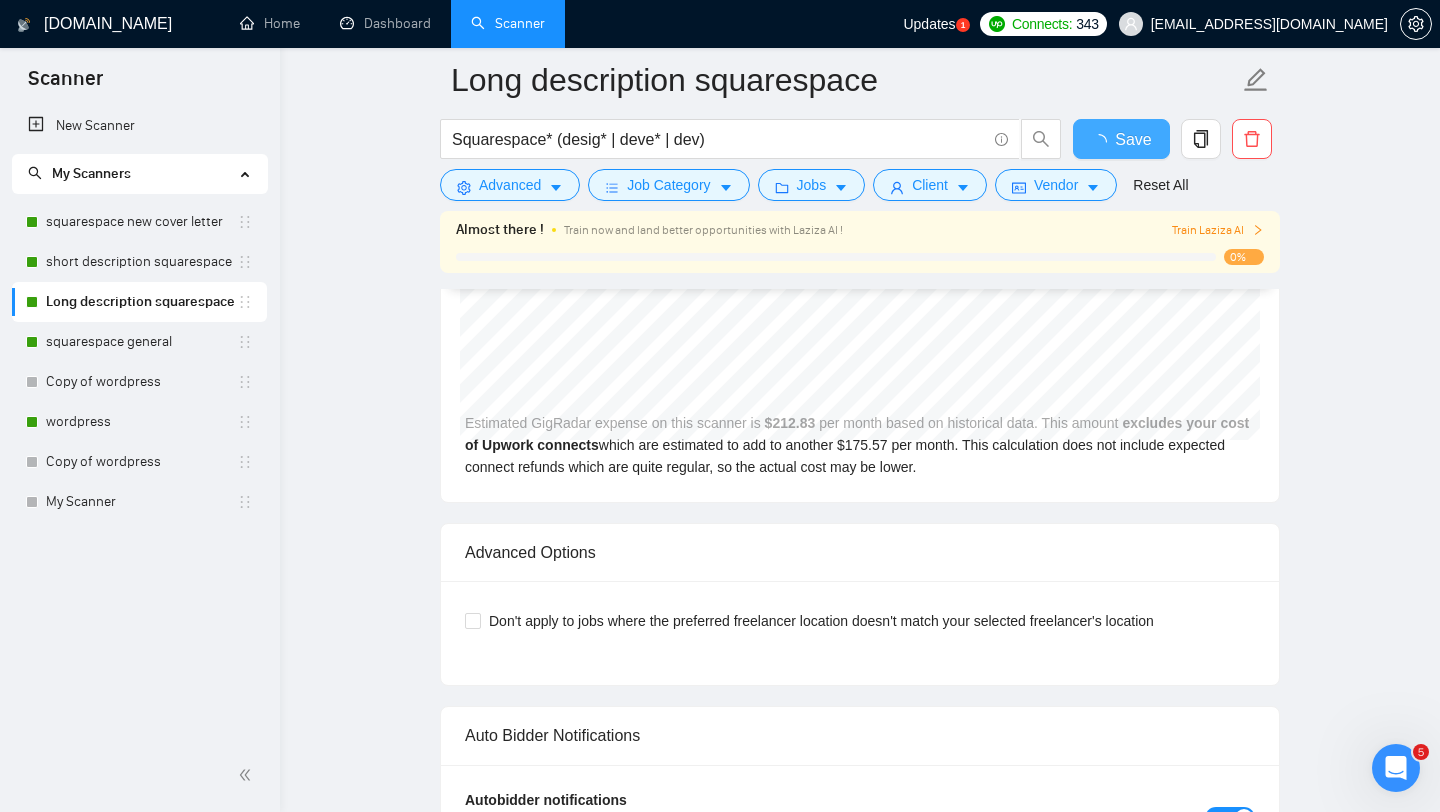 type 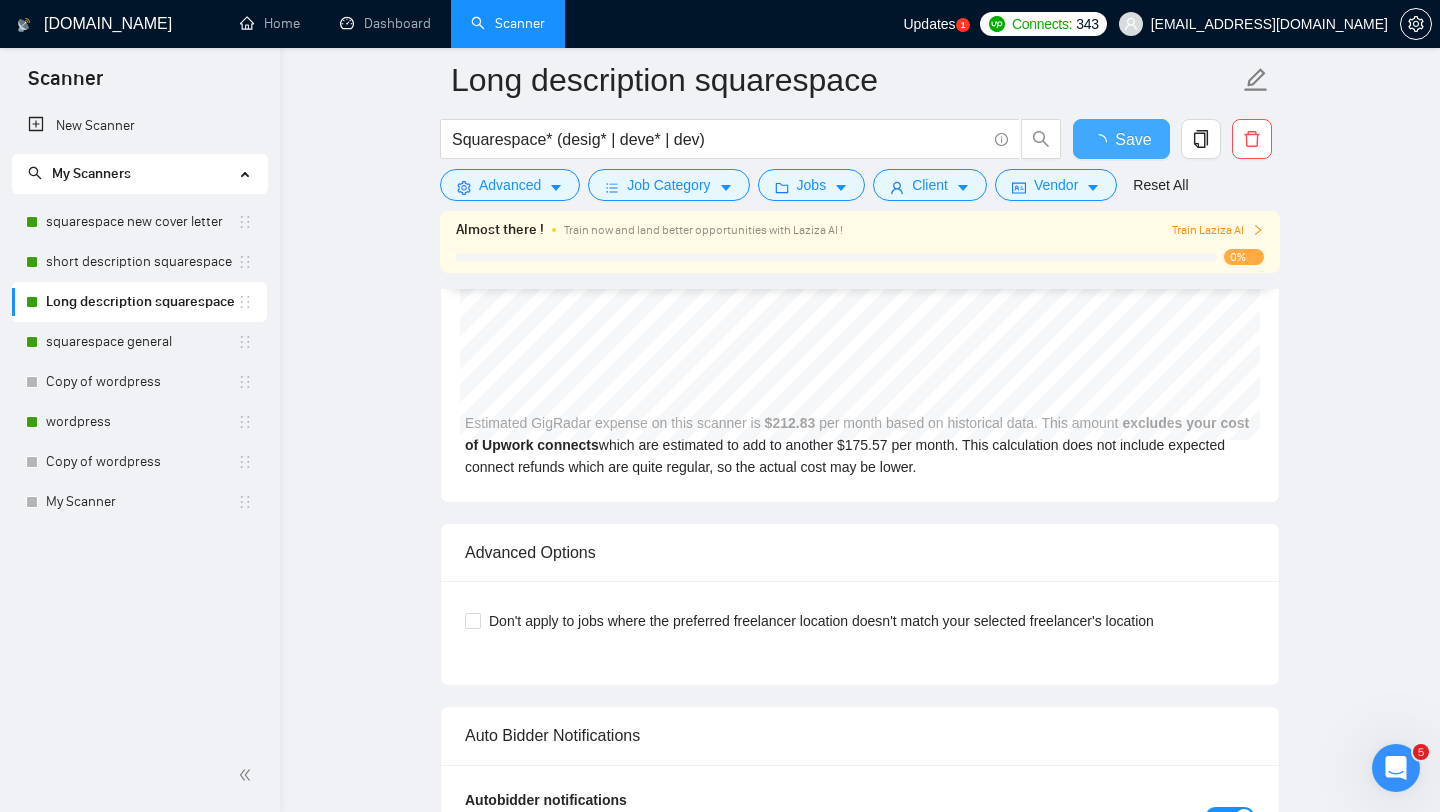 checkbox on "true" 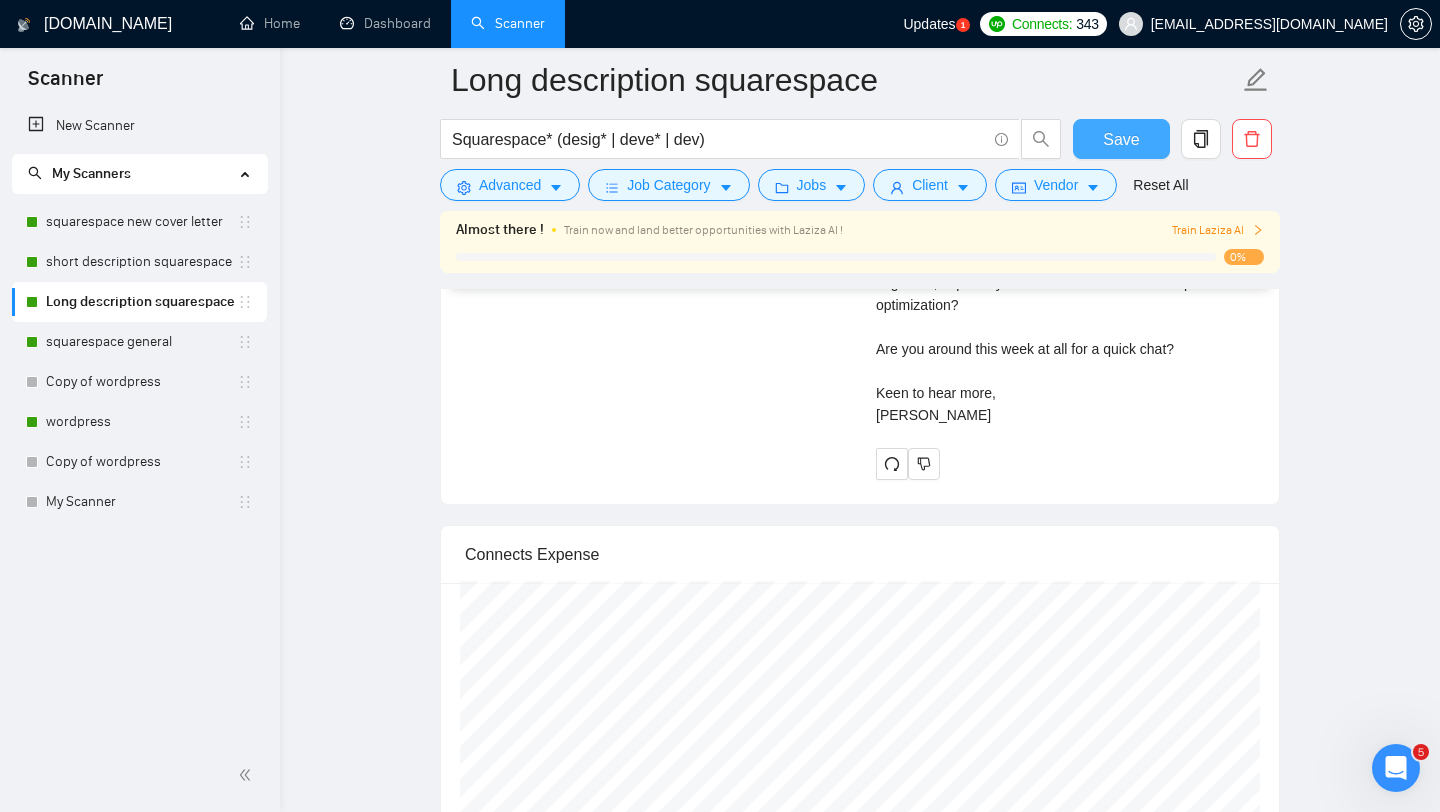 click on "Save" at bounding box center (1121, 139) 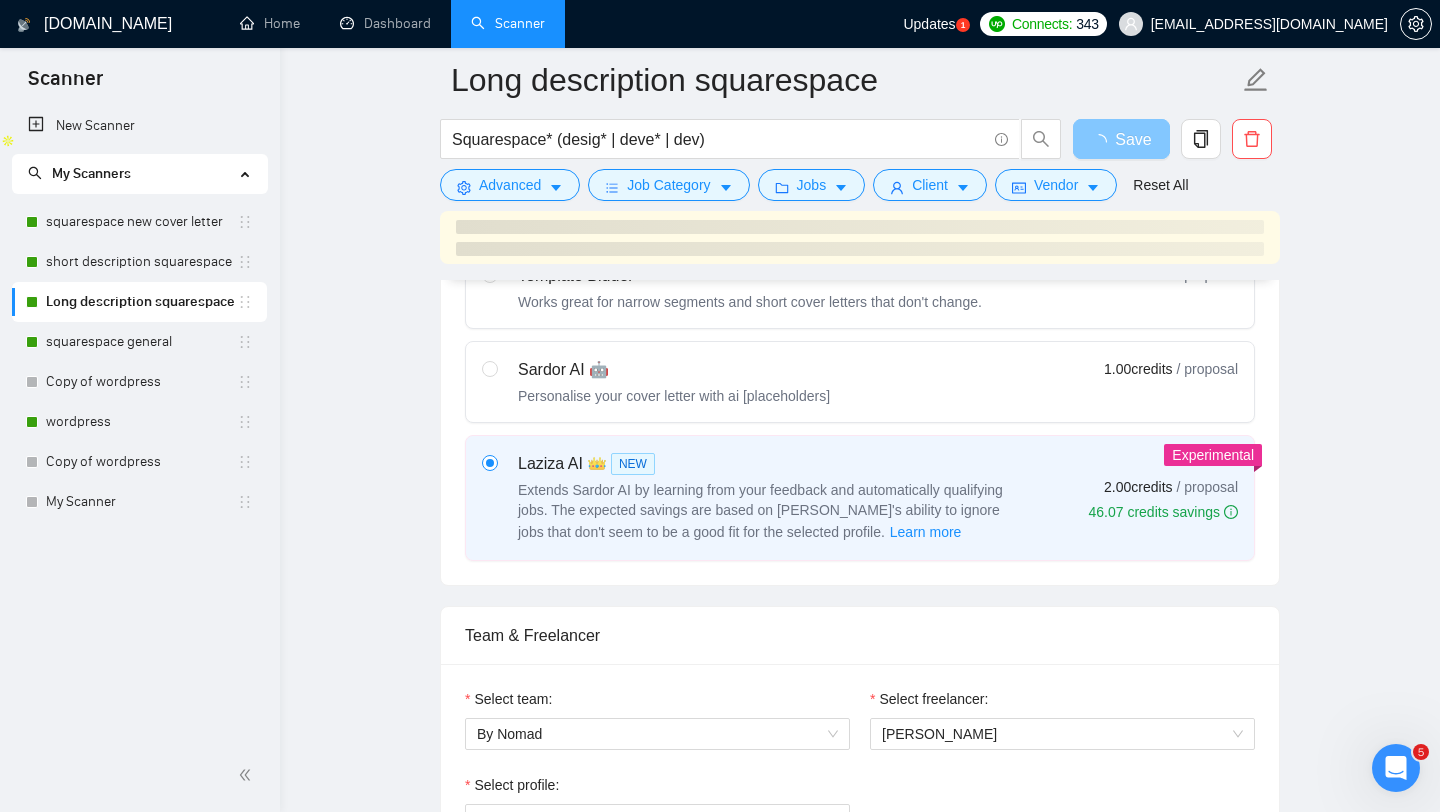 scroll, scrollTop: 536, scrollLeft: 0, axis: vertical 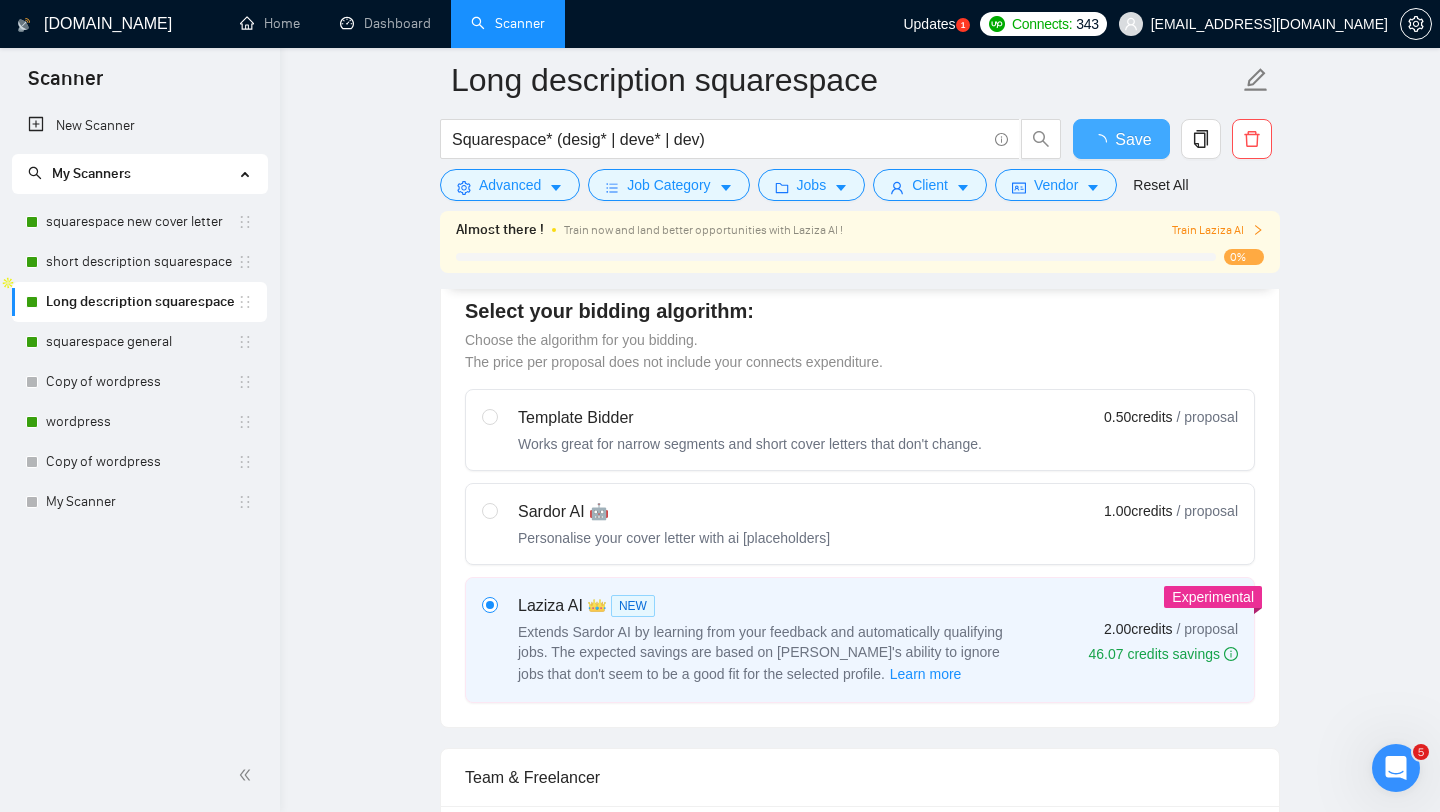 type 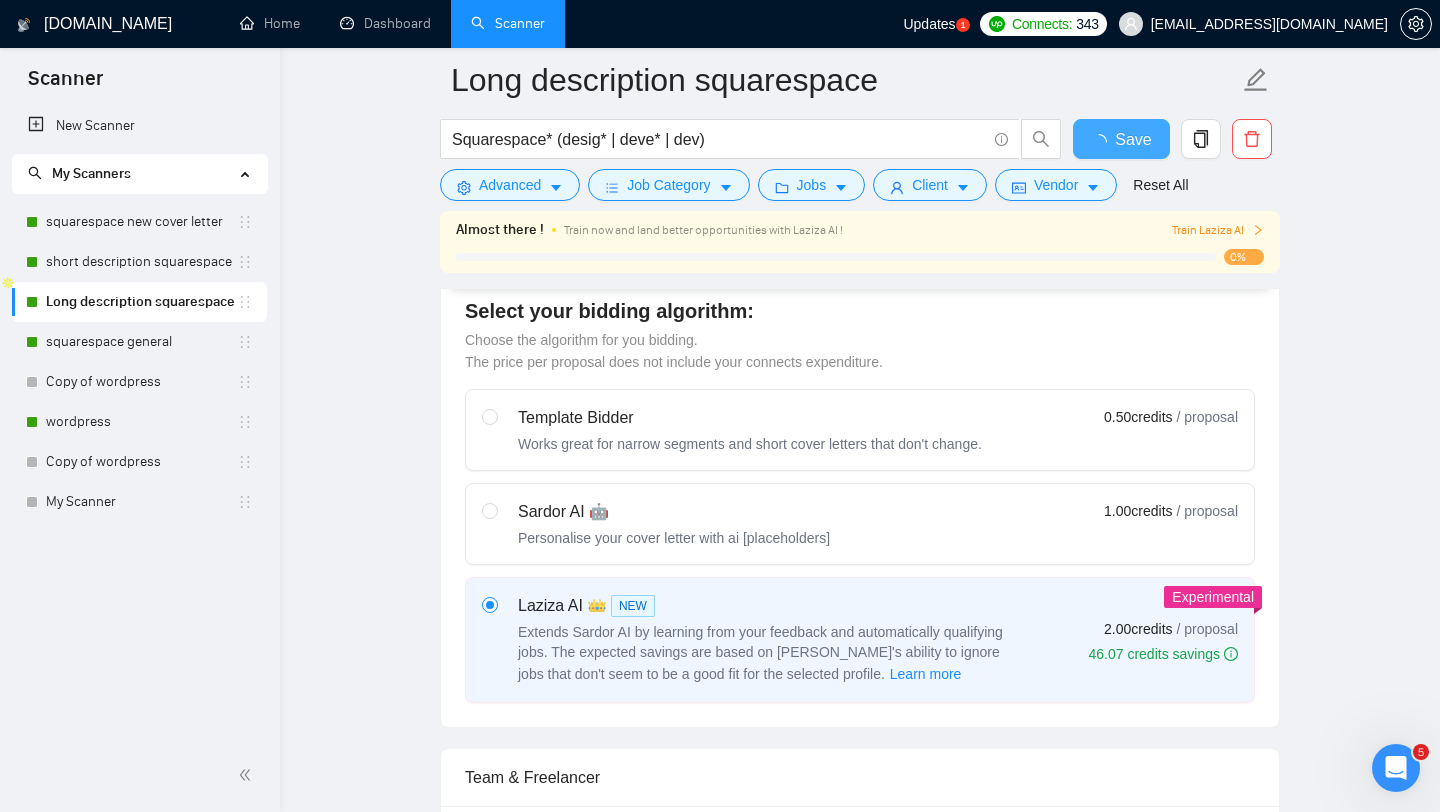 checkbox on "true" 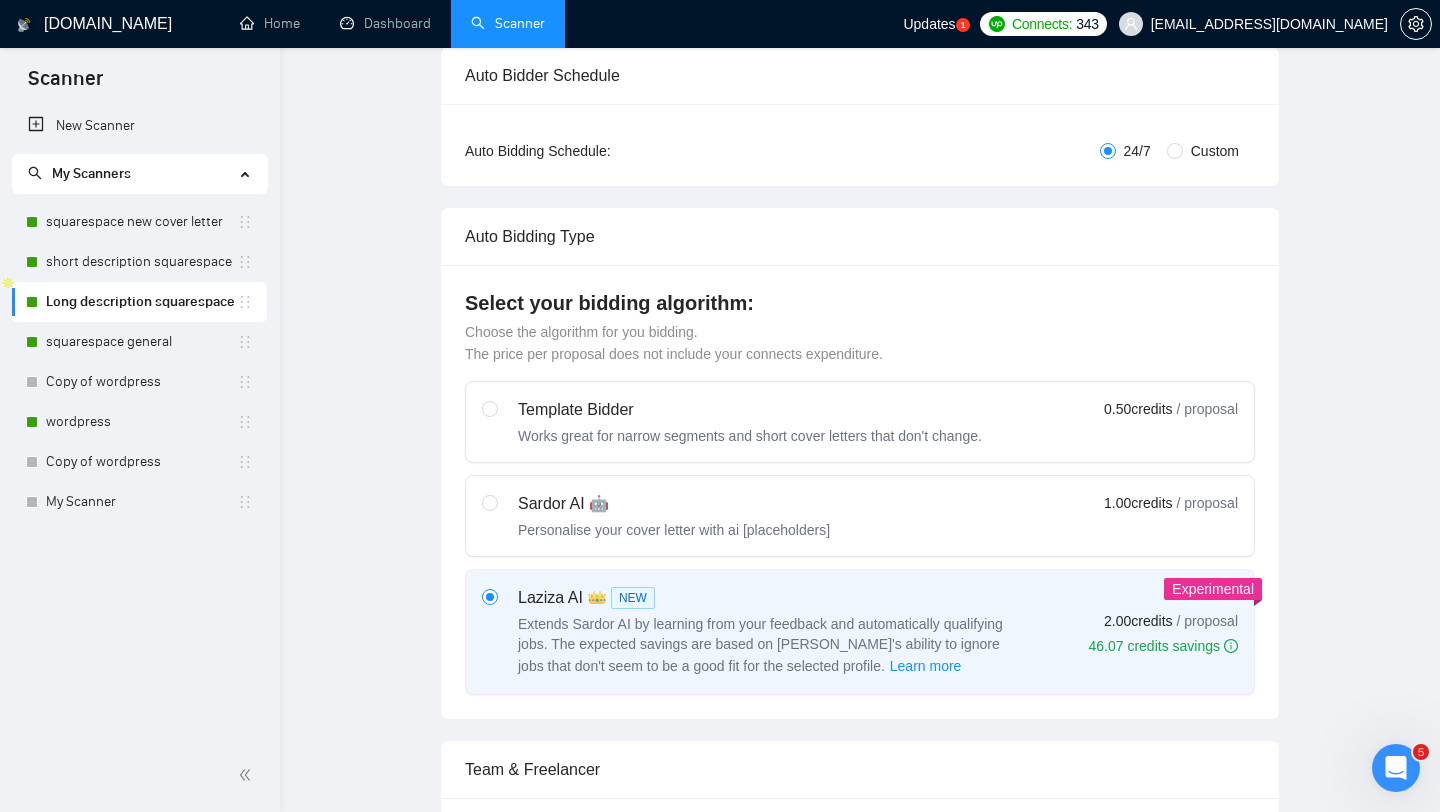 scroll, scrollTop: 0, scrollLeft: 0, axis: both 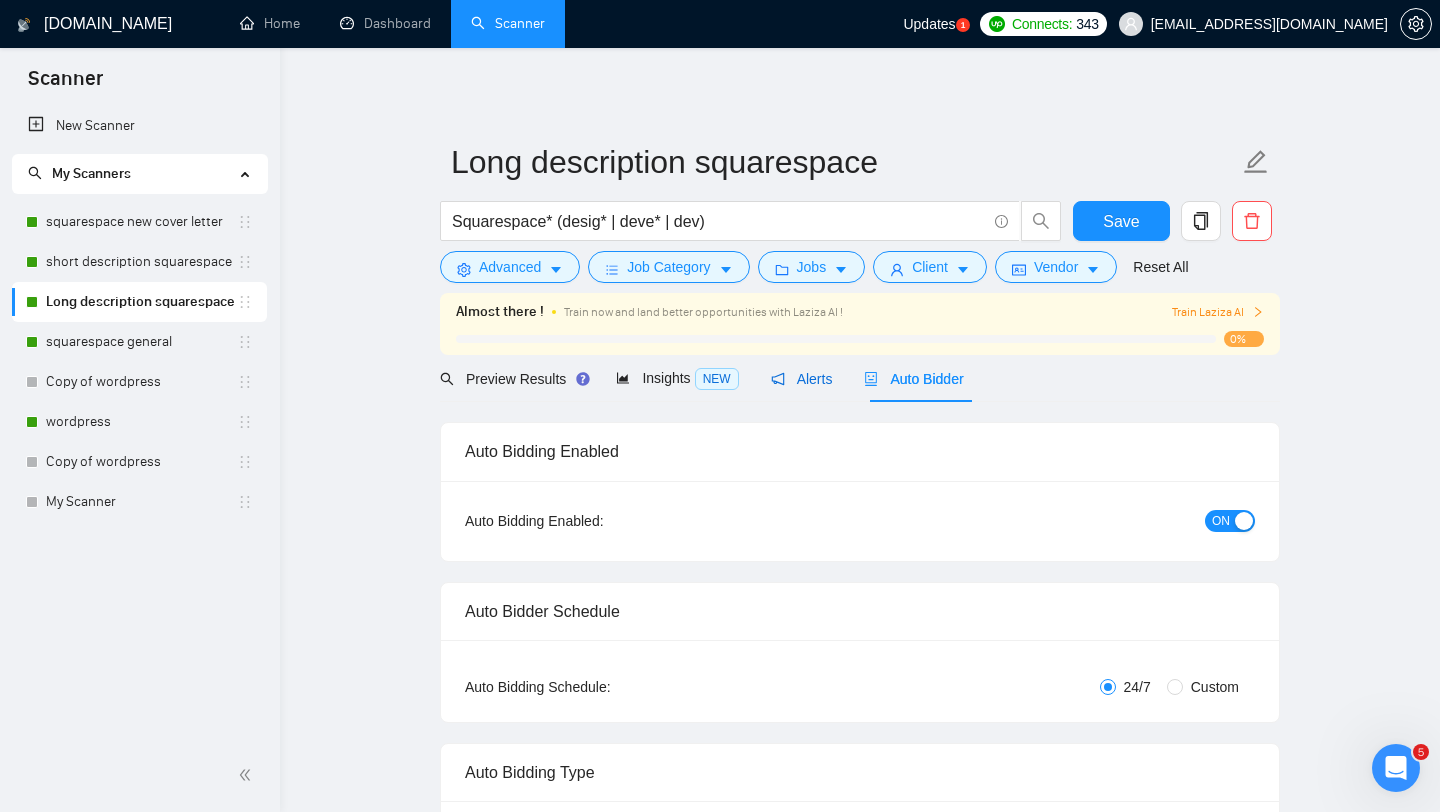 click on "Alerts" at bounding box center [802, 379] 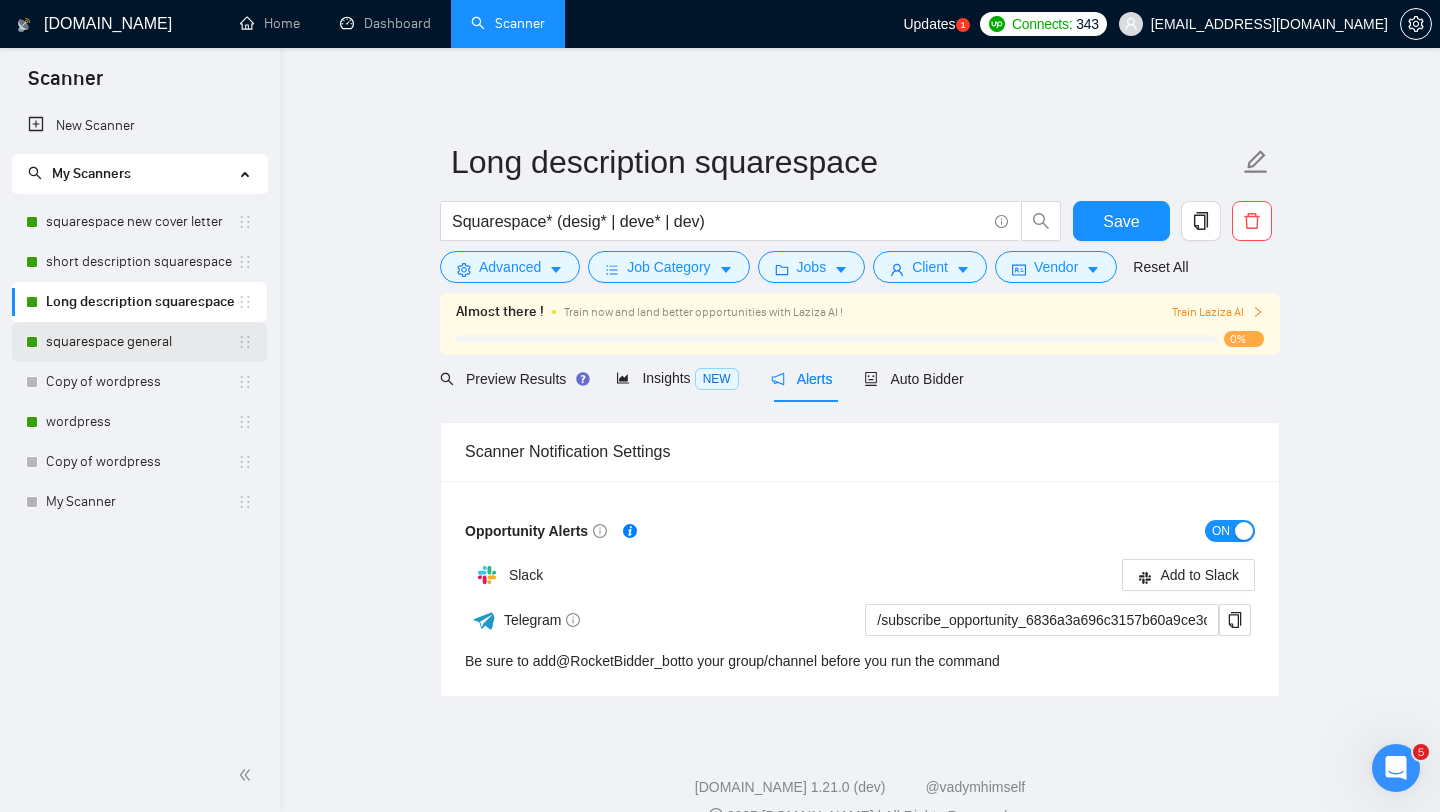 click on "squarespace general" at bounding box center (141, 342) 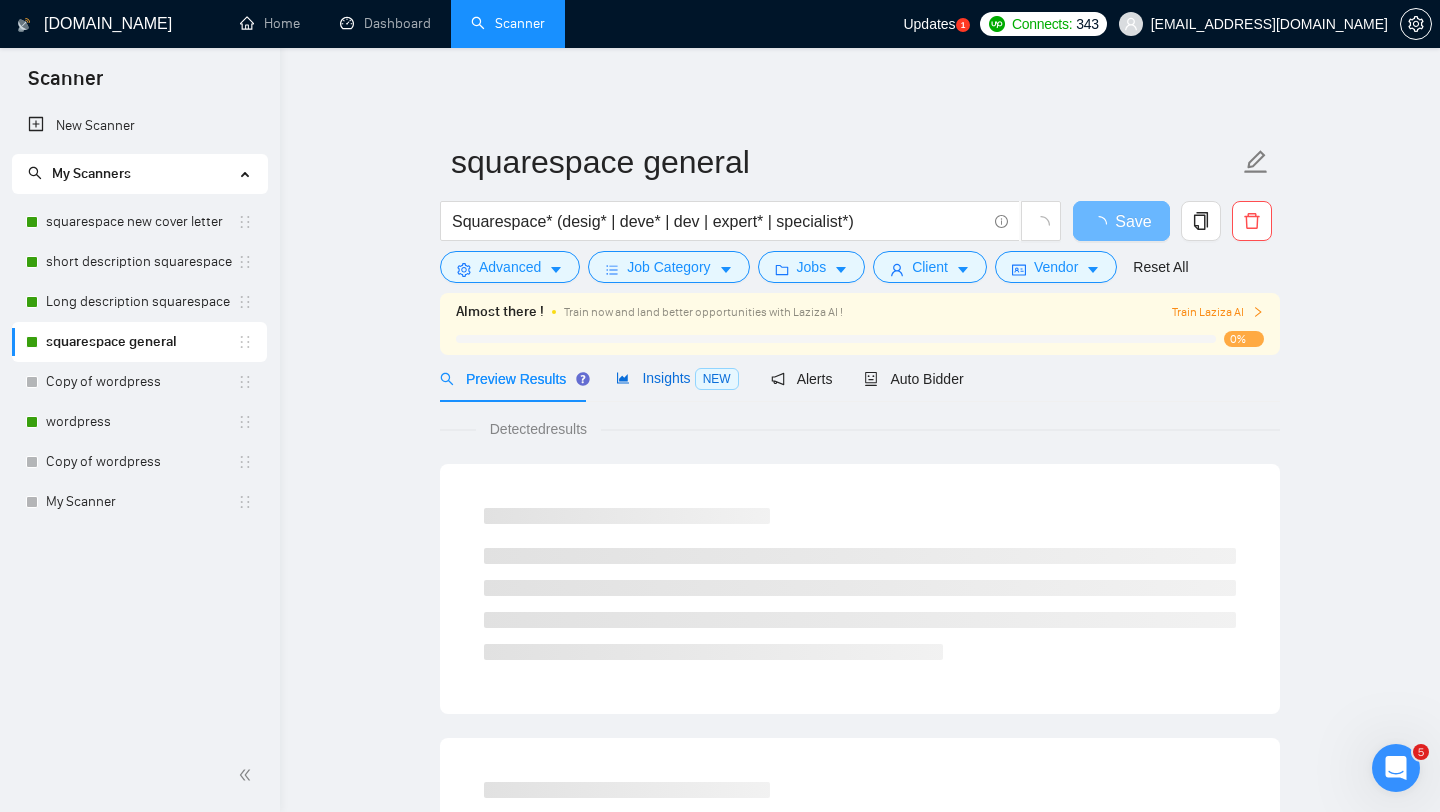 click on "Insights NEW" at bounding box center (677, 378) 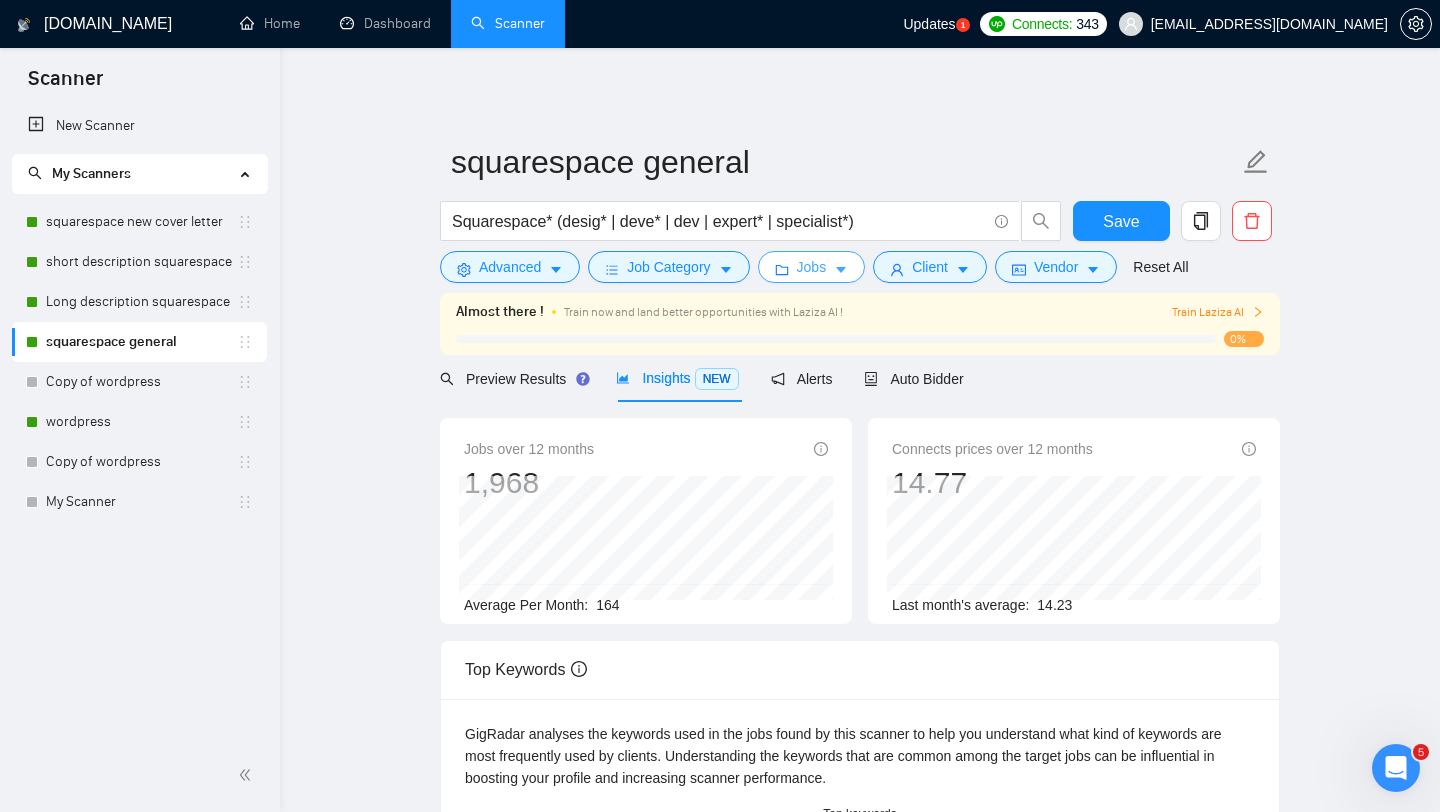 click at bounding box center [841, 269] 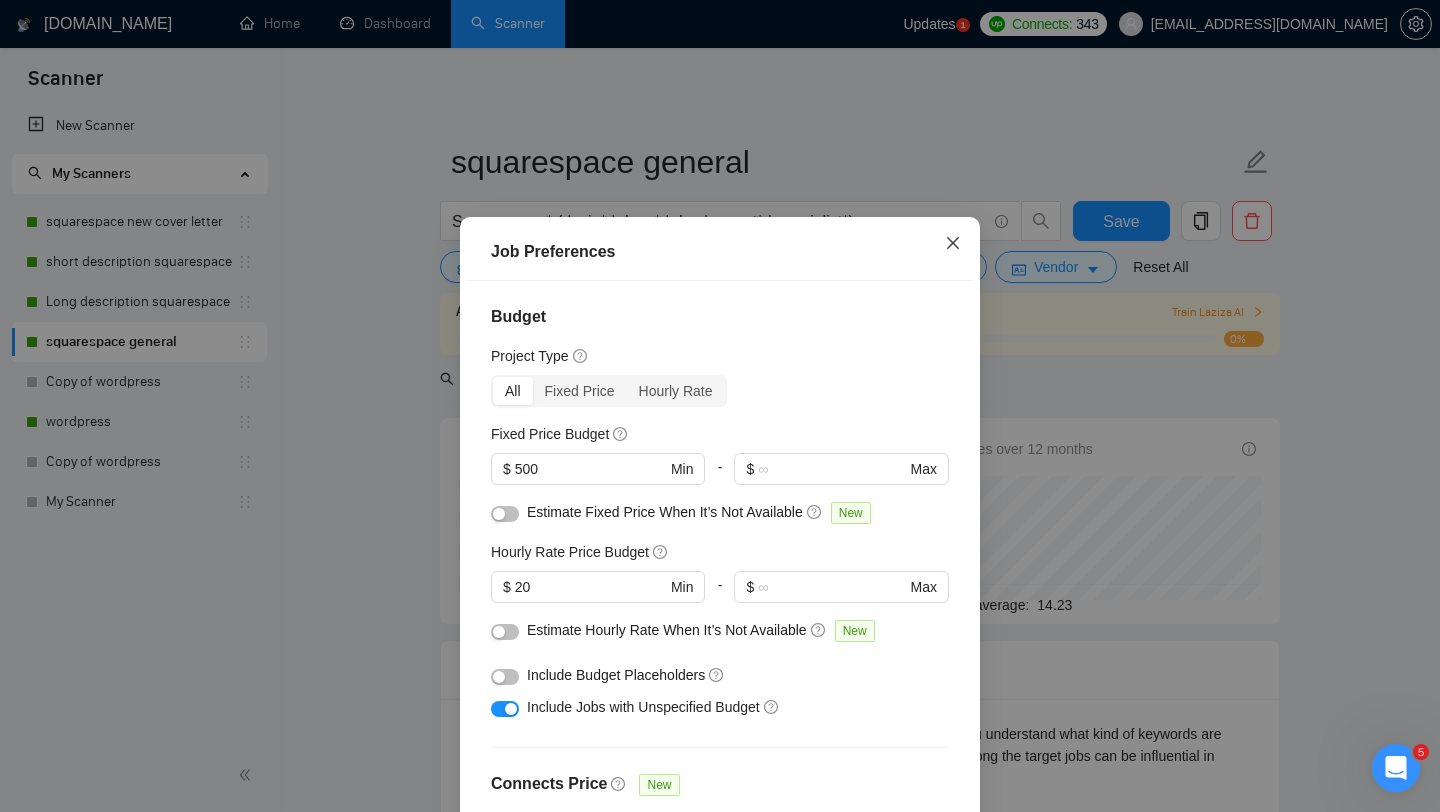 click 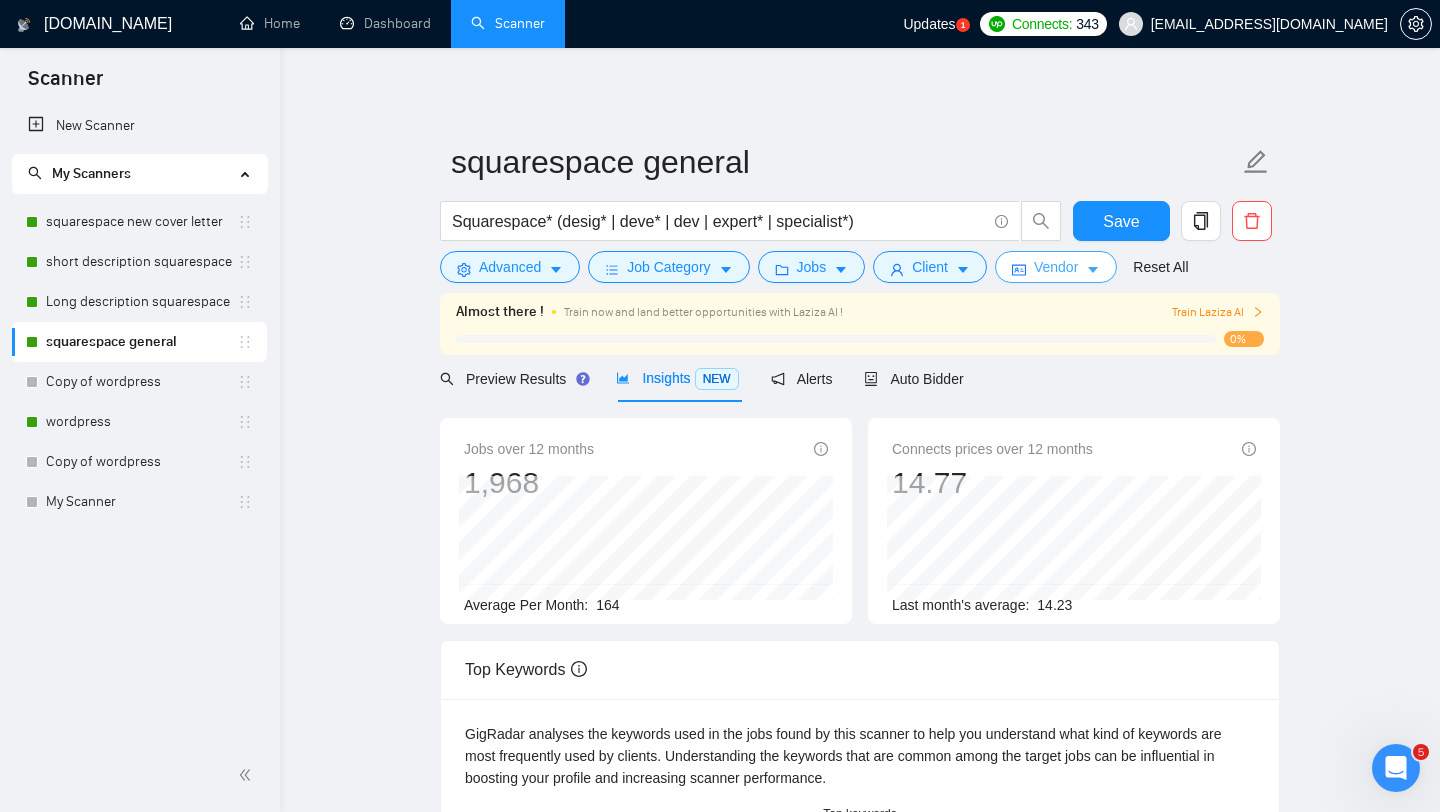 click on "Vendor" at bounding box center [1056, 267] 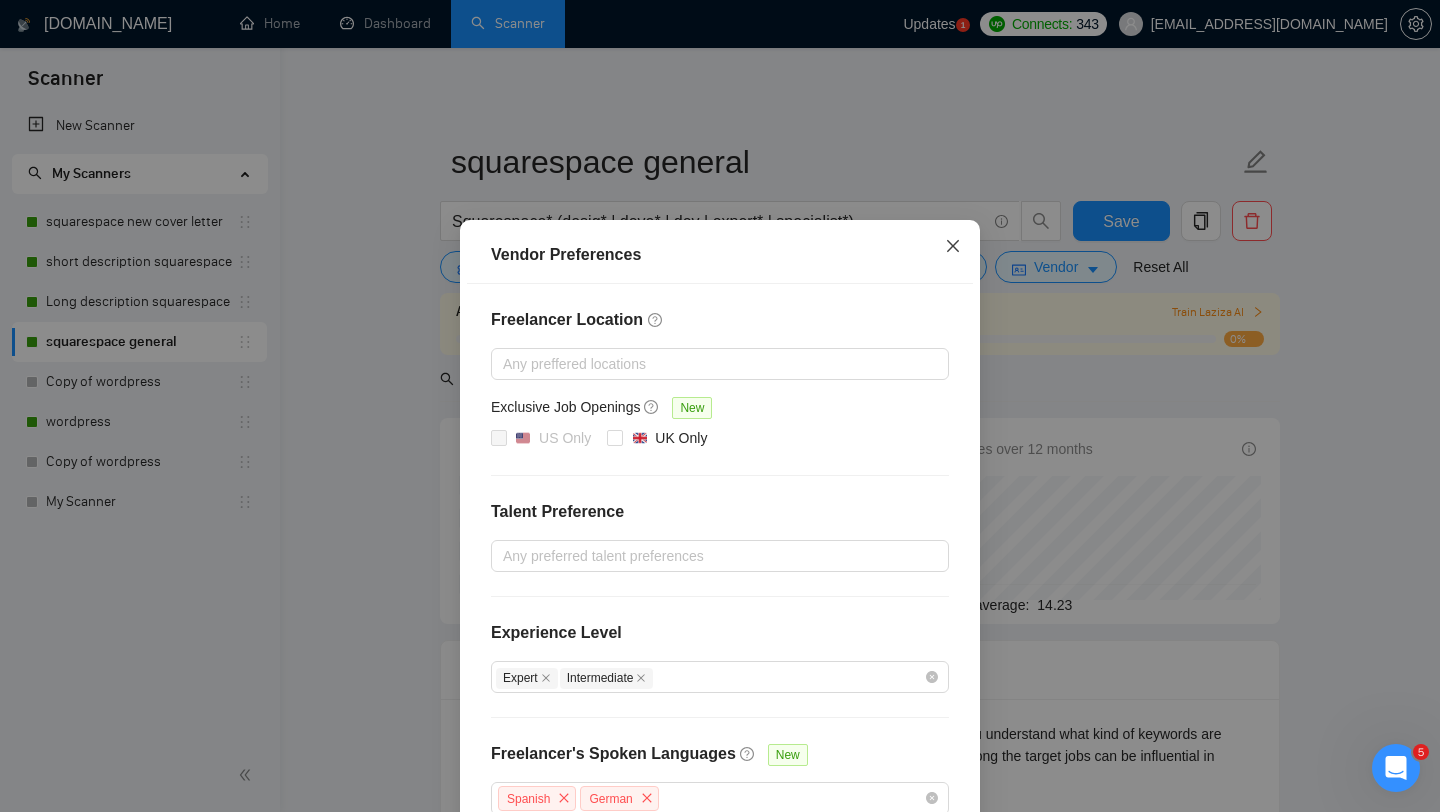 click 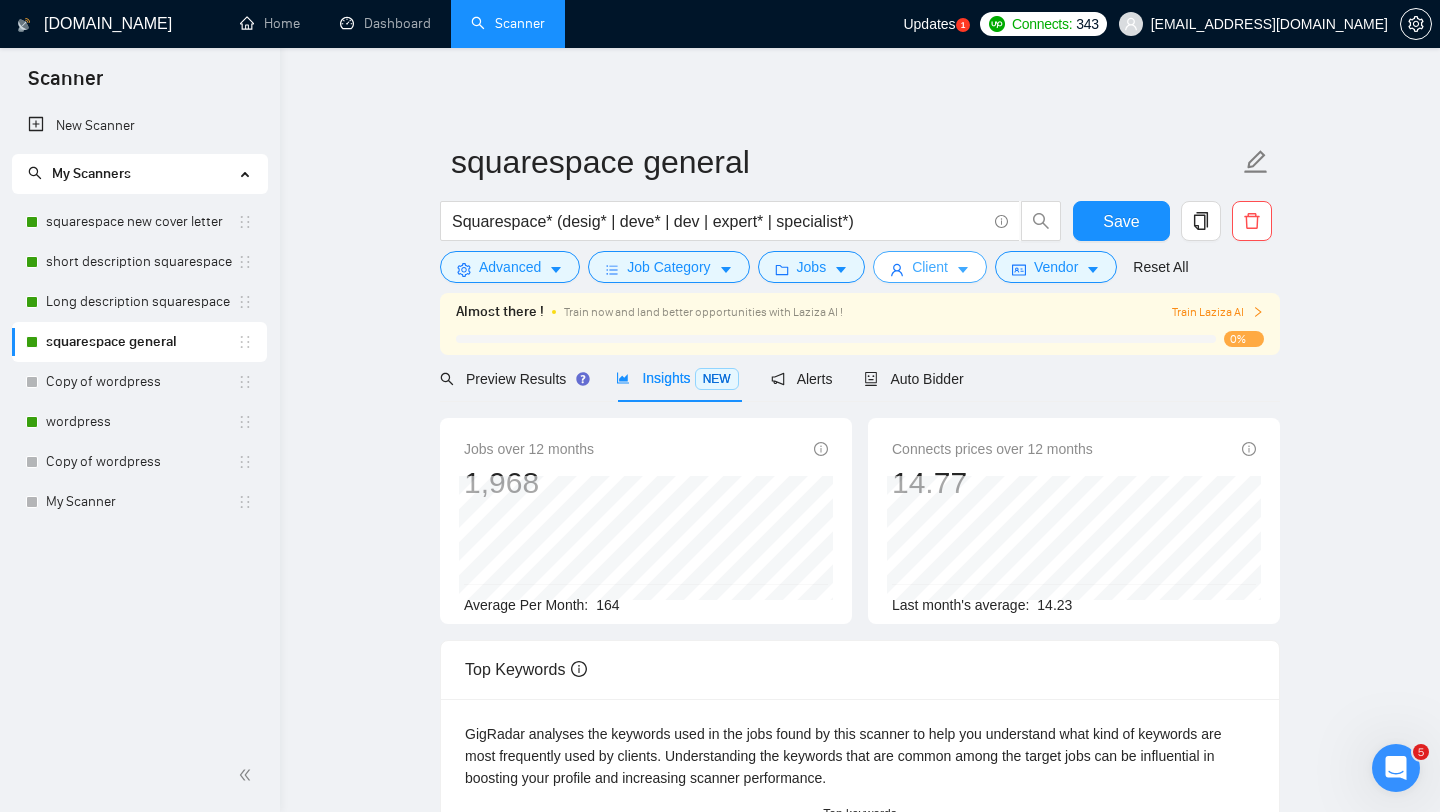click on "Client" at bounding box center (930, 267) 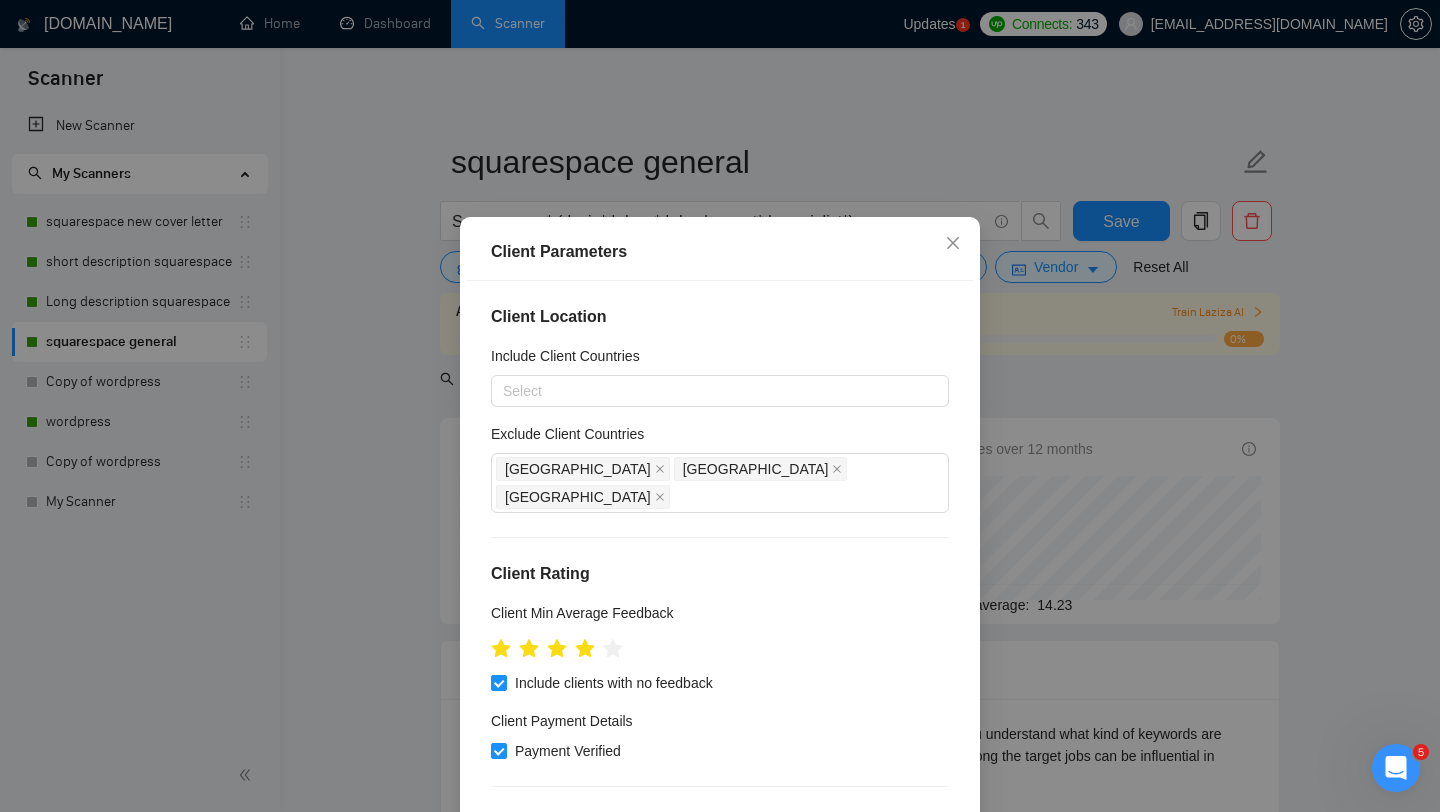 click on "Client Parameters Client Location Include Client Countries   Select Exclude Client Countries [GEOGRAPHIC_DATA] [GEOGRAPHIC_DATA] [GEOGRAPHIC_DATA]   Client Rating Client Min Average Feedback Include clients with no feedback Client Payment Details Payment Verified Hire Rate Stats   Client Total Spent $ Min - $ Max Client Hire Rate New Mid Rates High Rates Max Rates     Avg Hourly Rate Paid New $ 10 Min - $ Max Include Clients without Sufficient History Client Profile Client Industry New   Any industry Client Company Size   Any company size Enterprise Clients New   Any clients Reset OK" at bounding box center (720, 406) 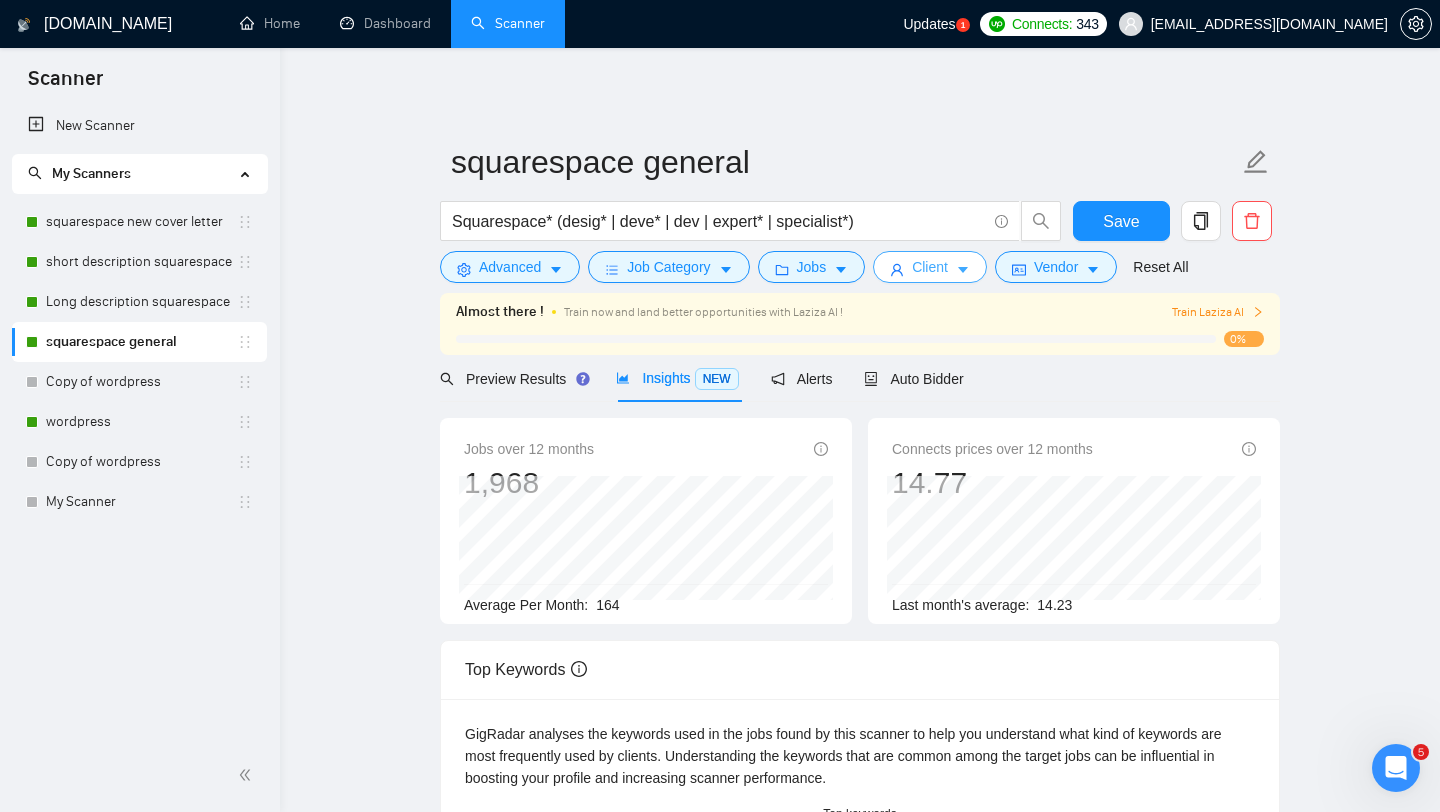 click on "Client" at bounding box center [930, 267] 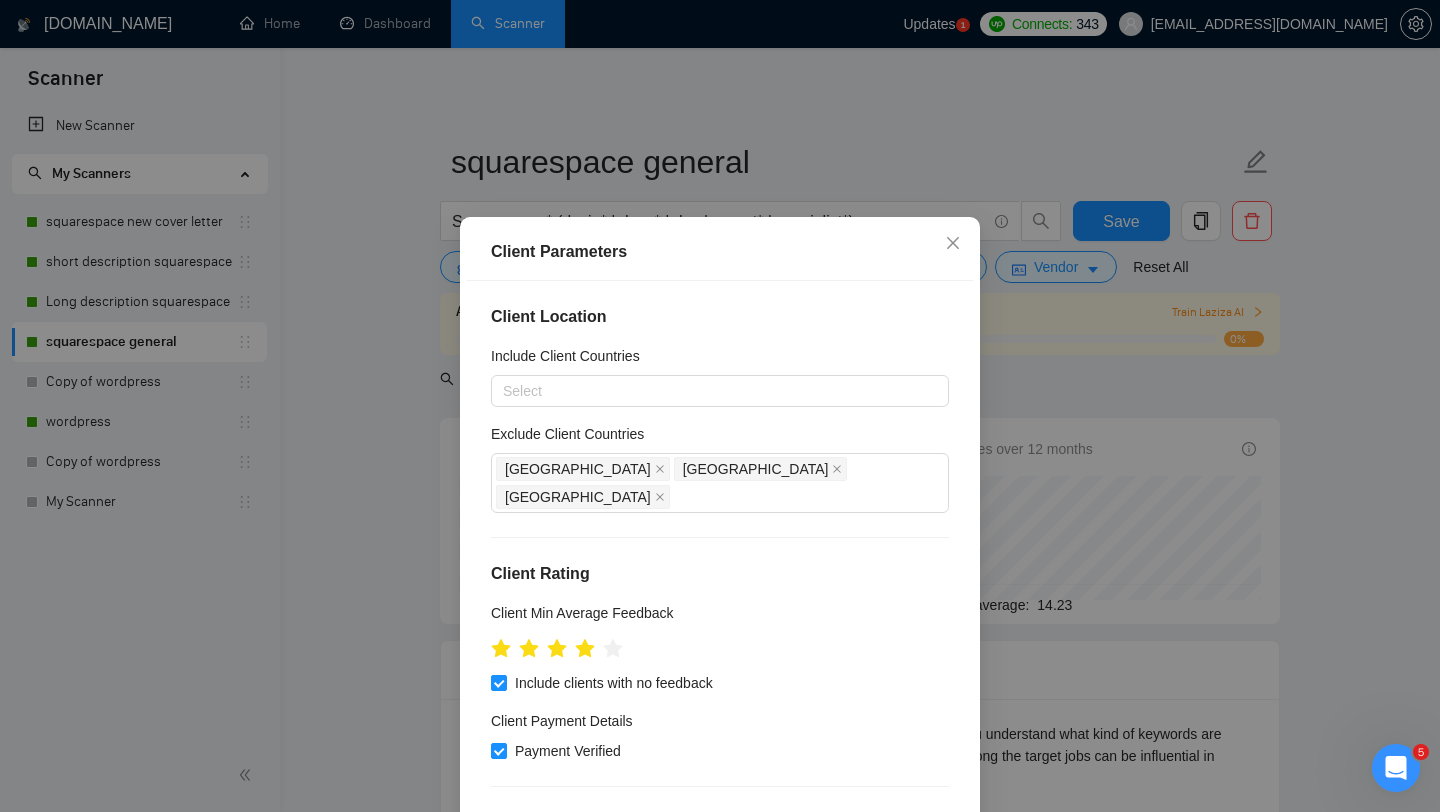 click on "Client Parameters Client Location Include Client Countries   Select Exclude Client Countries [GEOGRAPHIC_DATA] [GEOGRAPHIC_DATA] [GEOGRAPHIC_DATA]   Client Rating Client Min Average Feedback Include clients with no feedback Client Payment Details Payment Verified Hire Rate Stats   Client Total Spent $ Min - $ Max Client Hire Rate New Mid Rates High Rates Max Rates     Avg Hourly Rate Paid New $ 10 Min - $ Max Include Clients without Sufficient History Client Profile Client Industry New   Any industry Client Company Size   Any company size Enterprise Clients New   Any clients Reset OK" at bounding box center [720, 406] 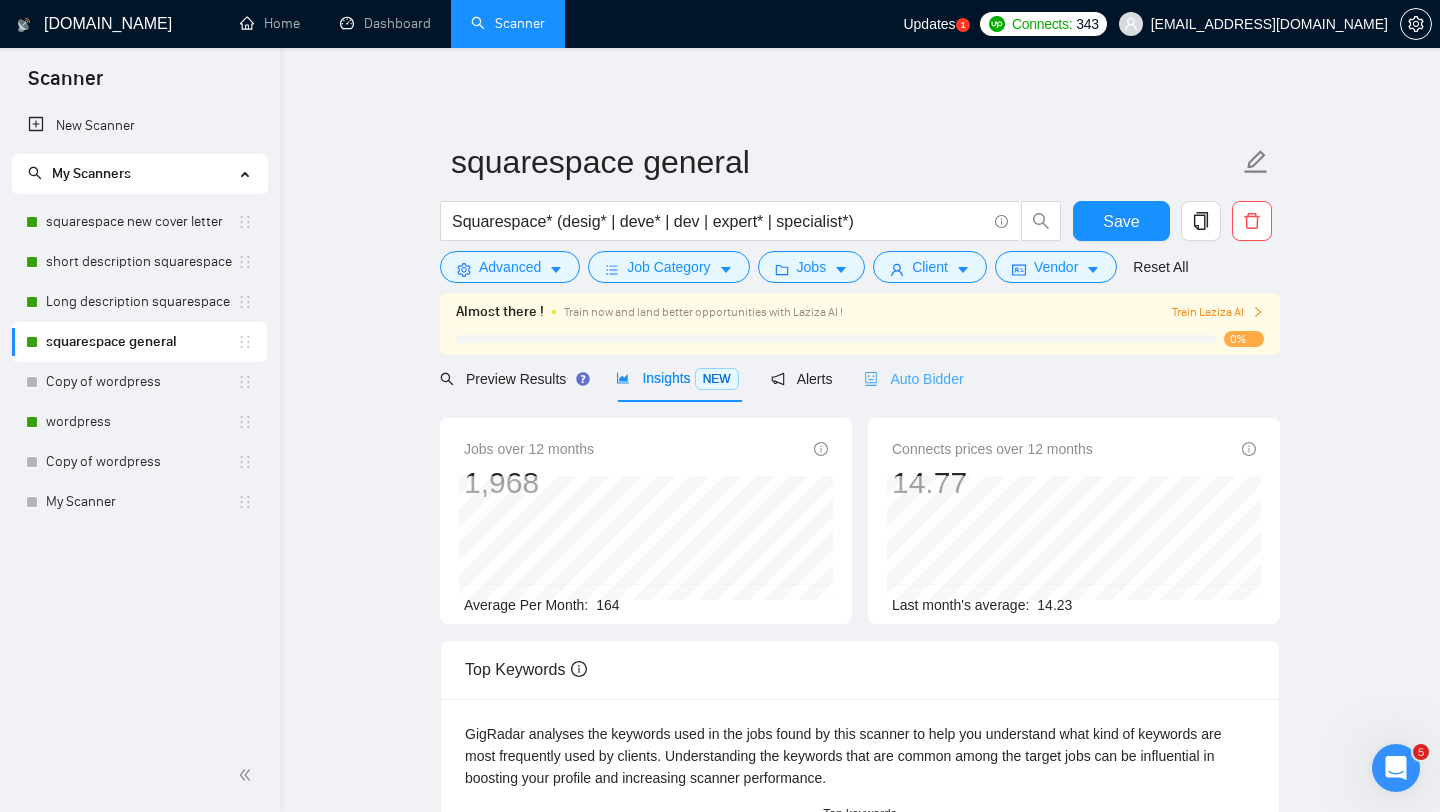 click on "Auto Bidder" at bounding box center (913, 378) 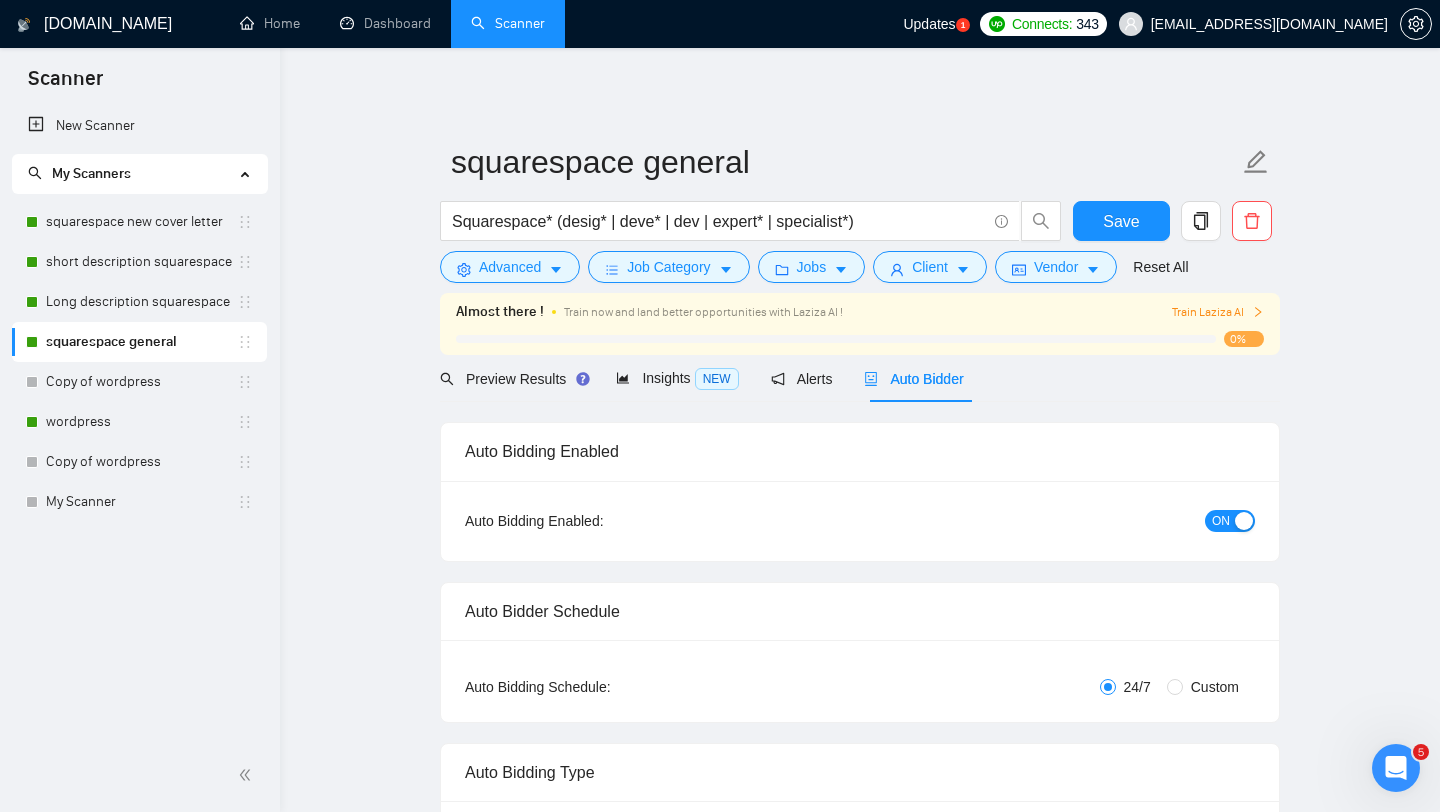 type 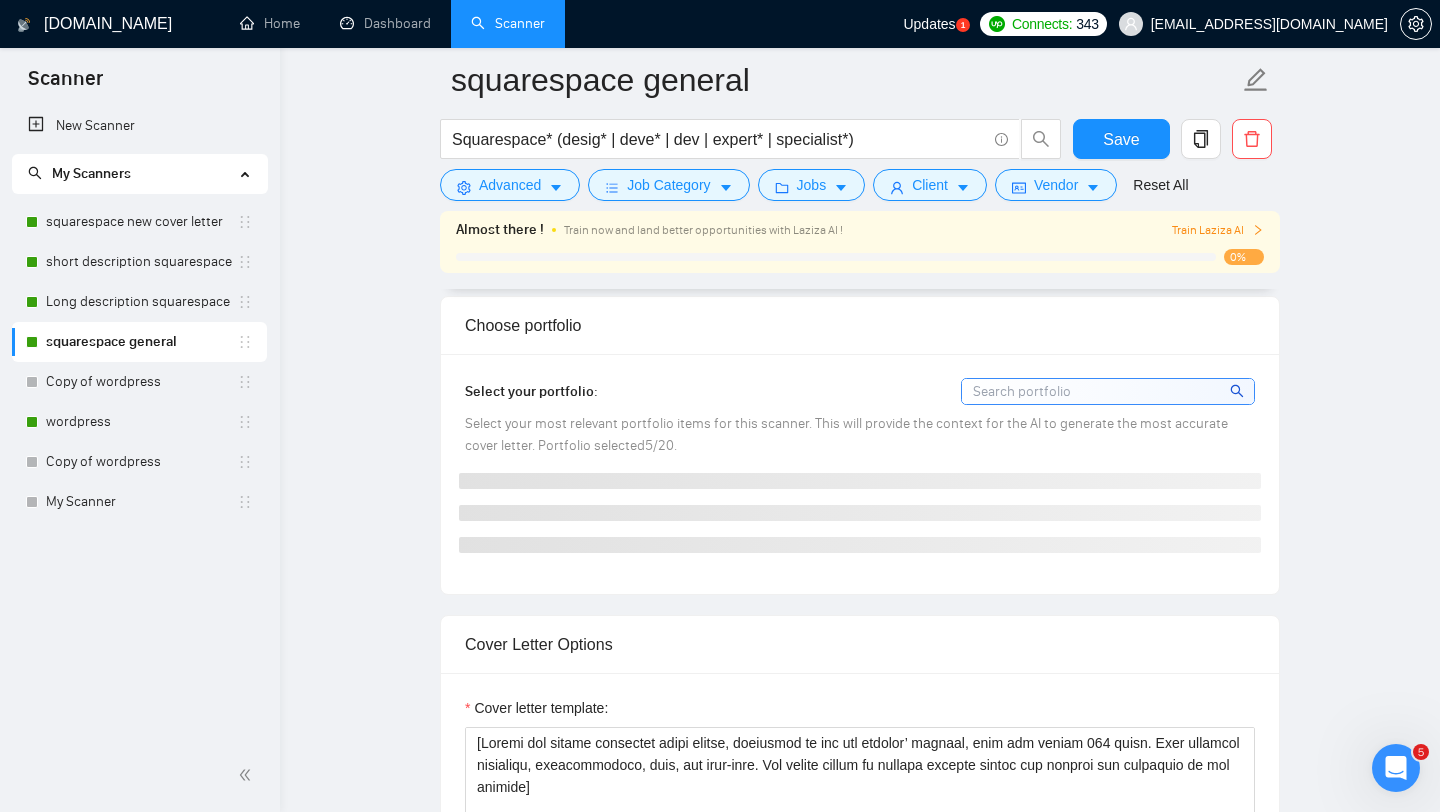scroll, scrollTop: 1707, scrollLeft: 0, axis: vertical 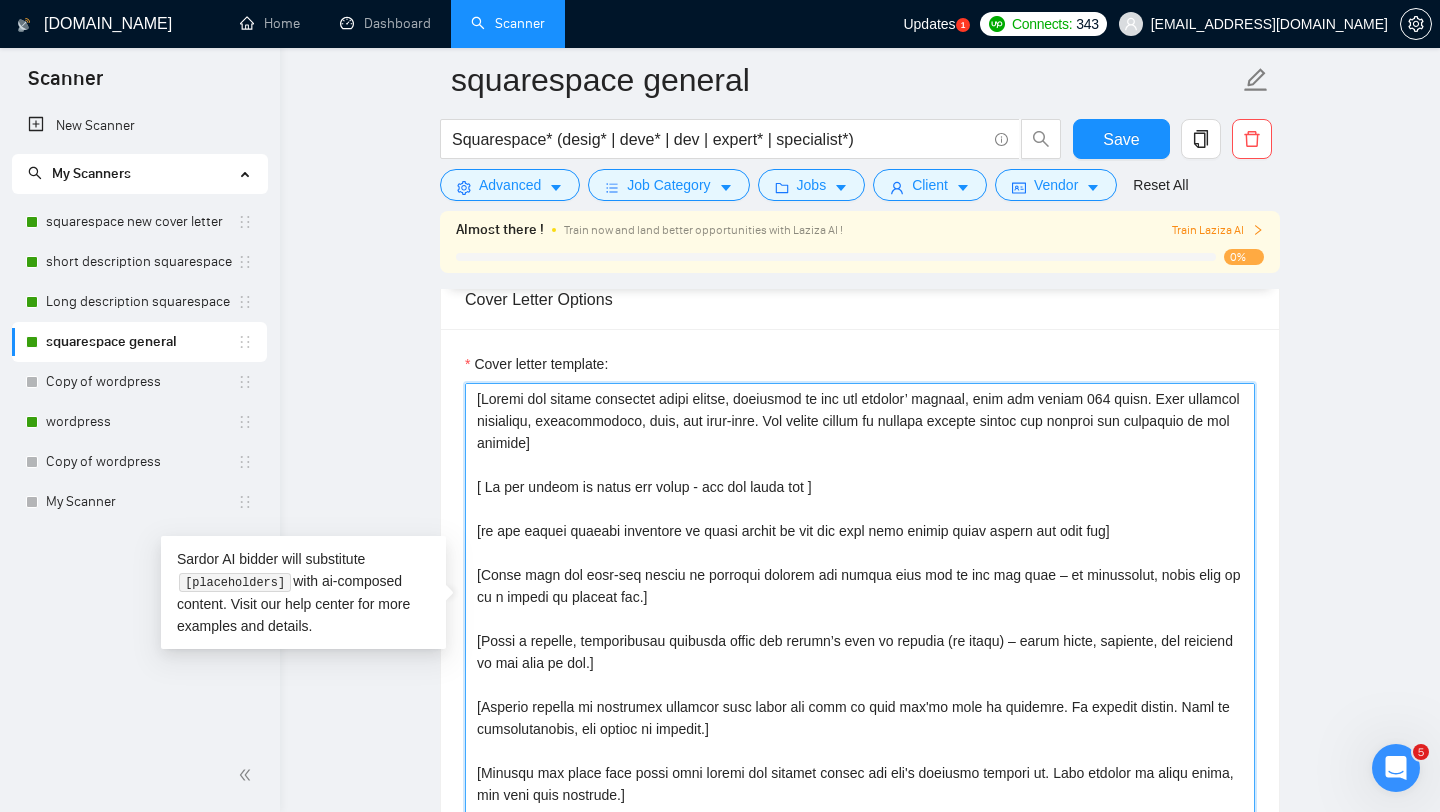 drag, startPoint x: 564, startPoint y: 801, endPoint x: 427, endPoint y: 158, distance: 657.43286 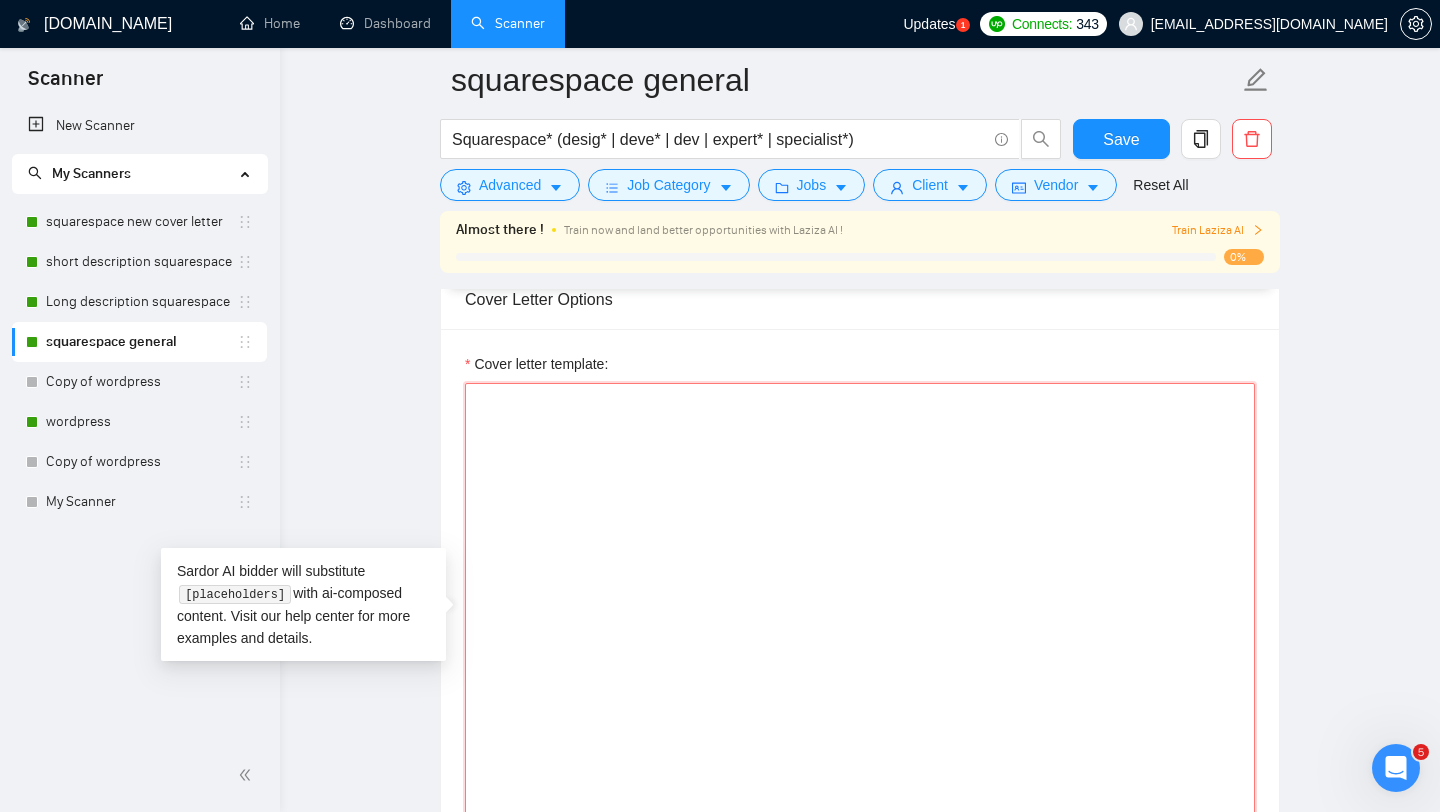 paste on "[Write a personal greeting using the client’s name or company name (if provided)]
[If the name is missing, write a greeting, like: “Hello, it’s [PERSON_NAME]”]
[Show this sentence without changing anything.
What do you have in terms of branding so far for [insert company name if available]?]
[Write the text below exactly as is, and include URL(s).
Few similar websites that I’ve recently developed for large companies in a similar niche, I’ll send you a link for you to see the quality and speed of what I create > [URL][DOMAIN_NAME] or [URL][DOMAIN_NAME]]
[End with a short question about the job post (start it with the word What) and mention several important keywords from the job post]
[End with a casual CTA – something like: “Are you around this week at all for a quick chat?” to invite a response without pressure.]
Keen to hear more,
[PERSON_NAME]" 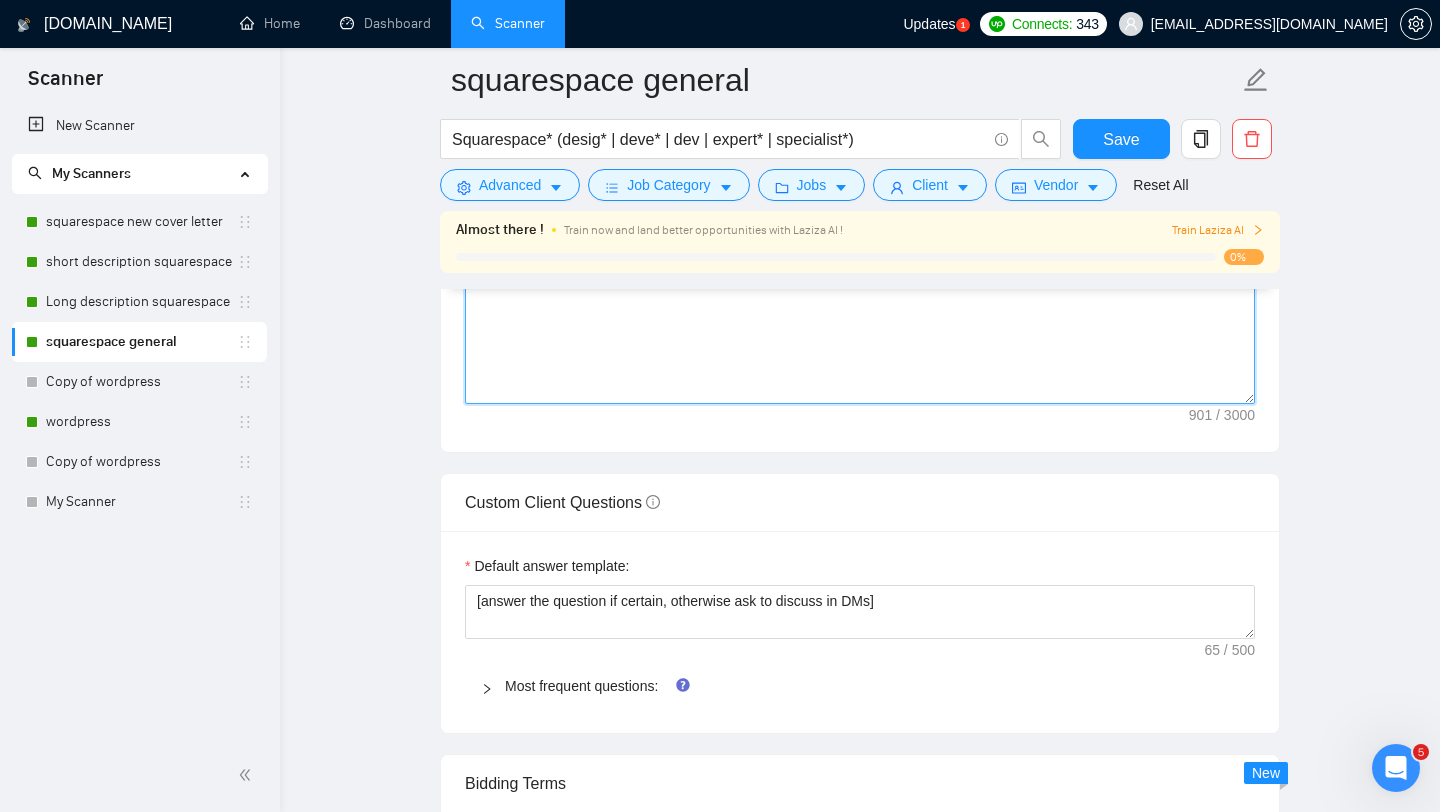 scroll, scrollTop: 2330, scrollLeft: 0, axis: vertical 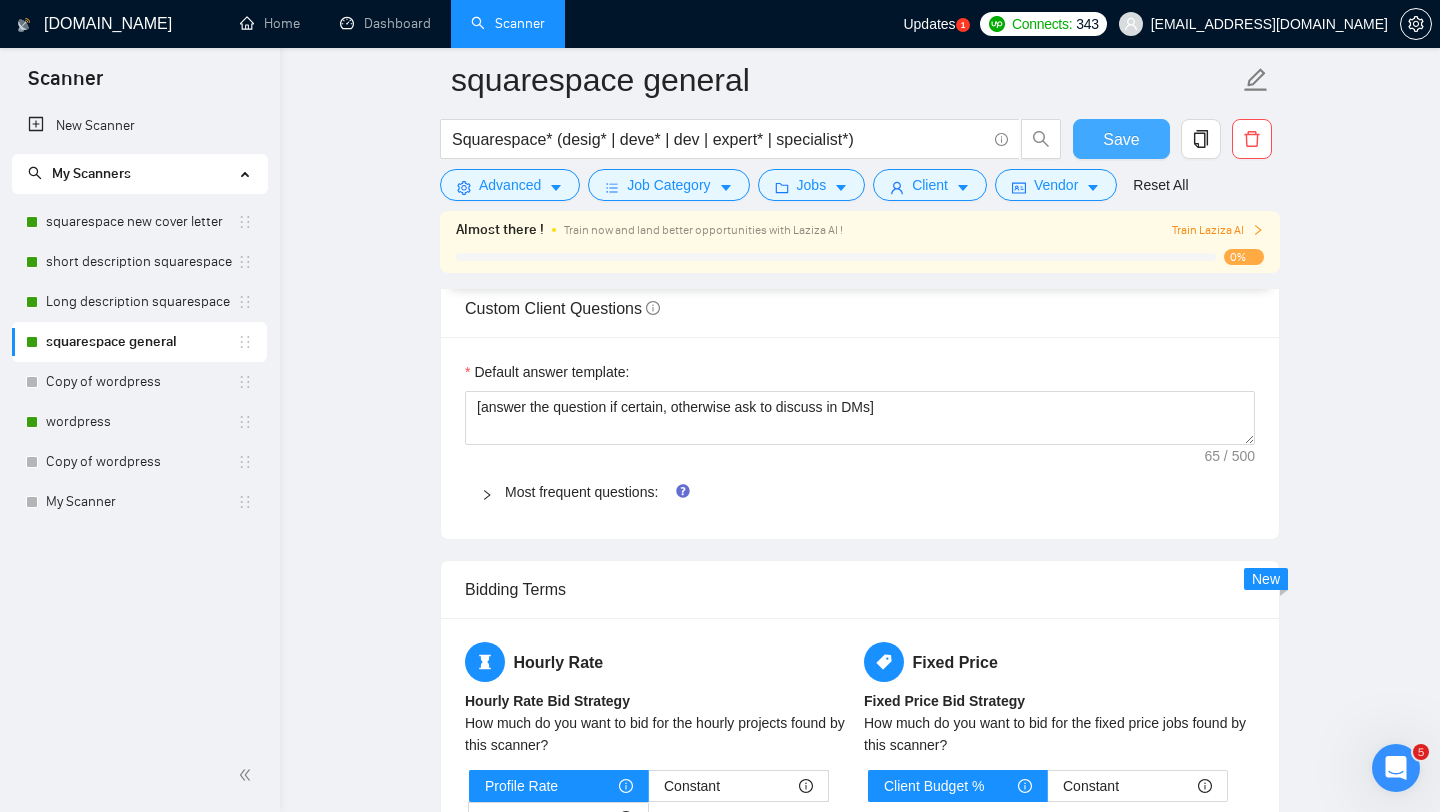 type on "[Write a personal greeting using the client’s name or company name (if provided)]
[If the name is missing, write a greeting, like: “Hello, it’s [PERSON_NAME]”]
[Show this sentence without changing anything.
What do you have in terms of branding so far for [insert company name if available]?]
[Write the text below exactly as is, and include URL(s).
Few similar websites that I’ve recently developed for large companies in a similar niche, I’ll send you a link for you to see the quality and speed of what I create > [URL][DOMAIN_NAME] or [URL][DOMAIN_NAME]]
[End with a short question about the job post (start it with the word What) and mention several important keywords from the job post]
[End with a casual CTA – something like: “Are you around this week at all for a quick chat?” to invite a response without pressure.]
Keen to hear more,
[PERSON_NAME]" 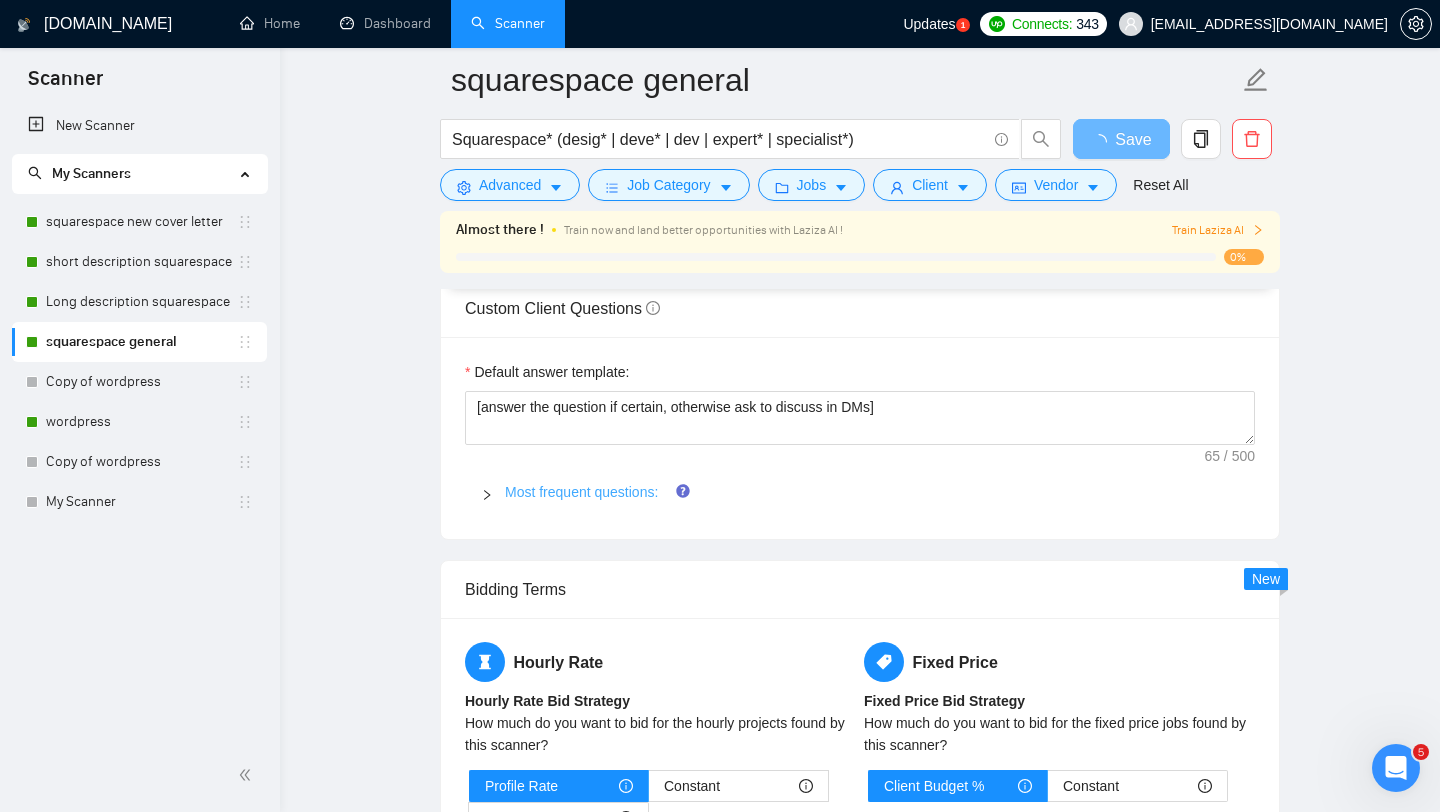 click on "Most frequent questions:" at bounding box center (581, 492) 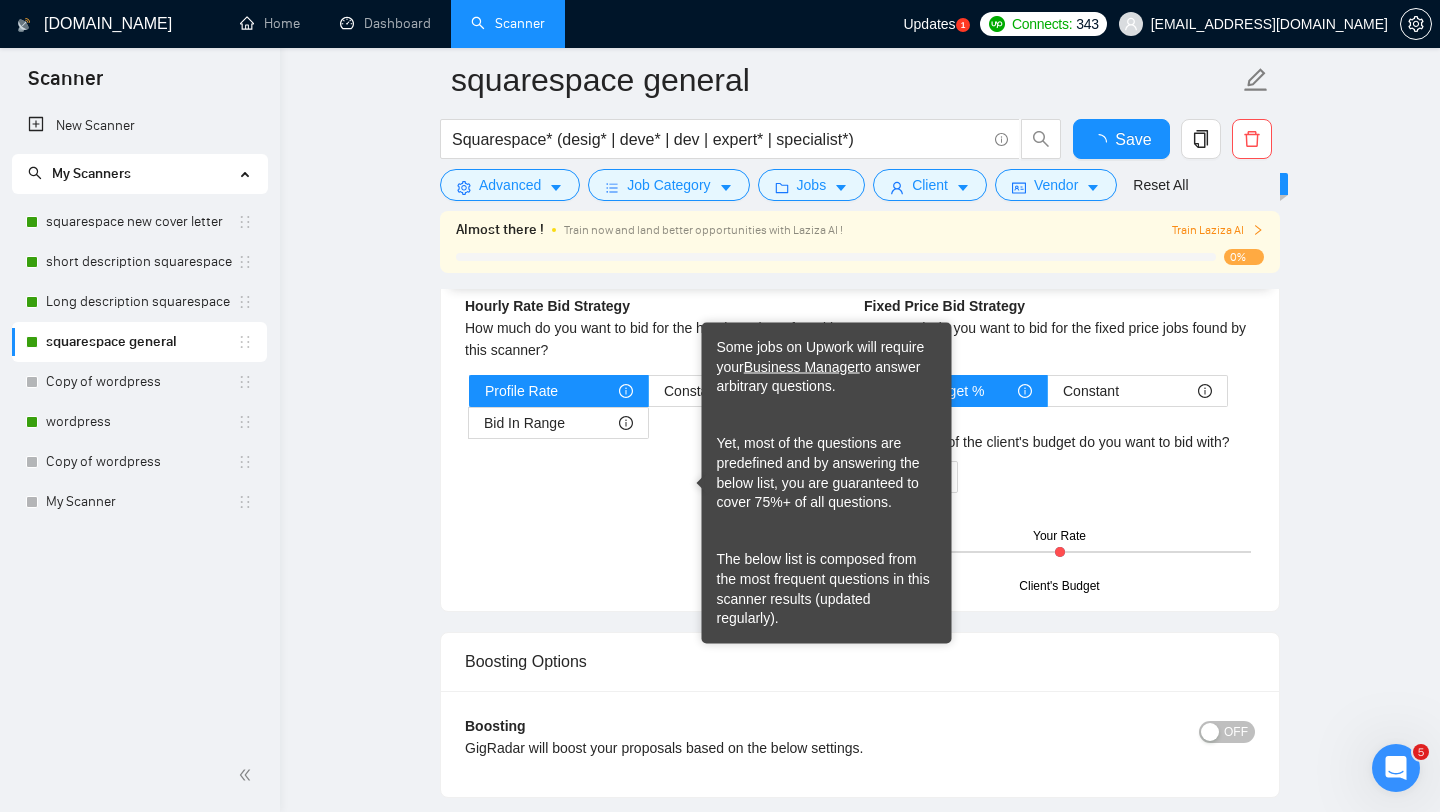 type 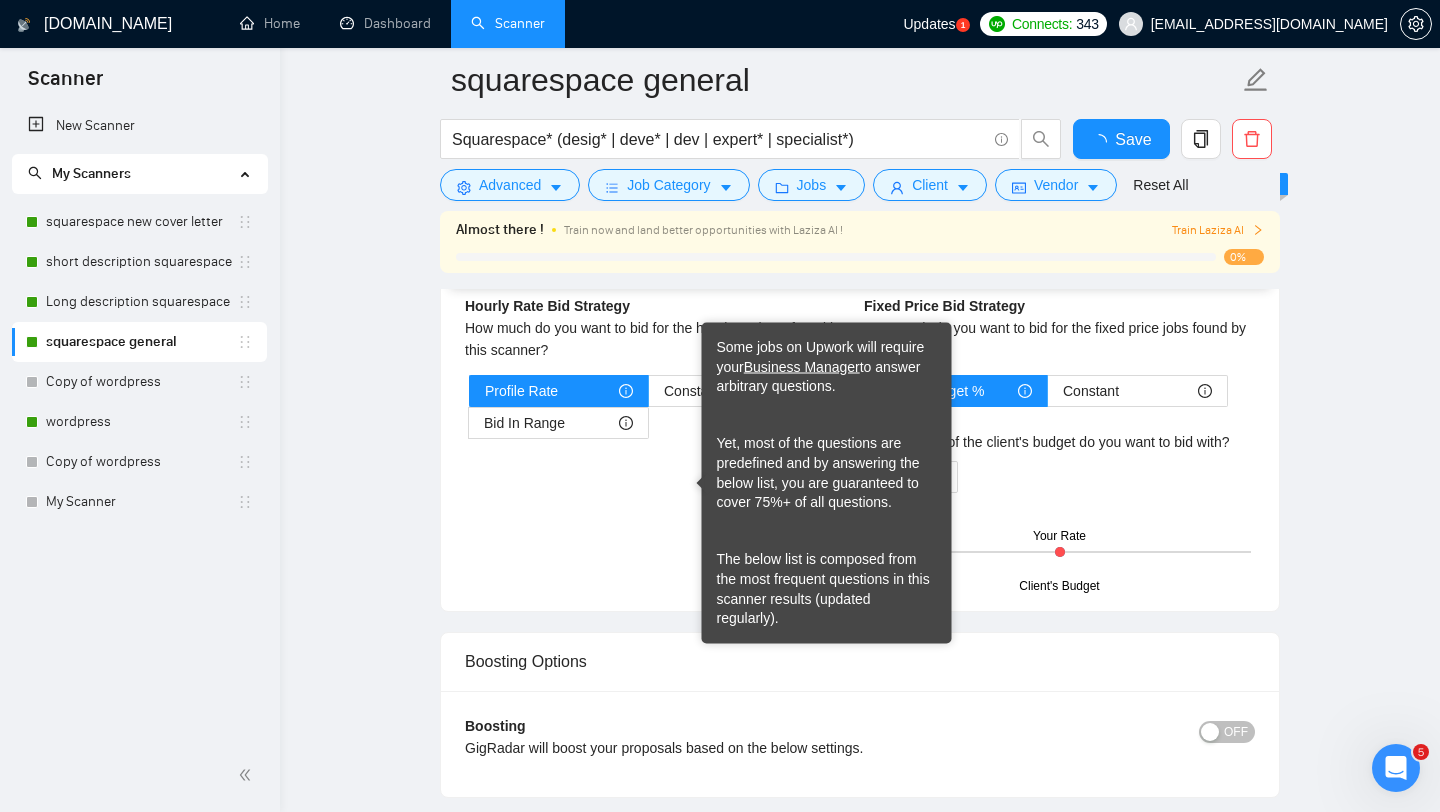 checkbox on "true" 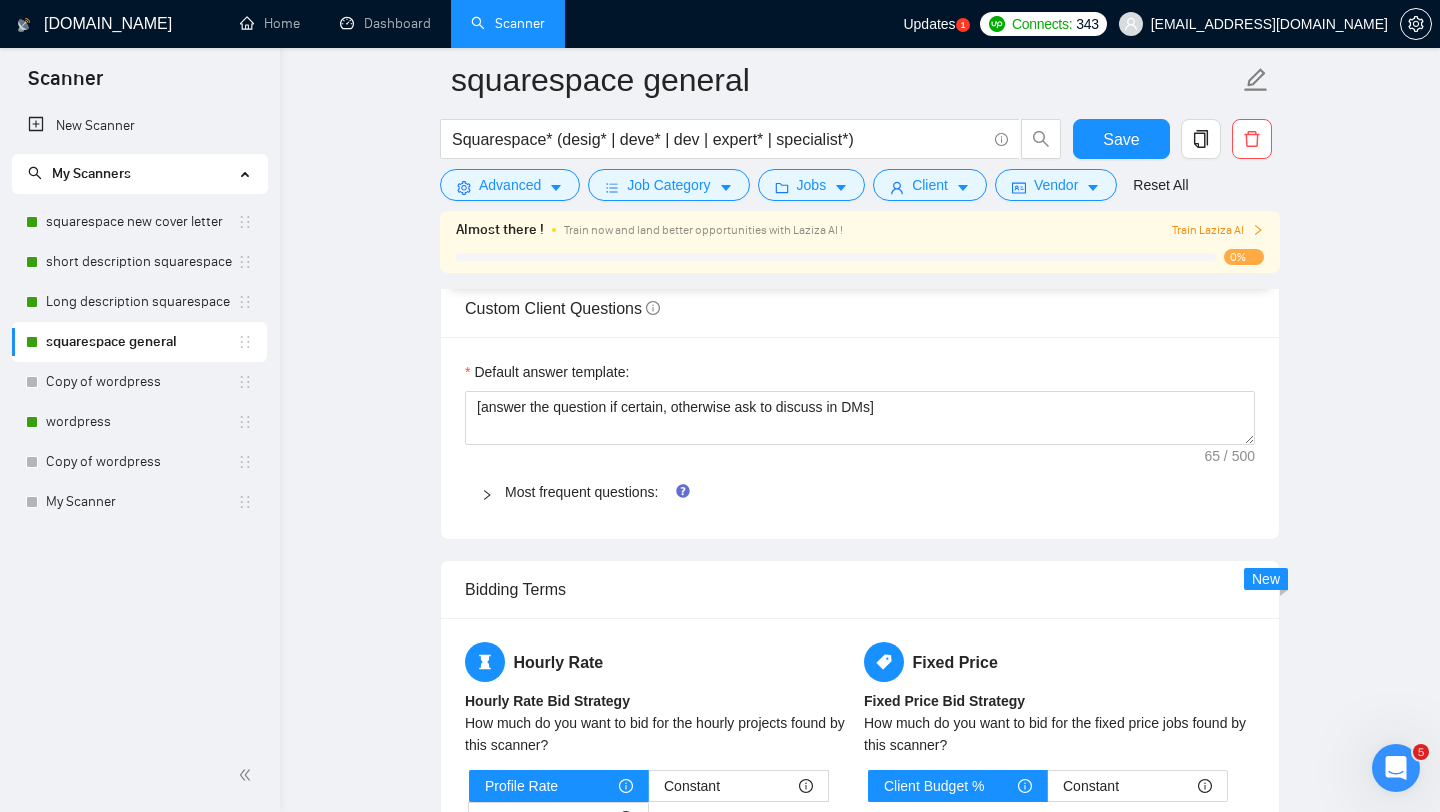 scroll, scrollTop: 2100, scrollLeft: 0, axis: vertical 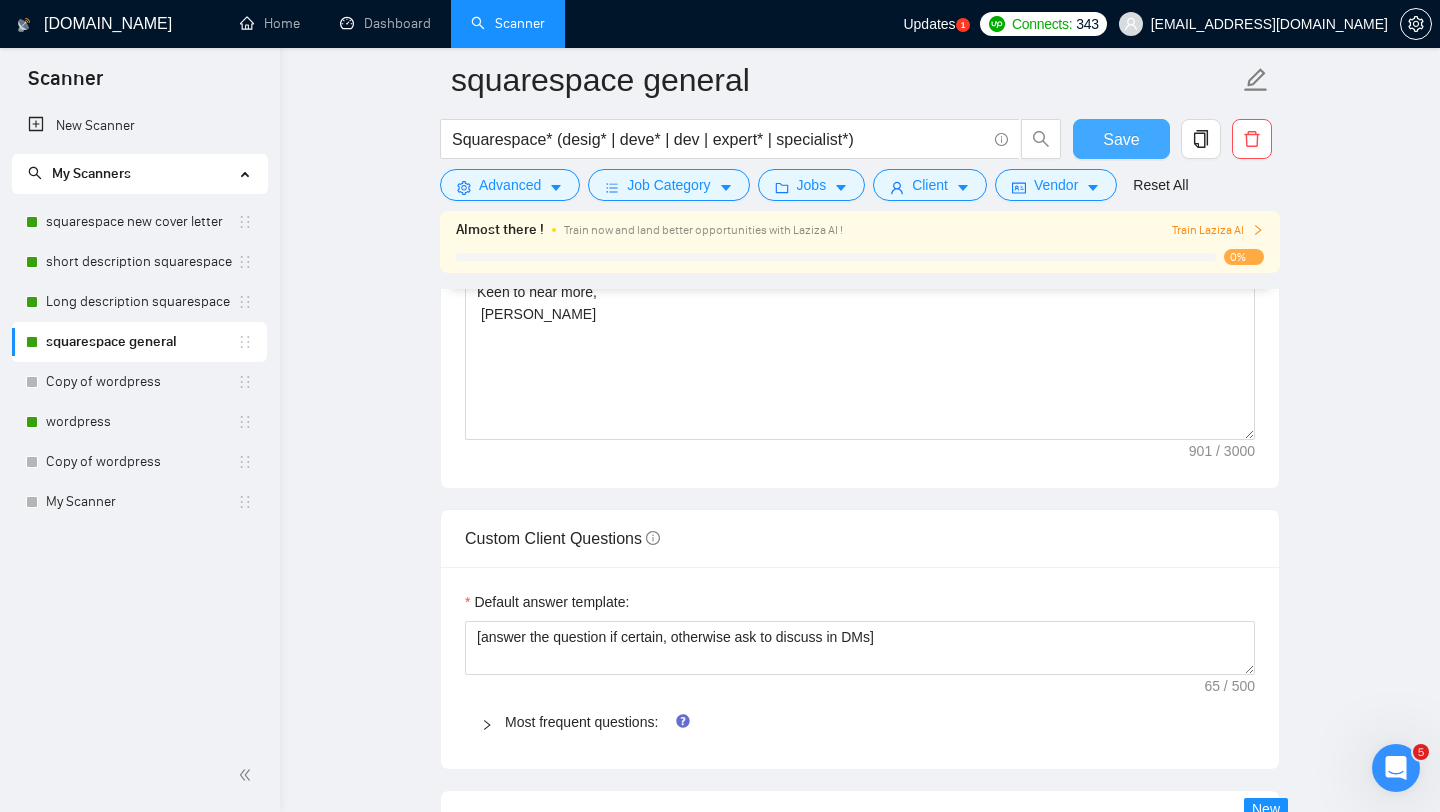 click on "Save" at bounding box center [1121, 139] 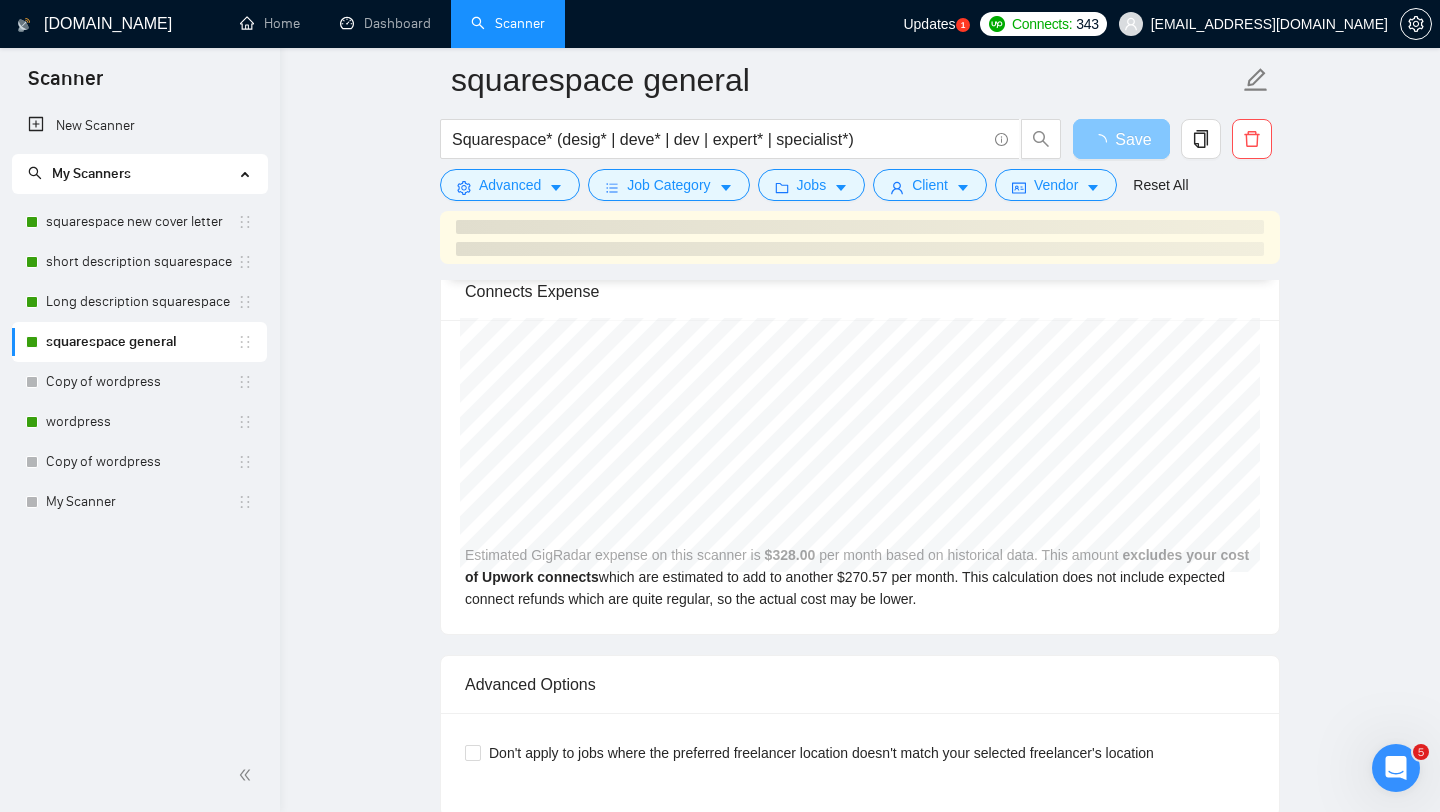 scroll, scrollTop: 3347, scrollLeft: 0, axis: vertical 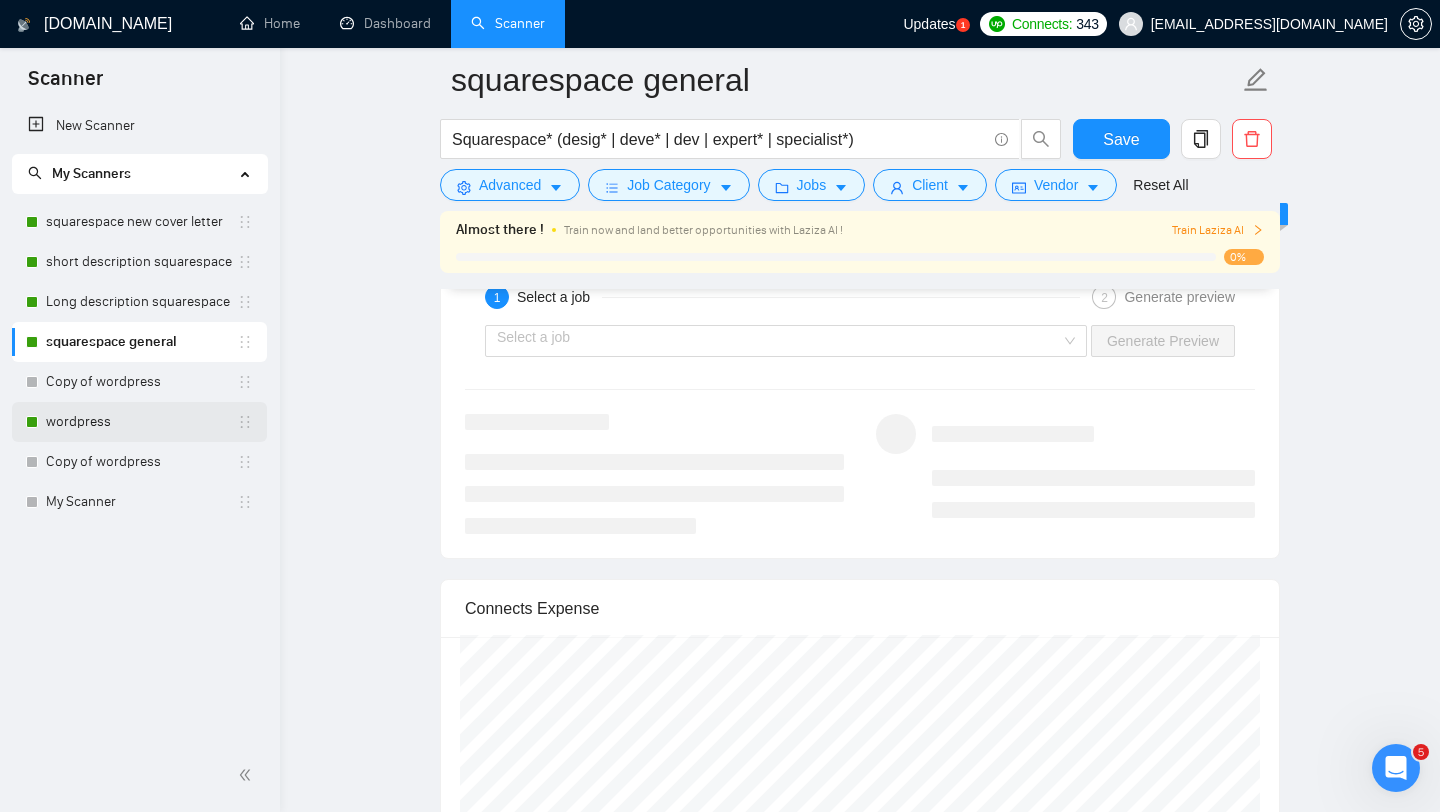 click on "wordpress" at bounding box center (141, 422) 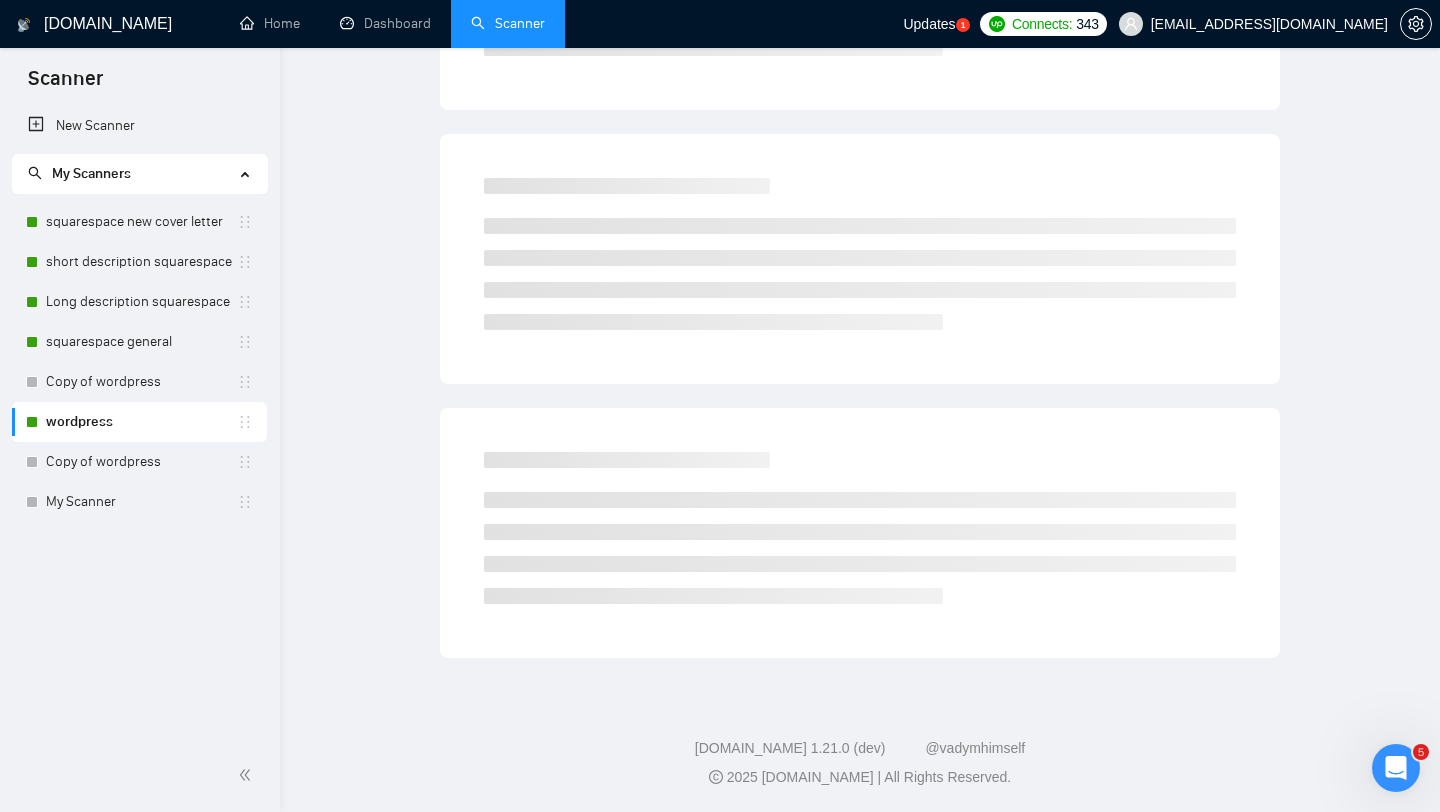 scroll, scrollTop: 0, scrollLeft: 0, axis: both 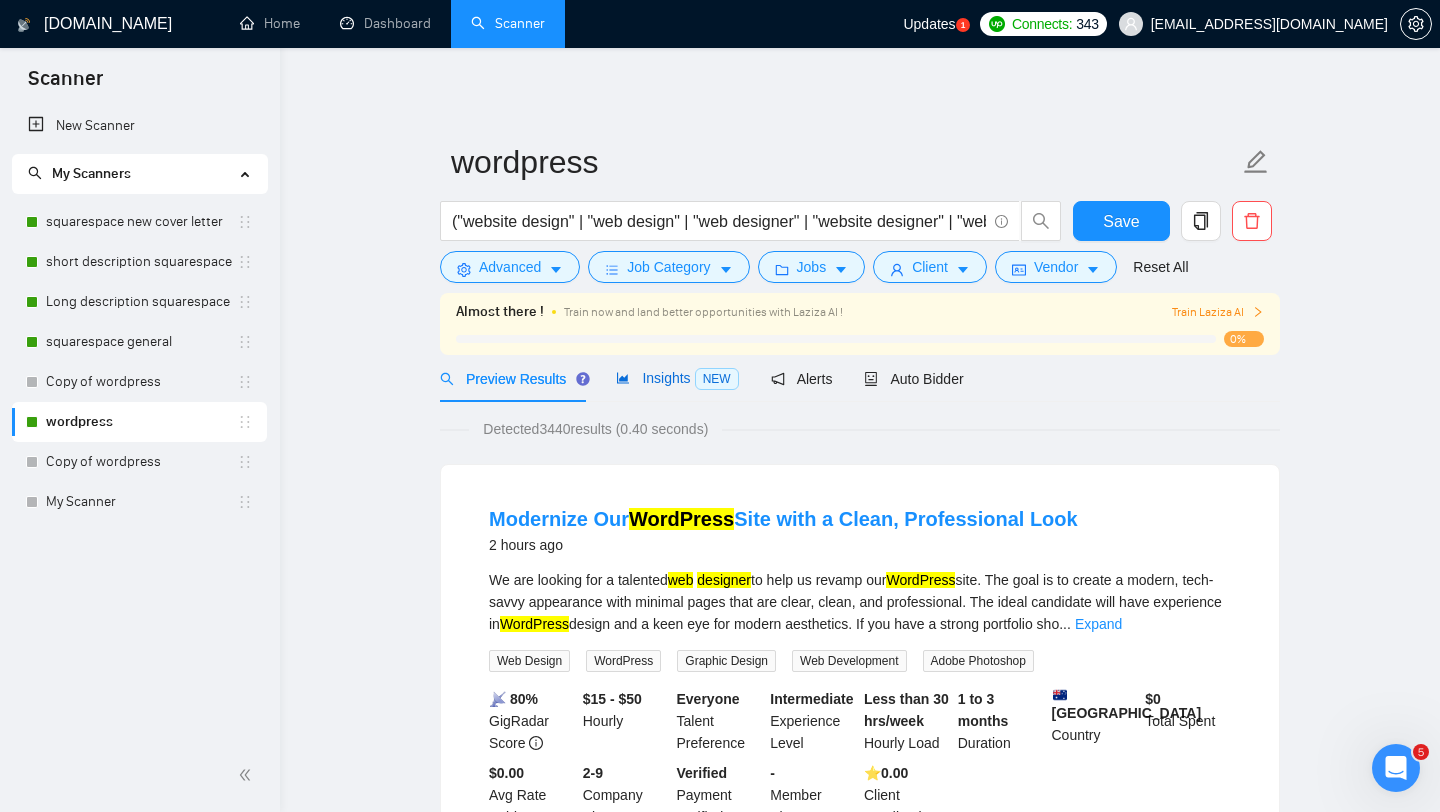 click on "Insights NEW" at bounding box center [677, 378] 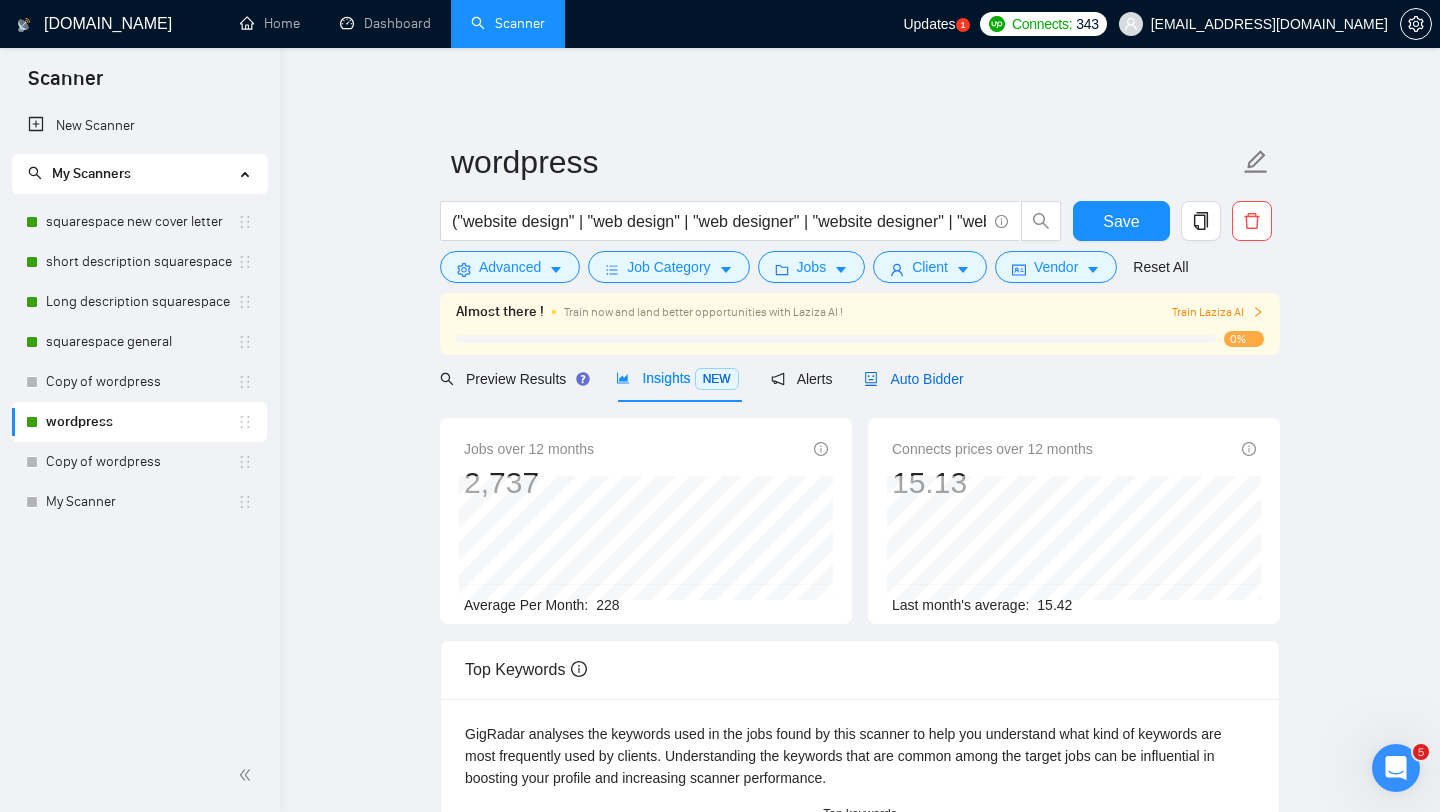 click on "Auto Bidder" at bounding box center (913, 379) 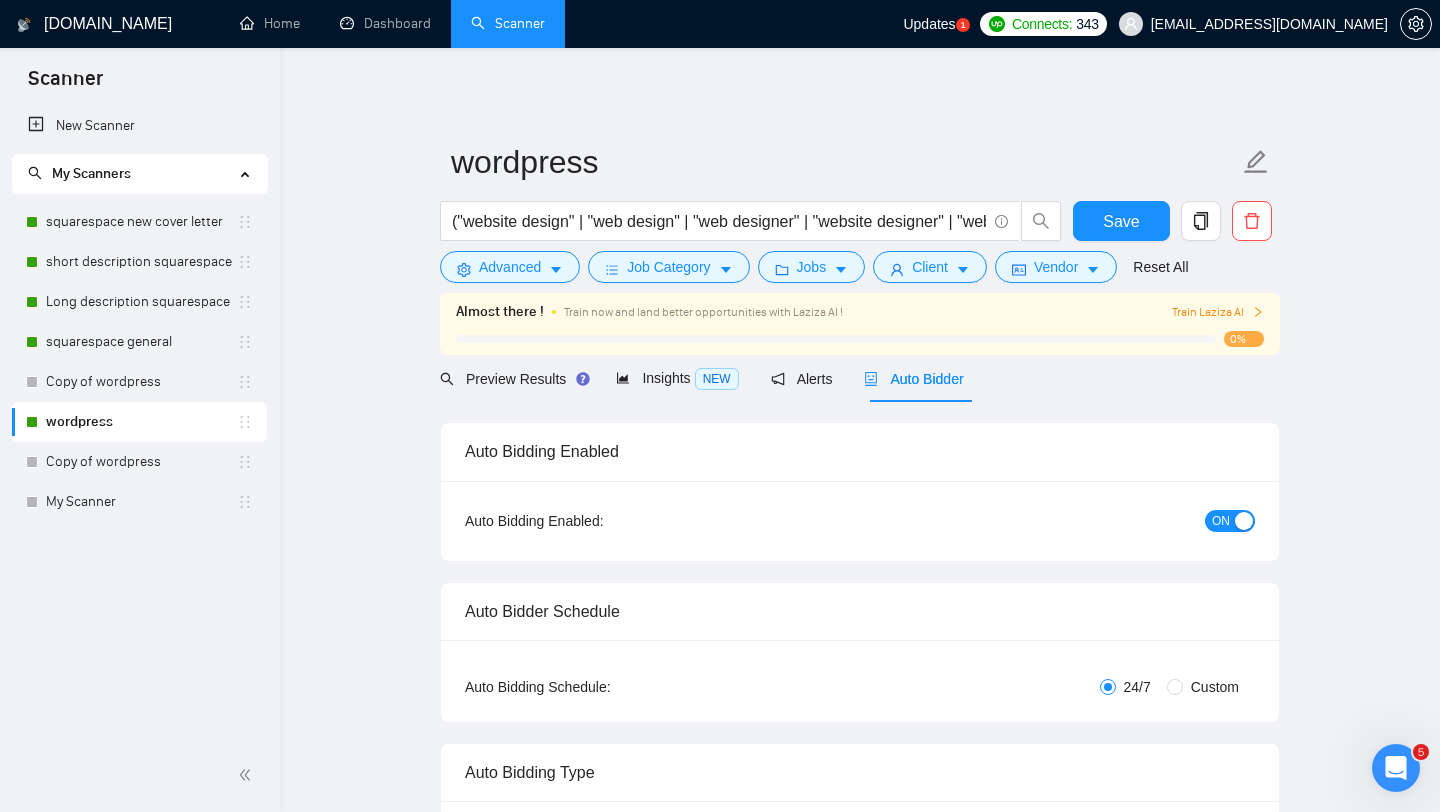 type 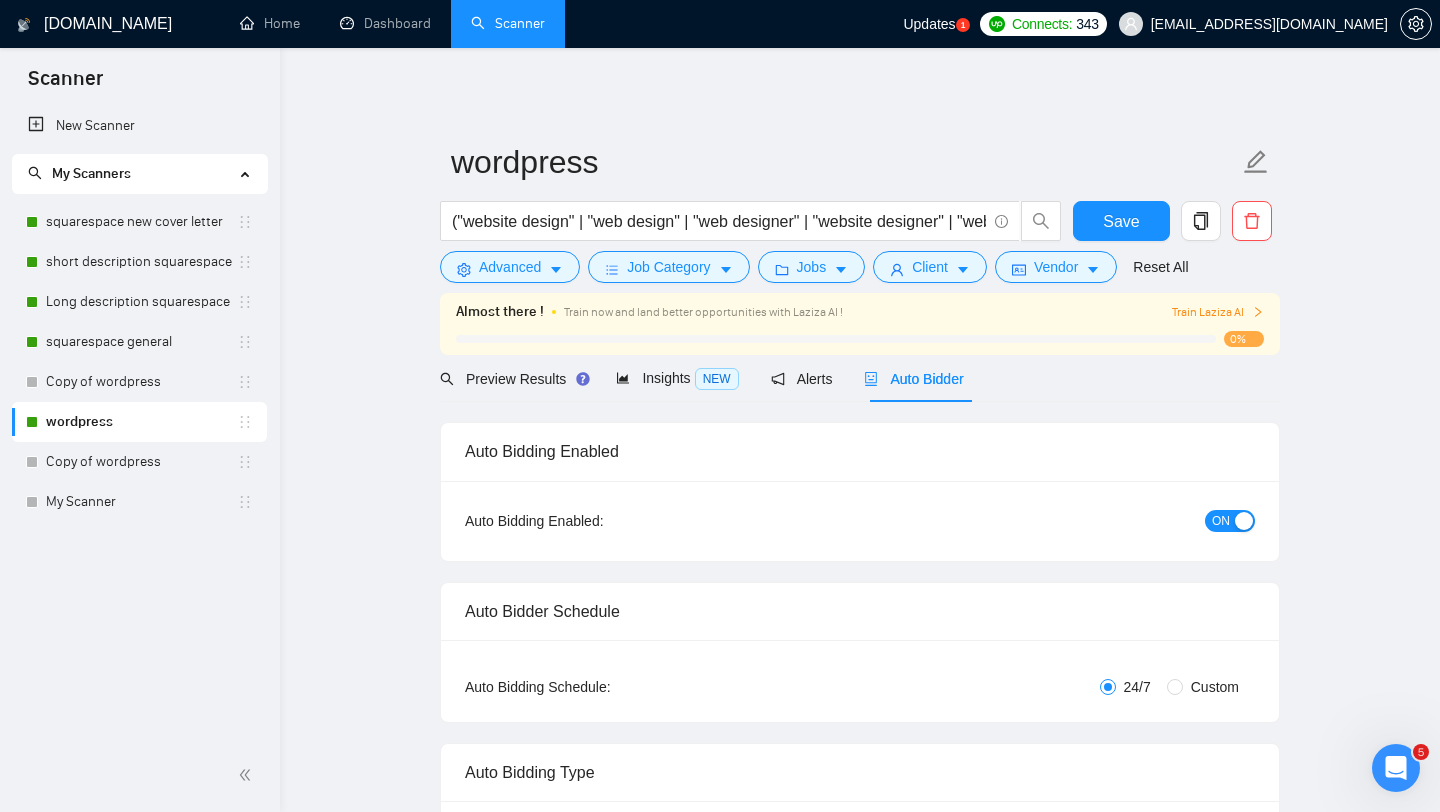 type 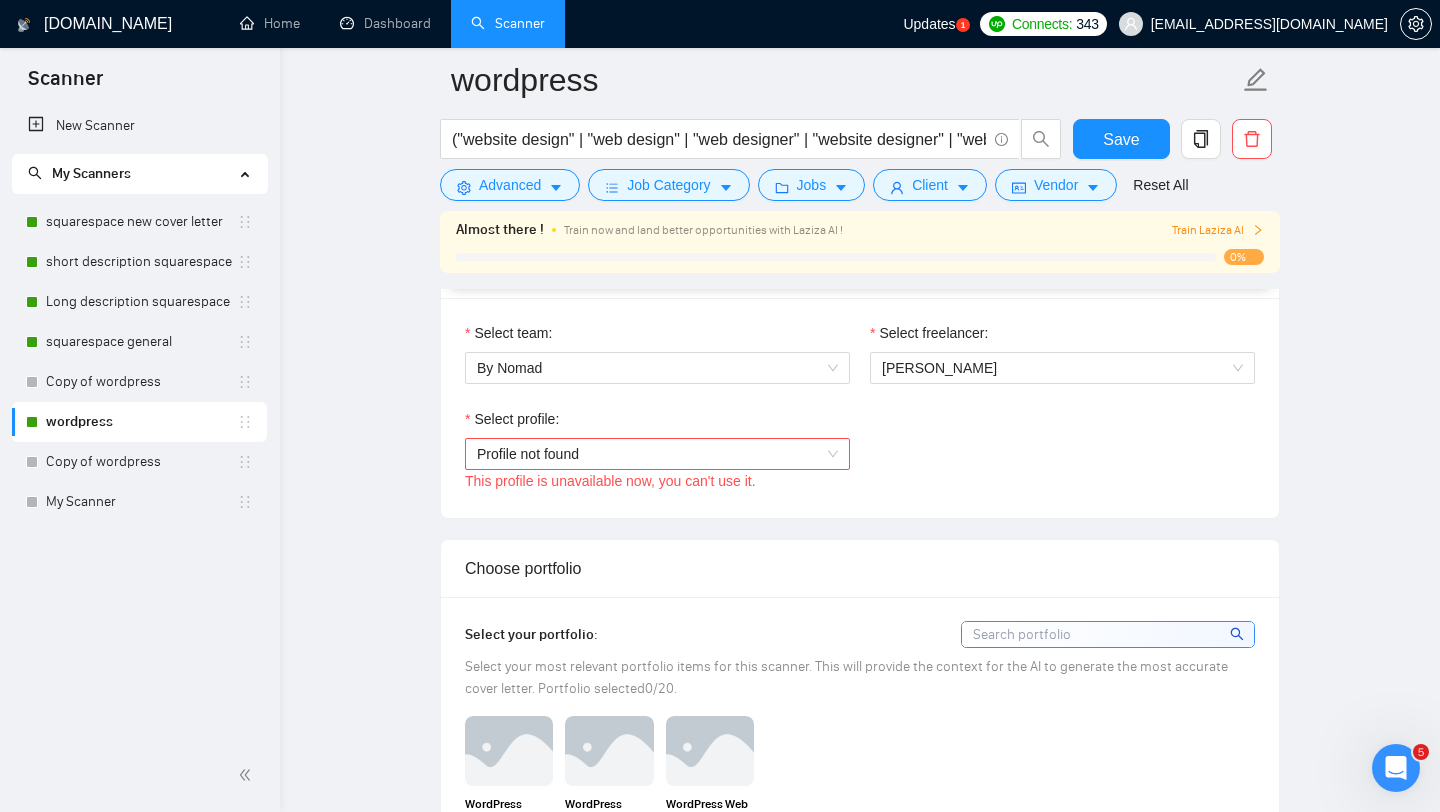scroll, scrollTop: 1050, scrollLeft: 0, axis: vertical 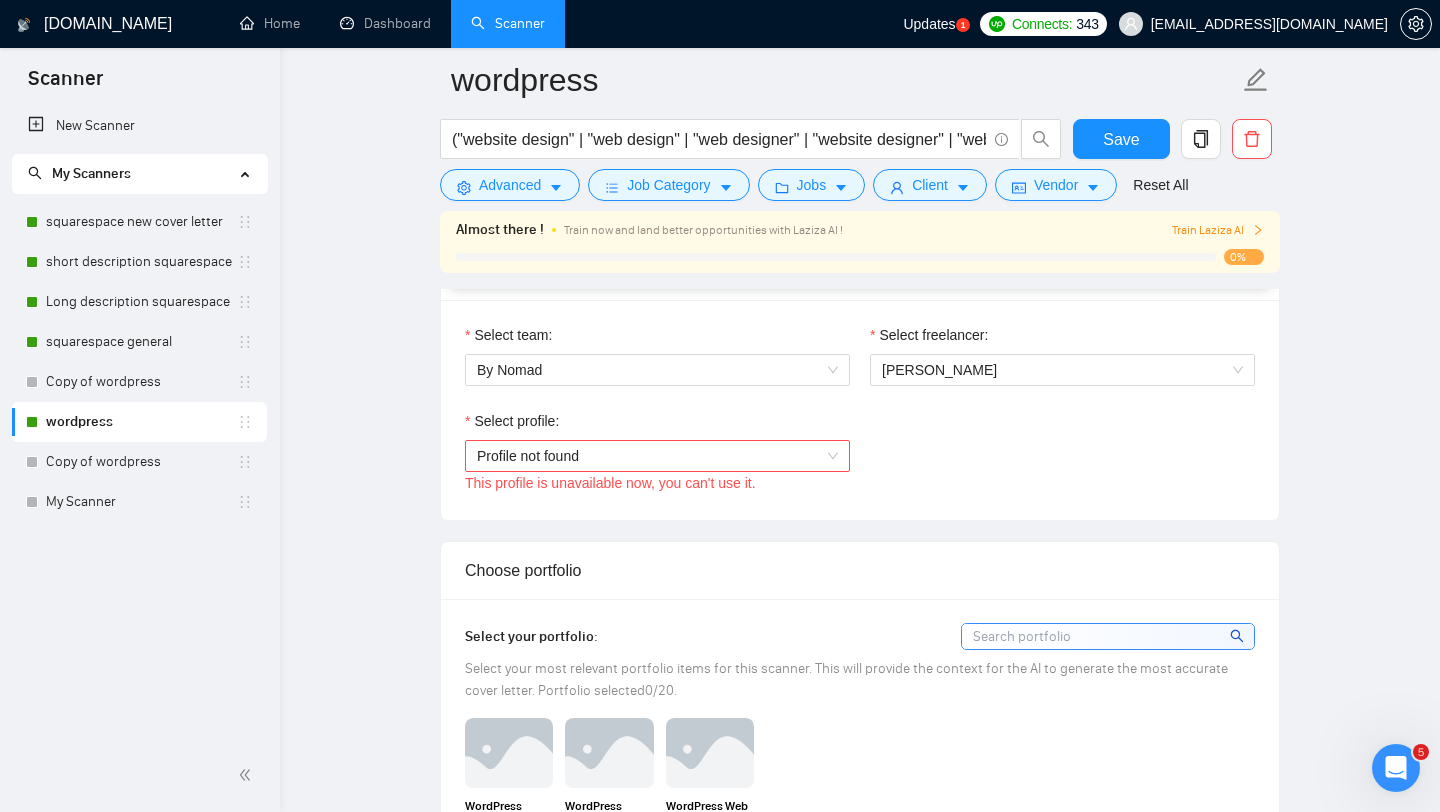 click on "Profile not found" at bounding box center (657, 456) 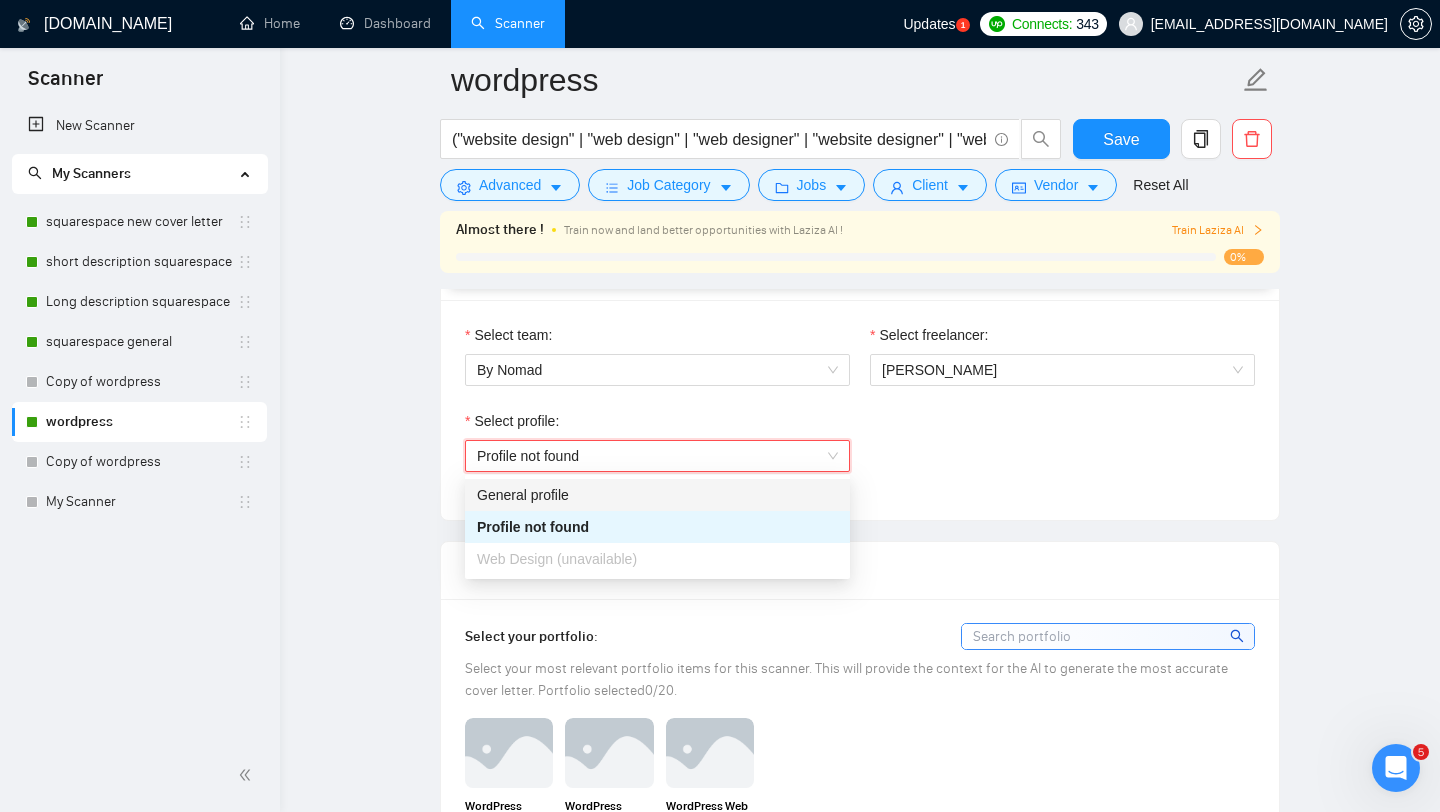 click on "Select team: By Nomad Select freelancer: [PERSON_NAME] Select profile: Profile not found Profile not found This profile is unavailable now, you can't use it." at bounding box center (860, 410) 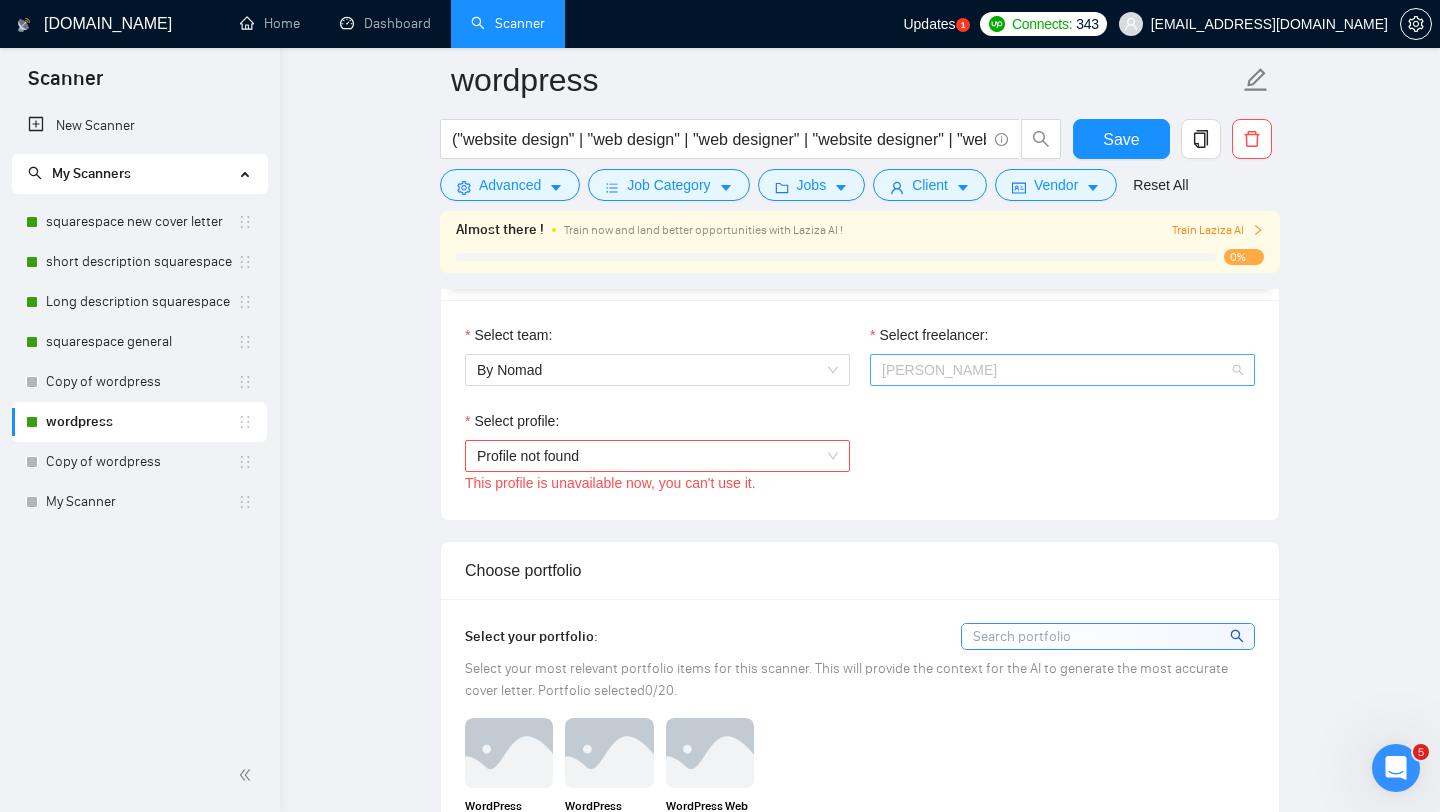 click on "[PERSON_NAME]" at bounding box center [939, 370] 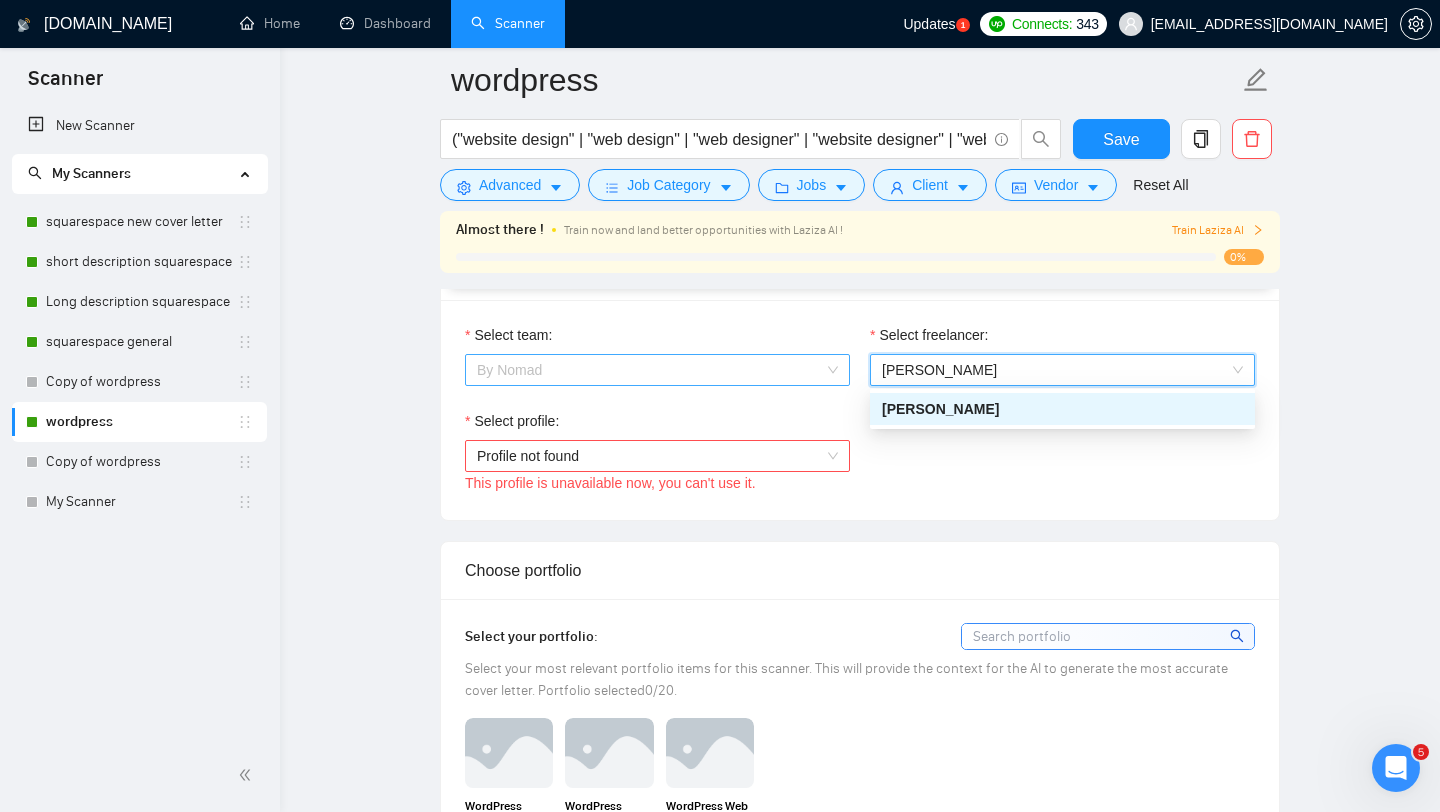 click on "By Nomad" at bounding box center [657, 370] 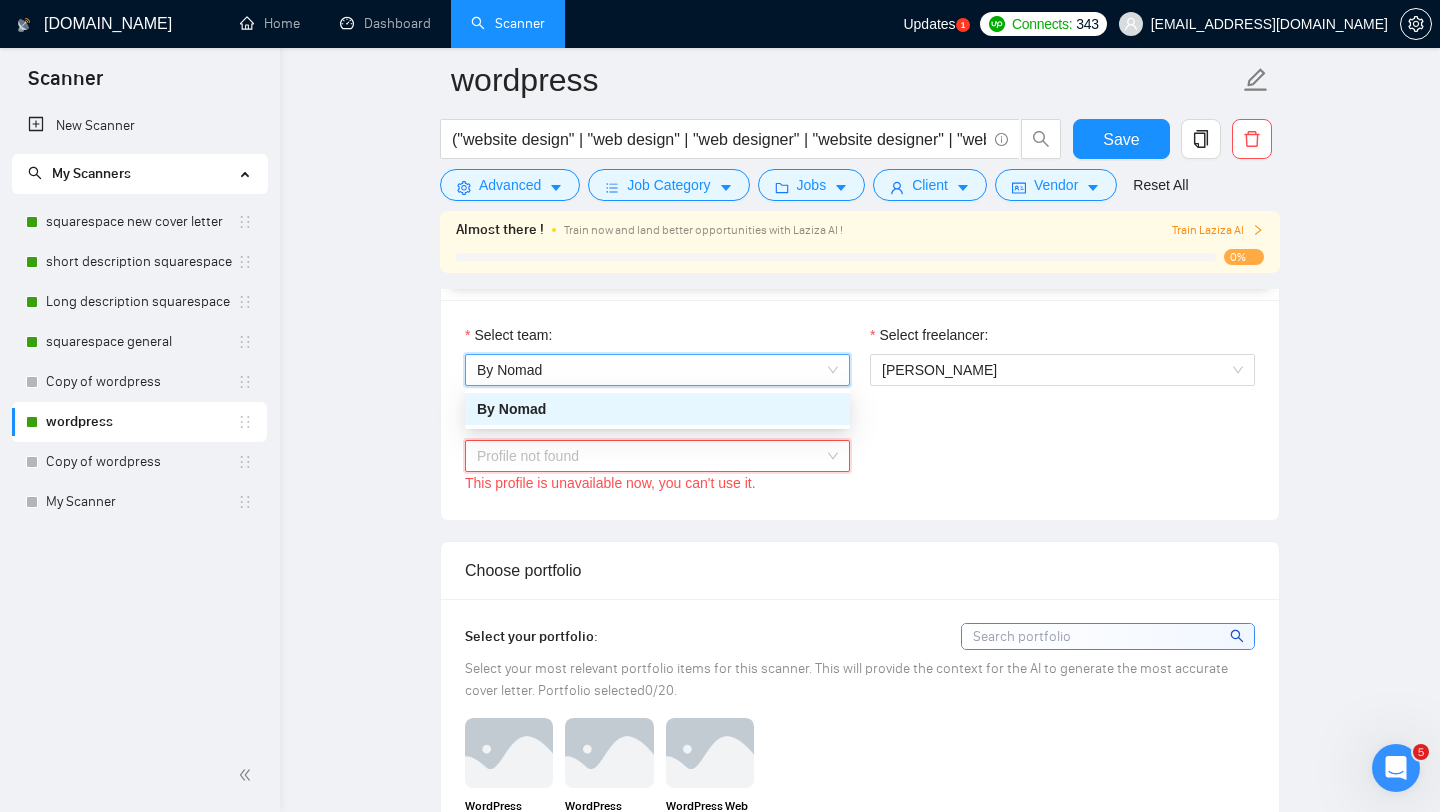 click on "Profile not found" at bounding box center (657, 456) 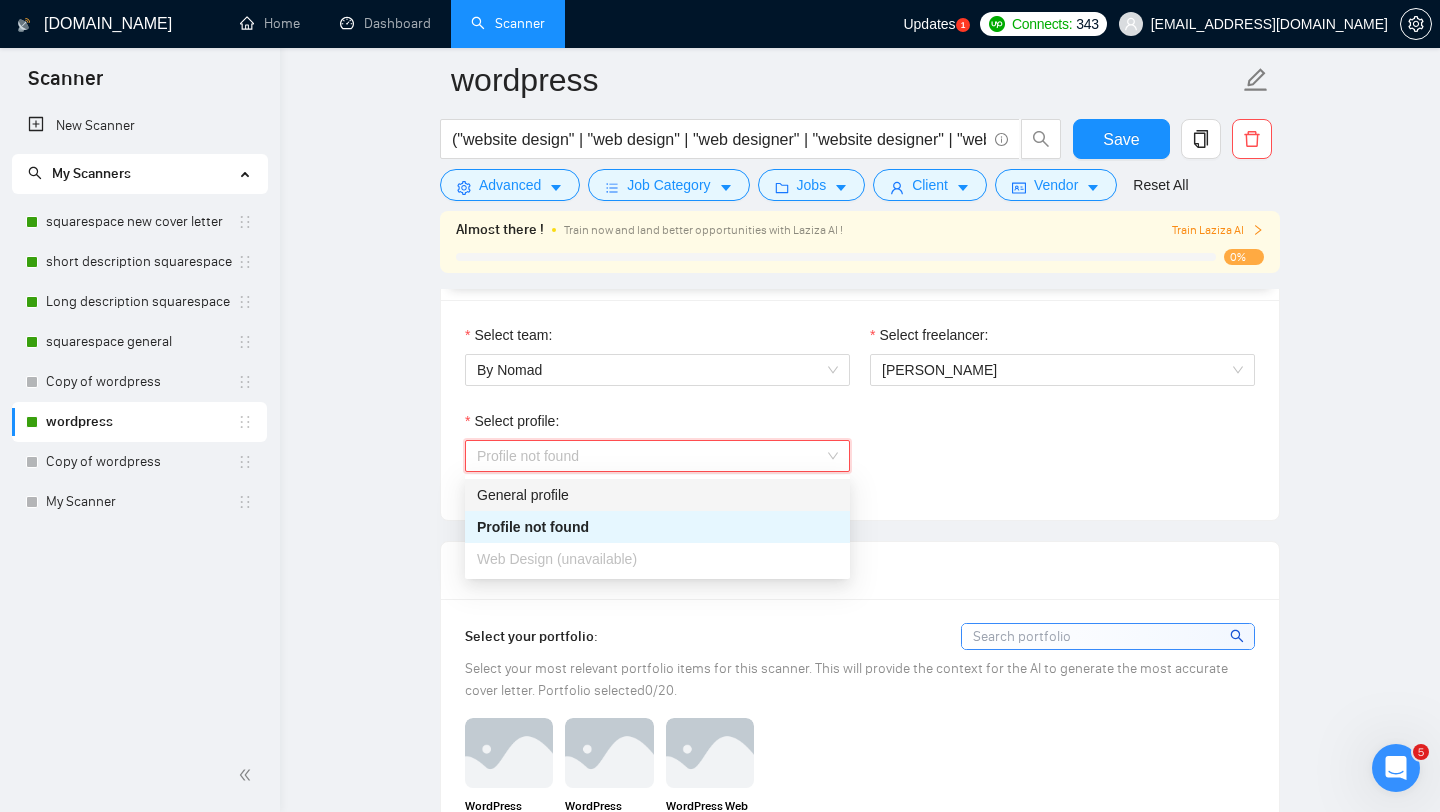 click on "General profile" at bounding box center [657, 495] 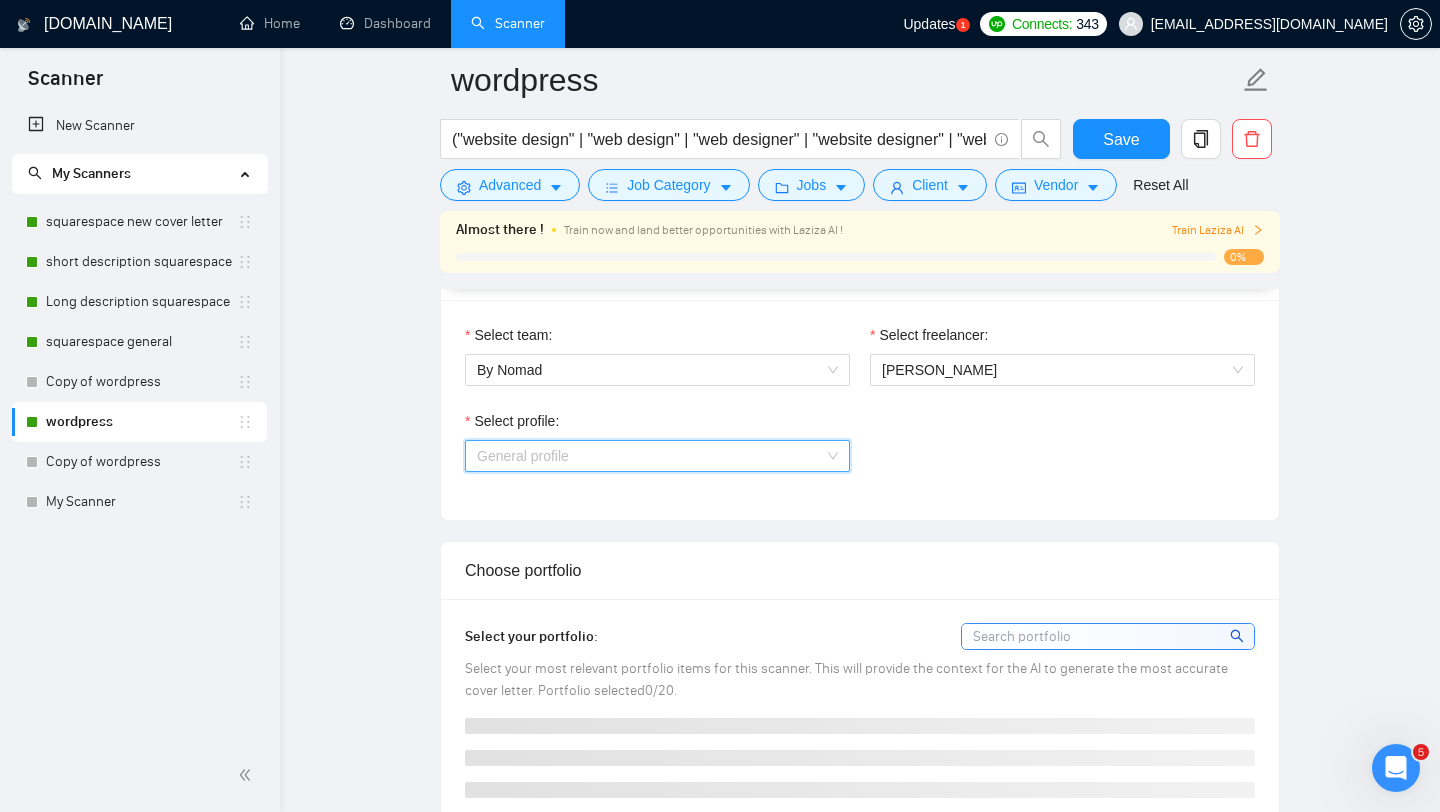 click on "General profile" at bounding box center [657, 456] 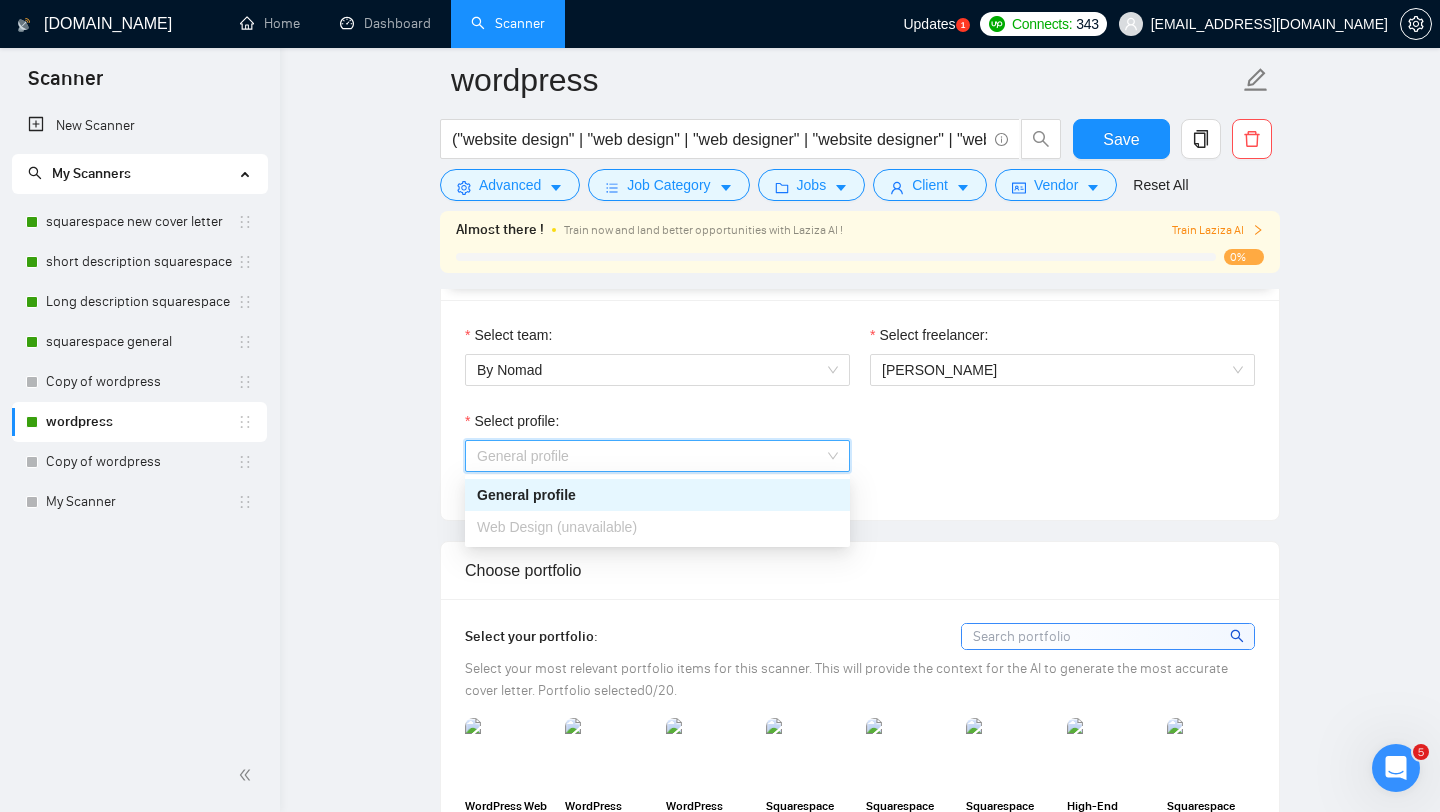 drag, startPoint x: 664, startPoint y: 498, endPoint x: 664, endPoint y: 528, distance: 30 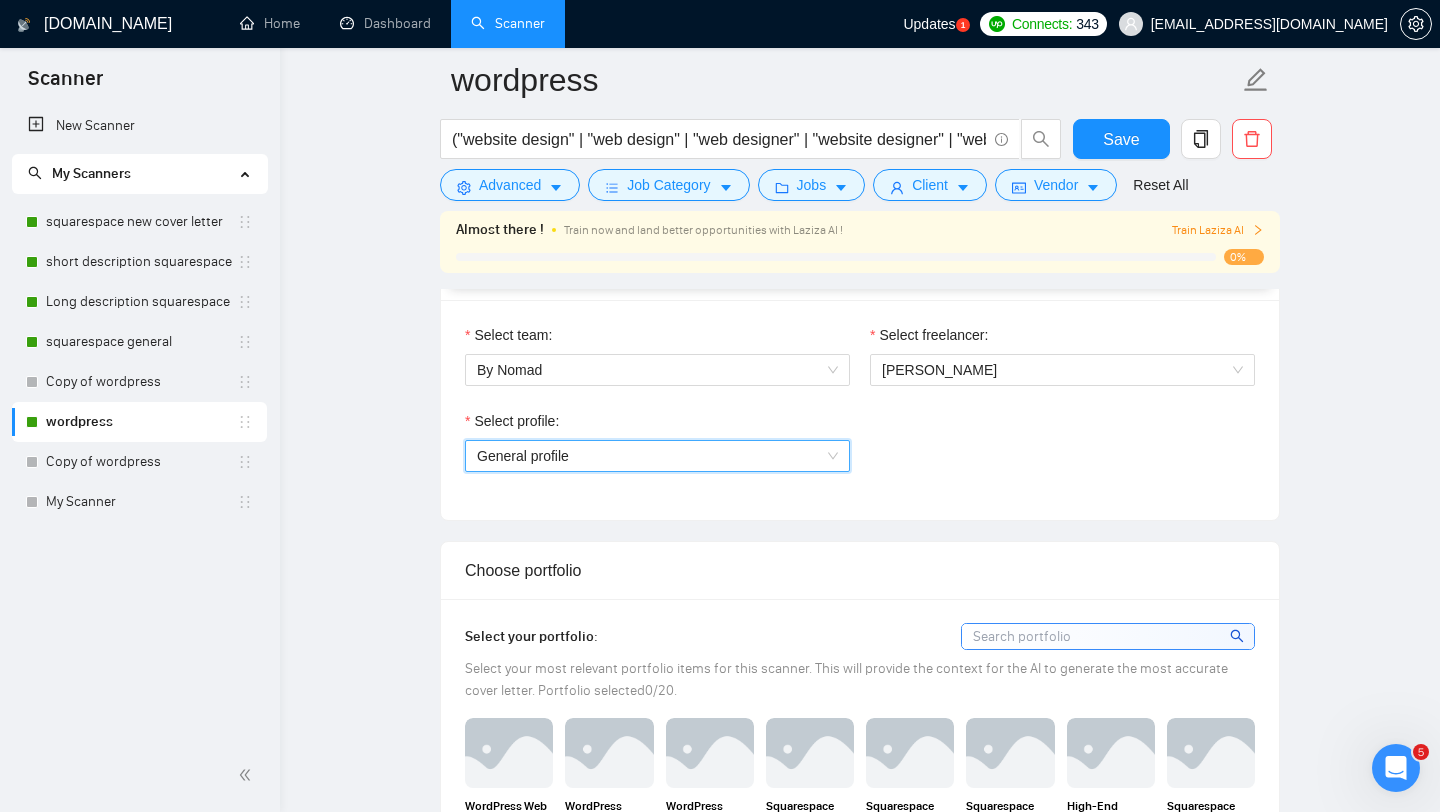 click on "General profile" at bounding box center (657, 456) 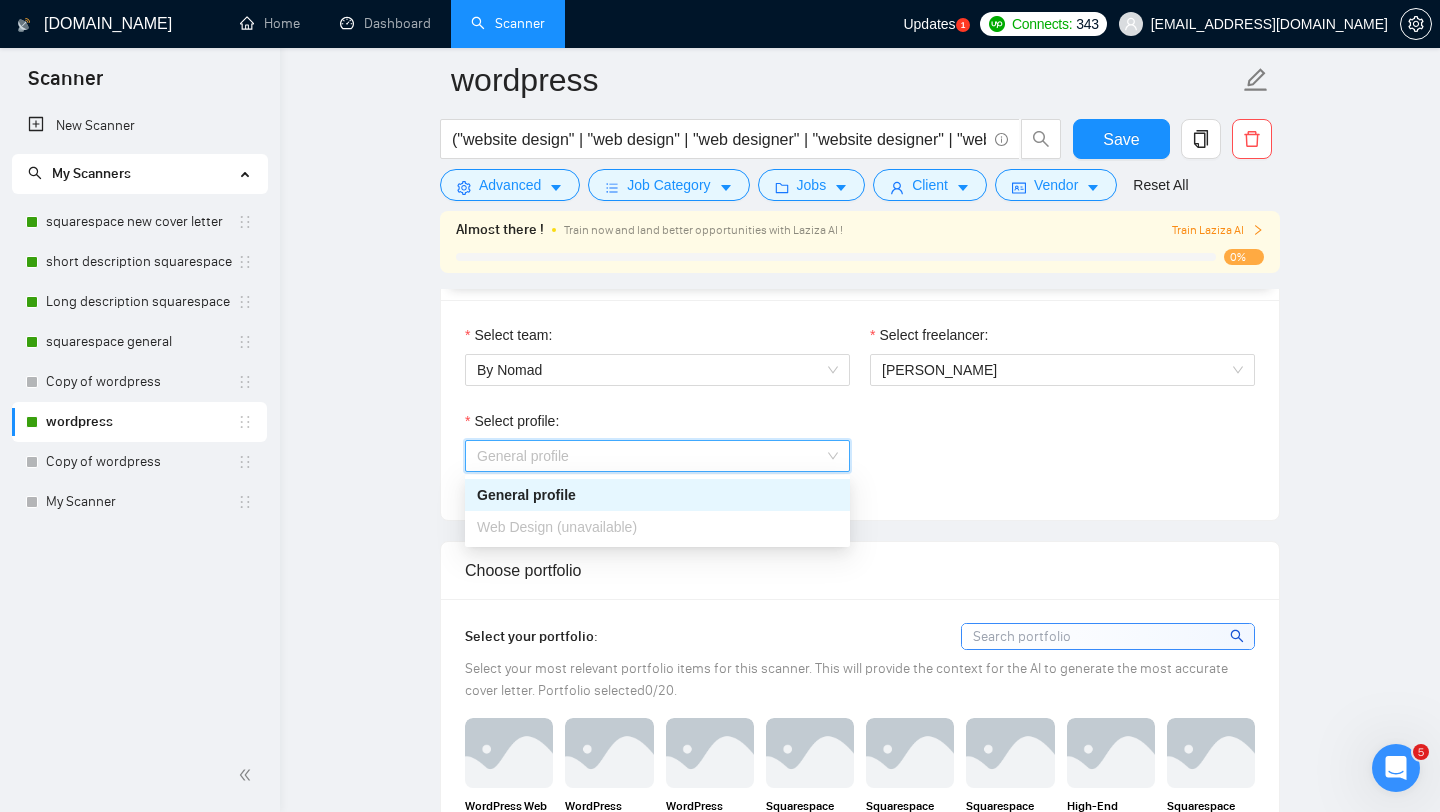 click on "Web Design (unavailable)" at bounding box center (657, 527) 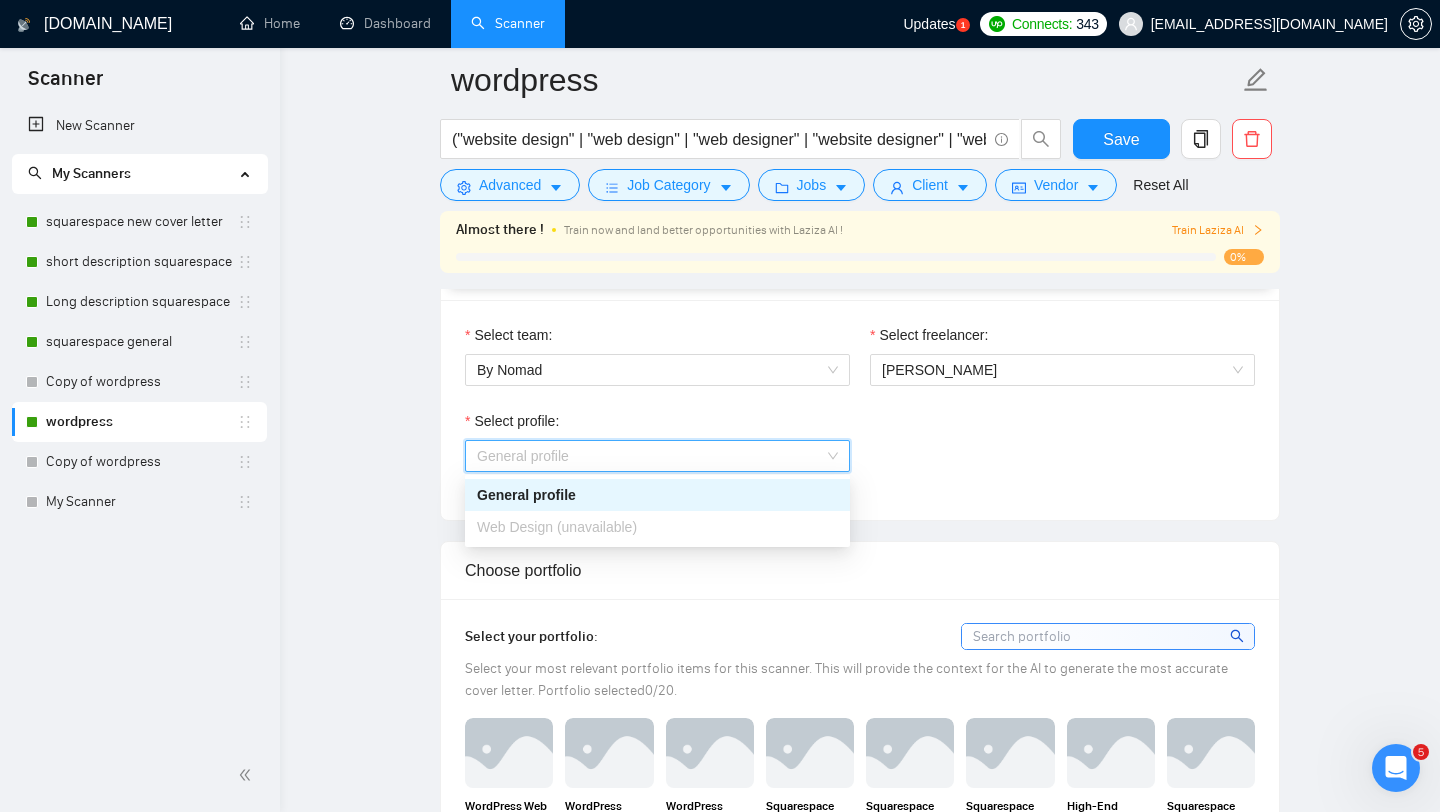 click at bounding box center (1396, 768) 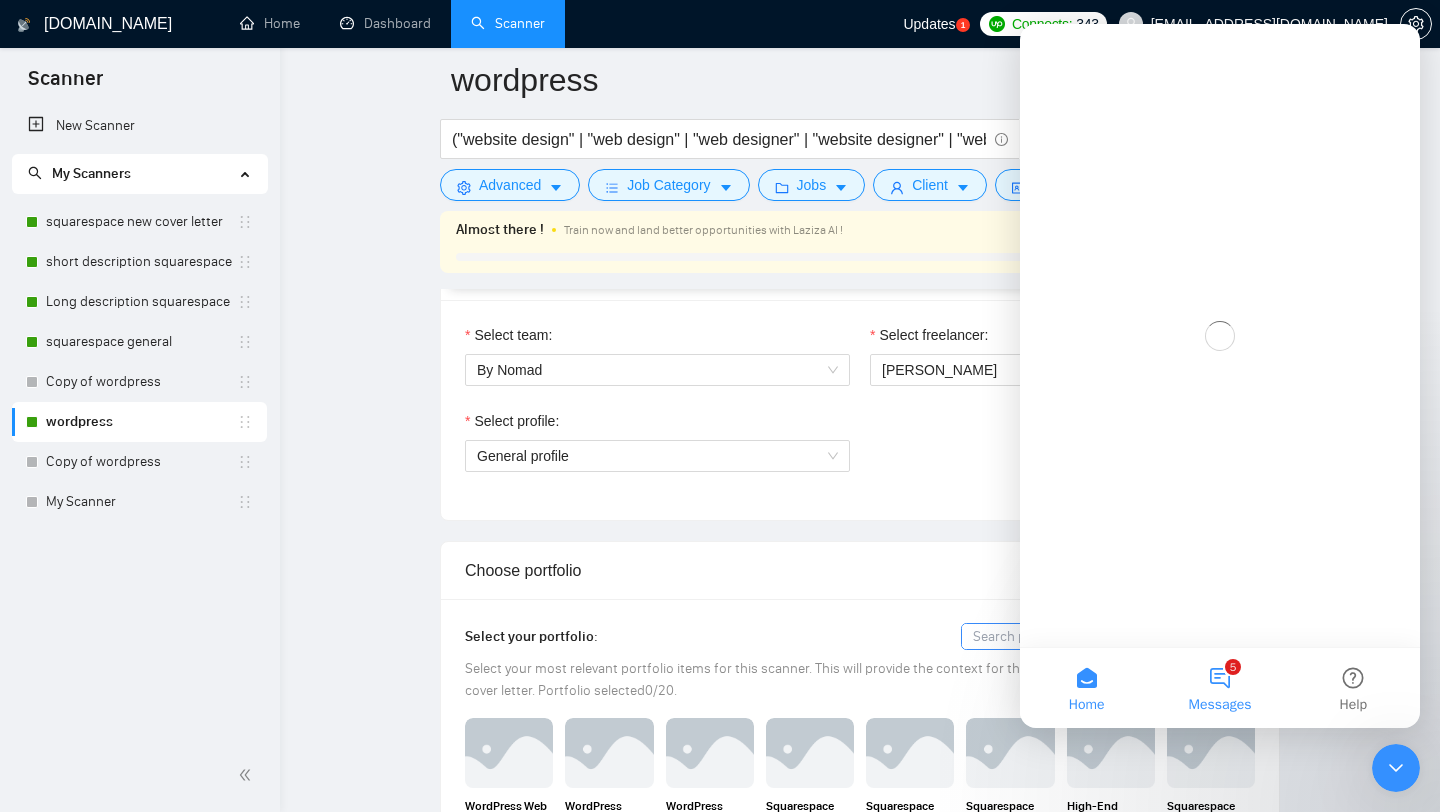 scroll, scrollTop: 0, scrollLeft: 0, axis: both 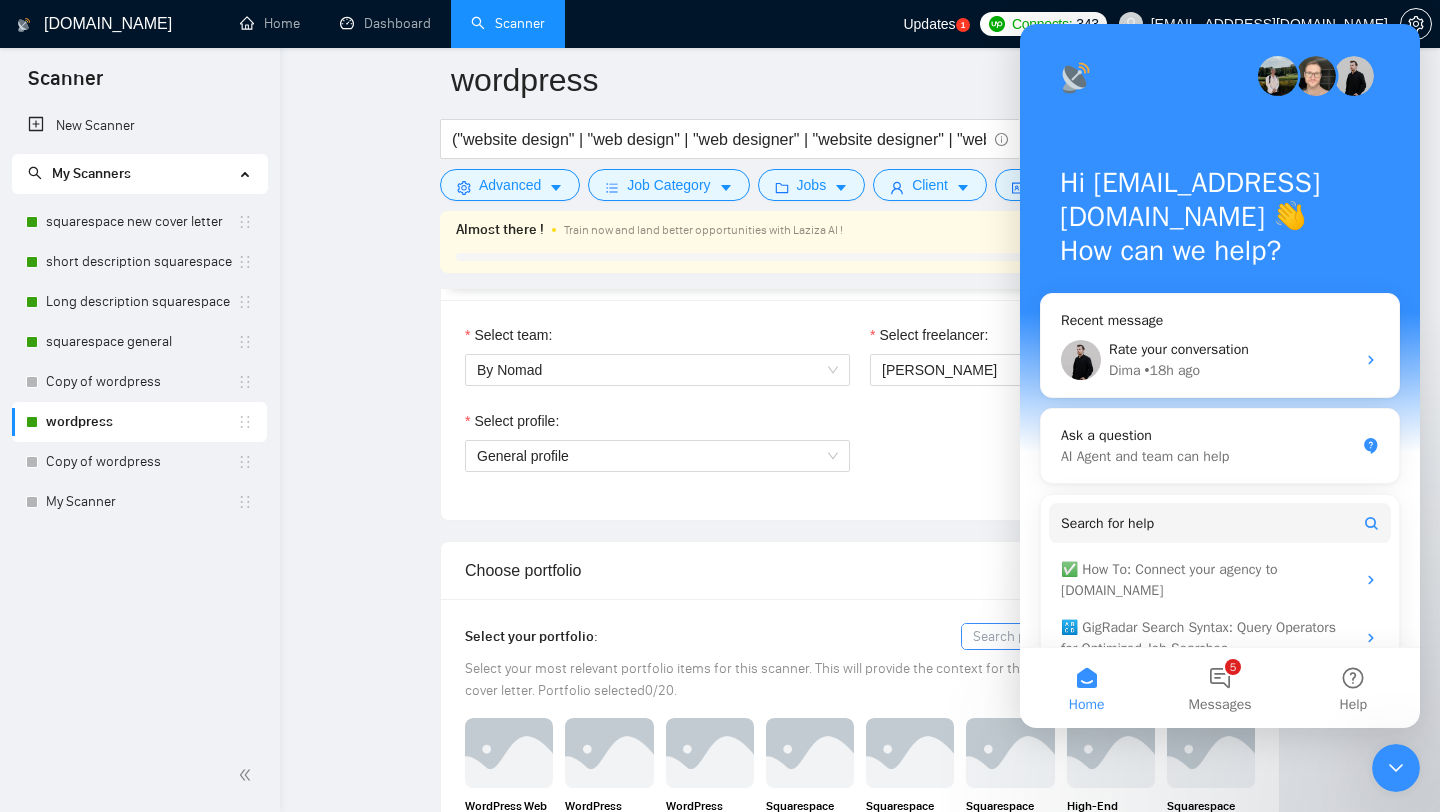 click on "Select profile:" at bounding box center (657, 425) 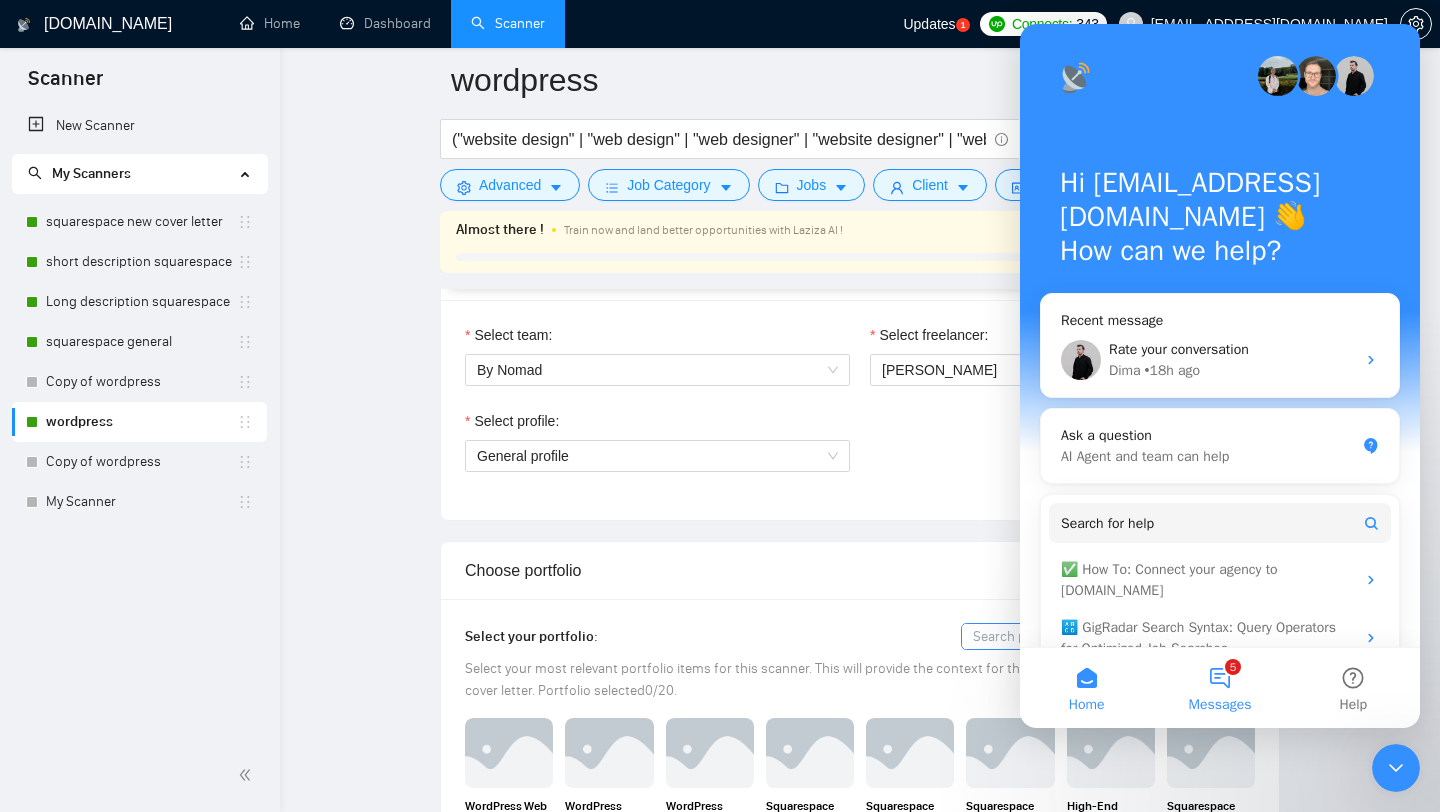click on "5 Messages" at bounding box center [1219, 688] 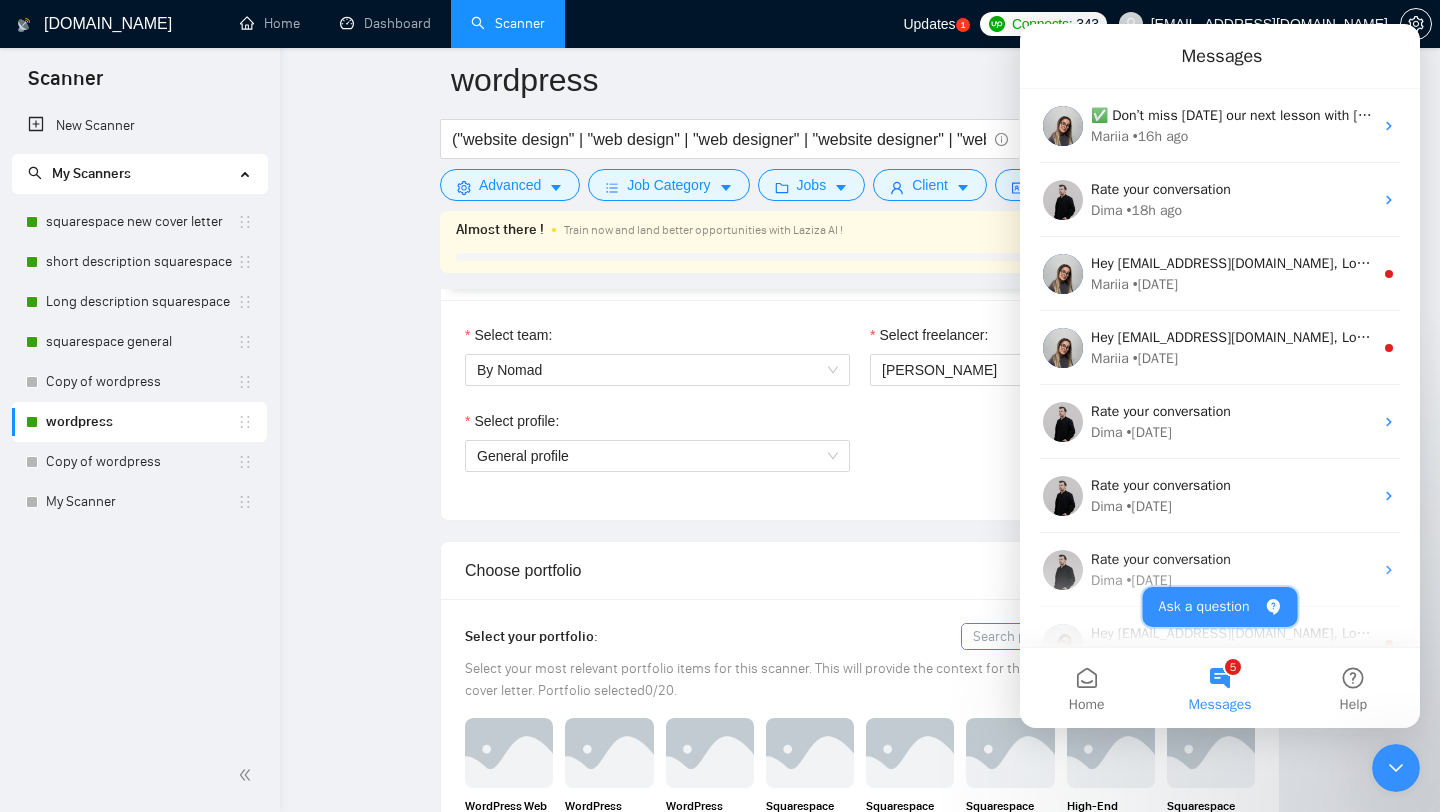 click on "Ask a question" at bounding box center [1220, 607] 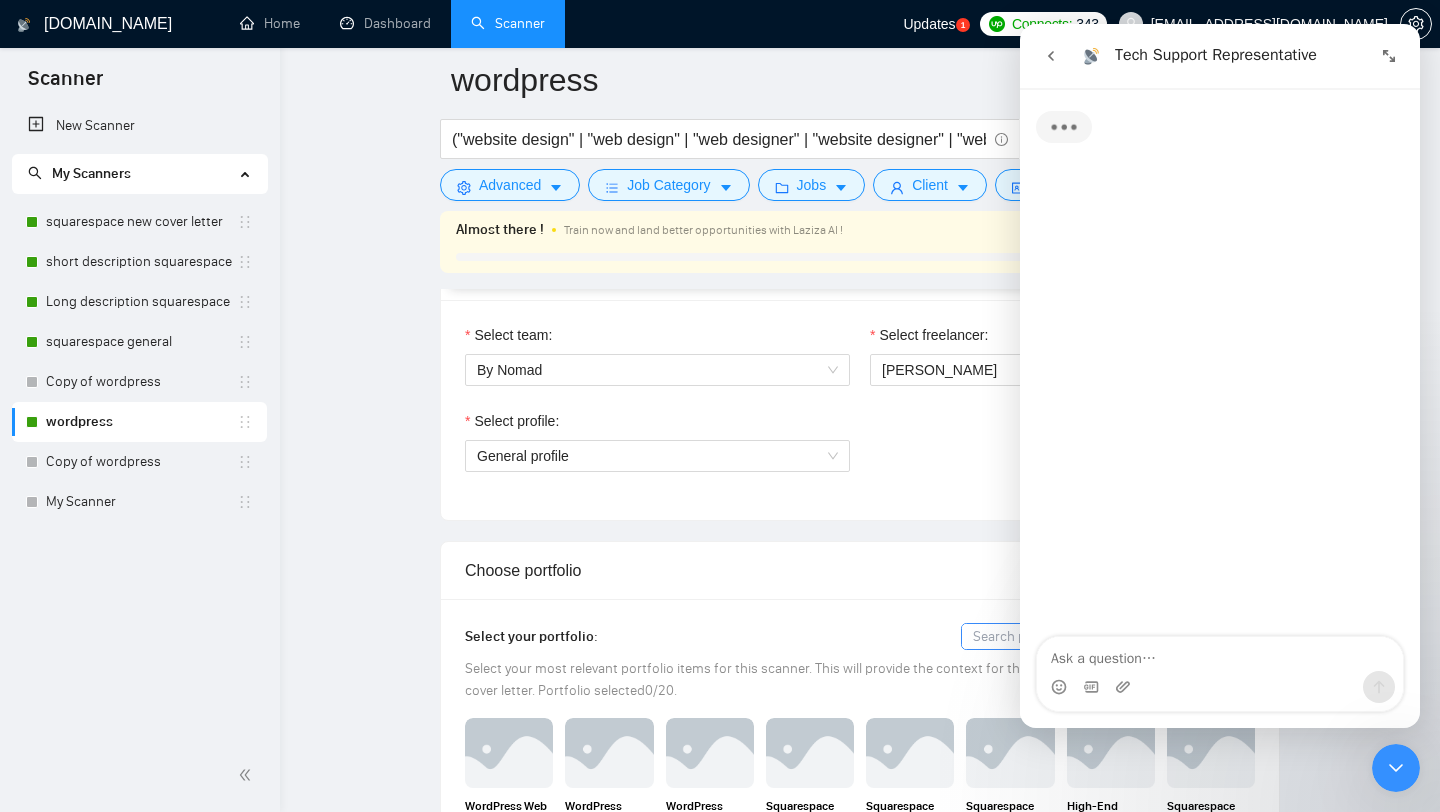 type on "3" 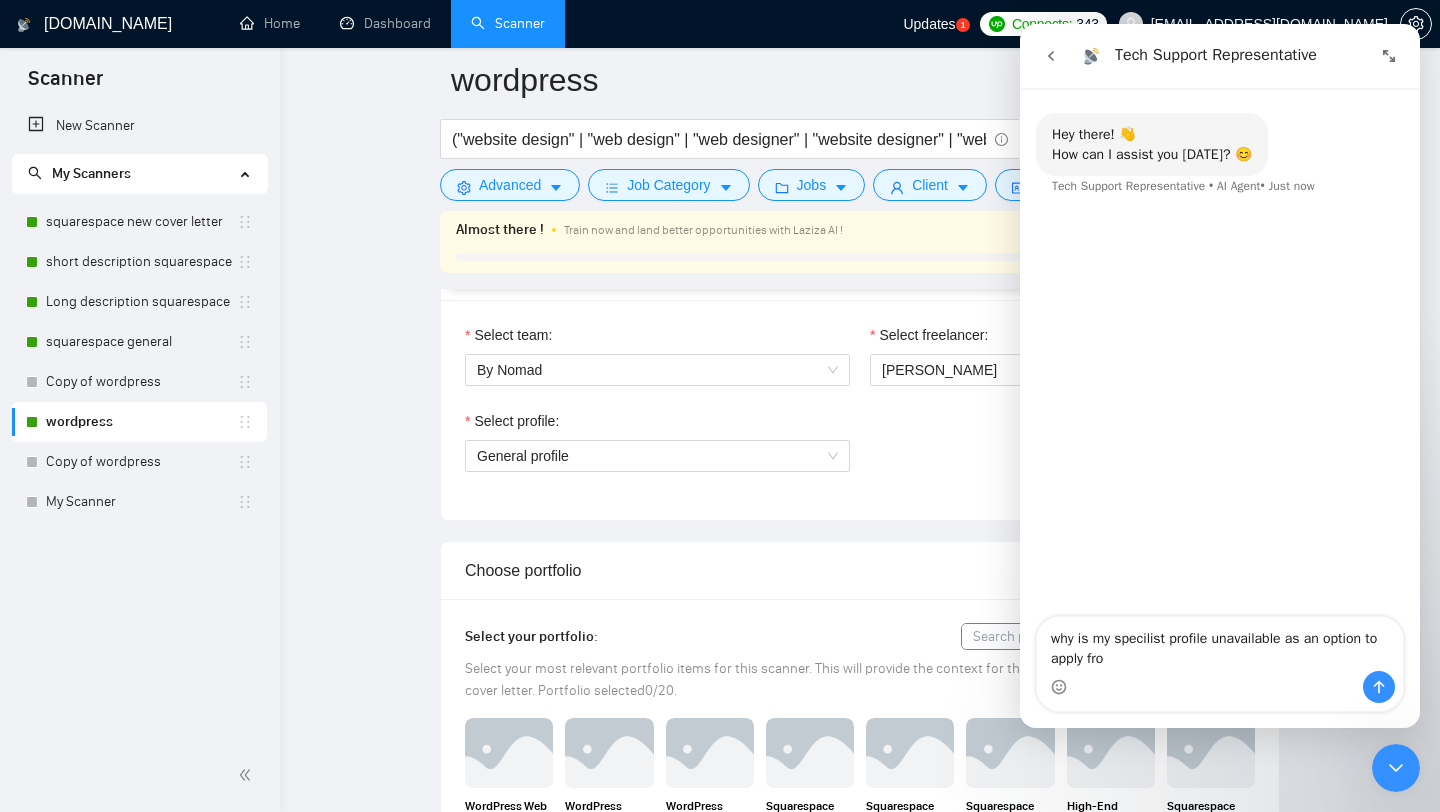 type on "why is my specilist profile unavailable as an option to apply from" 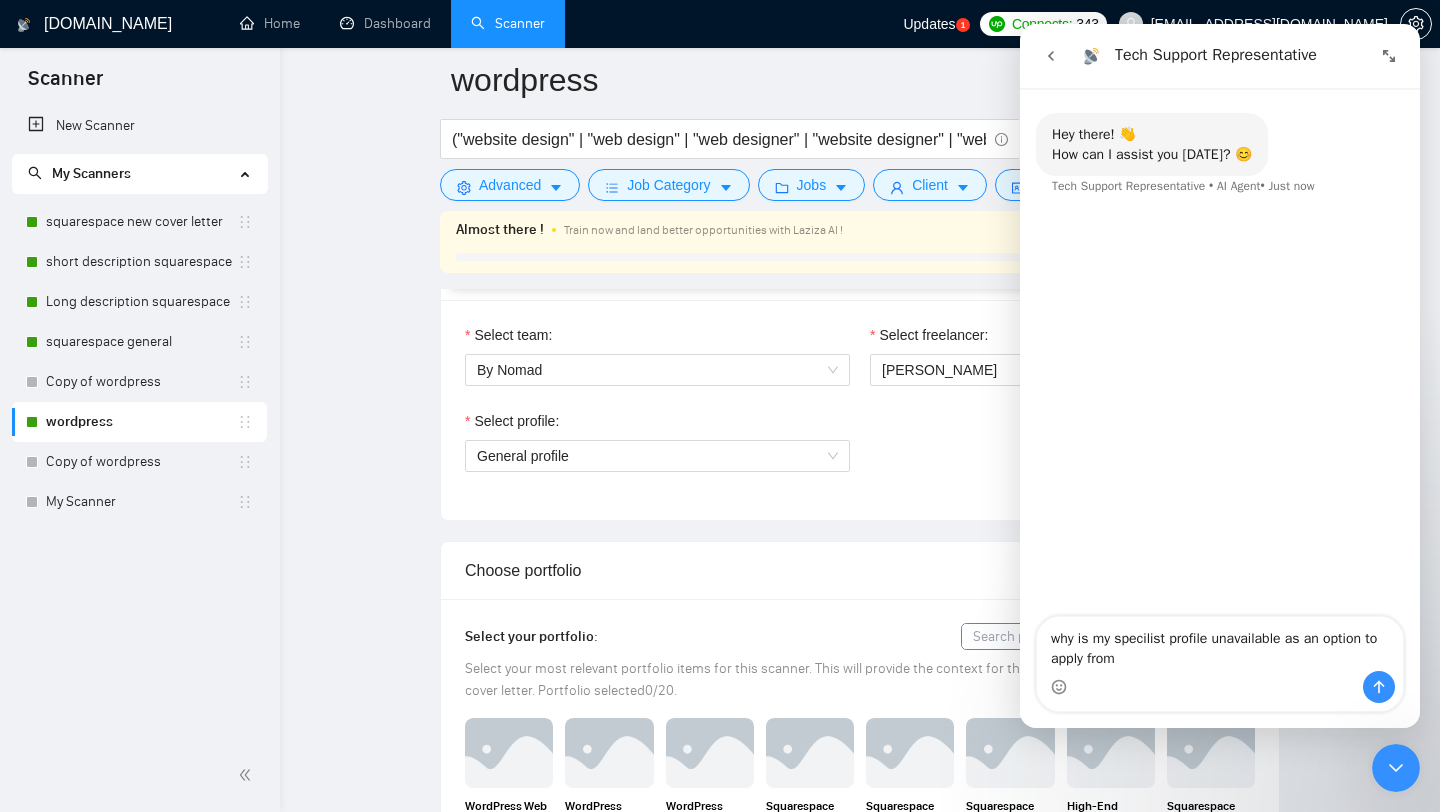 type 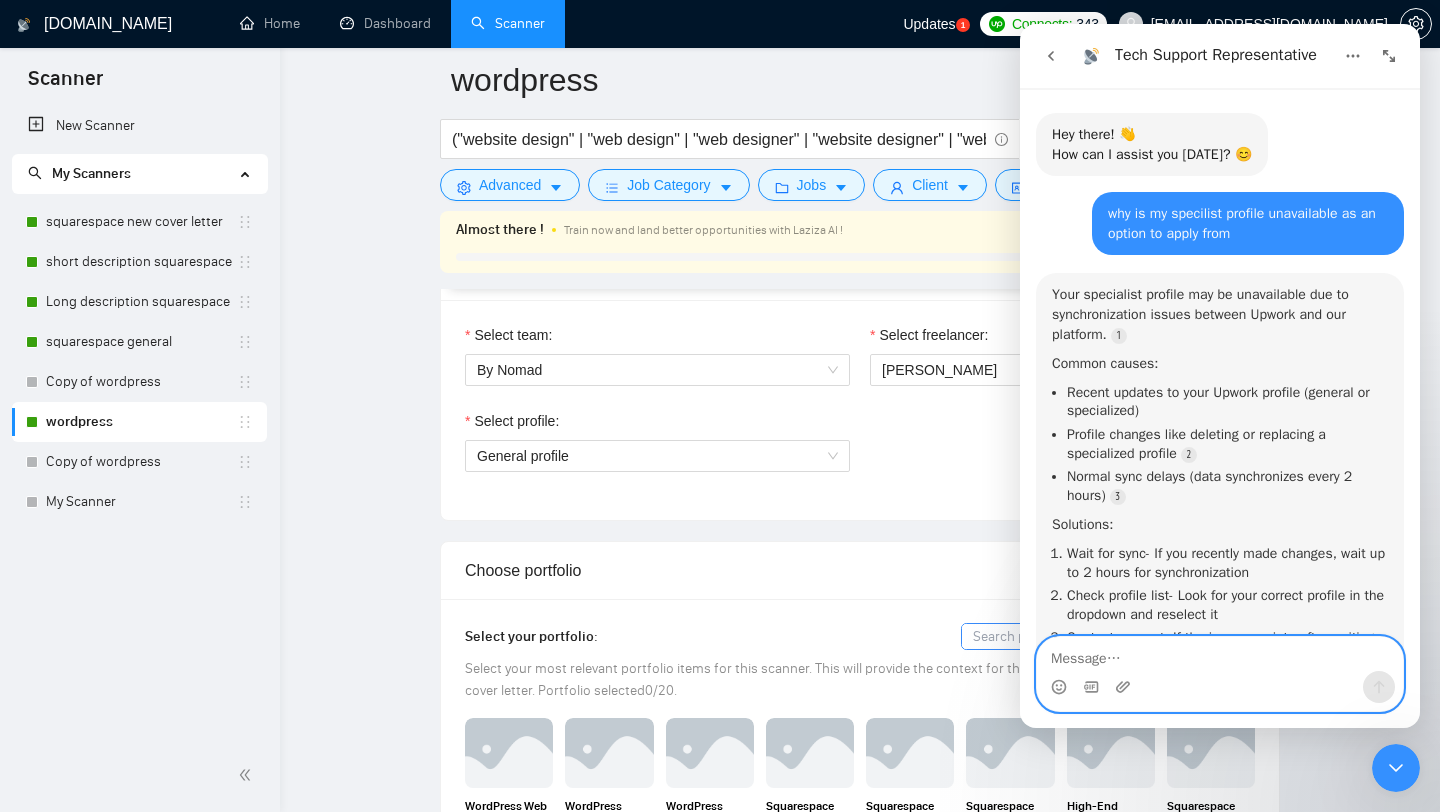 scroll, scrollTop: 3, scrollLeft: 0, axis: vertical 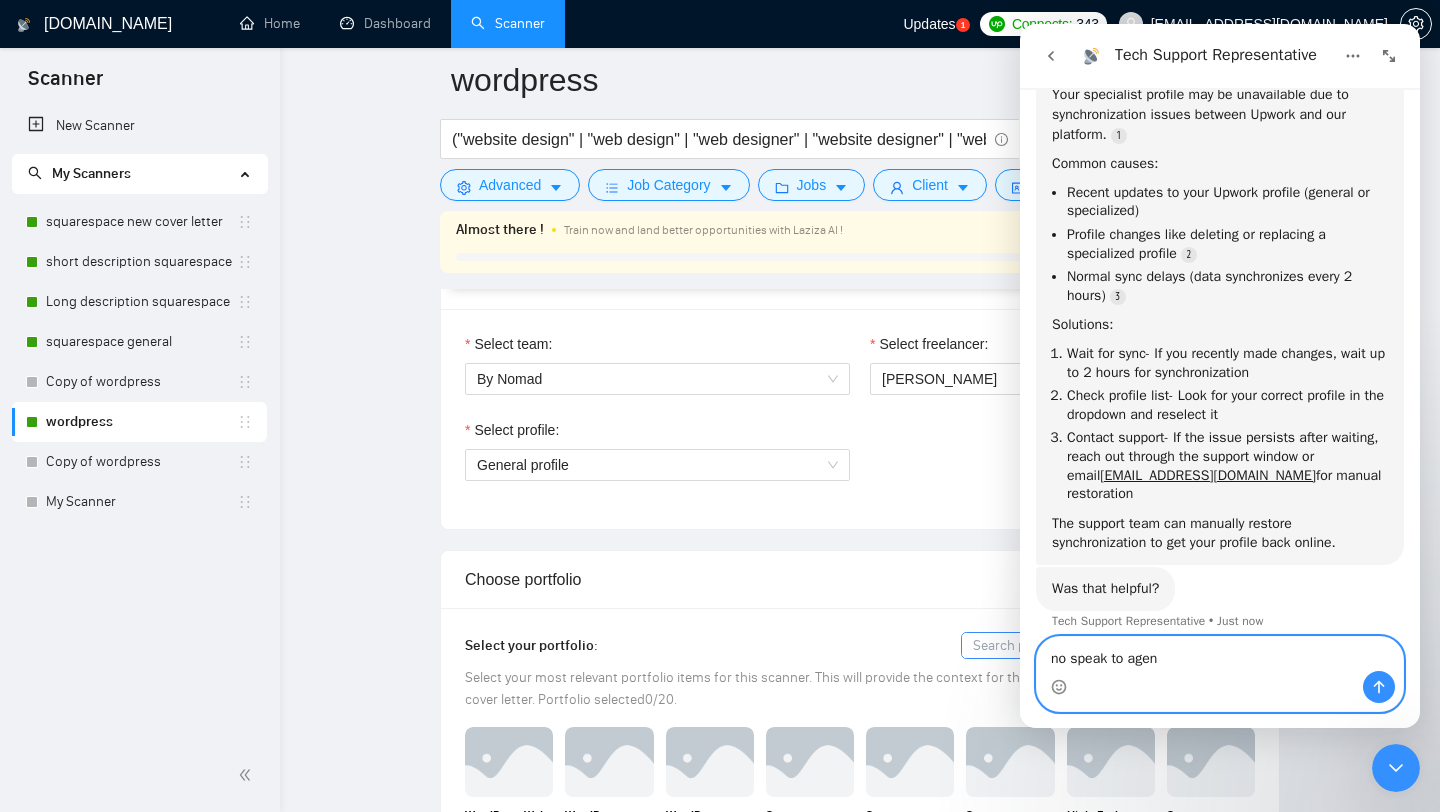 type on "no speak to agent" 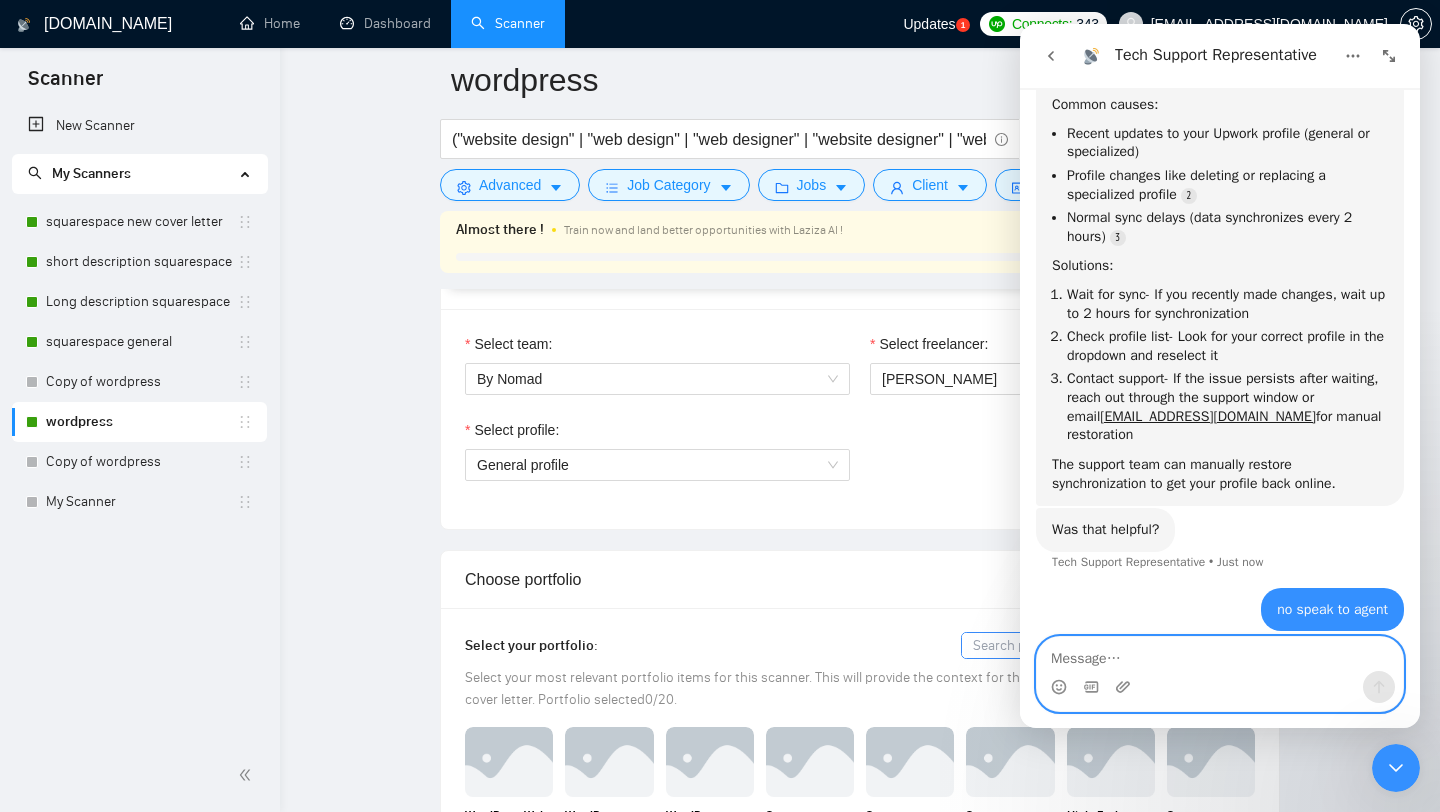 scroll, scrollTop: 319, scrollLeft: 0, axis: vertical 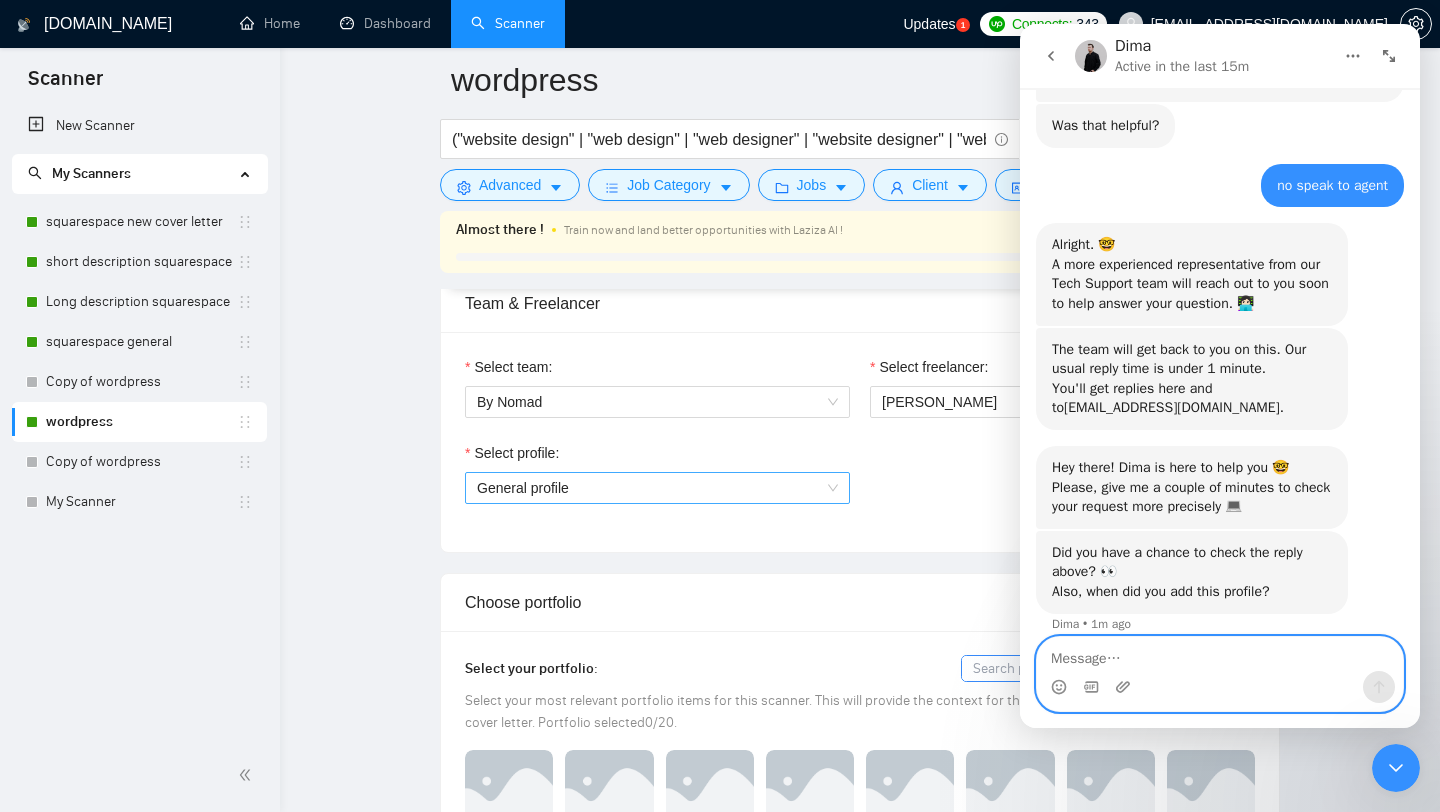 click on "General profile" at bounding box center [657, 488] 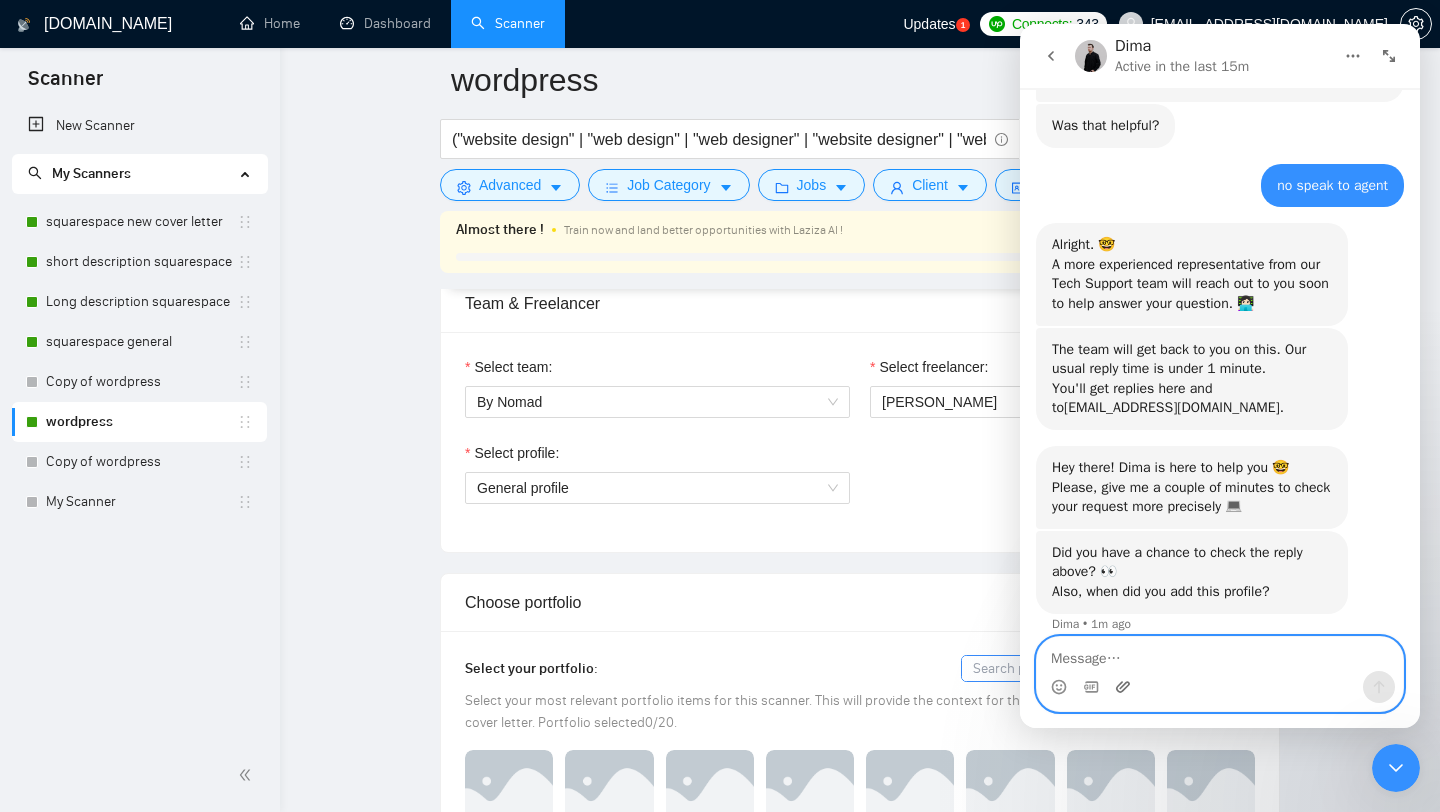 click 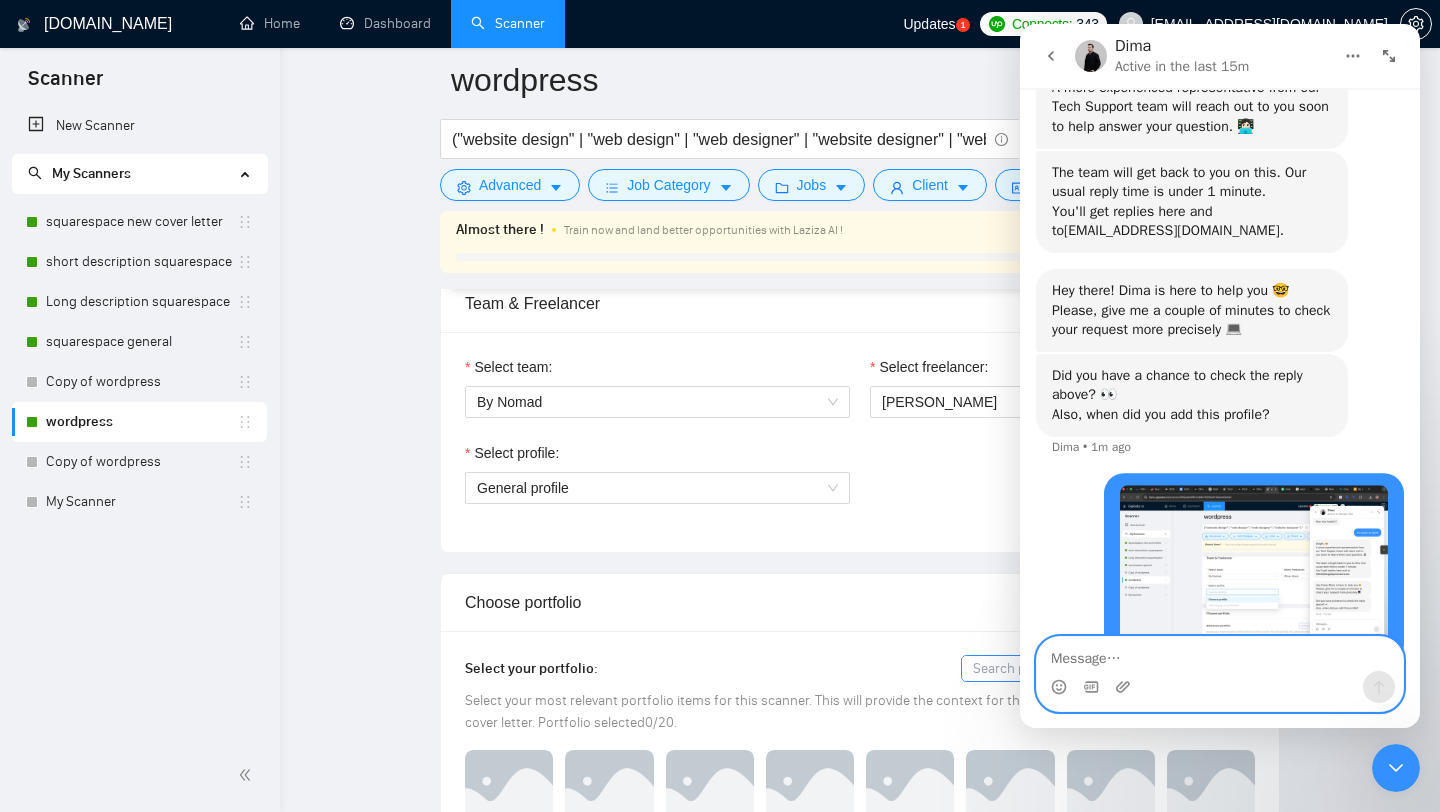 scroll, scrollTop: 868, scrollLeft: 0, axis: vertical 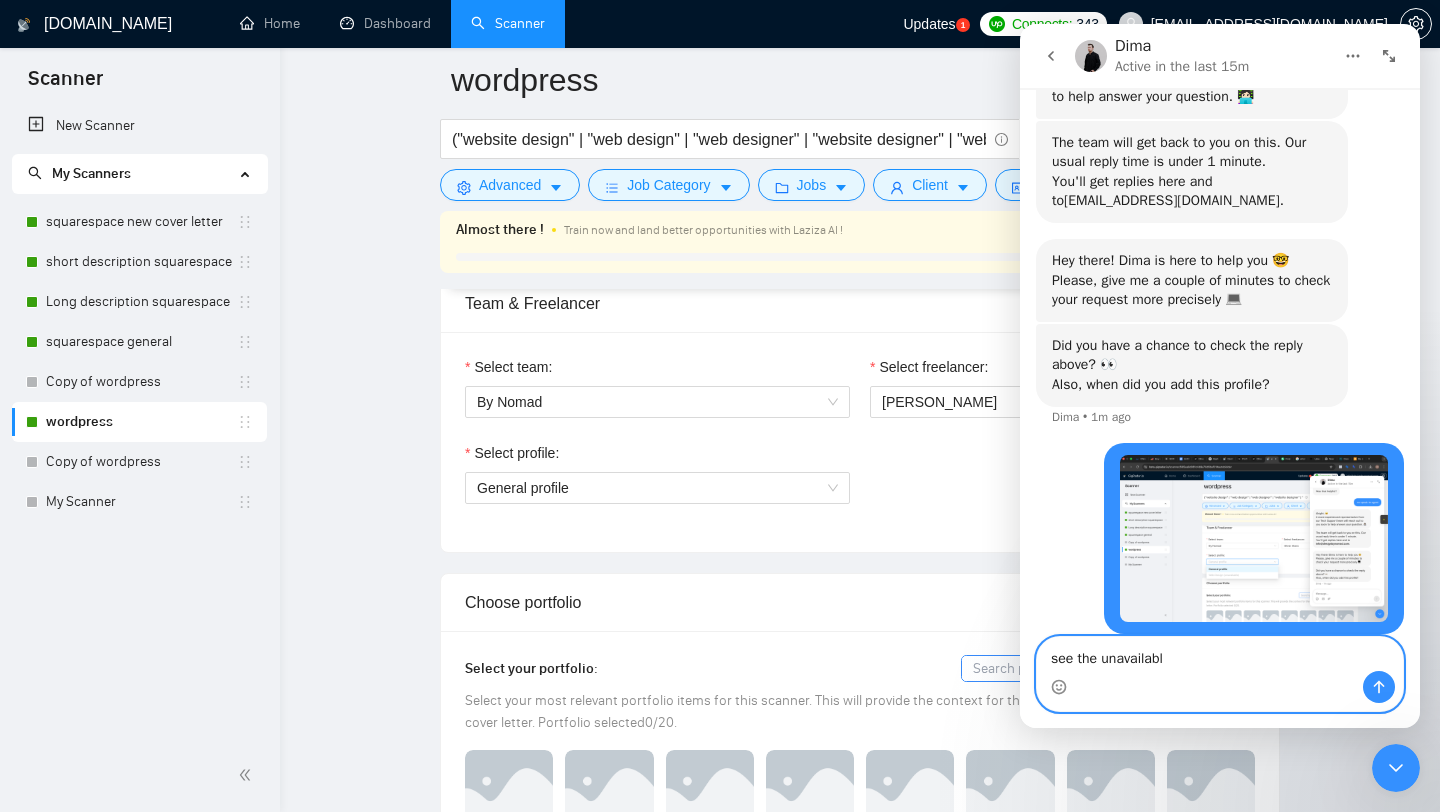 type on "see the unavailable" 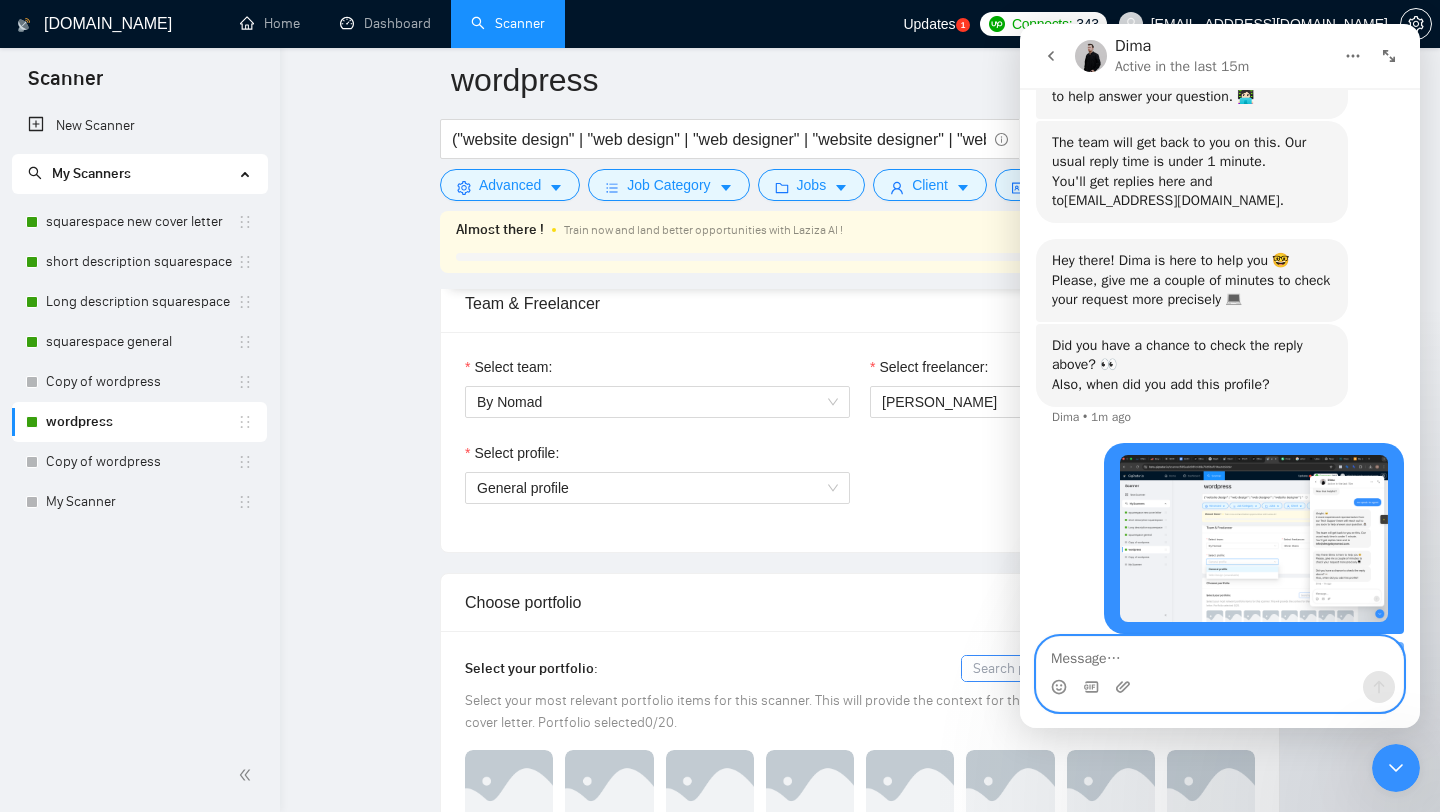 scroll, scrollTop: 914, scrollLeft: 0, axis: vertical 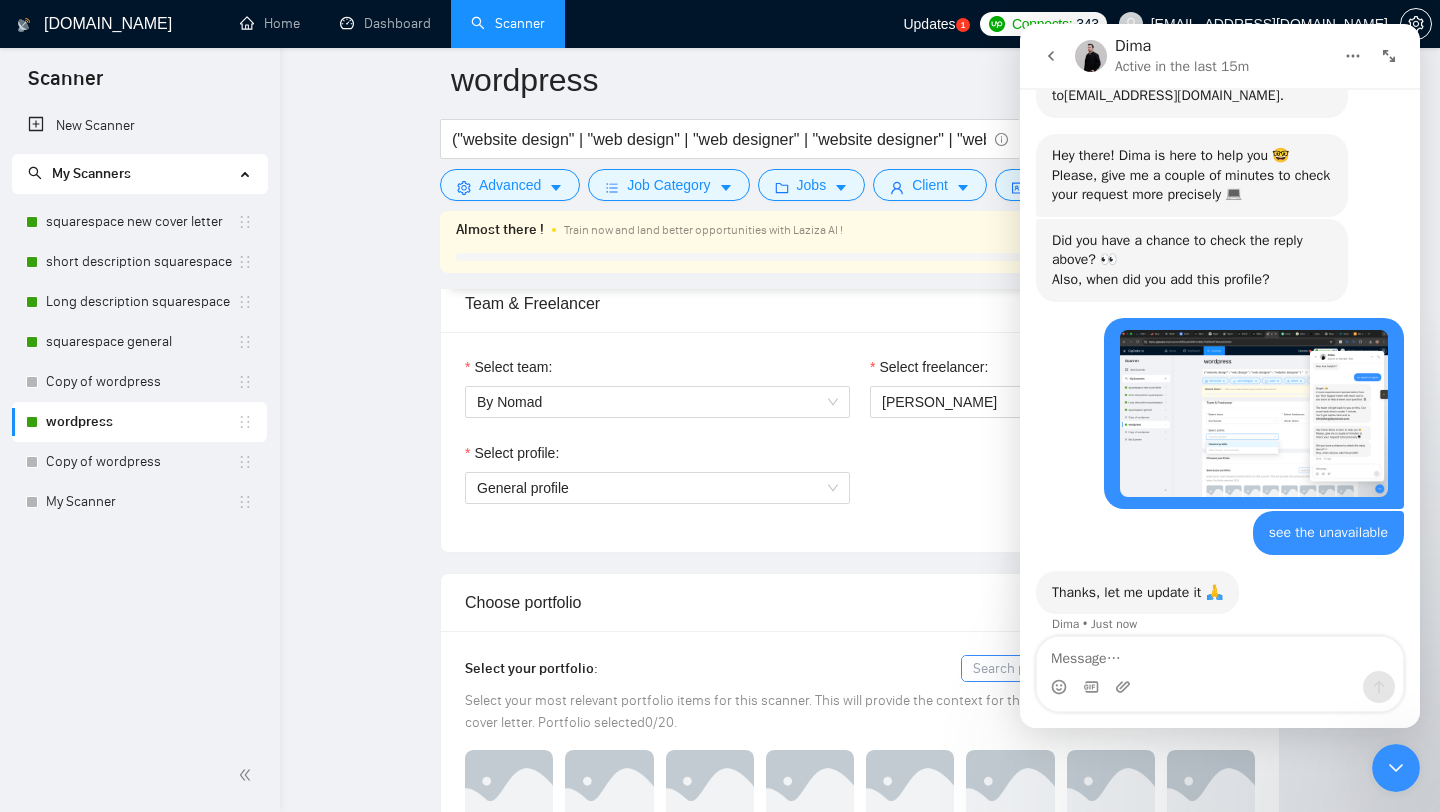 click on "Select profile:" at bounding box center (657, 457) 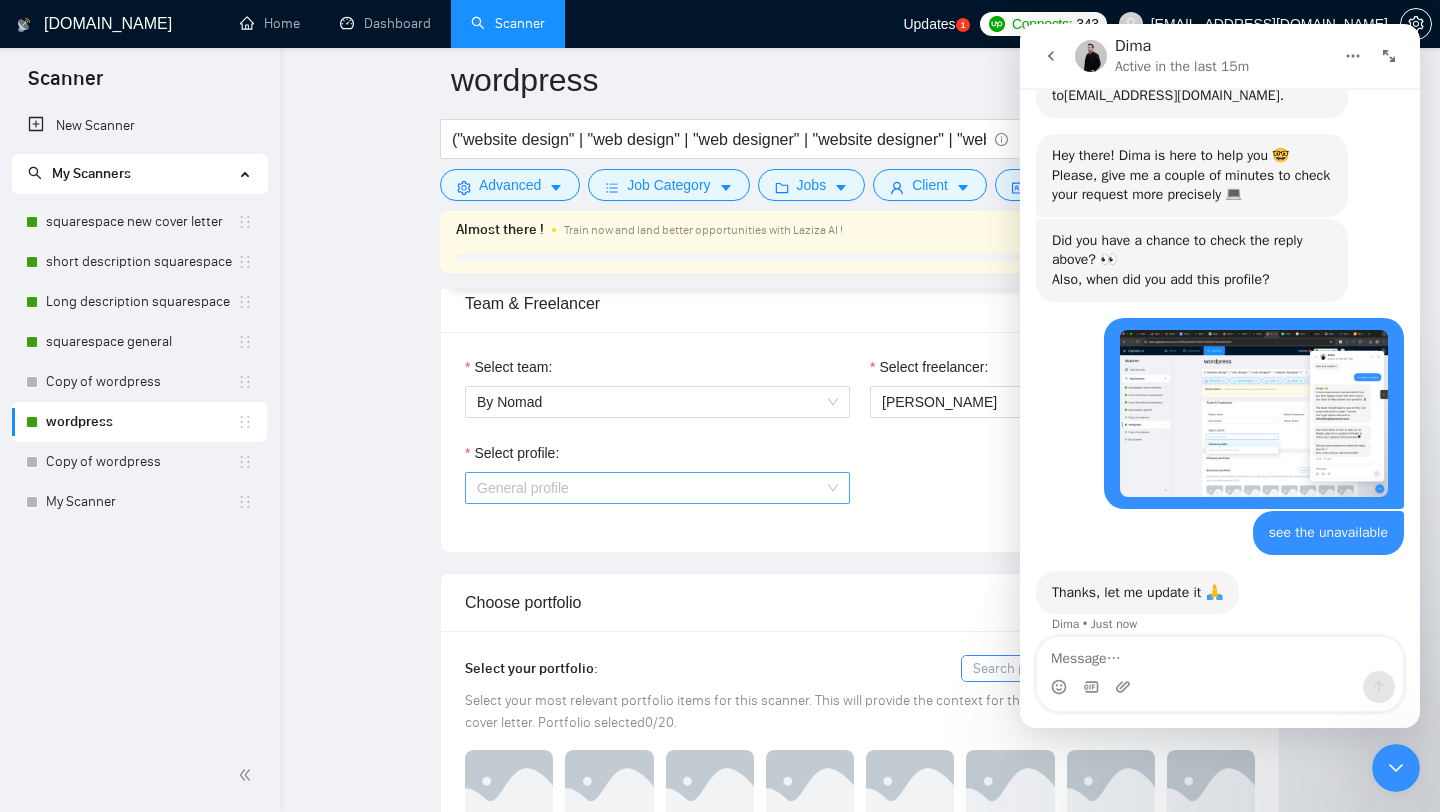 click on "General profile" at bounding box center [657, 488] 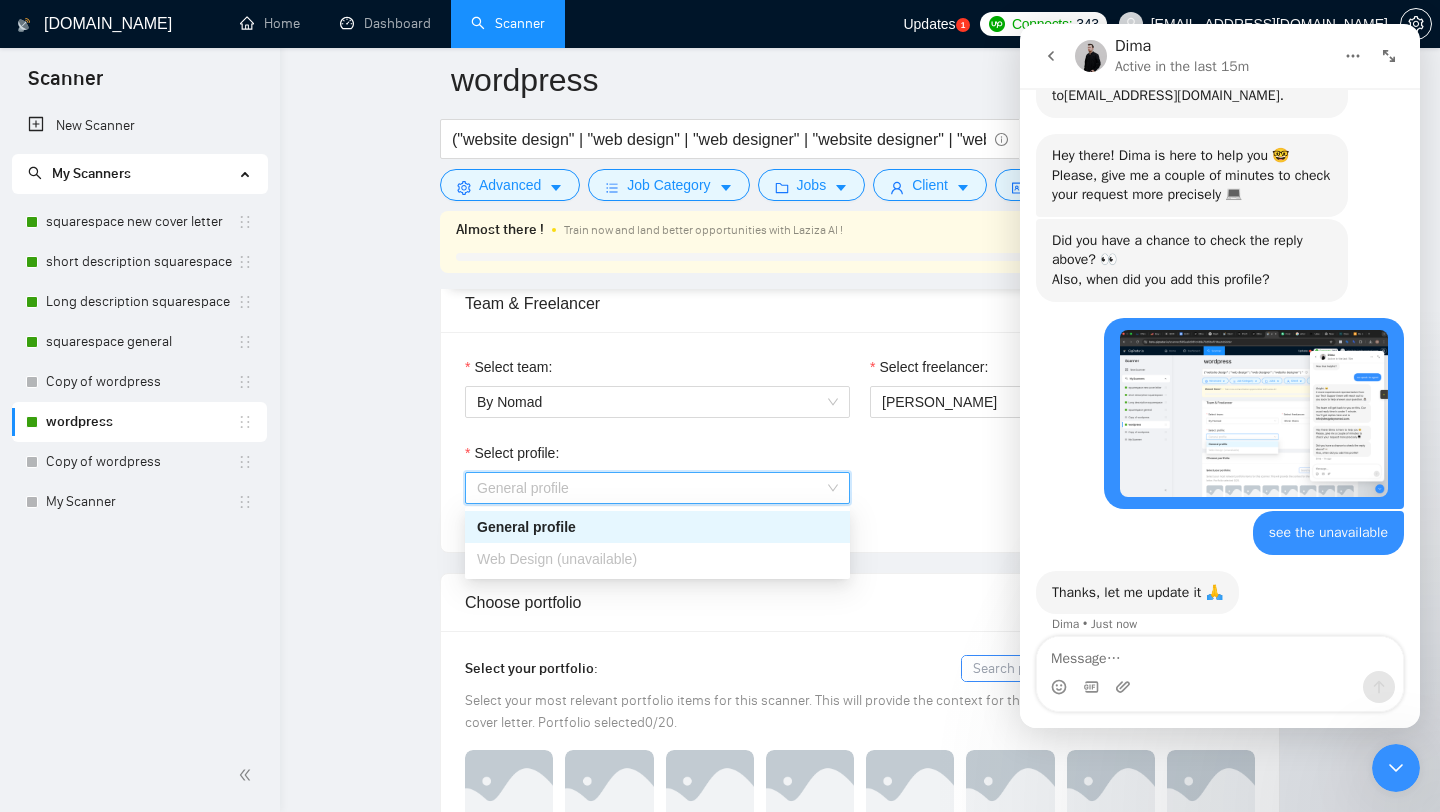 click on "General profile" at bounding box center [657, 488] 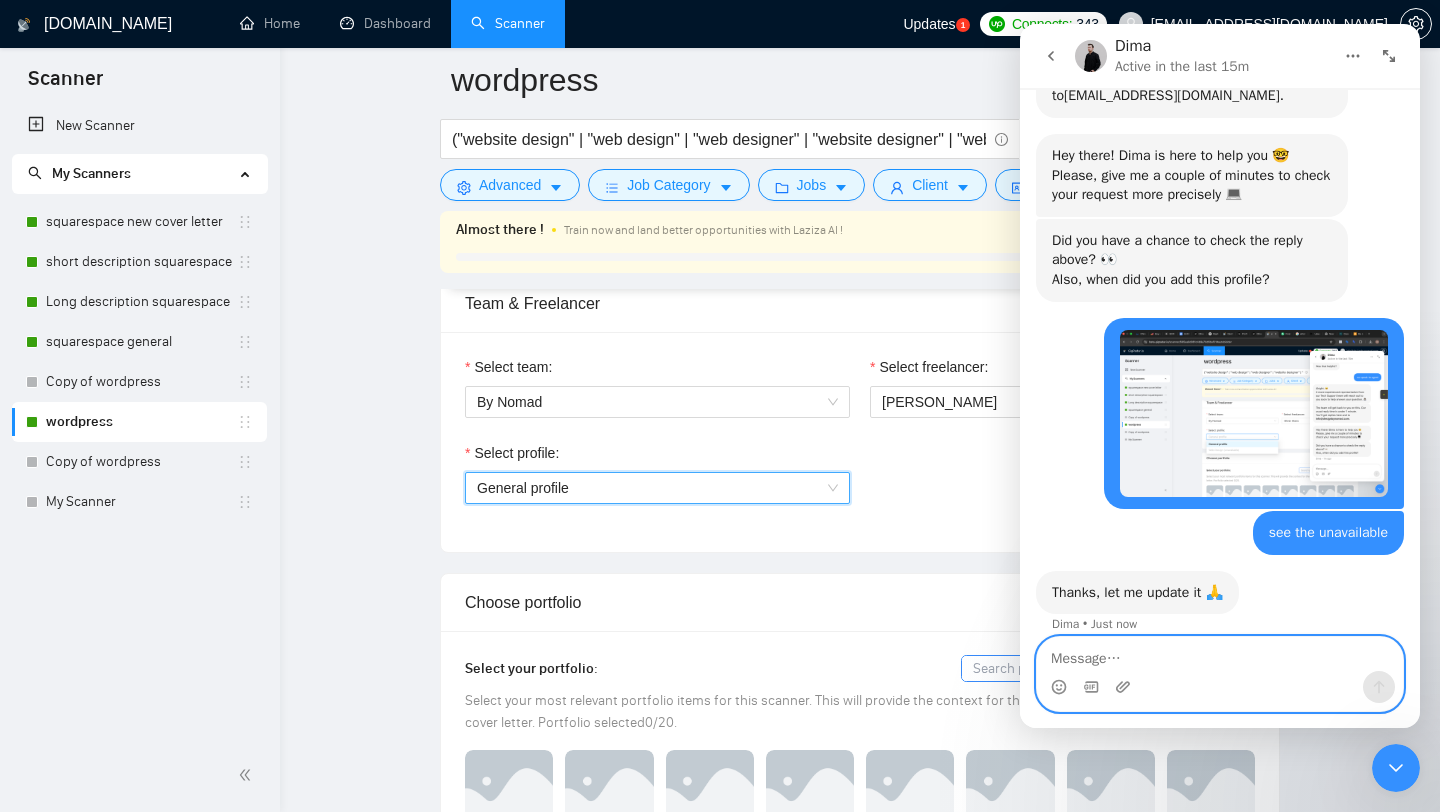 click at bounding box center [1220, 654] 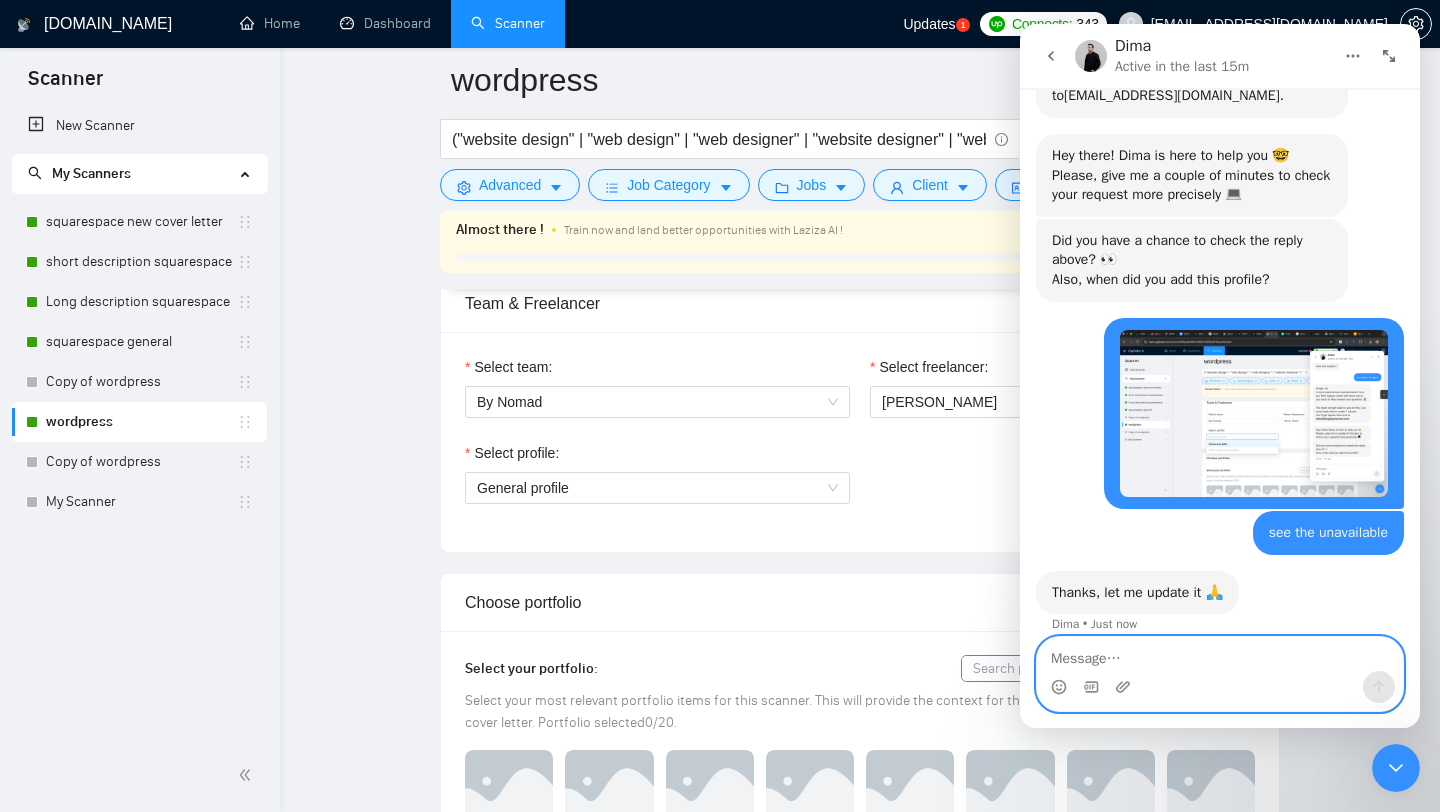 type on "r" 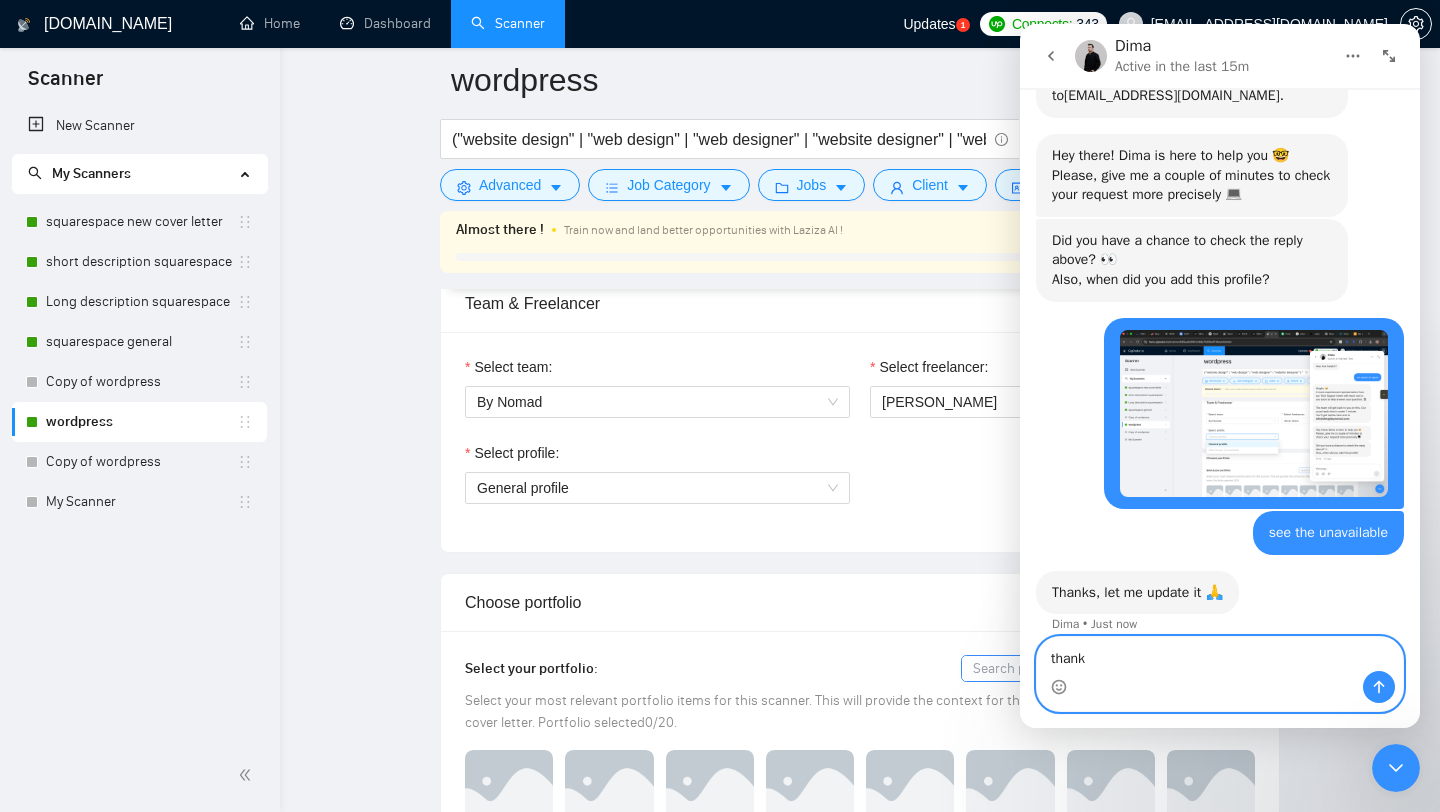 type on "thanks" 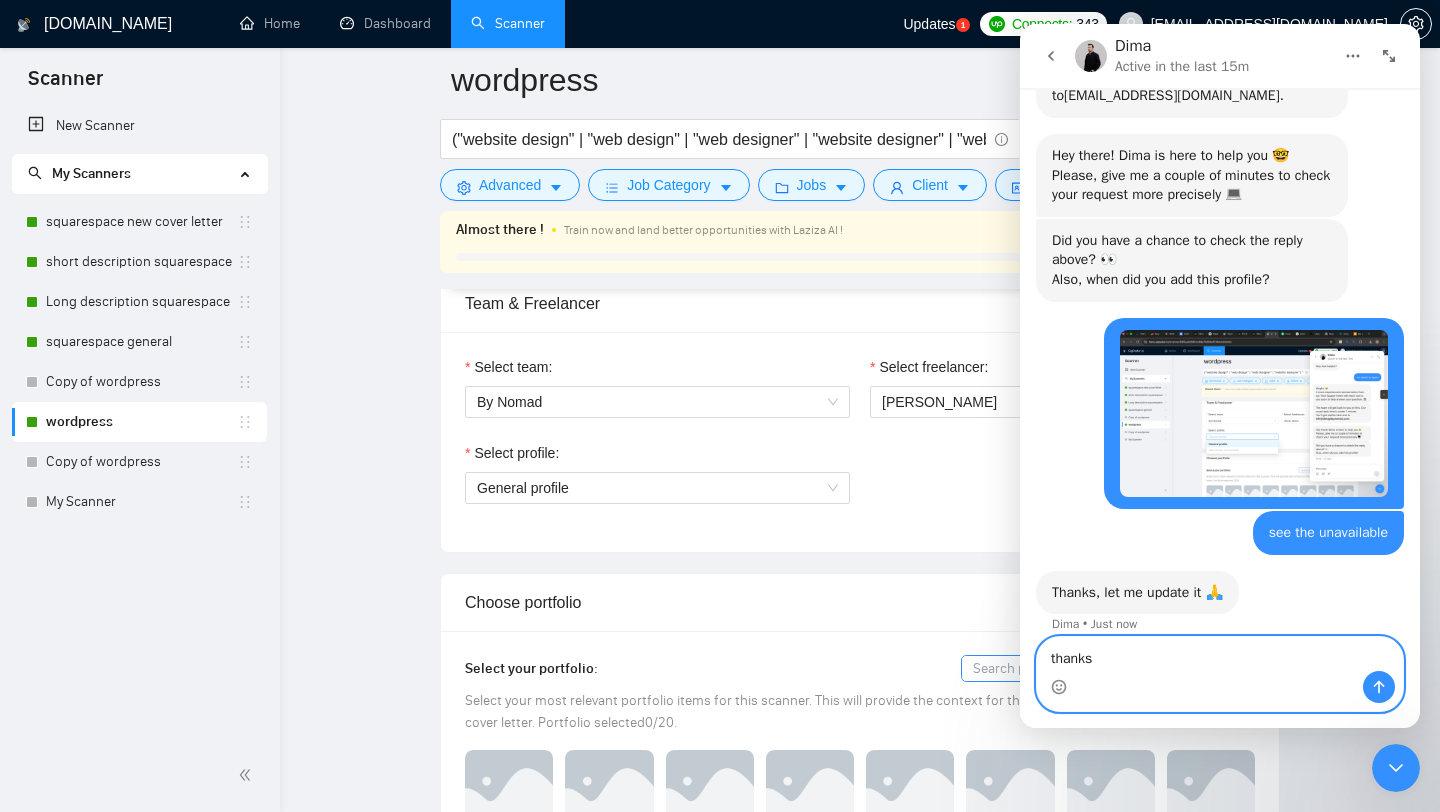 type 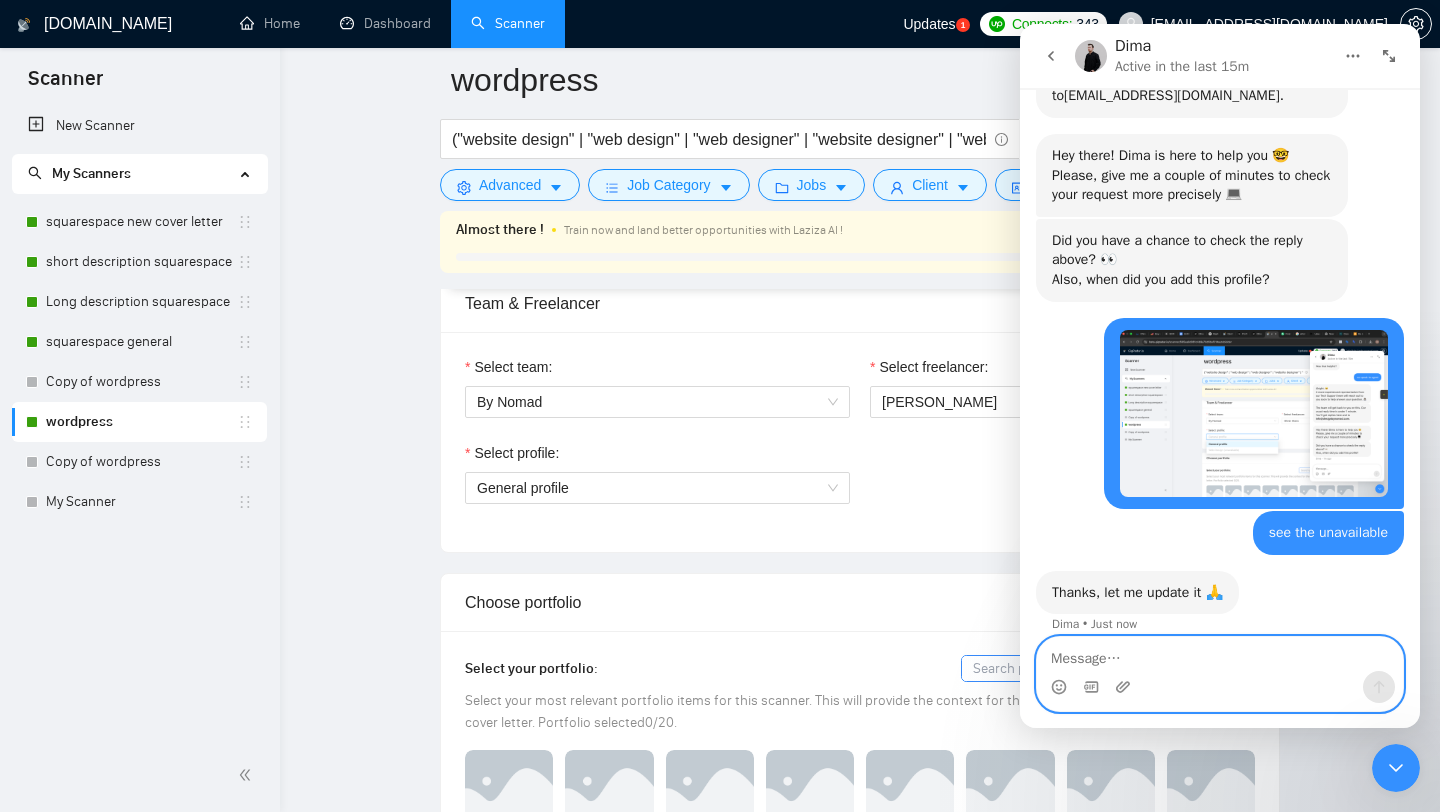 scroll, scrollTop: 1033, scrollLeft: 0, axis: vertical 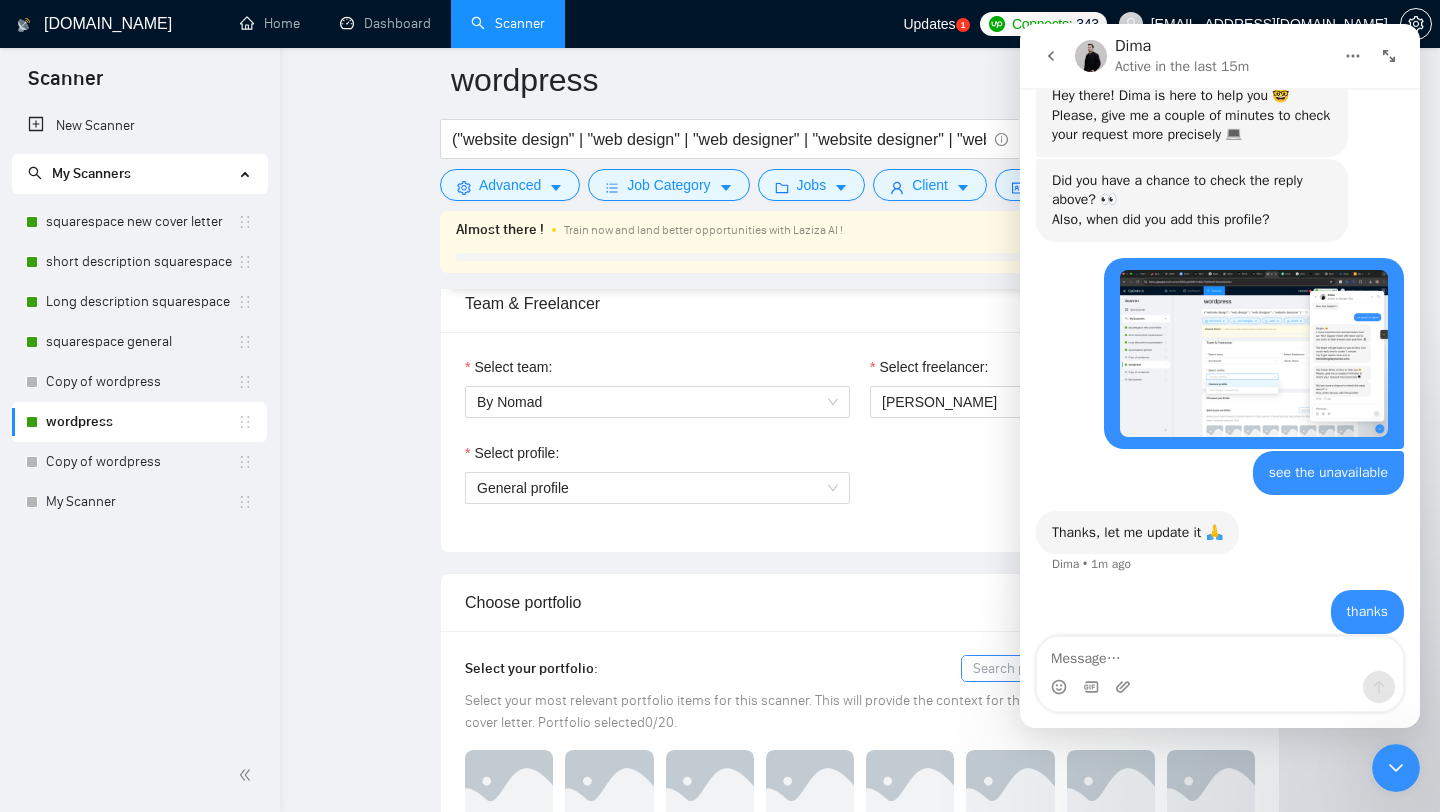 click 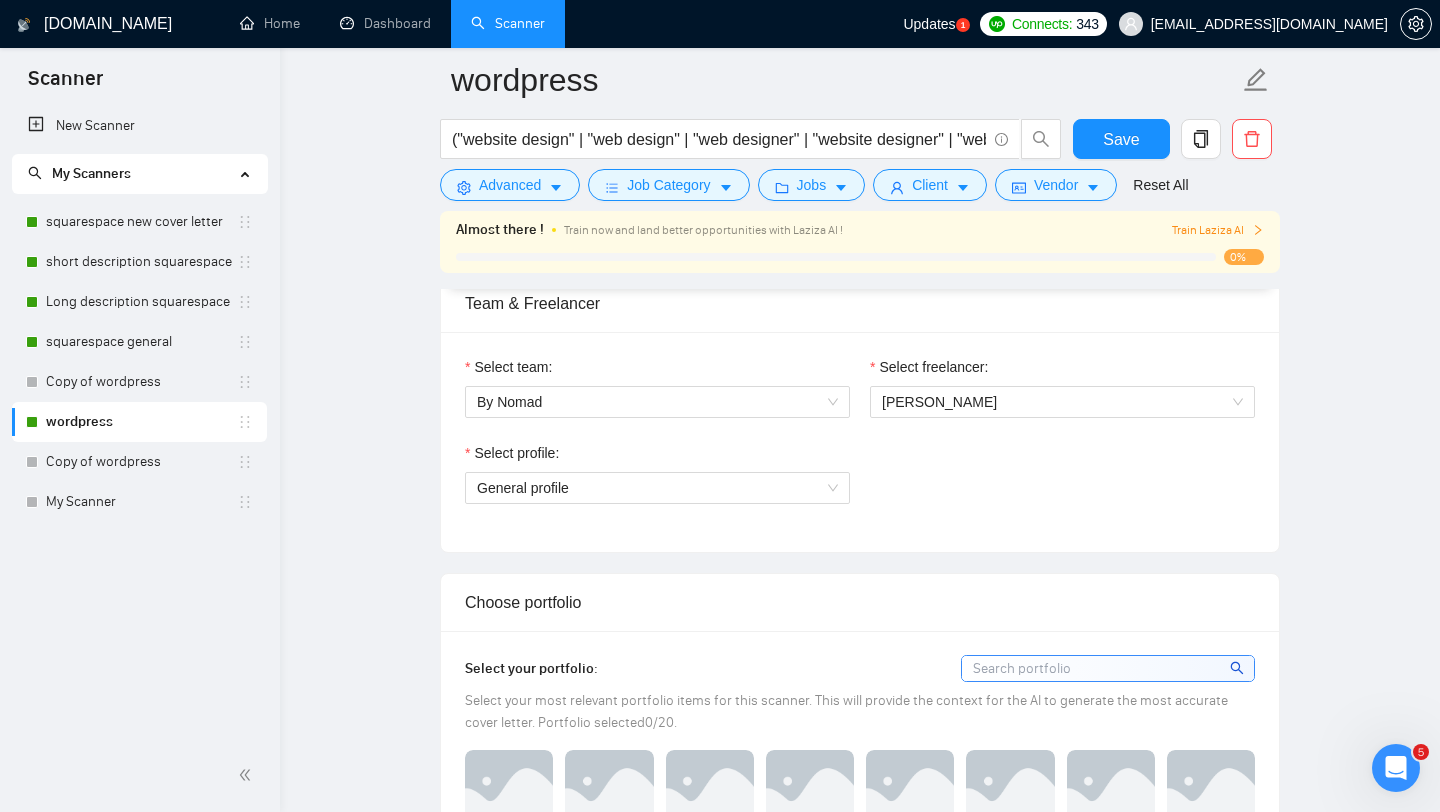scroll, scrollTop: 0, scrollLeft: 0, axis: both 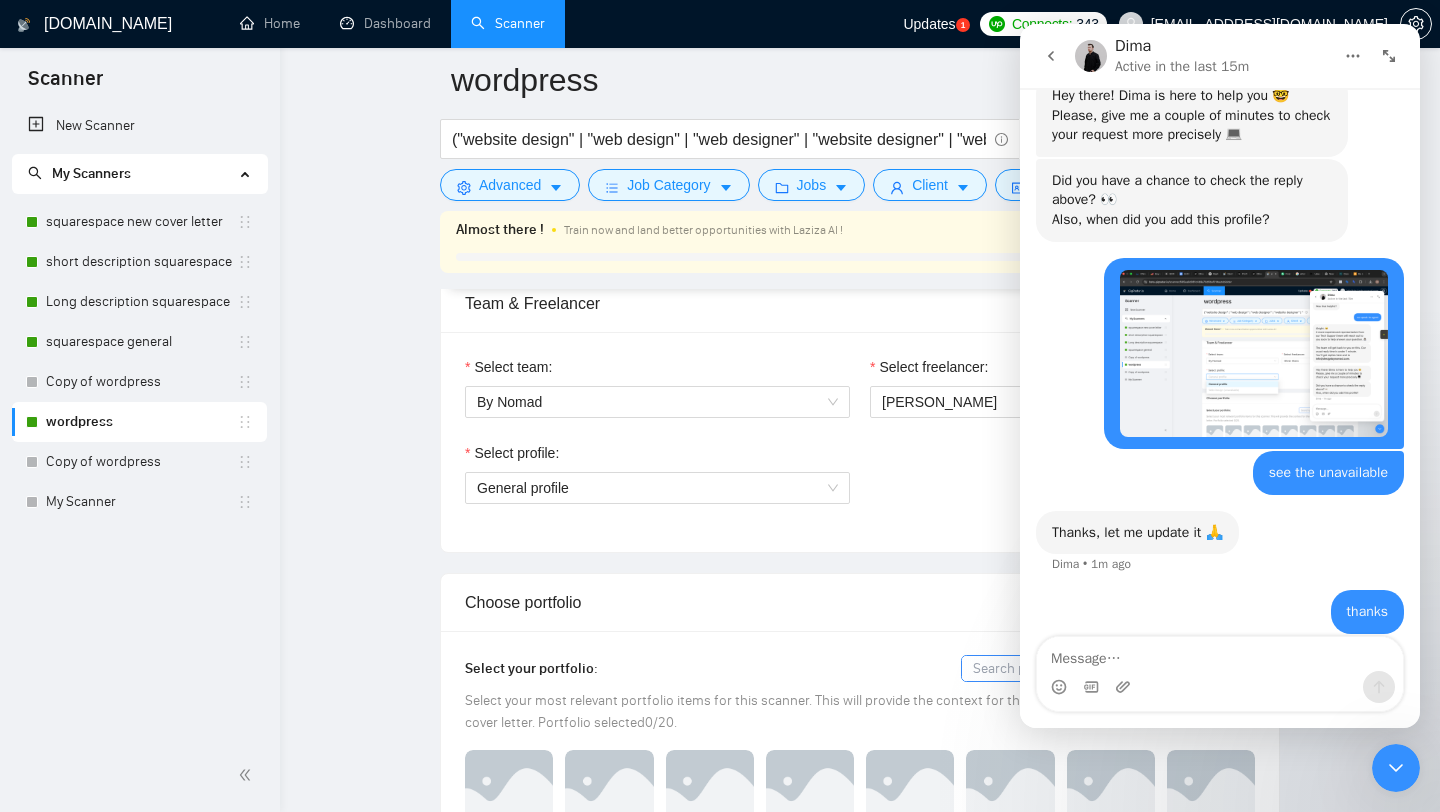click at bounding box center (1220, 687) 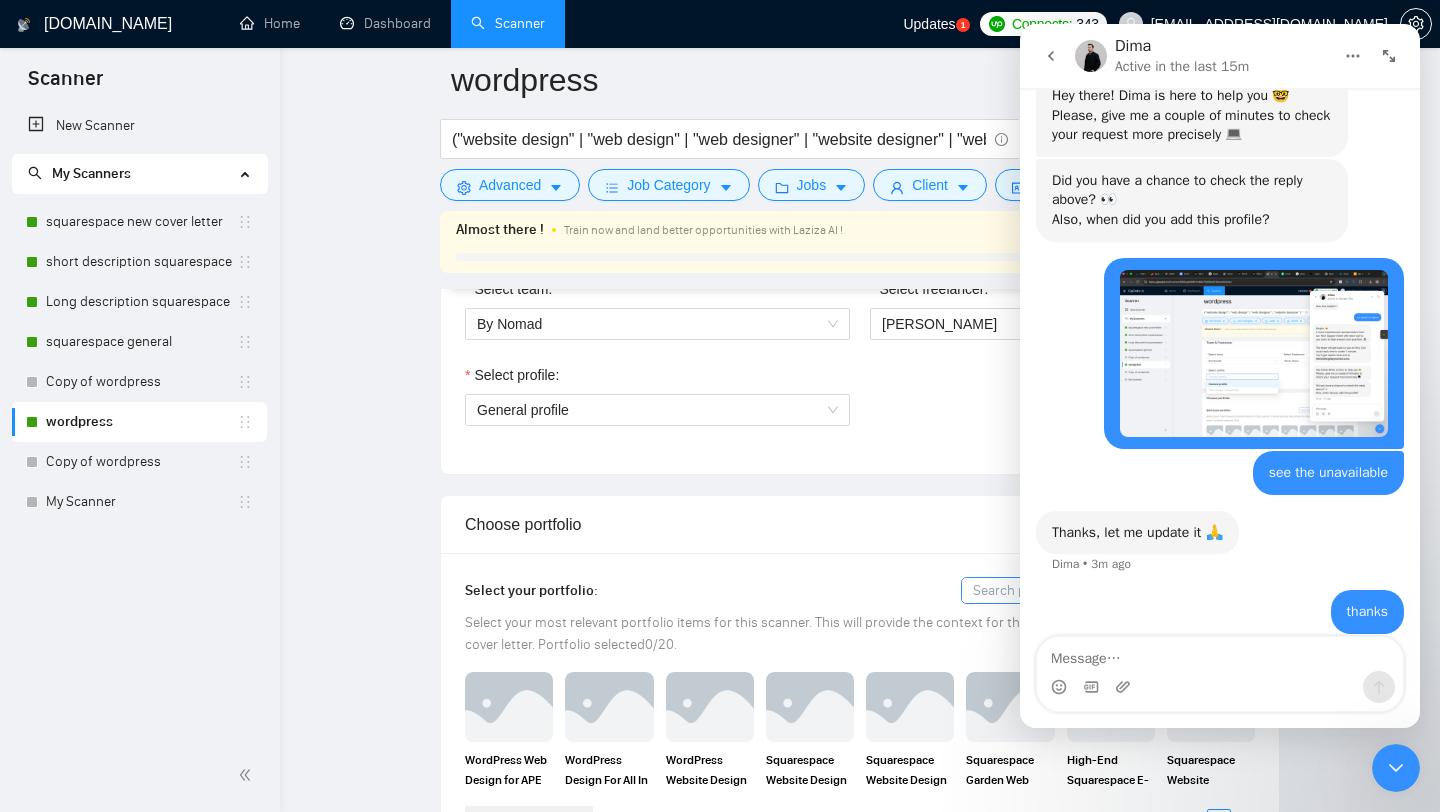 scroll, scrollTop: 1202, scrollLeft: 0, axis: vertical 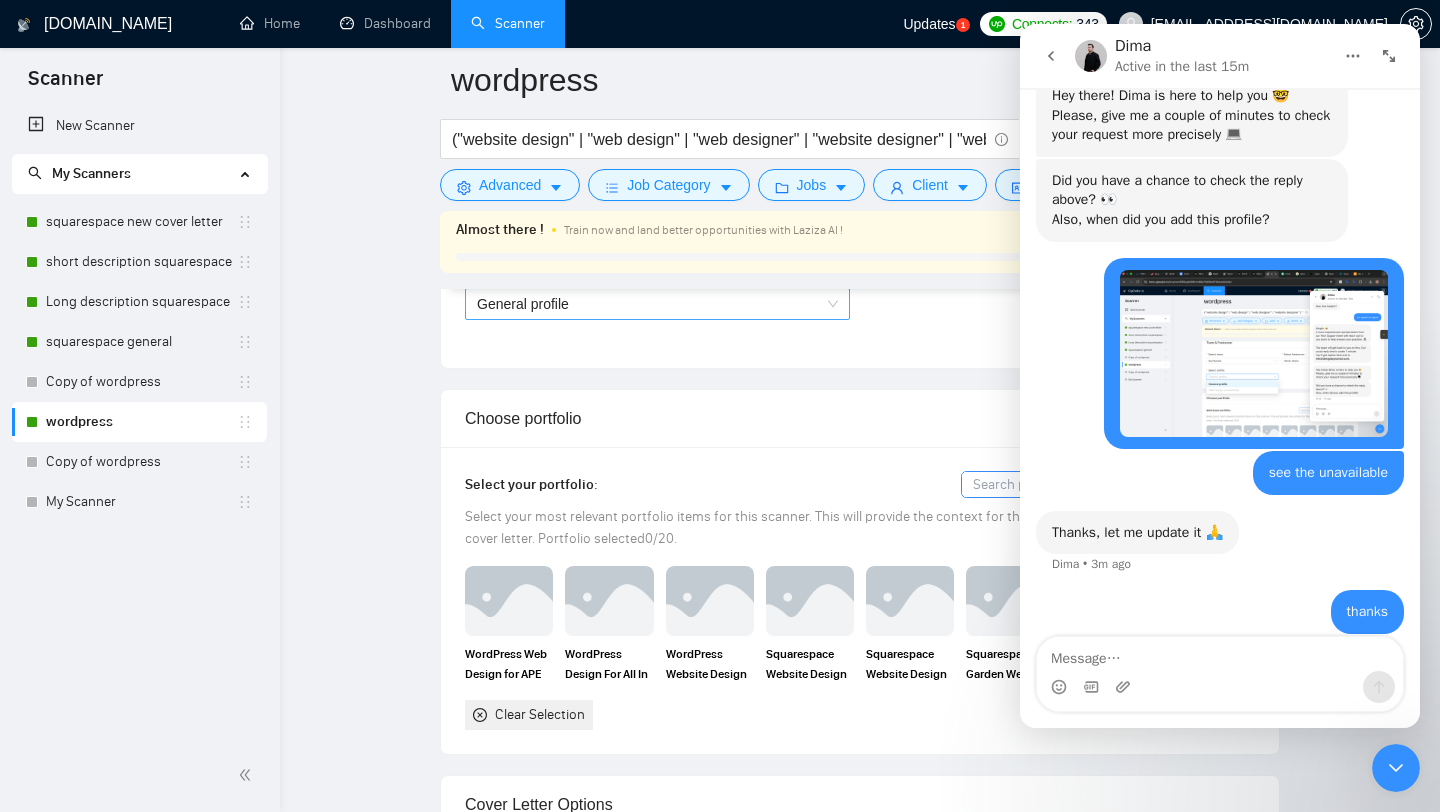 click on "General profile" at bounding box center [657, 304] 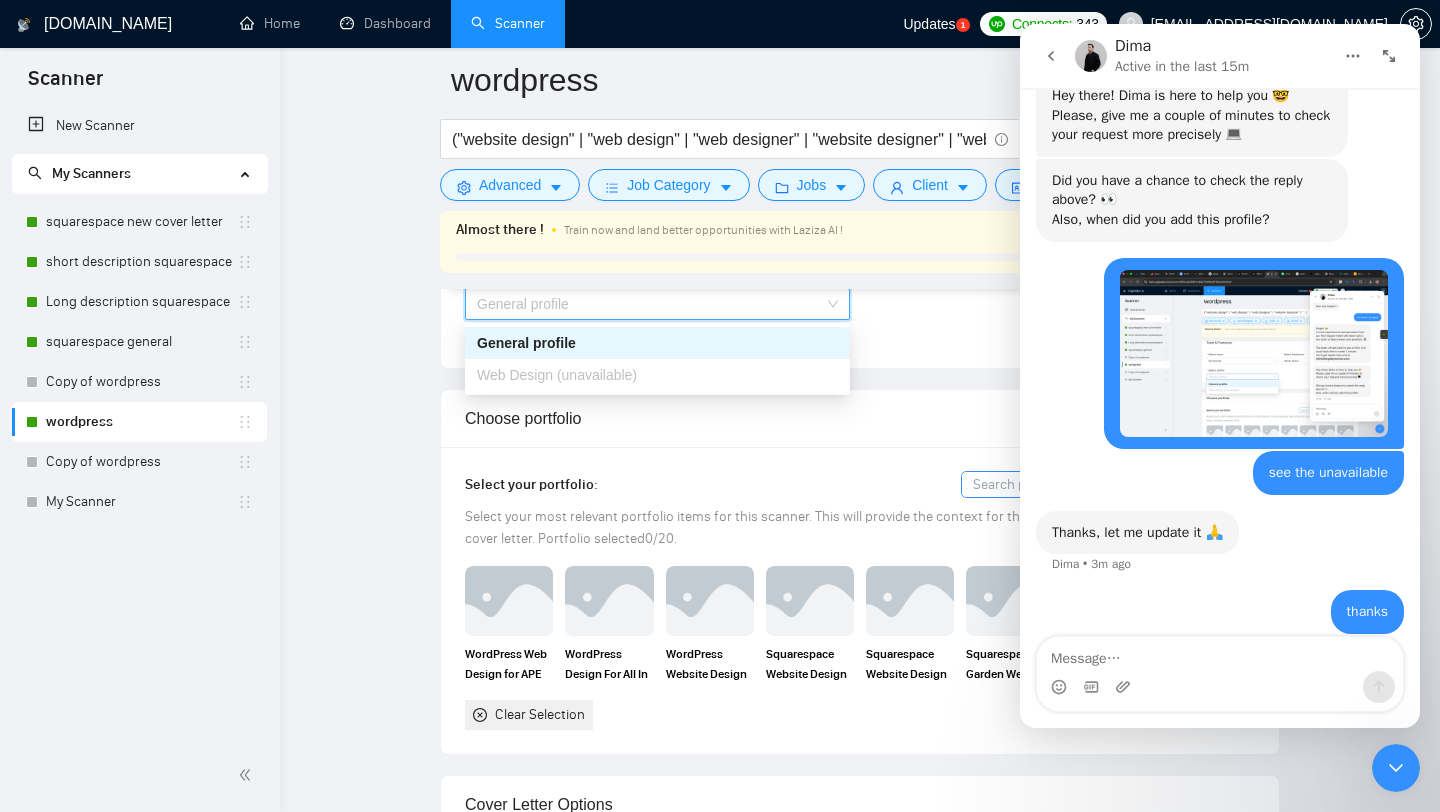 click on "General profile" at bounding box center [657, 304] 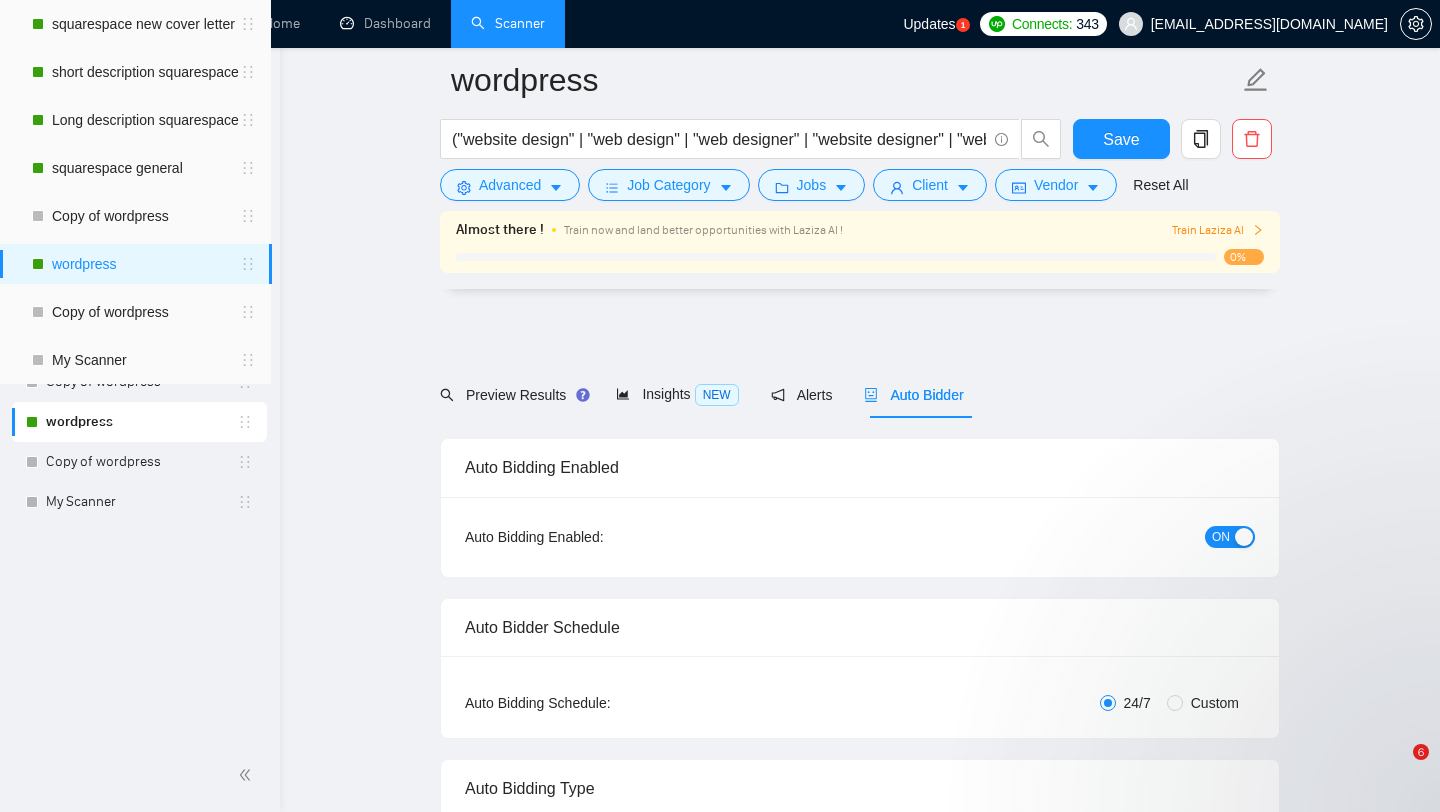 type 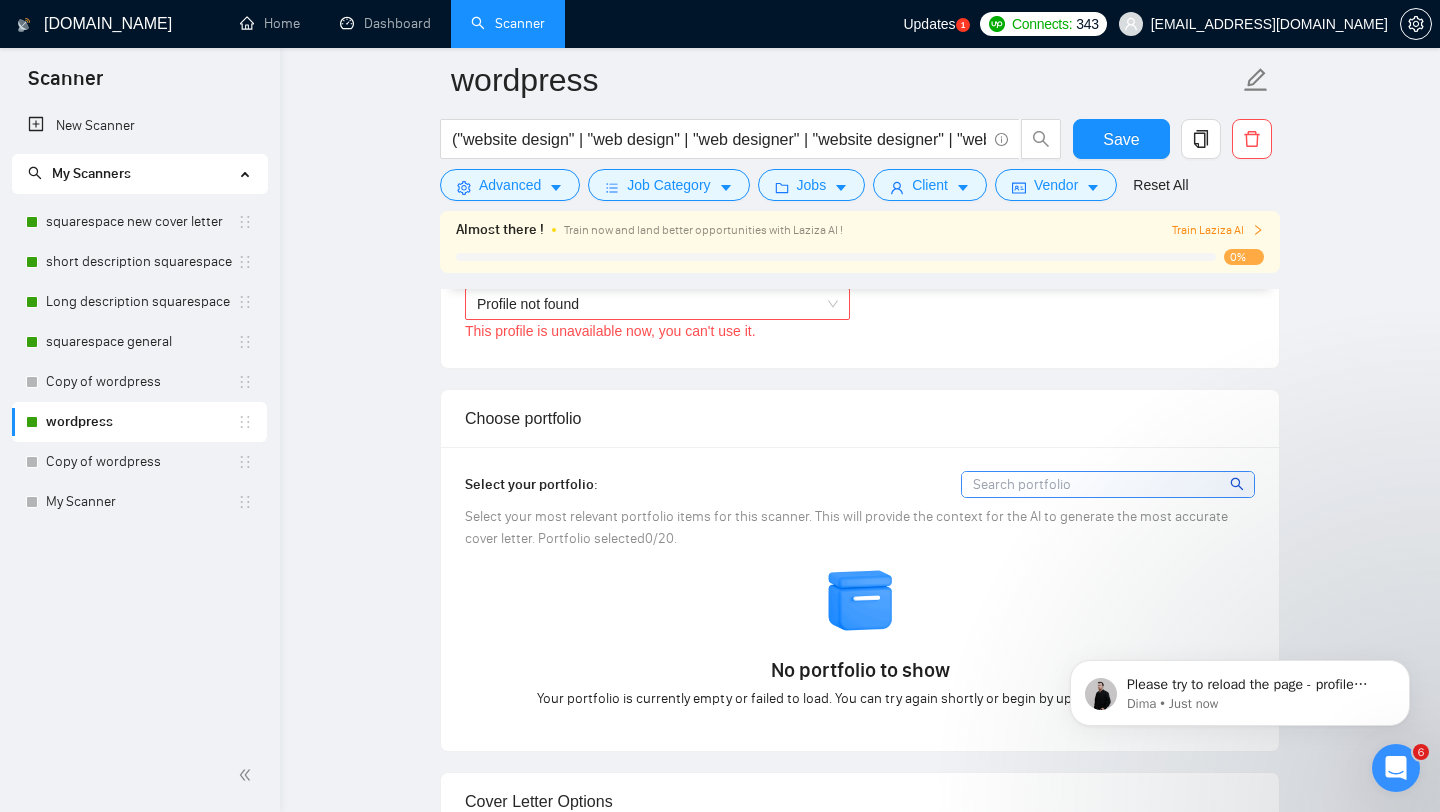 scroll, scrollTop: 1202, scrollLeft: 0, axis: vertical 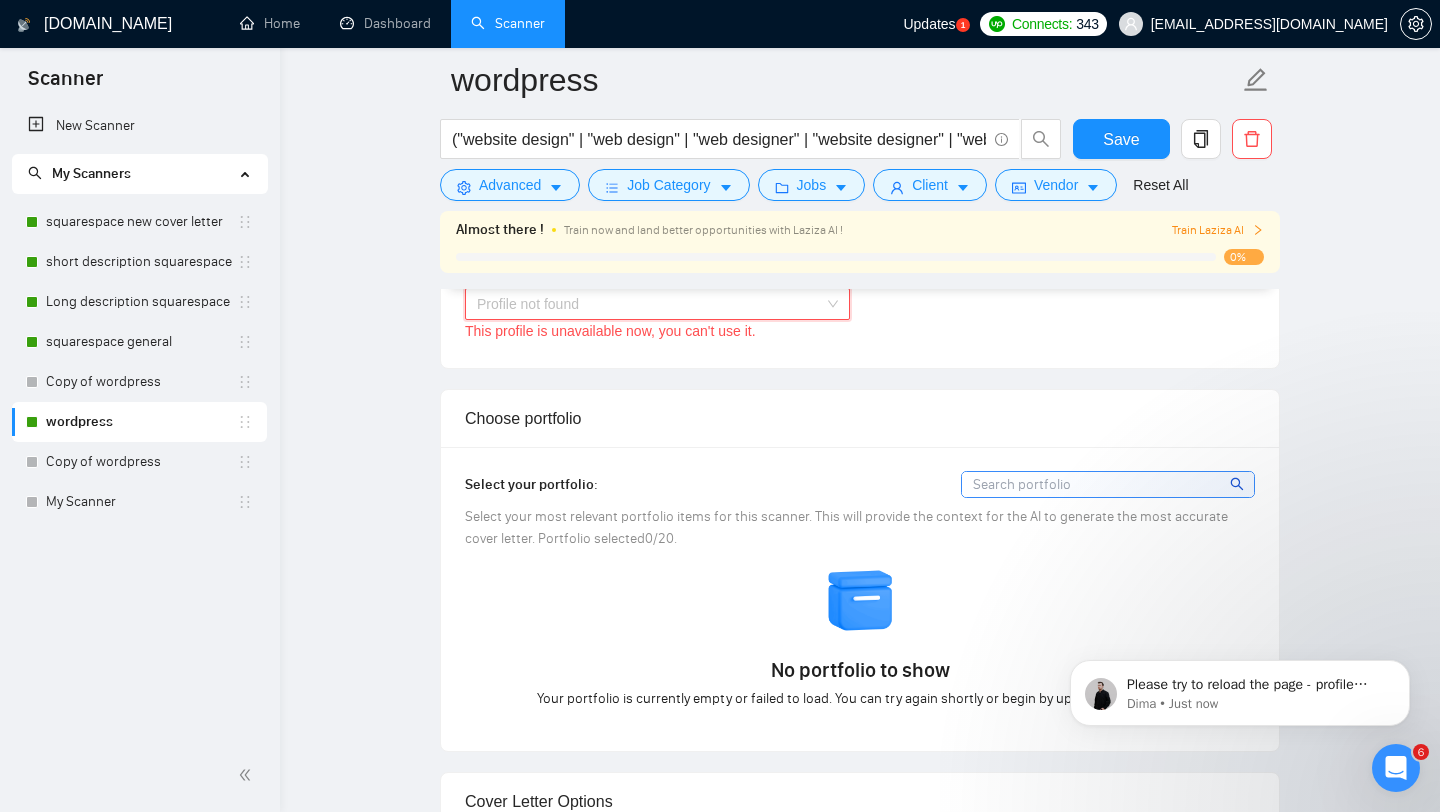 click on "Profile not found" at bounding box center [657, 304] 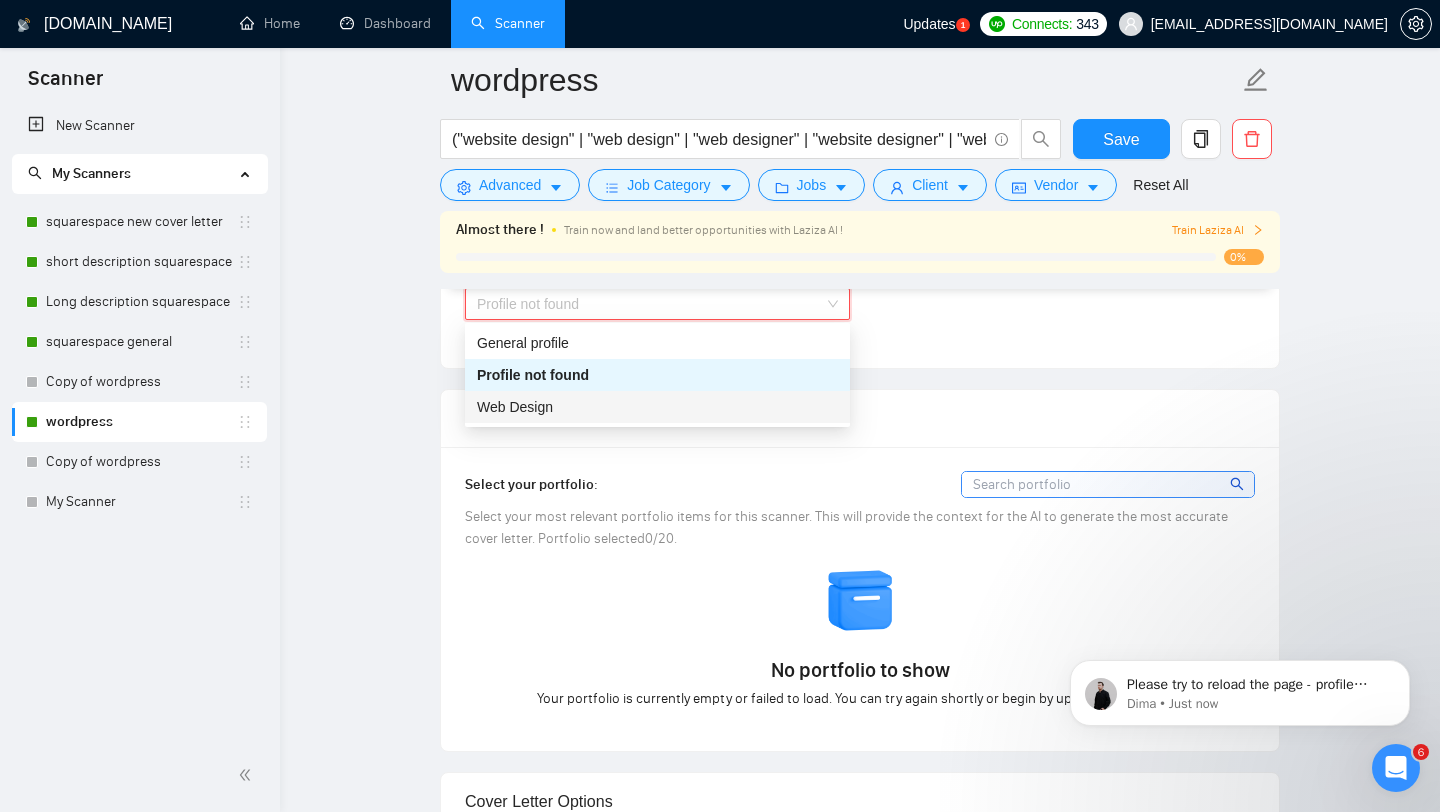 click on "Web Design" at bounding box center (657, 407) 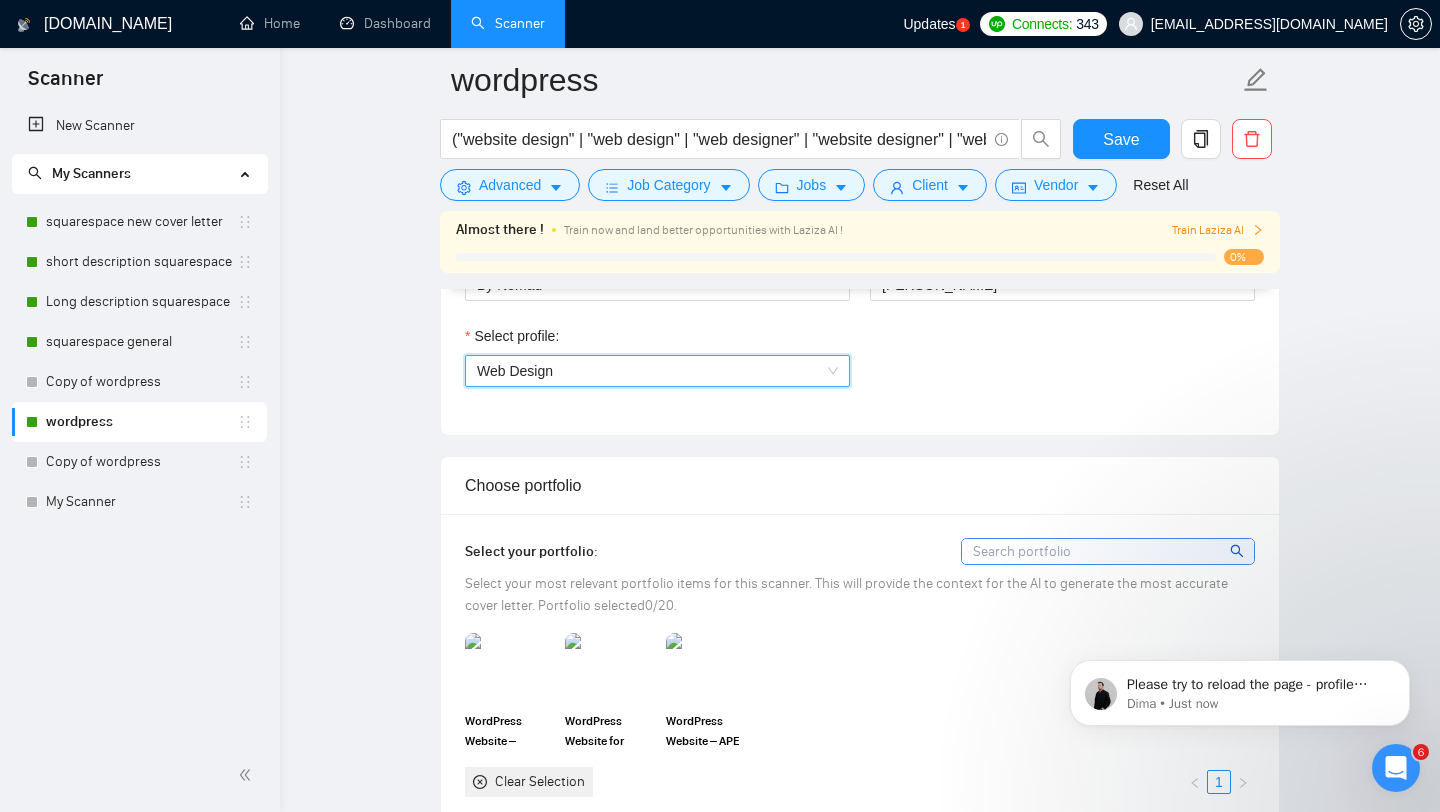 scroll, scrollTop: 1158, scrollLeft: 0, axis: vertical 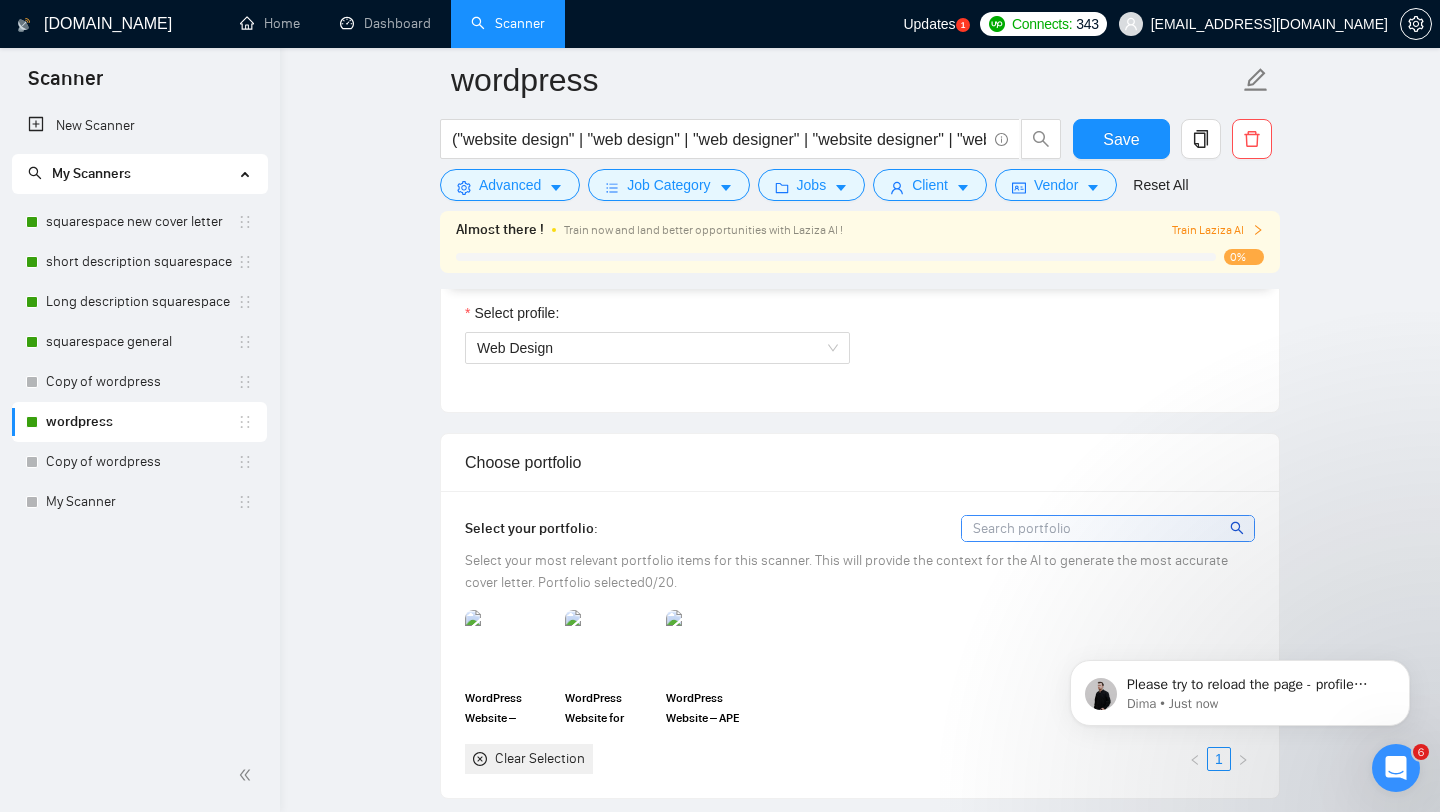 click at bounding box center (1108, 528) 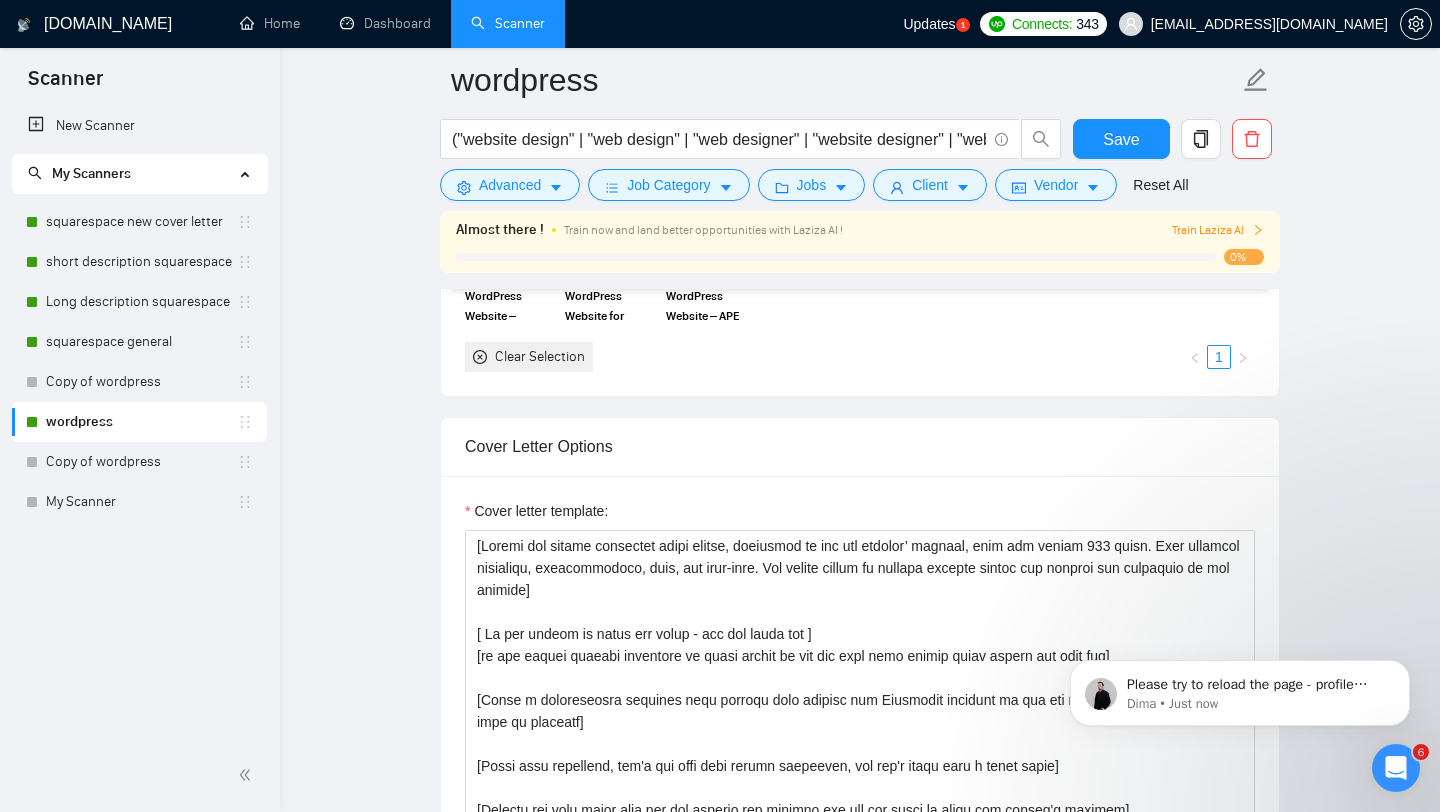 scroll, scrollTop: 1686, scrollLeft: 0, axis: vertical 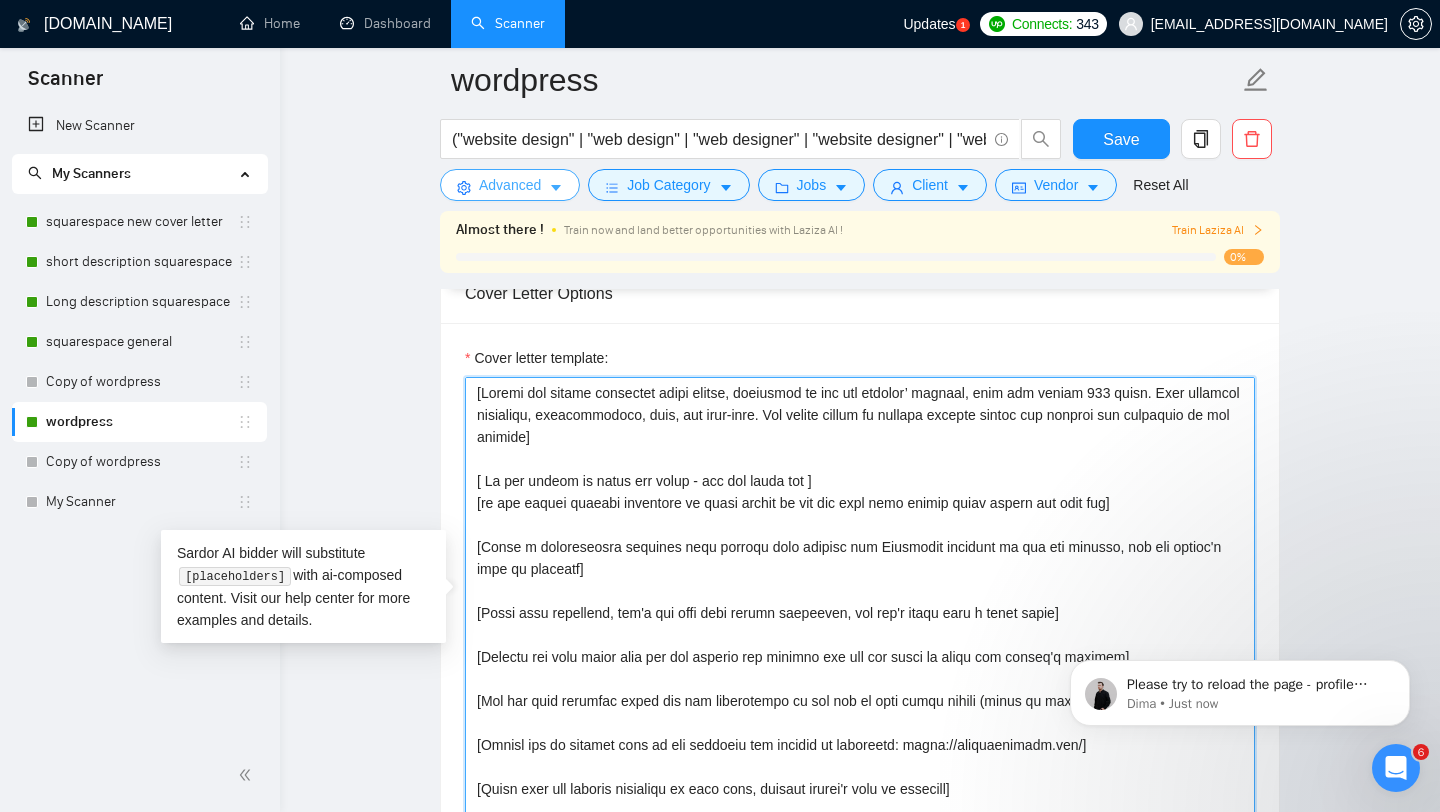drag, startPoint x: 575, startPoint y: 784, endPoint x: 479, endPoint y: 174, distance: 617.5079 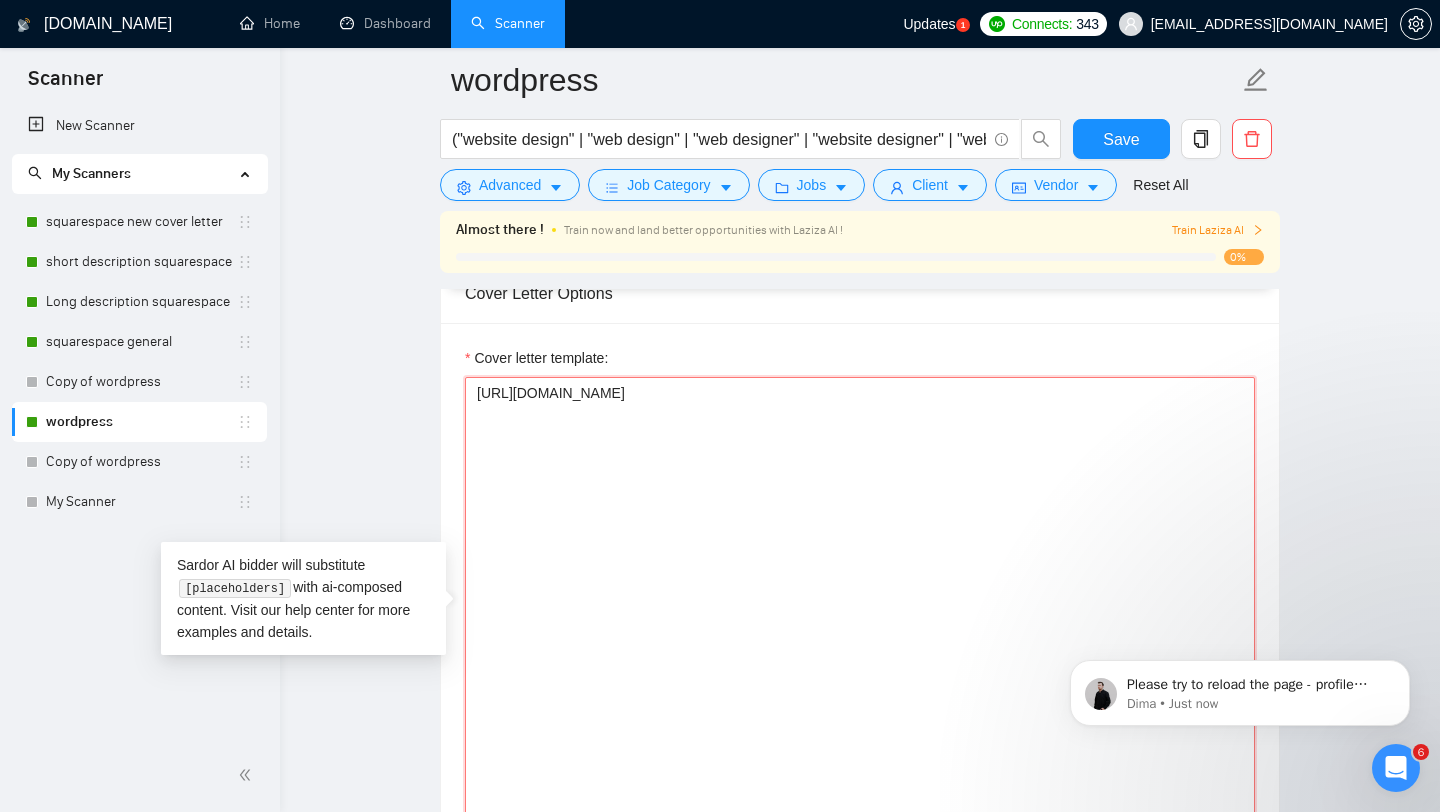 drag, startPoint x: 699, startPoint y: 396, endPoint x: 433, endPoint y: 390, distance: 266.06766 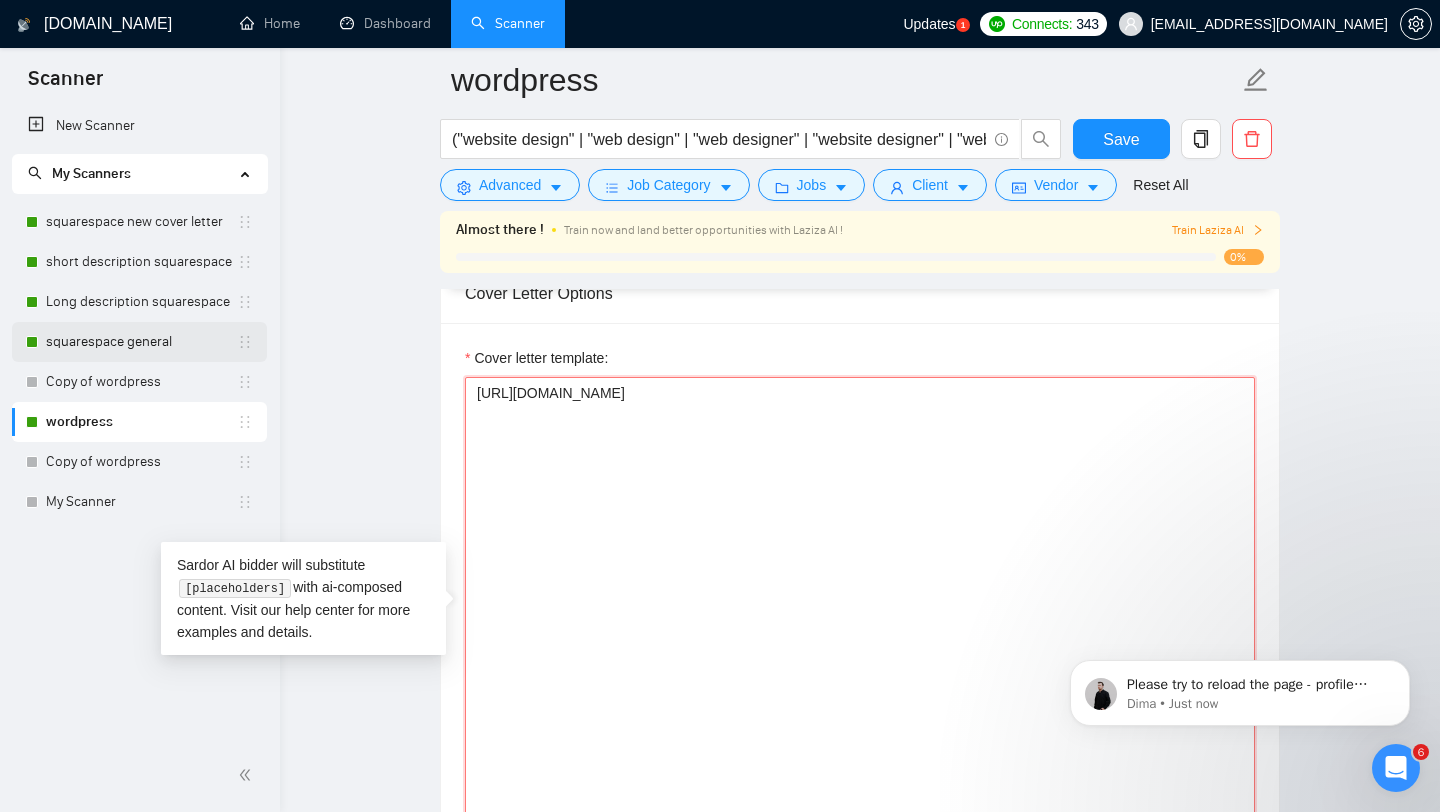 type on "https://www.ajlloyd.co.uk/" 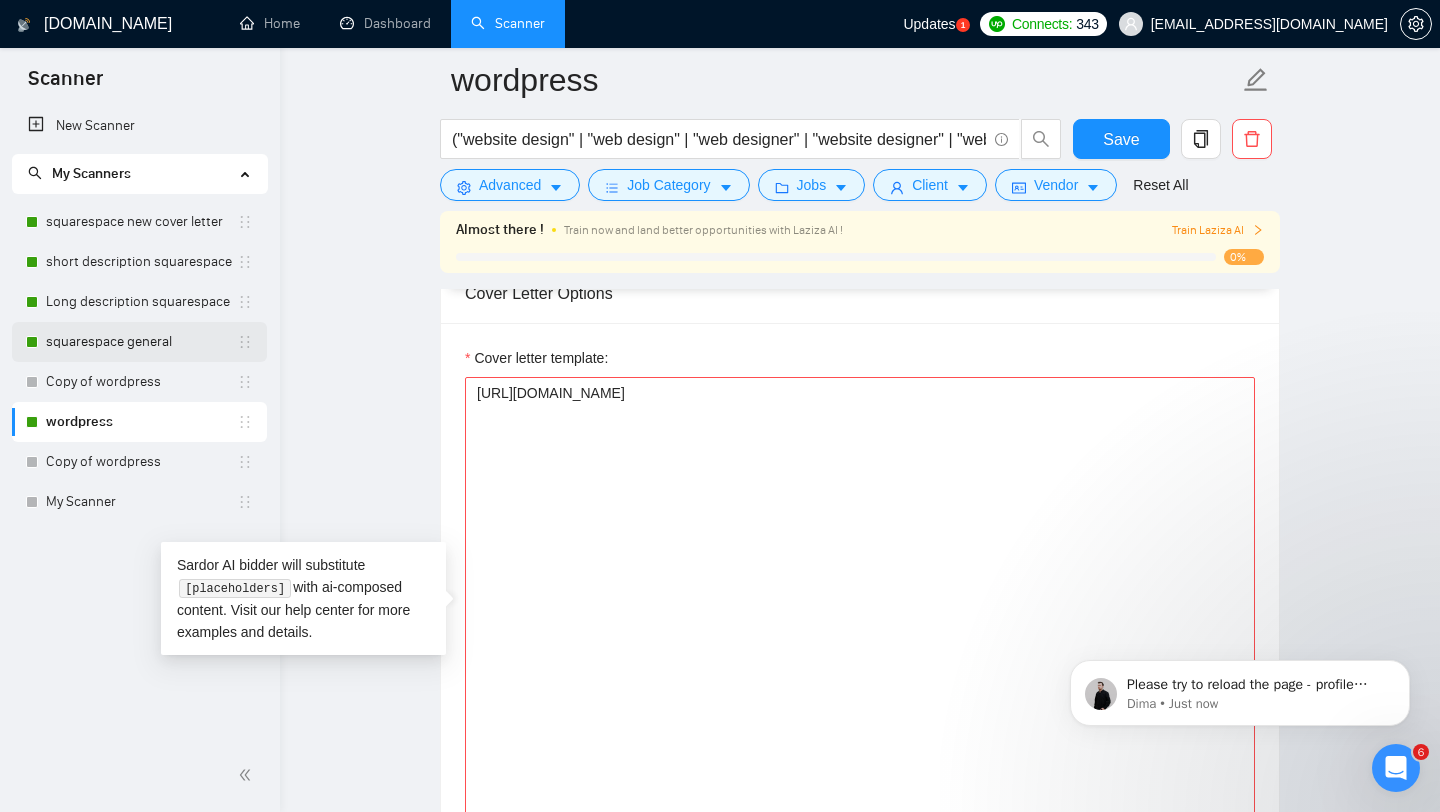 click on "squarespace general" at bounding box center [141, 342] 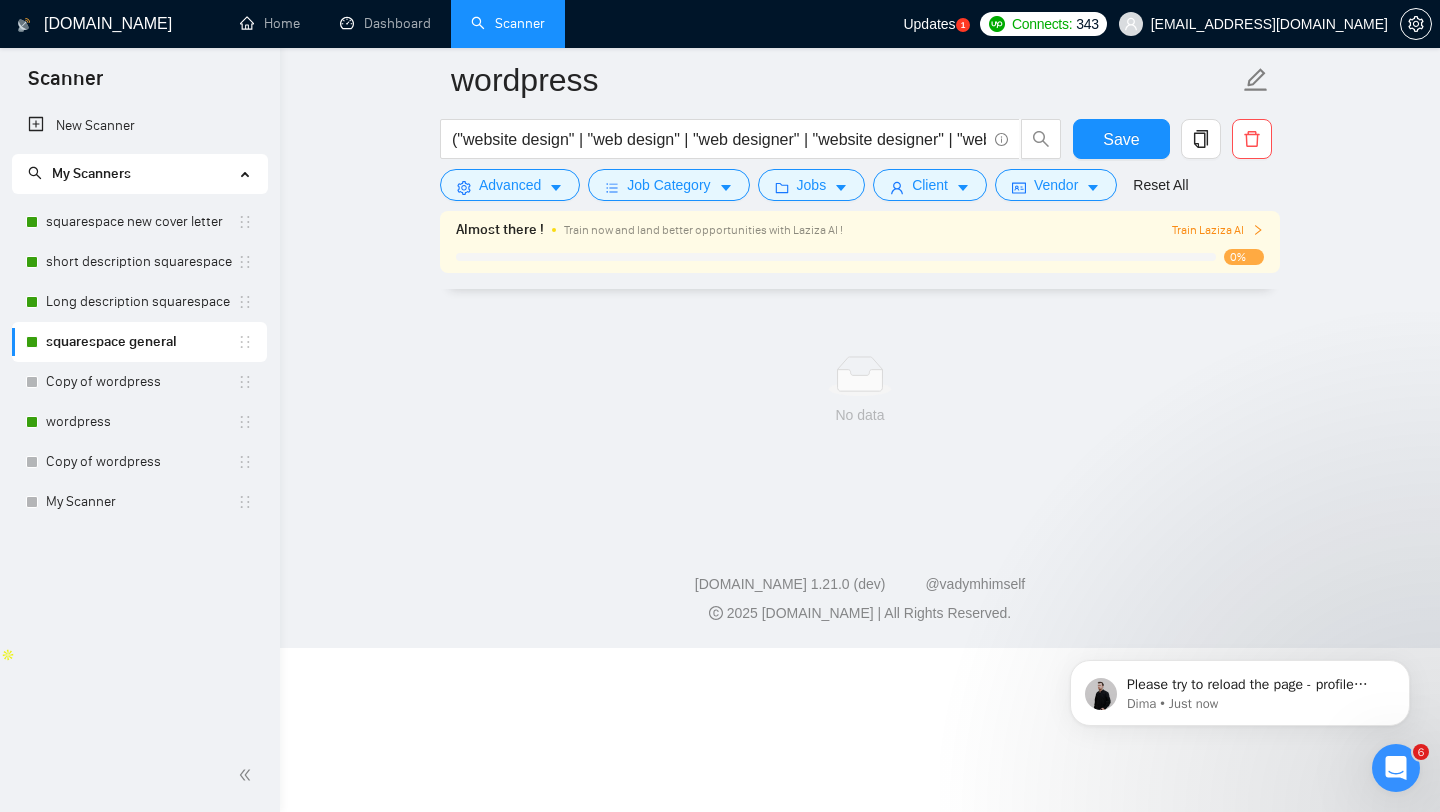 scroll, scrollTop: 0, scrollLeft: 0, axis: both 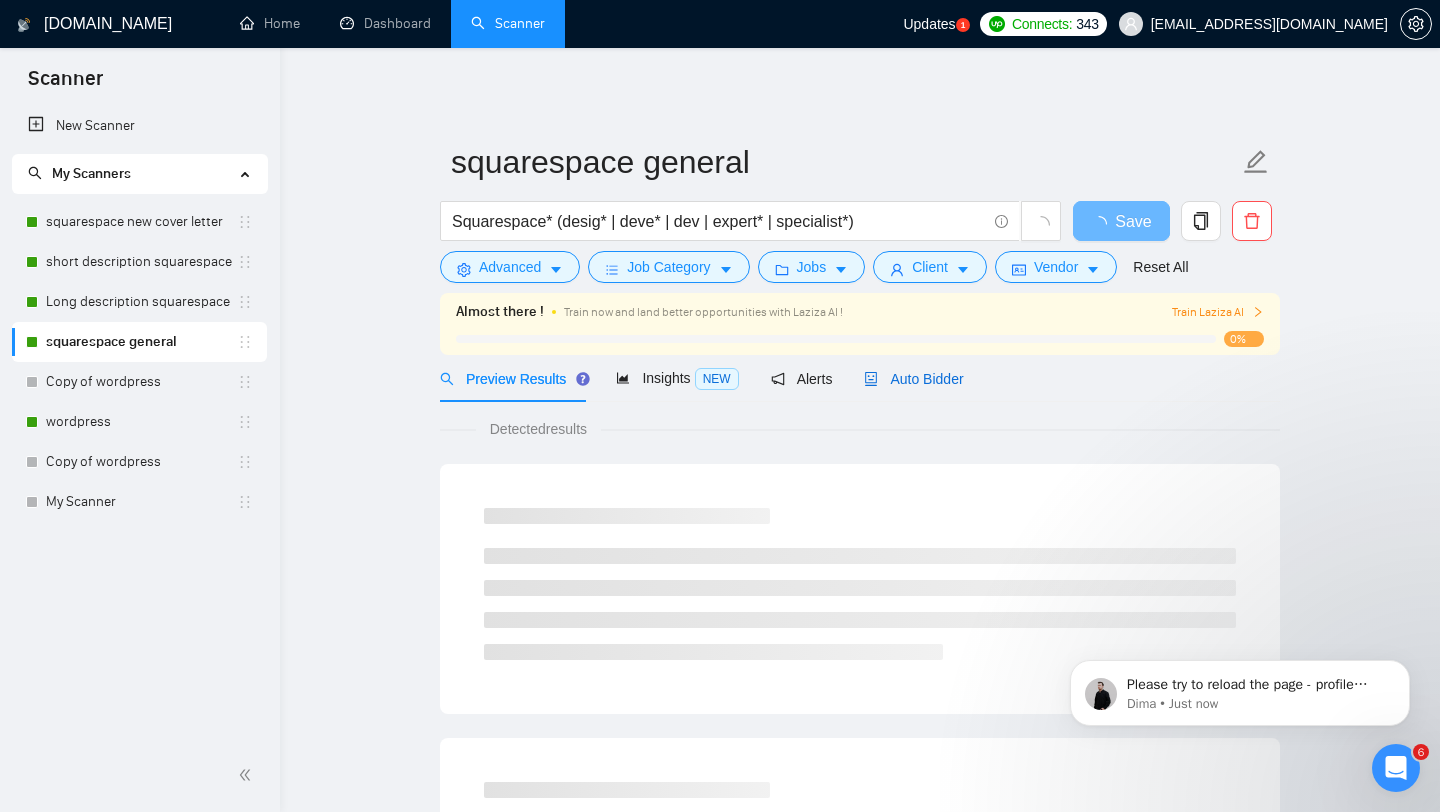 click on "Auto Bidder" at bounding box center [913, 379] 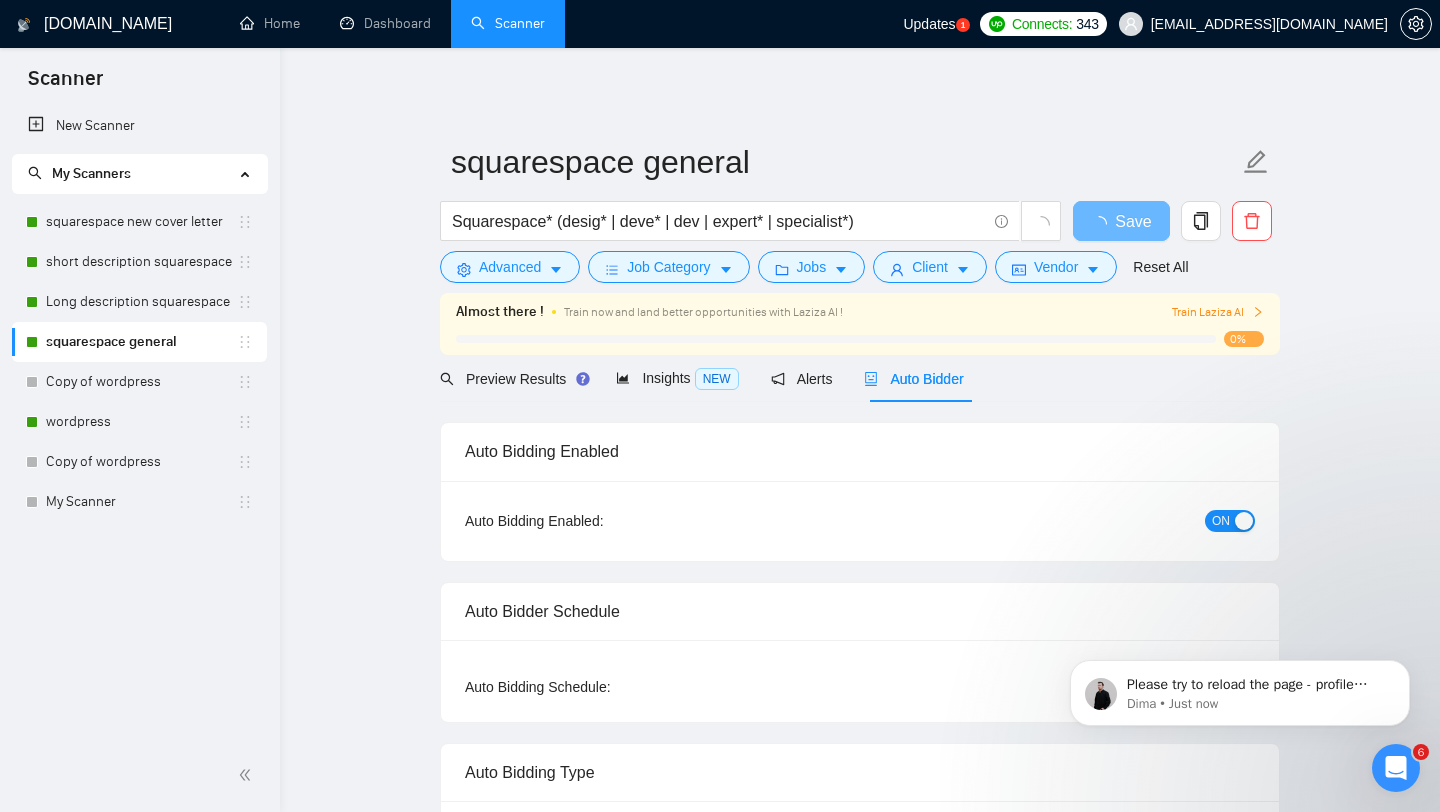 type 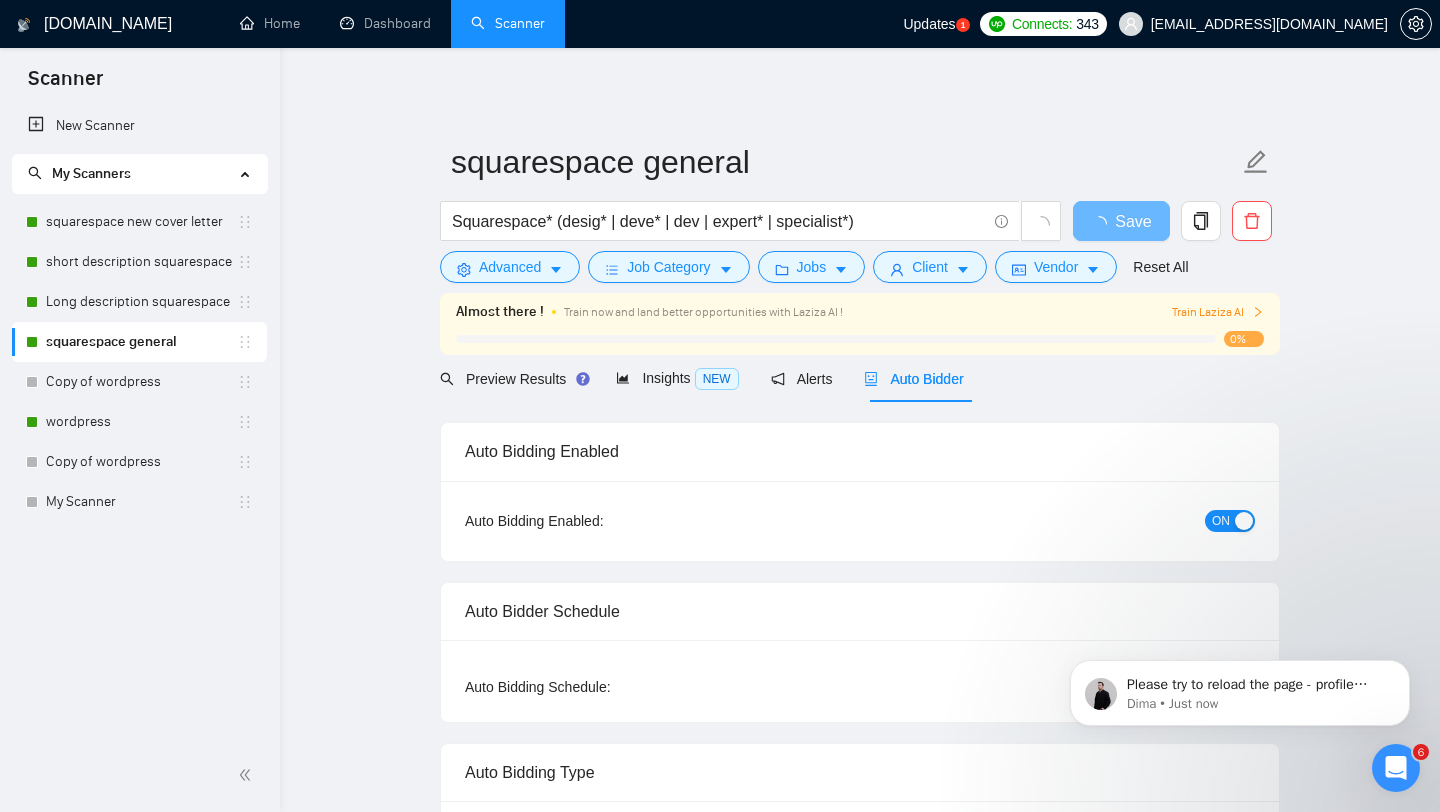 checkbox on "true" 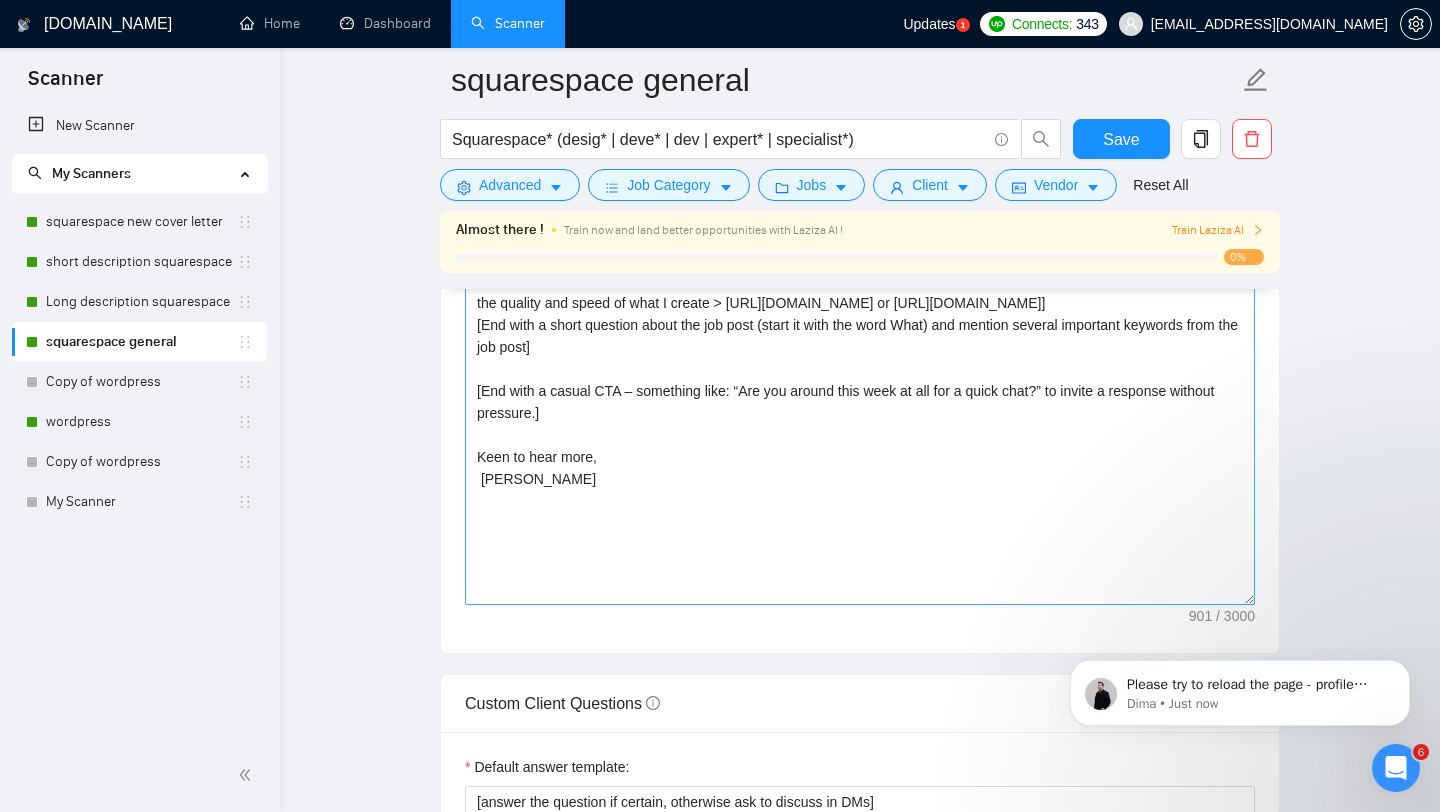 scroll, scrollTop: 1892, scrollLeft: 0, axis: vertical 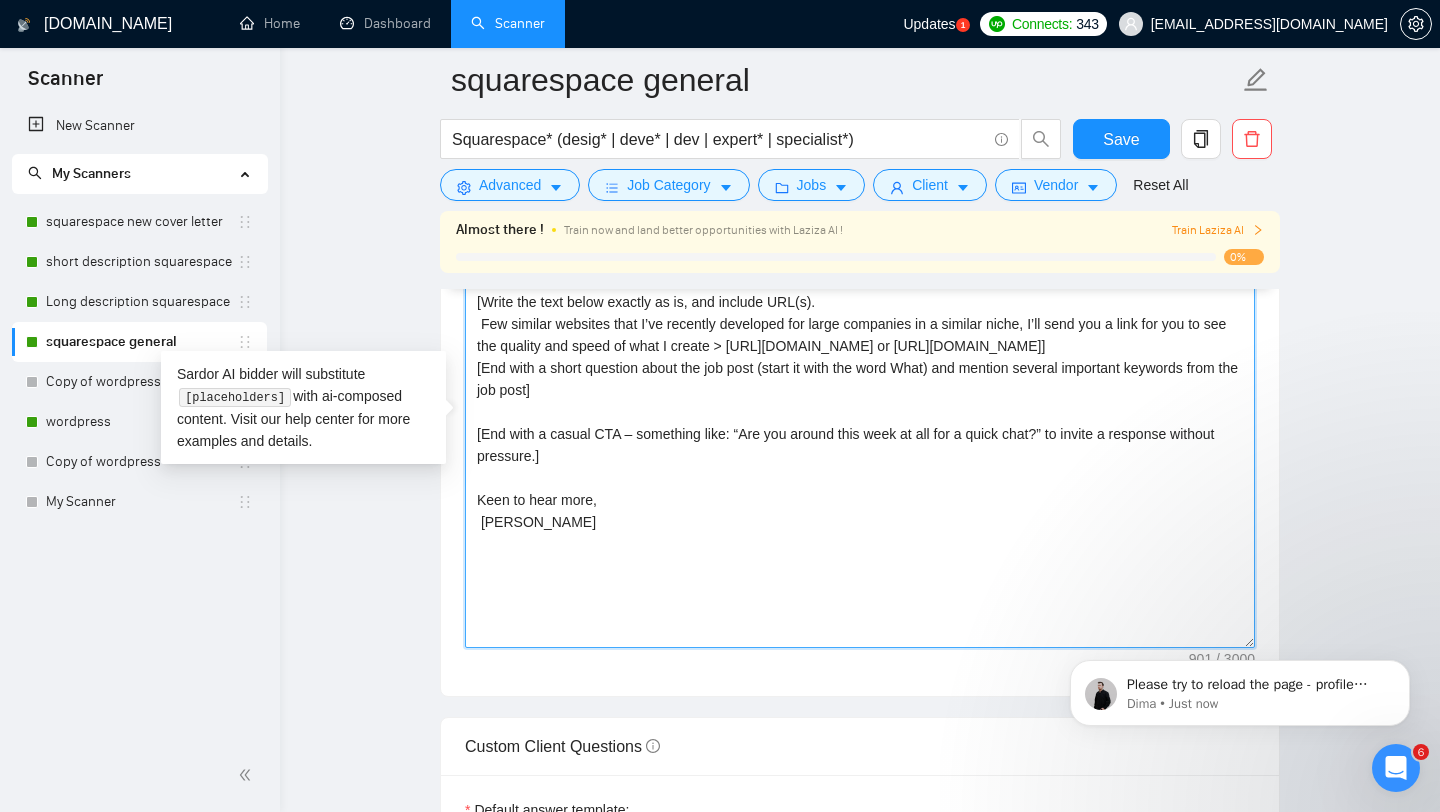 drag, startPoint x: 597, startPoint y: 559, endPoint x: 460, endPoint y: 37, distance: 539.6786 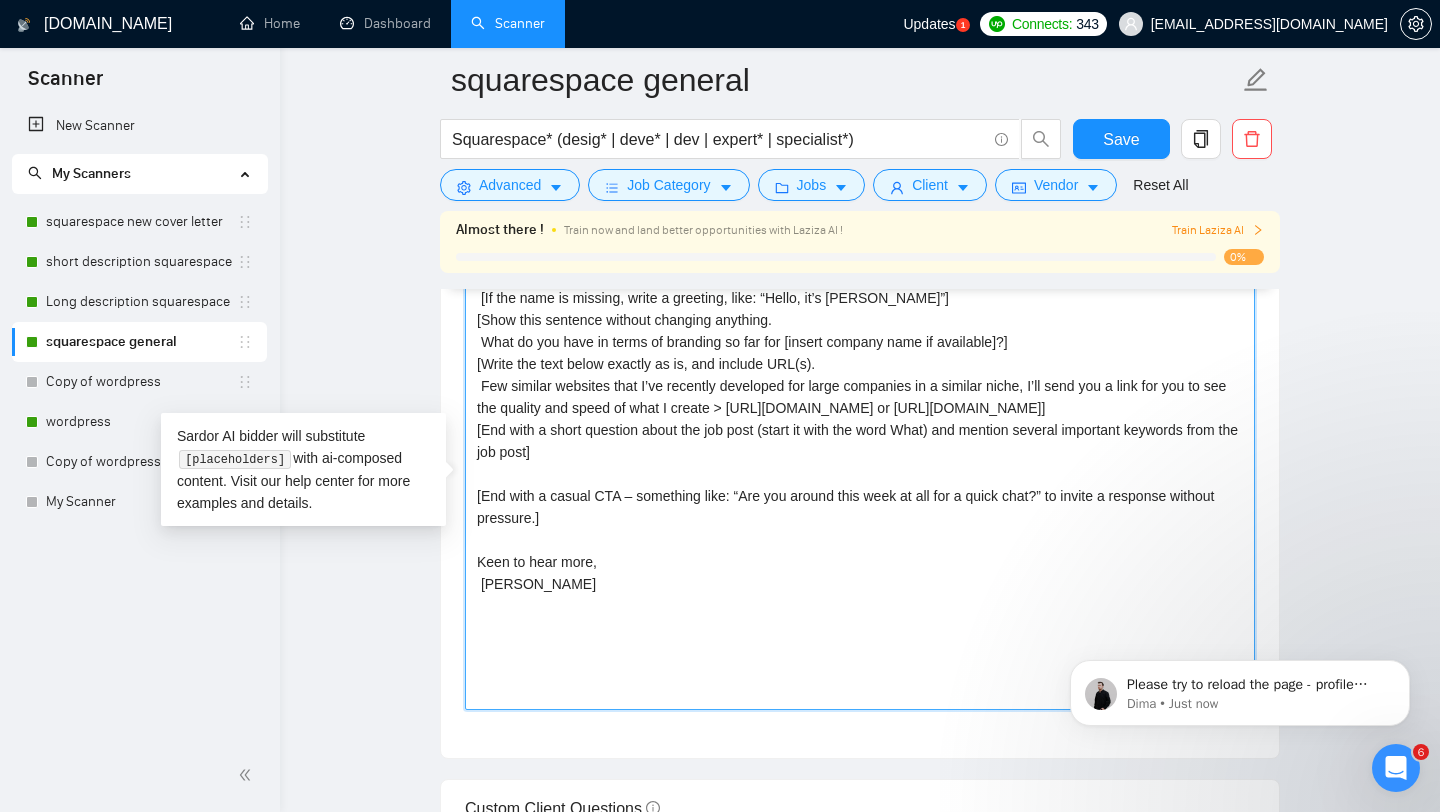 scroll, scrollTop: 1764, scrollLeft: 0, axis: vertical 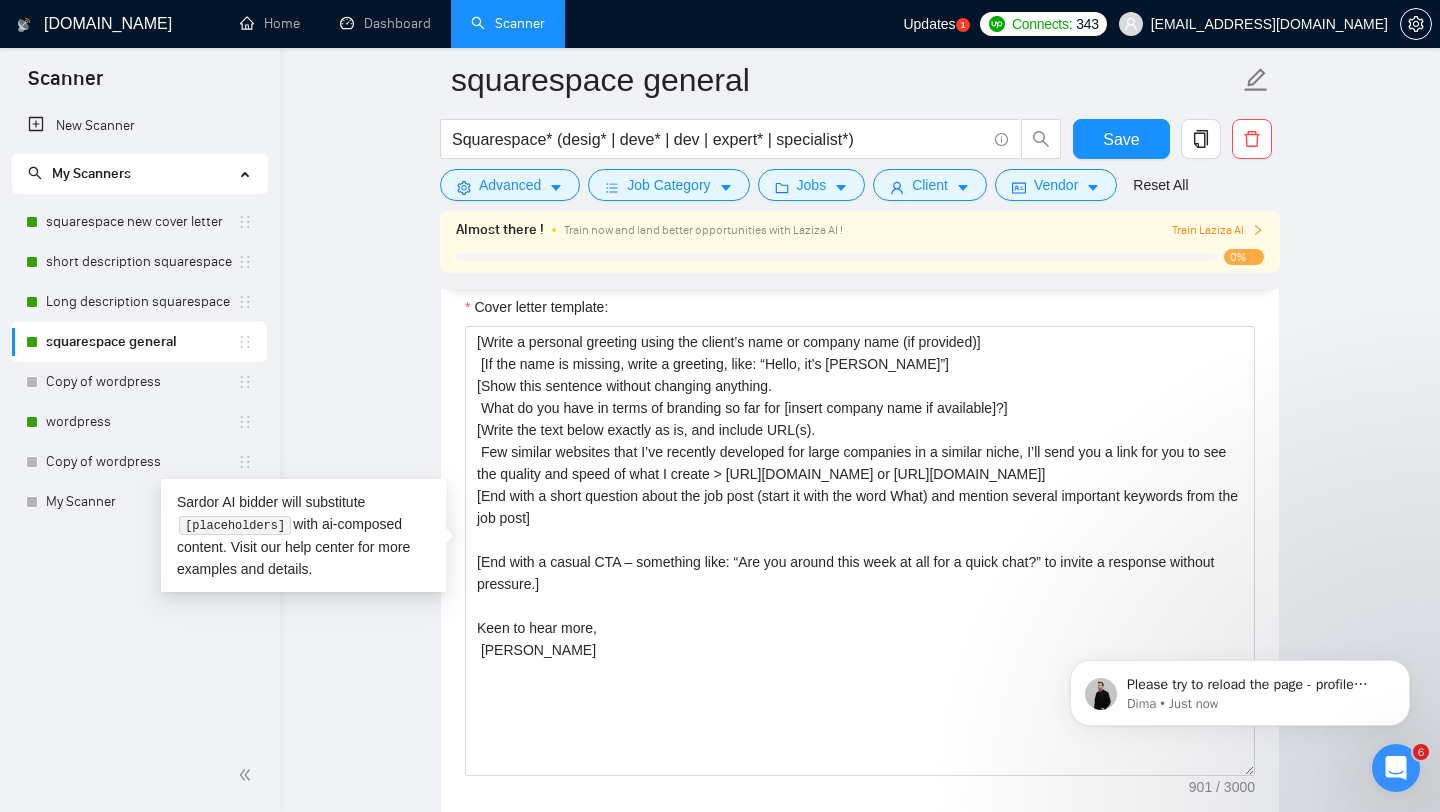 click on "wordpress" at bounding box center [141, 422] 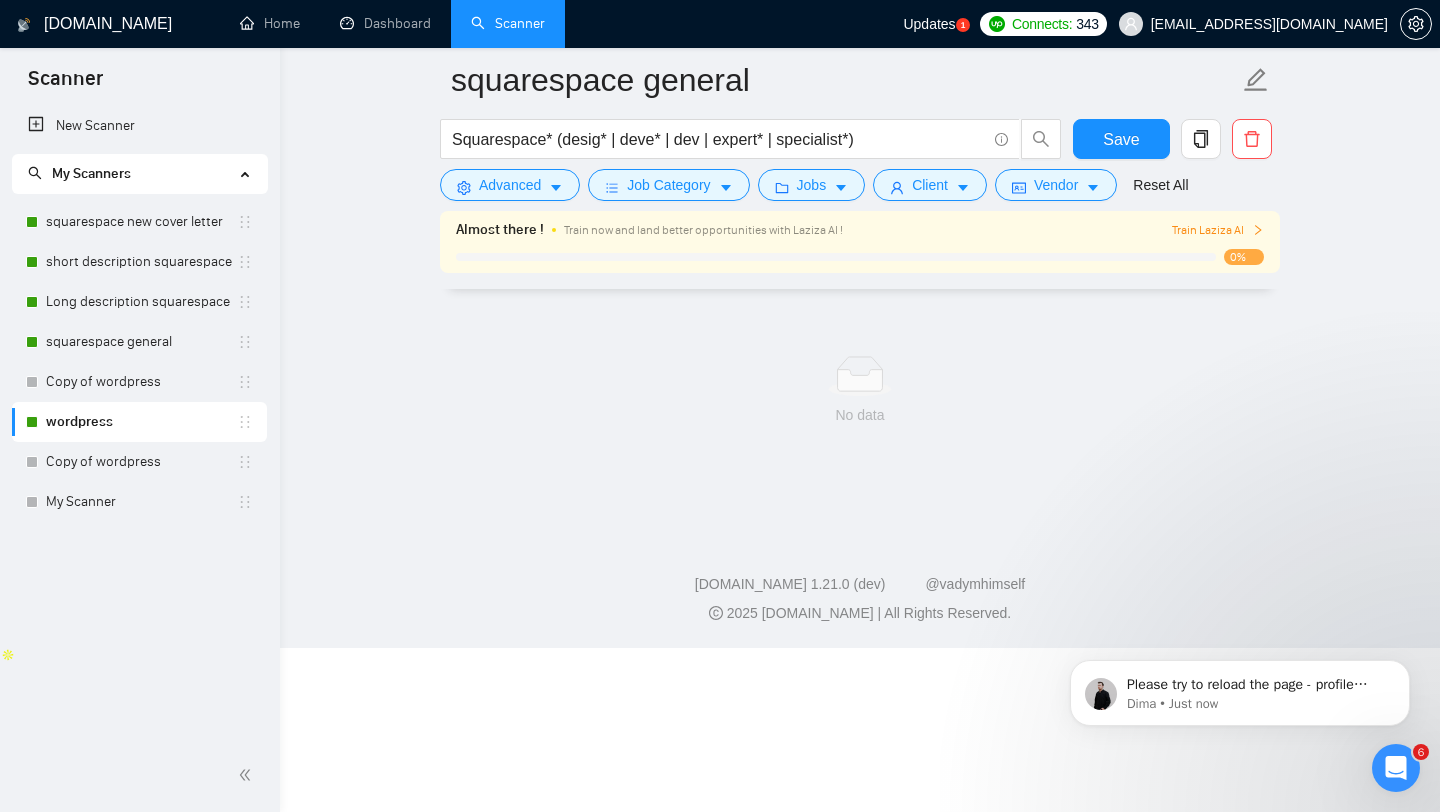 scroll, scrollTop: 0, scrollLeft: 0, axis: both 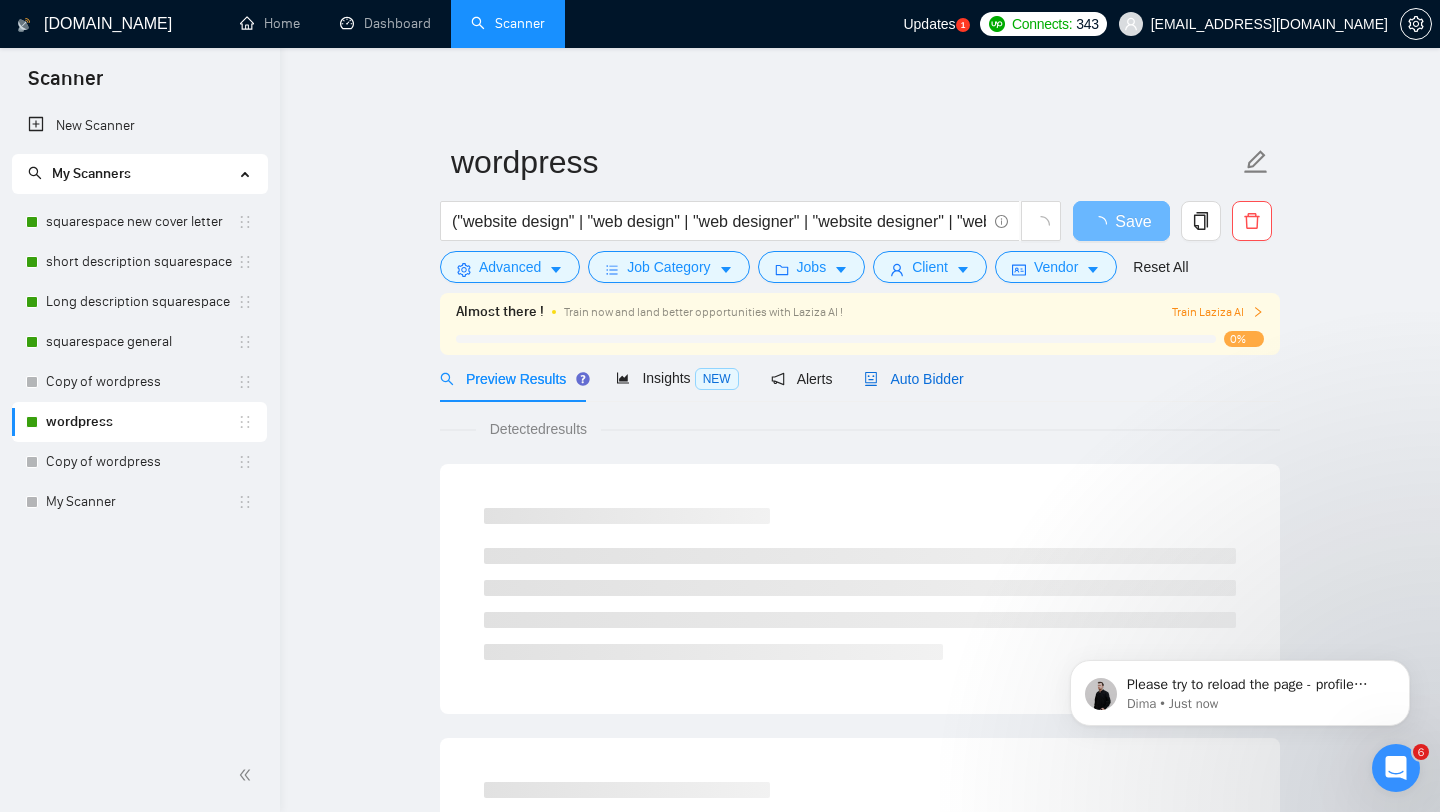 click on "Auto Bidder" at bounding box center (913, 379) 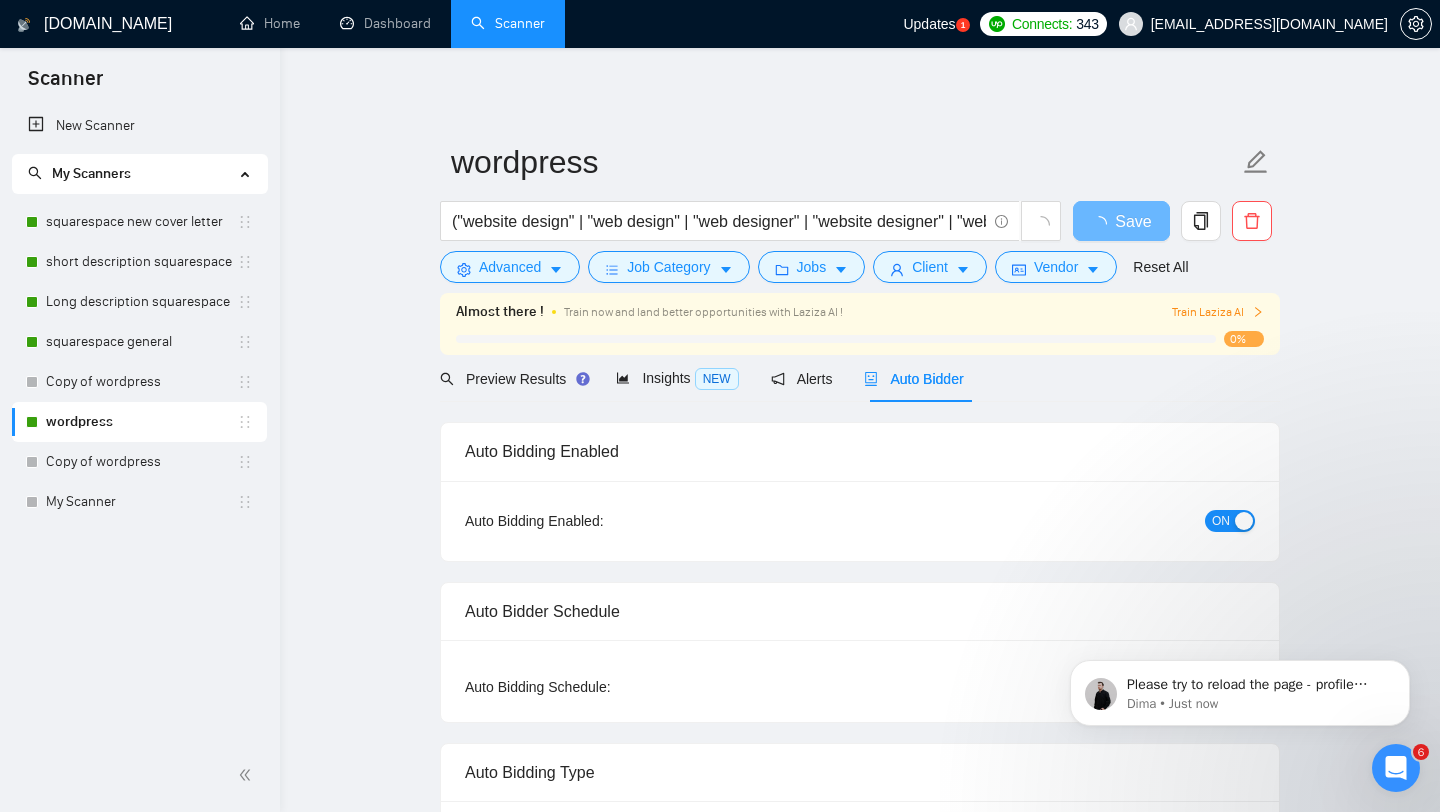 type 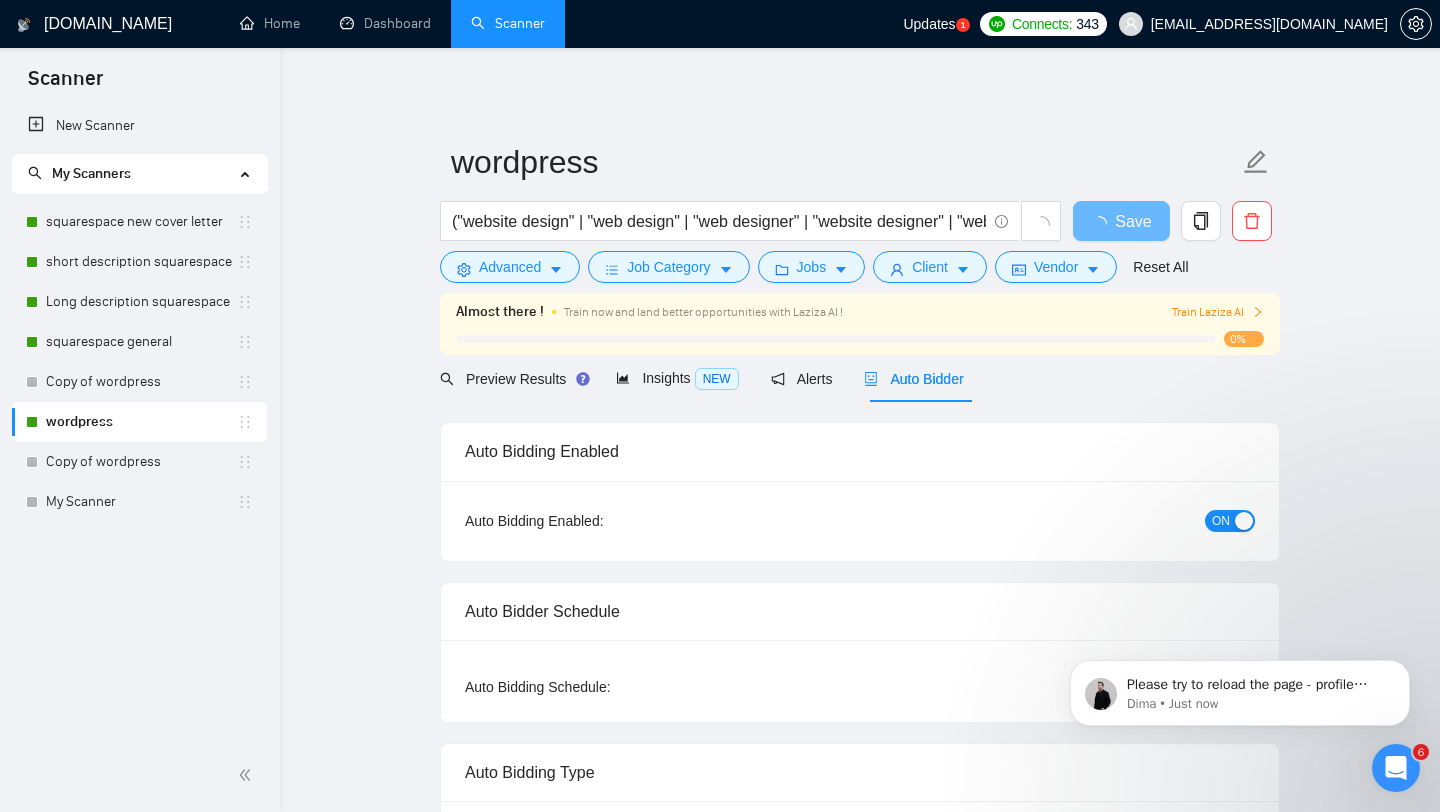 checkbox on "true" 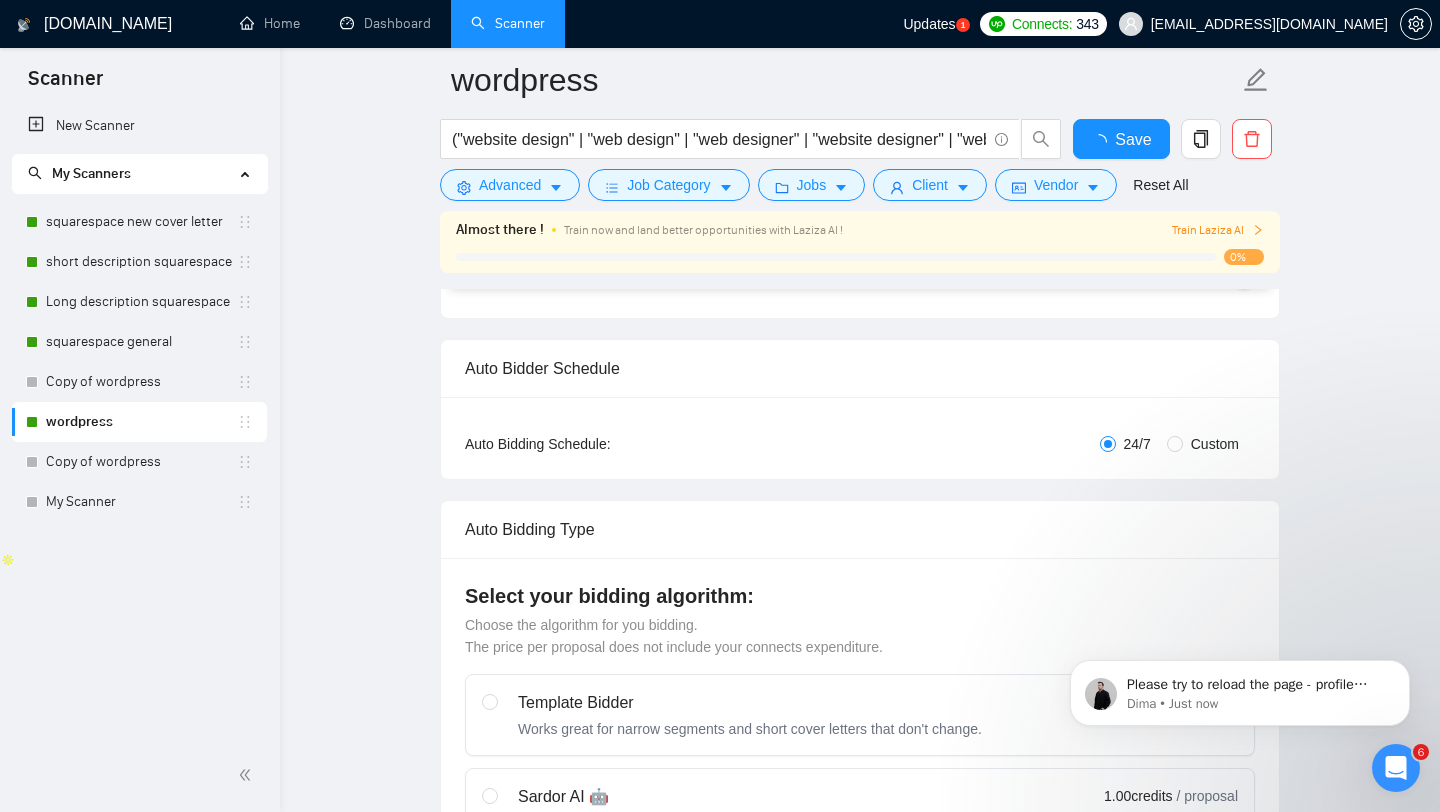type 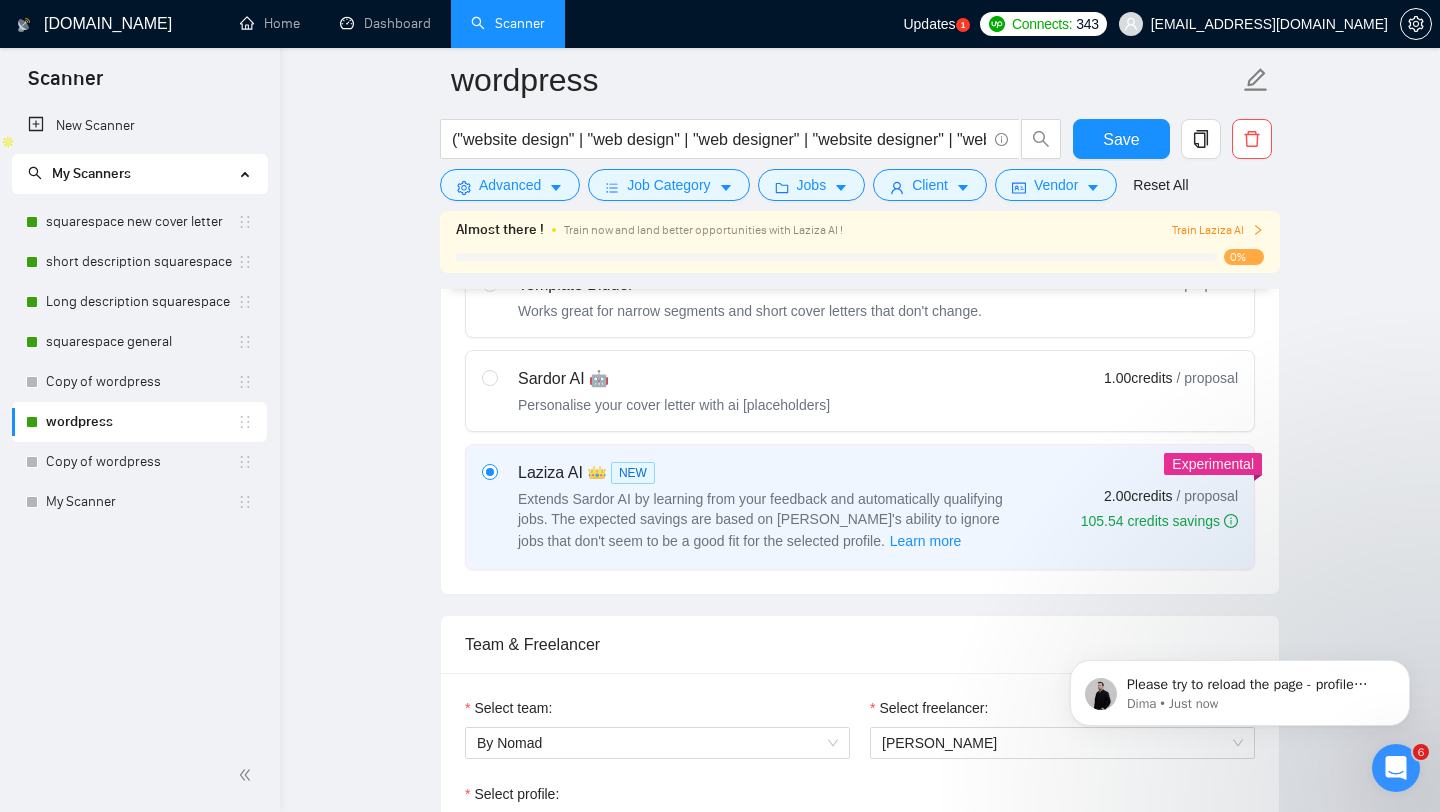 scroll, scrollTop: 982, scrollLeft: 0, axis: vertical 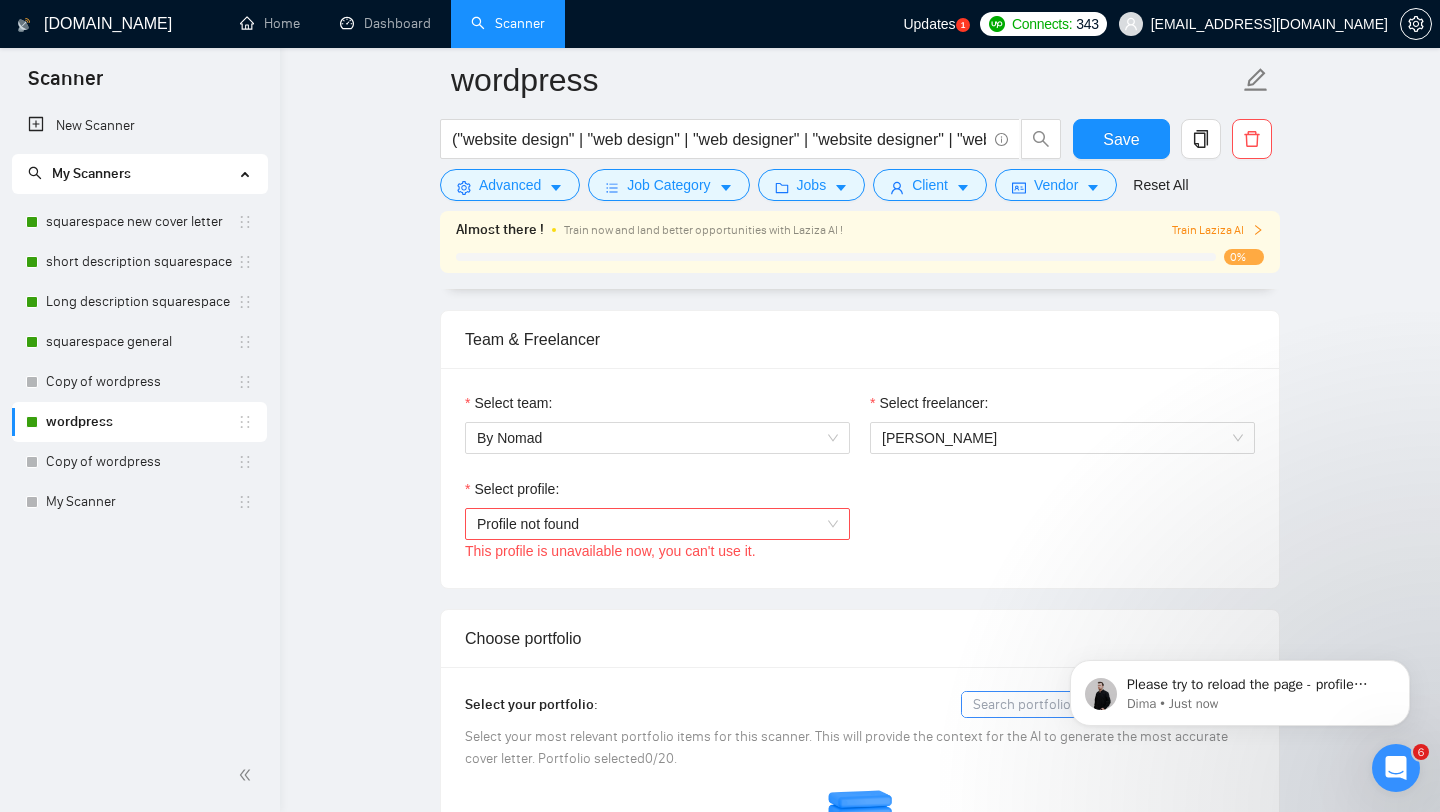 click on "Profile not found" at bounding box center [657, 524] 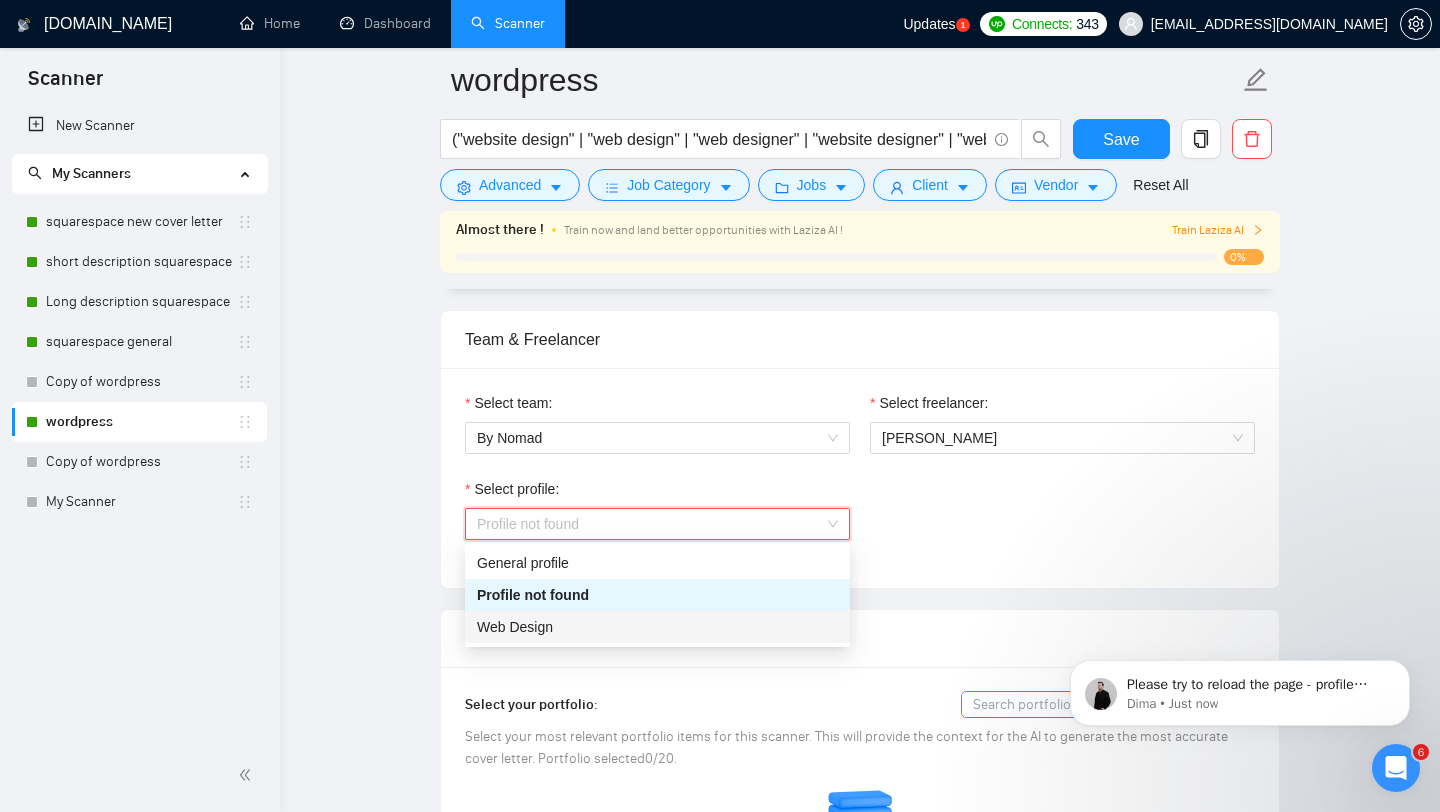 click on "Web Design" at bounding box center (657, 627) 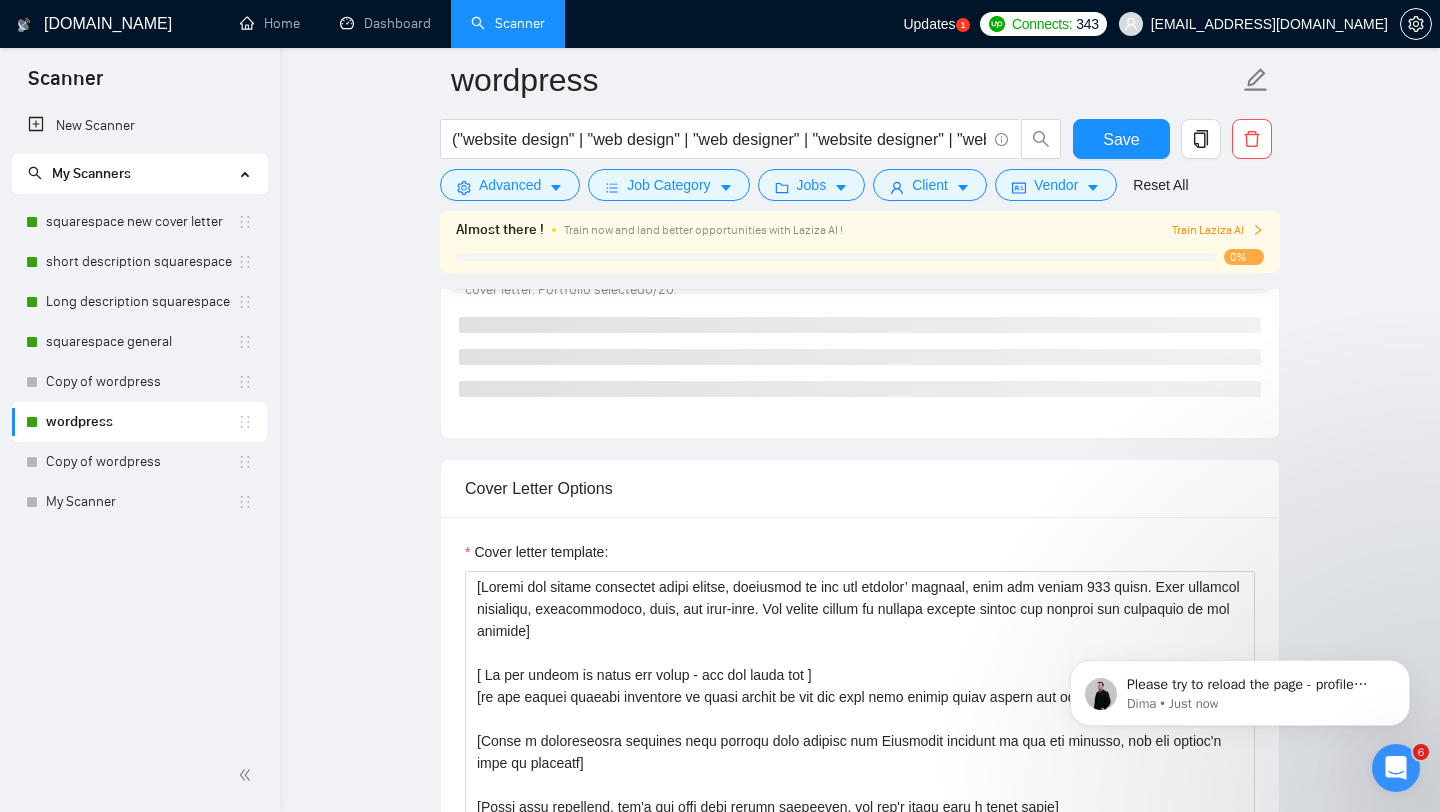 scroll, scrollTop: 1751, scrollLeft: 0, axis: vertical 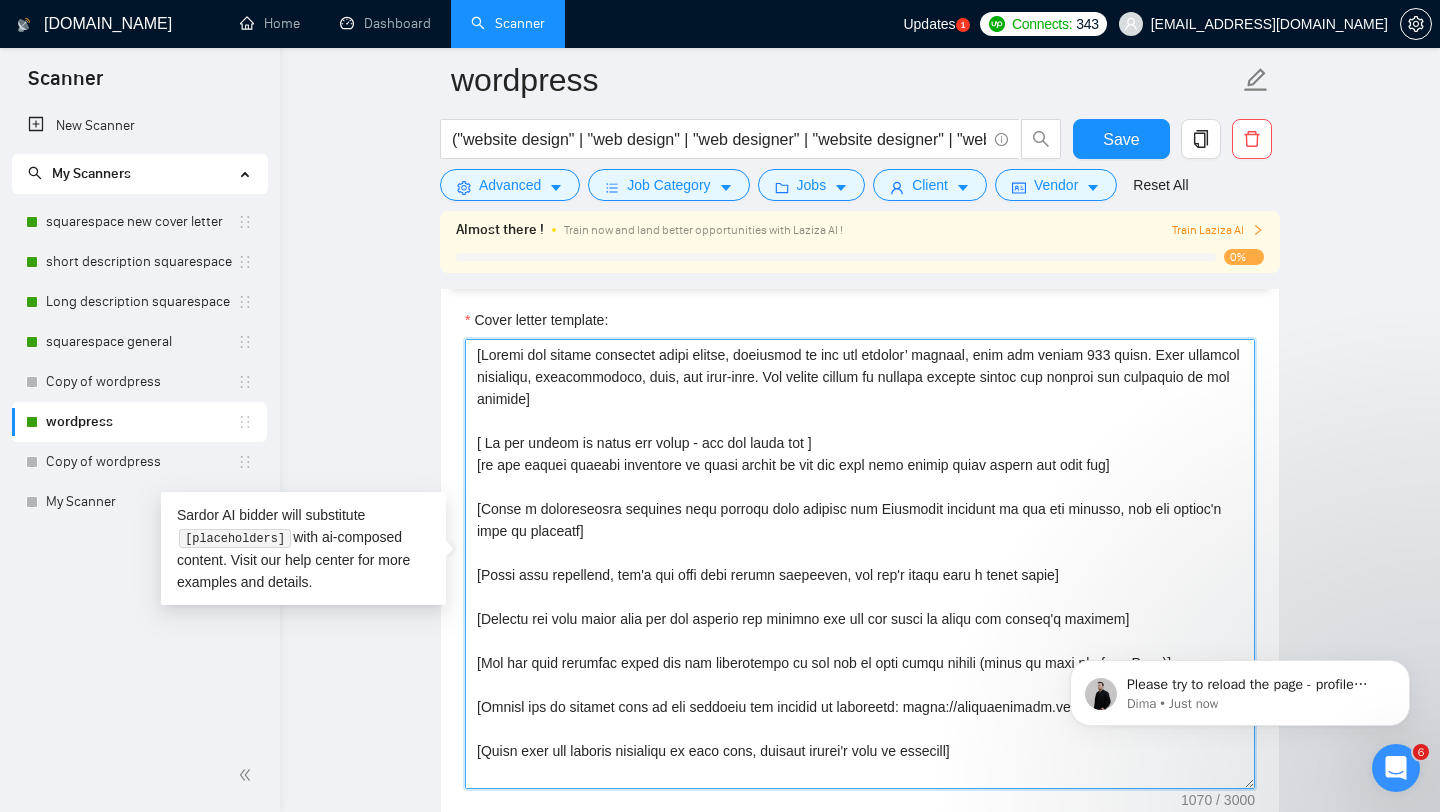 drag, startPoint x: 1024, startPoint y: 773, endPoint x: 516, endPoint y: 218, distance: 752.38885 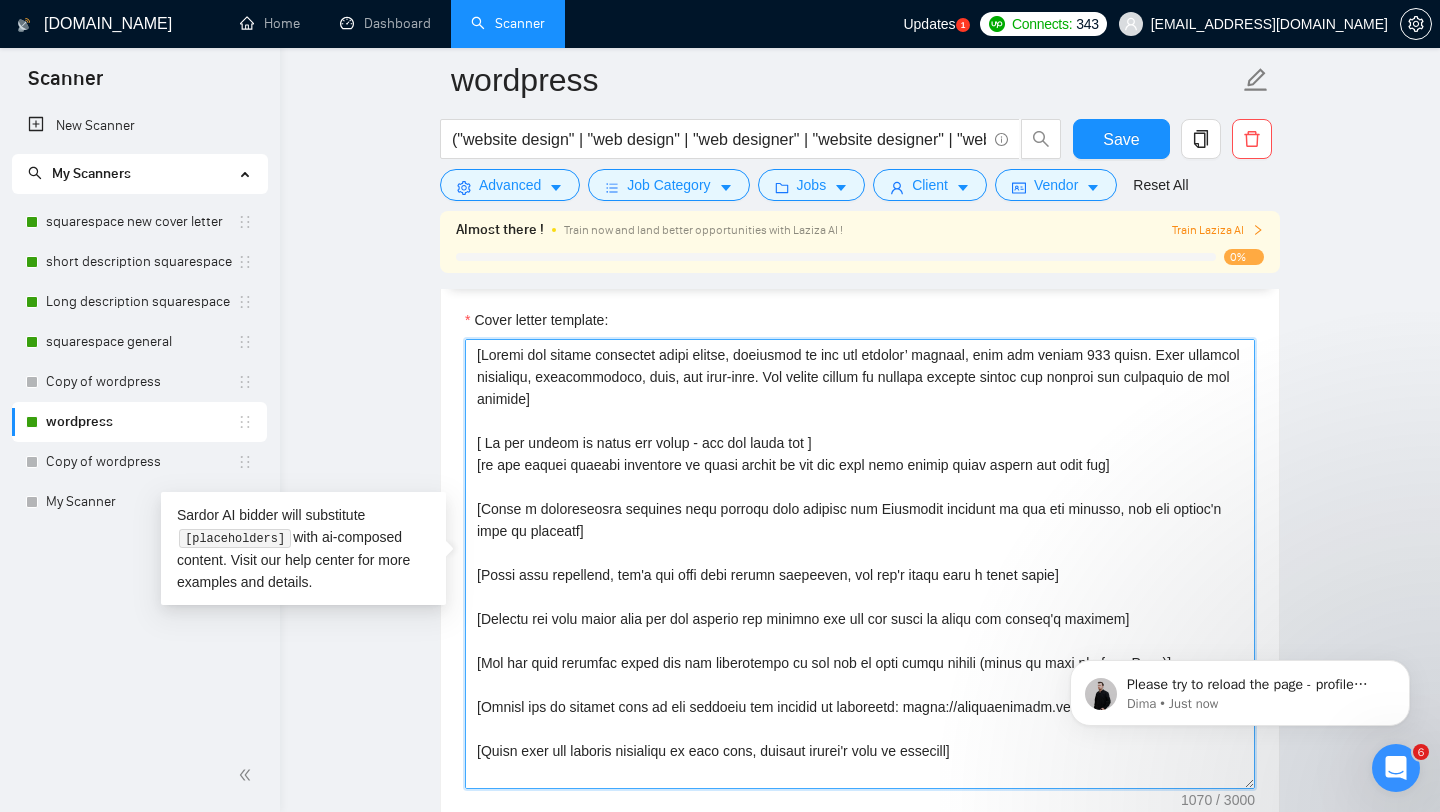 type on "Best,
Olly" 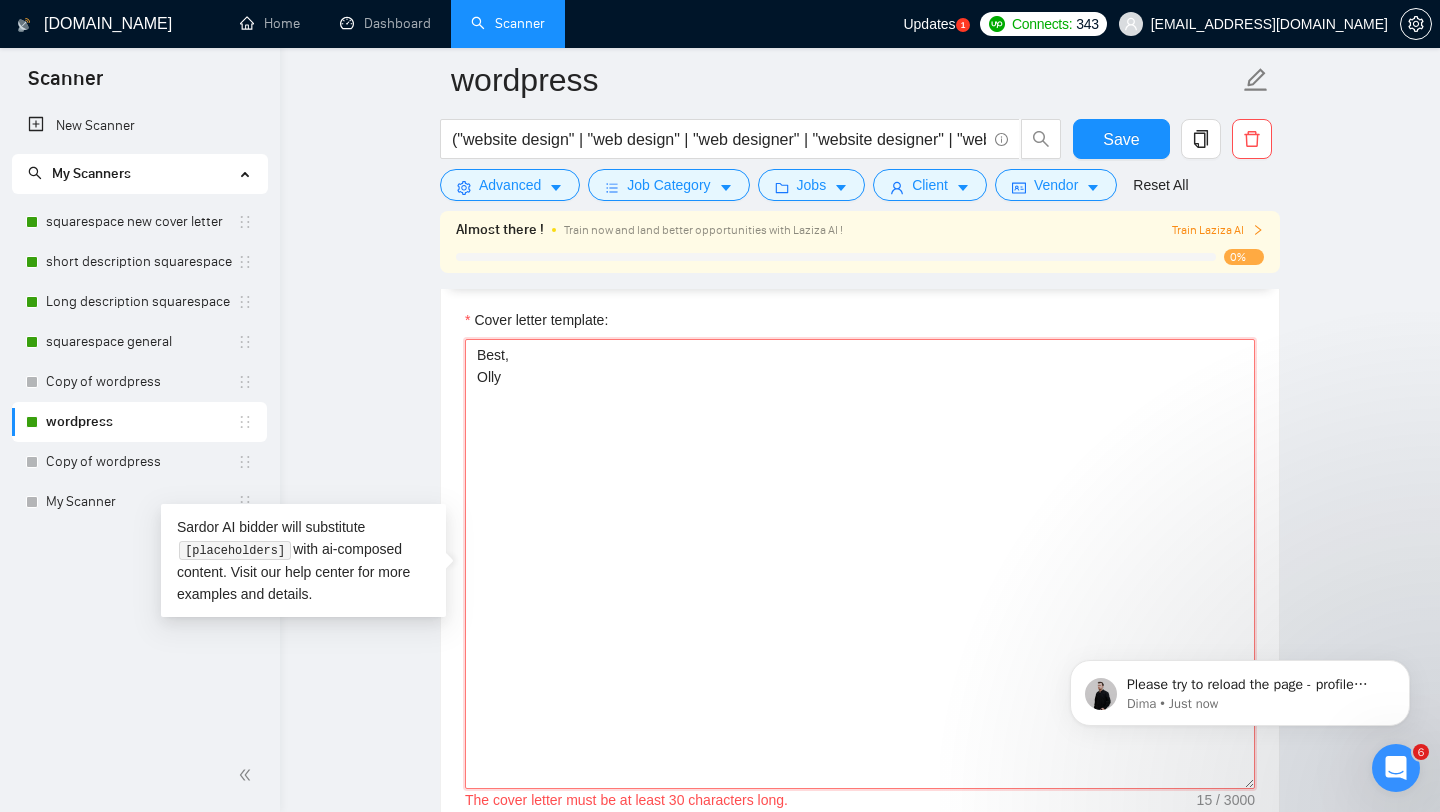 drag, startPoint x: 525, startPoint y: 403, endPoint x: 497, endPoint y: 290, distance: 116.41735 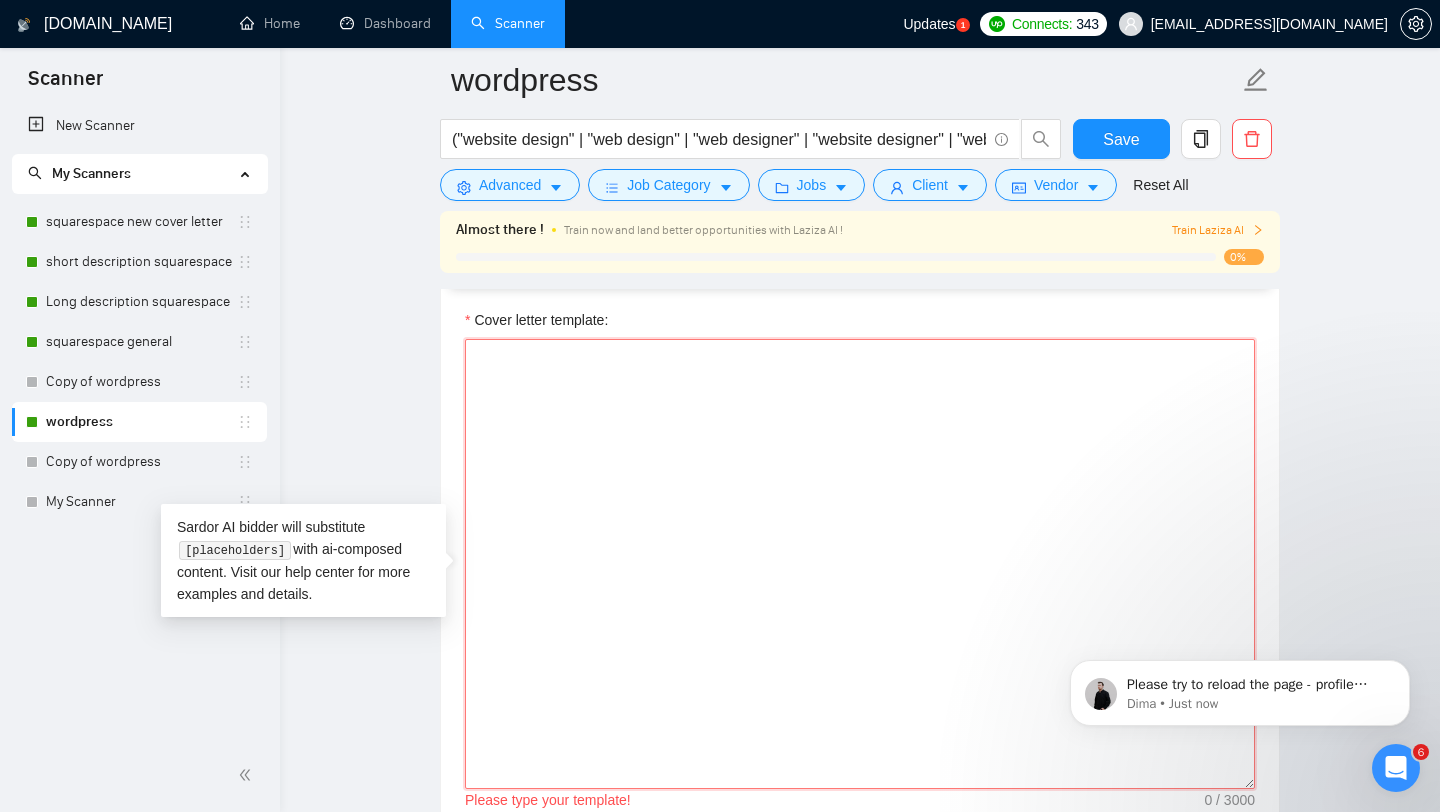 paste on "[Write a personal greeting using the client’s name or company name (if provided)]
[If the name is missing, write a greeting, like: “Hello, it’s [PERSON_NAME]”]
[Show this sentence without changing anything.
What do you have in terms of branding so far for [insert company name if available]?]
[Write the text below exactly as is, and include URL(s).
Few similar websites that I’ve recently developed for large companies in a similar niche, I’ll send you a link for you to see the quality and speed of what I create > [URL][DOMAIN_NAME] or [URL][DOMAIN_NAME]]
[End with a short question about the job post (start it with the word What) and mention several important keywords from the job post]
[End with a casual CTA – something like: “Are you around this week at all for a quick chat?” to invite a response without pressure.]
Keen to hear more,
[PERSON_NAME]" 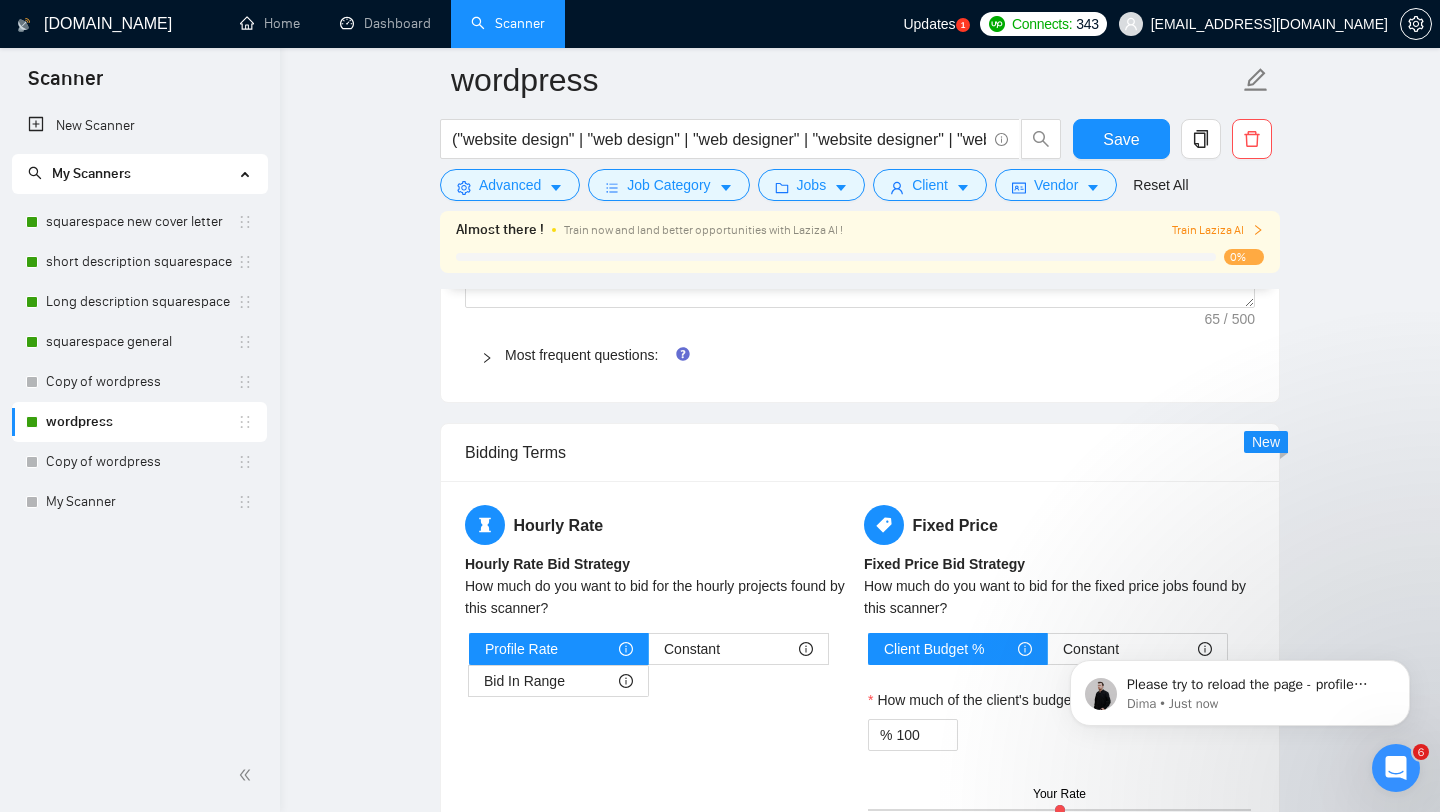 scroll, scrollTop: 2445, scrollLeft: 0, axis: vertical 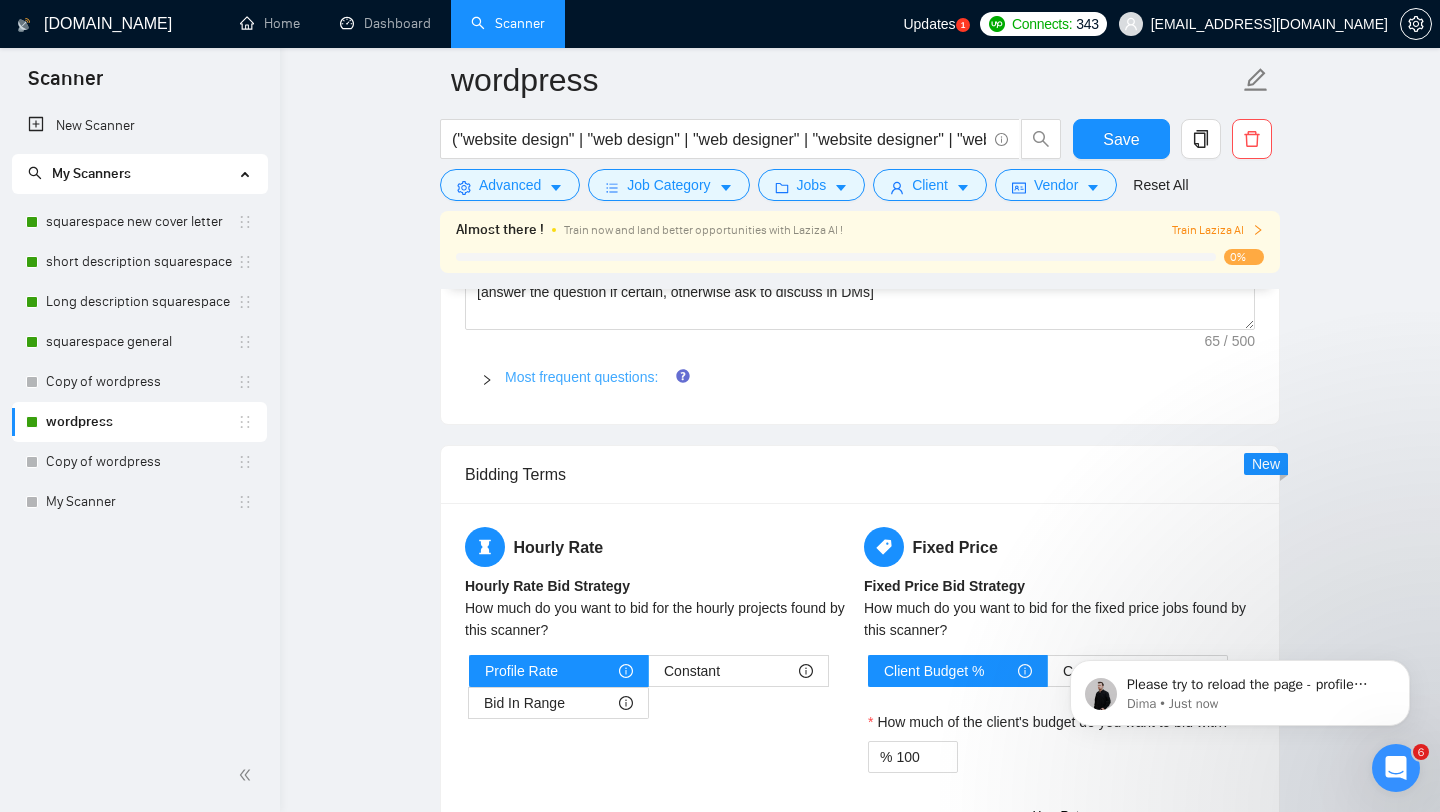 type on "[Write a personal greeting using the client’s name or company name (if provided)]
[If the name is missing, write a greeting, like: “Hello, it’s [PERSON_NAME]”]
[Show this sentence without changing anything.
What do you have in terms of branding so far for [insert company name if available]?]
[Write the text below exactly as is, and include URL(s).
Few similar websites that I’ve recently developed for large companies in a similar niche, I’ll send you a link for you to see the quality and speed of what I create > [URL][DOMAIN_NAME] or [URL][DOMAIN_NAME]]
[End with a short question about the job post (start it with the word What) and mention several important keywords from the job post]
[End with a casual CTA – something like: “Are you around this week at all for a quick chat?” to invite a response without pressure.]
Keen to hear more,
[PERSON_NAME]" 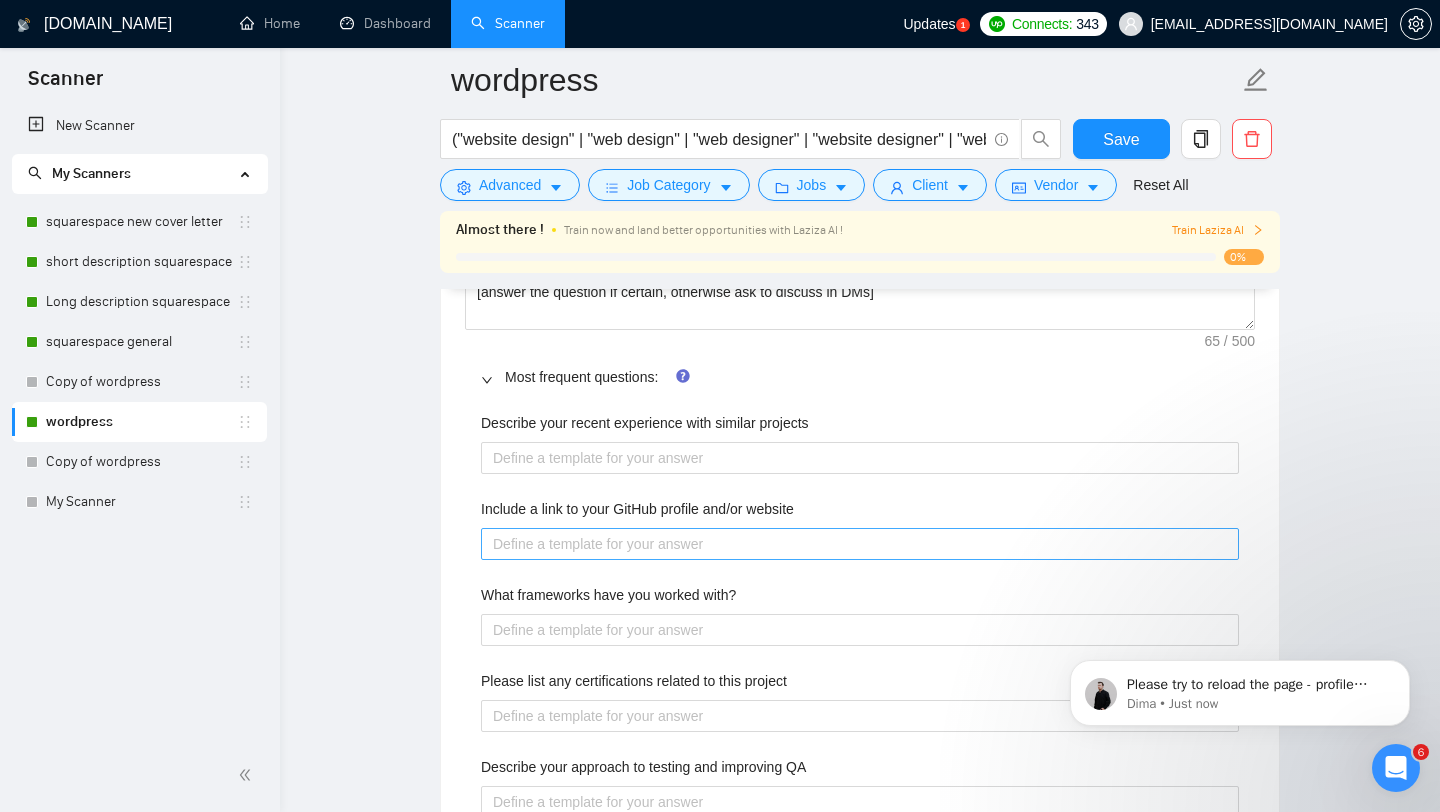 scroll, scrollTop: 2463, scrollLeft: 0, axis: vertical 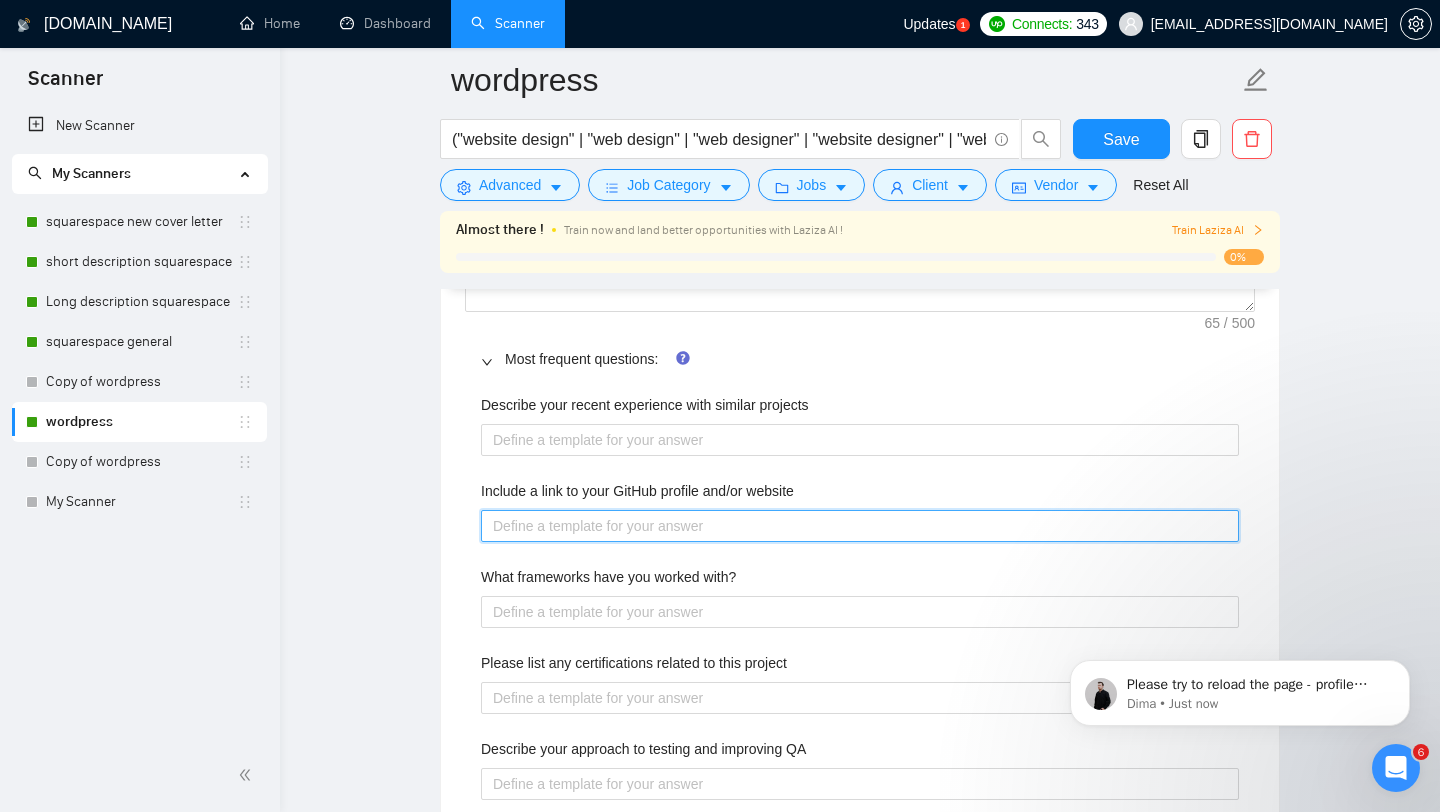 click on "Include a link to your GitHub profile and/or website" at bounding box center [860, 526] 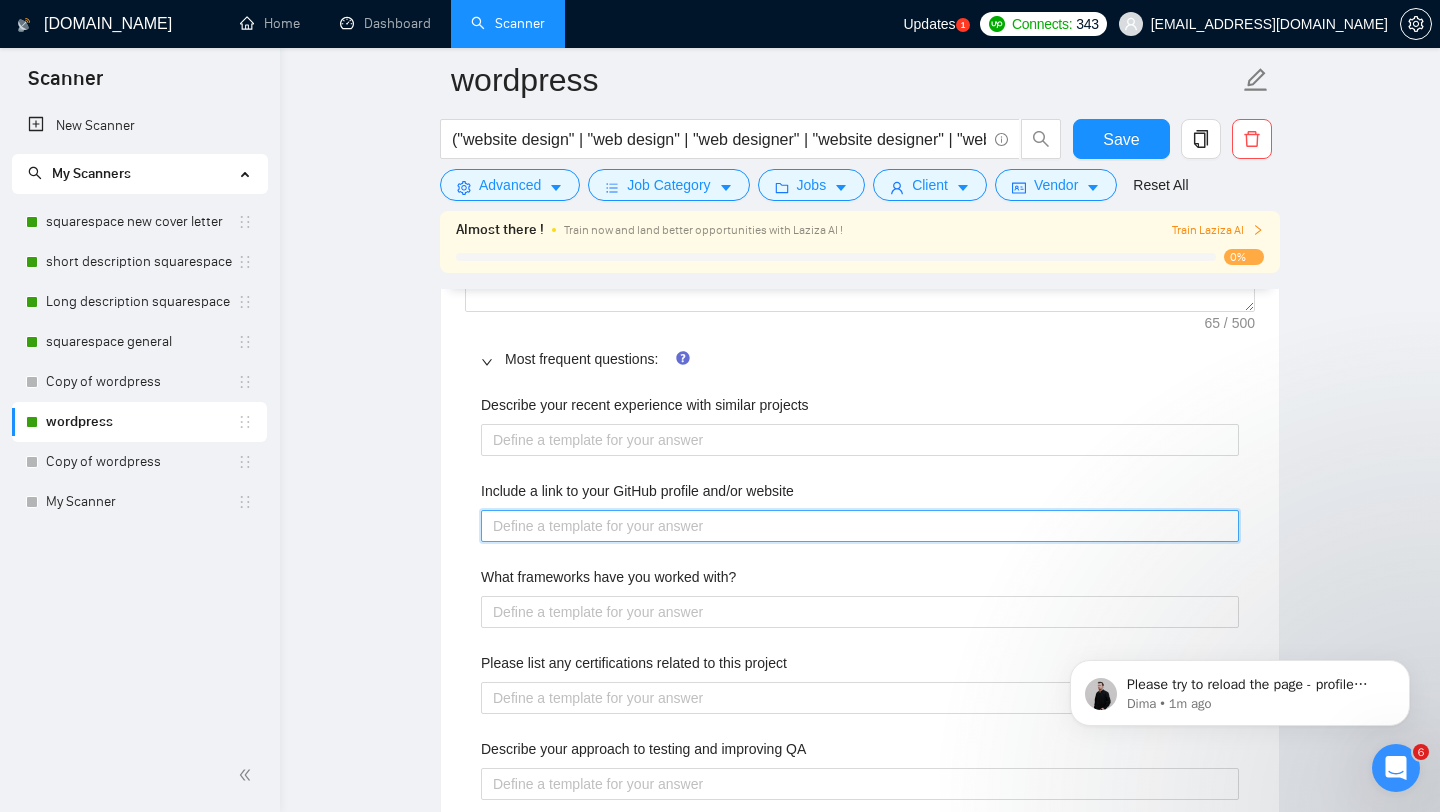 paste on "https://ignitedigitalmarketing.co.uk/" 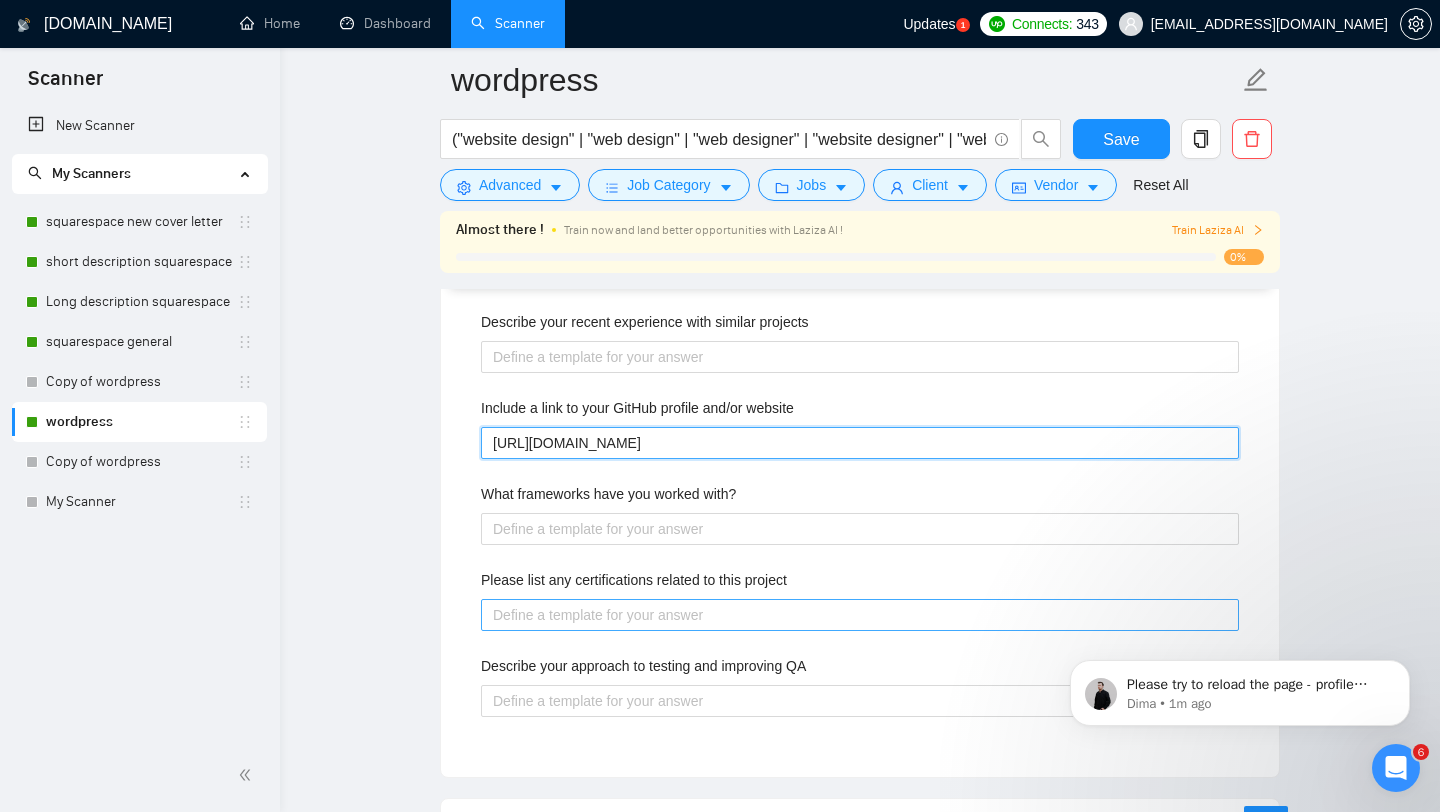 scroll, scrollTop: 2572, scrollLeft: 0, axis: vertical 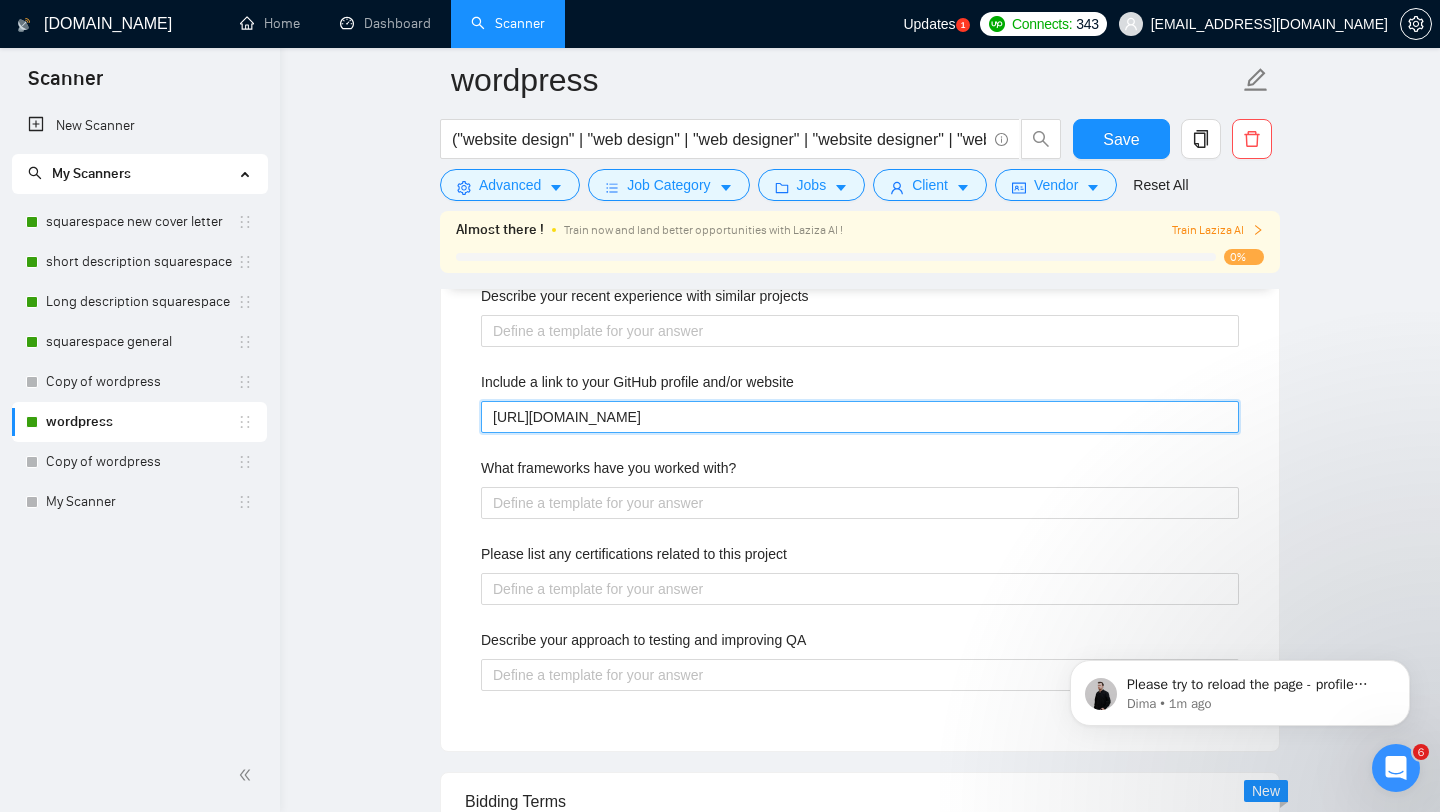 type on "https://ignitedigitalmarketing.co.uk/" 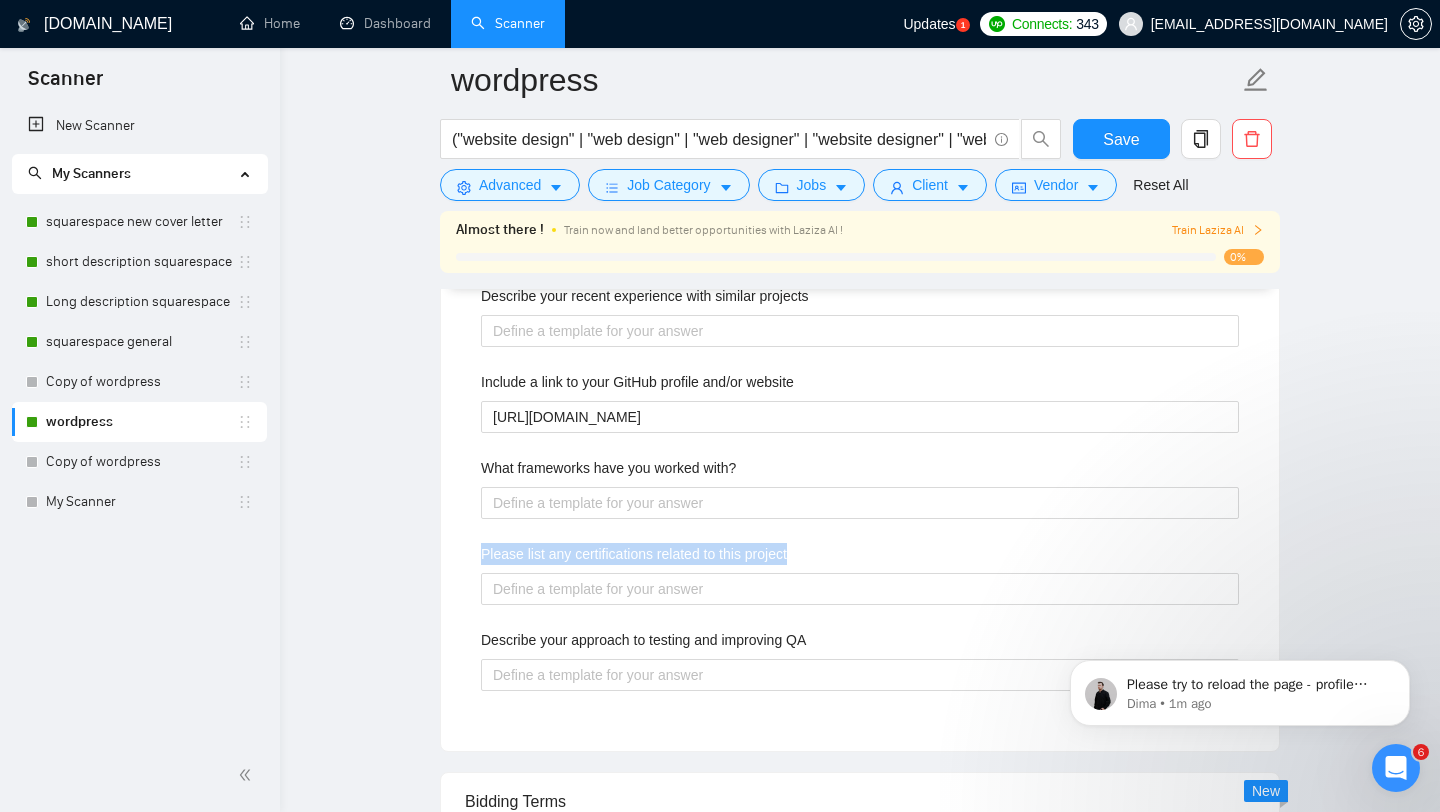 drag, startPoint x: 830, startPoint y: 552, endPoint x: 455, endPoint y: 549, distance: 375.012 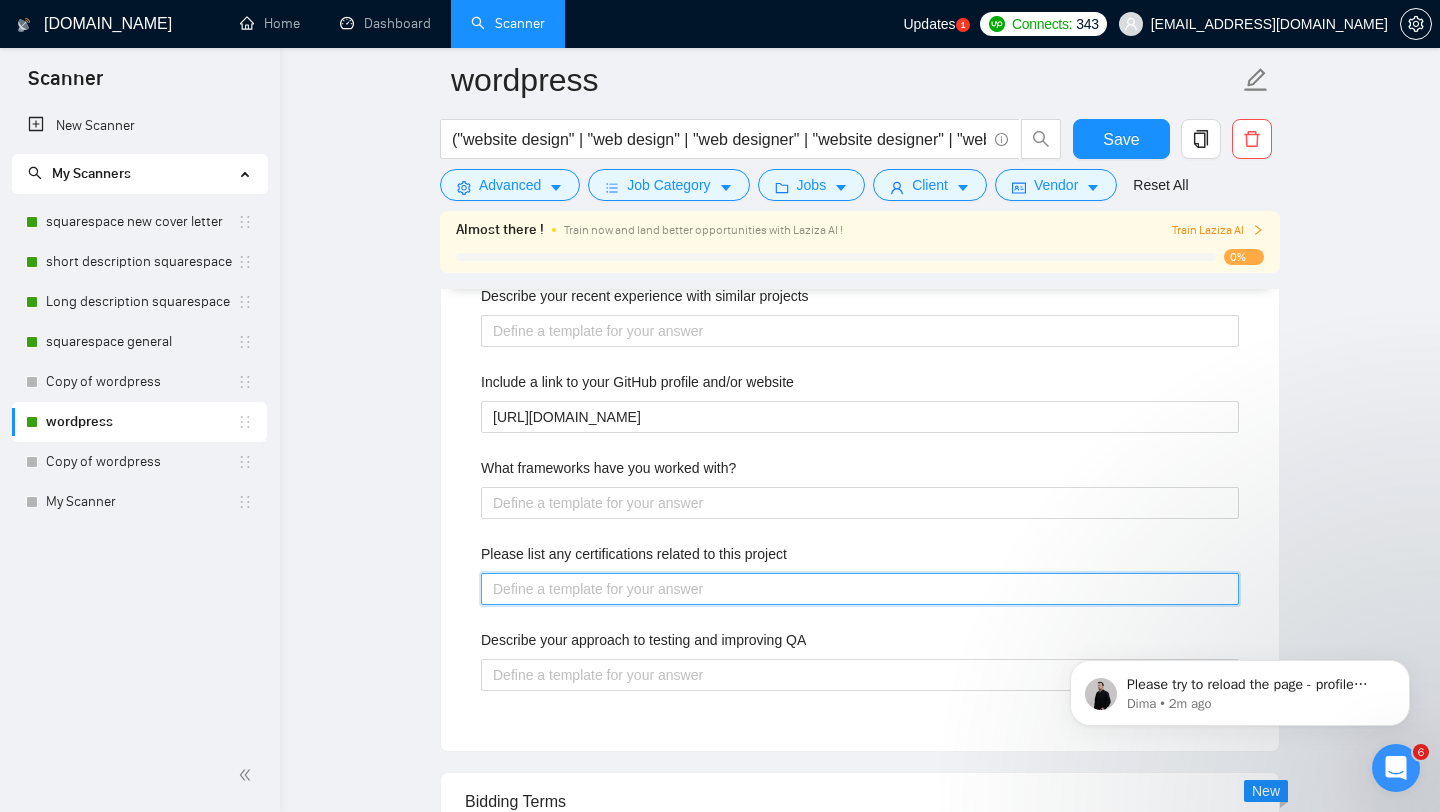 click on "Please list any certifications related to this project" at bounding box center (860, 589) 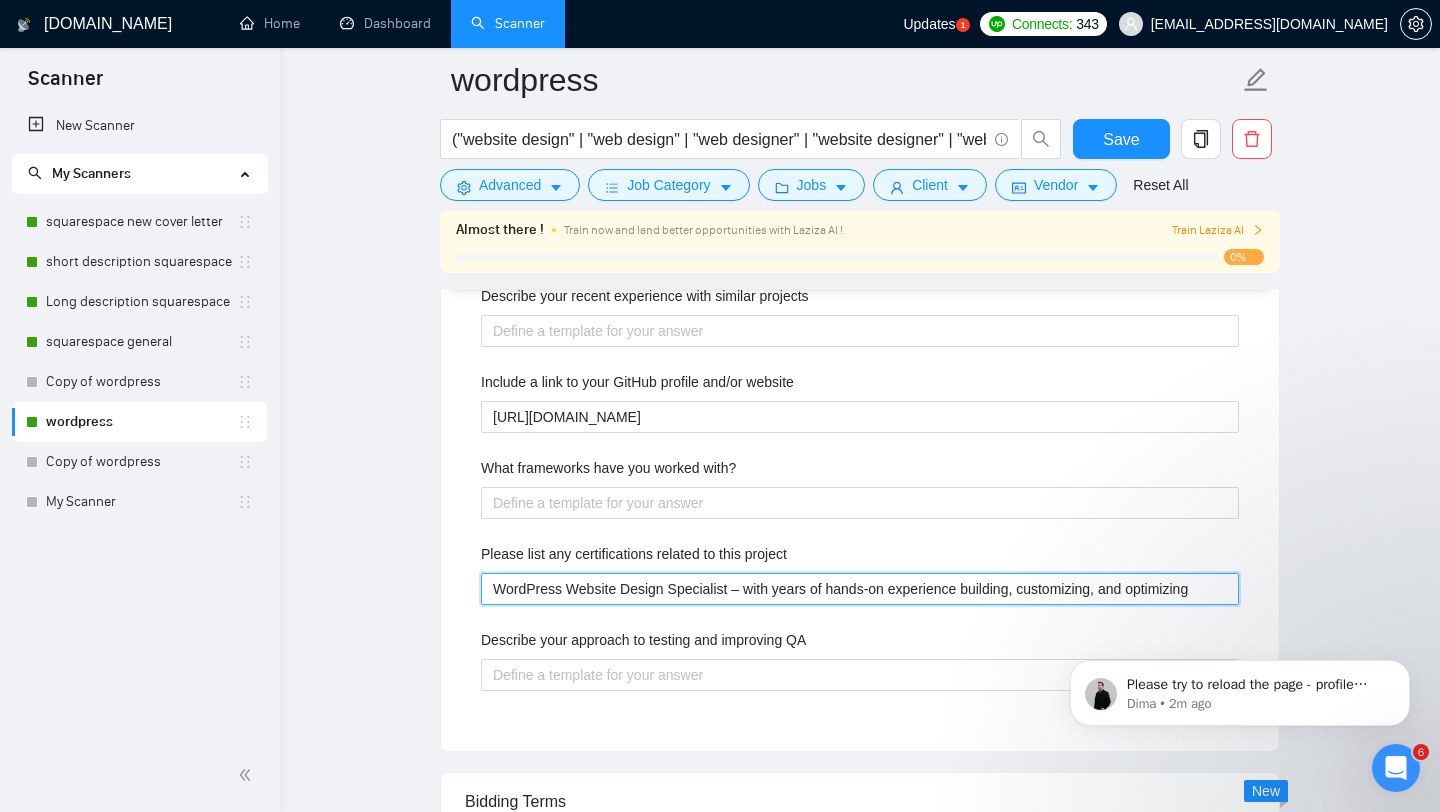 type 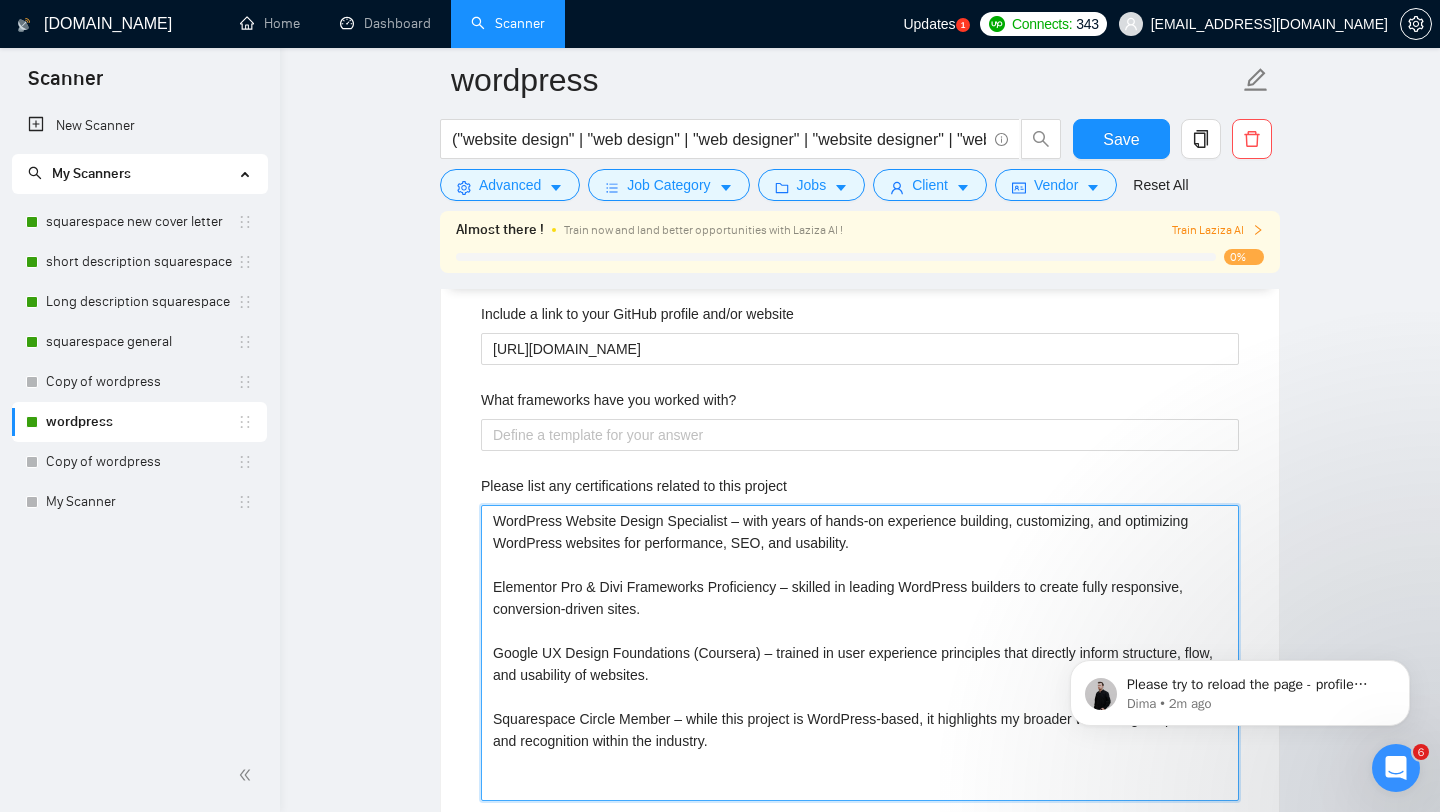 scroll, scrollTop: 2600, scrollLeft: 0, axis: vertical 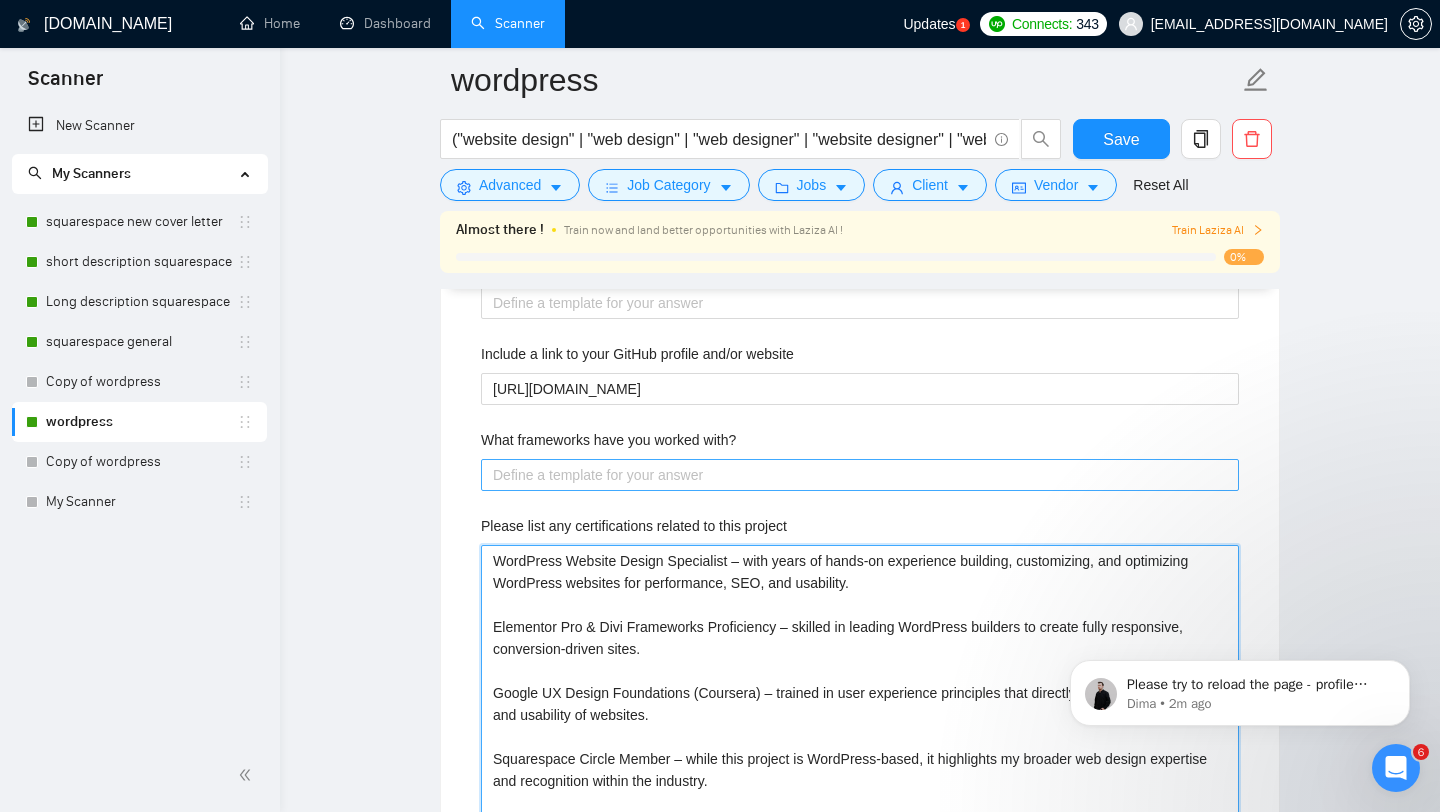 type on "WordPress Website Design Specialist – with years of hands-on experience building, customizing, and optimizing WordPress websites for performance, SEO, and usability.
Elementor Pro & Divi Frameworks Proficiency – skilled in leading WordPress builders to create fully responsive, conversion-driven sites.
Google UX Design Foundations (Coursera) – trained in user experience principles that directly inform structure, flow, and usability of websites.
Squarespace Circle Member – while this project is WordPress-based, it highlights my broader web design expertise and recognition within the industry." 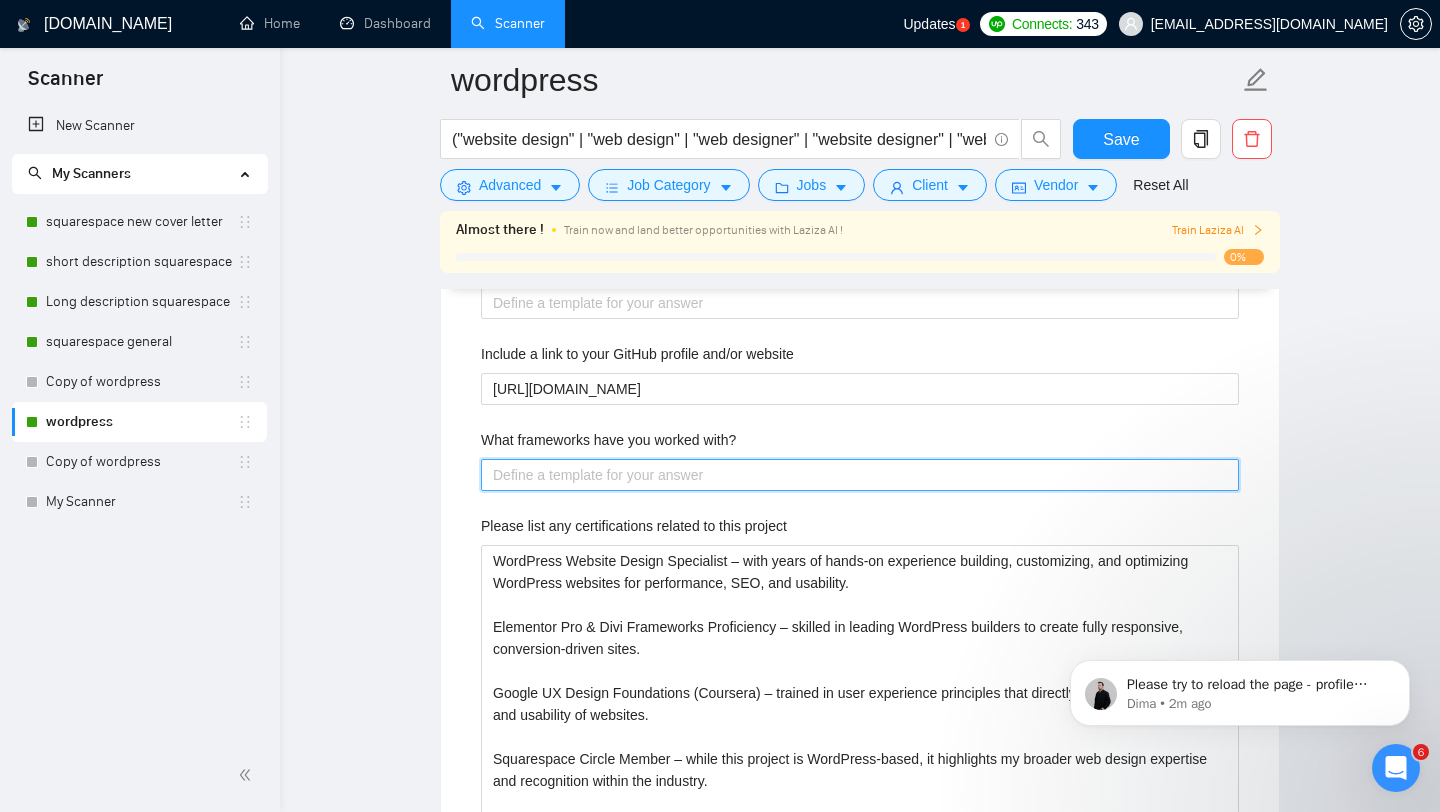 click on "What frameworks have you worked with?" at bounding box center (860, 475) 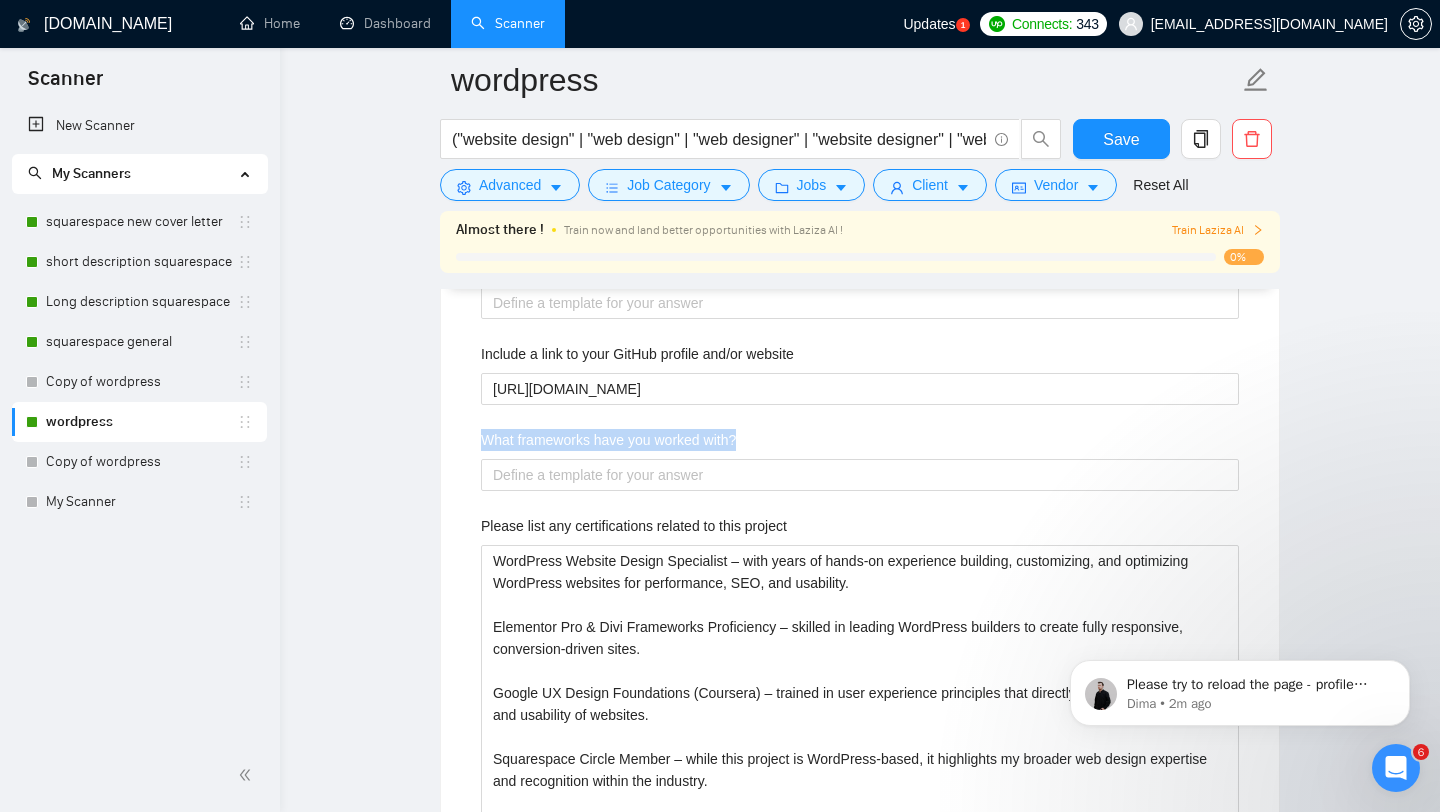 drag, startPoint x: 762, startPoint y: 439, endPoint x: 466, endPoint y: 436, distance: 296.0152 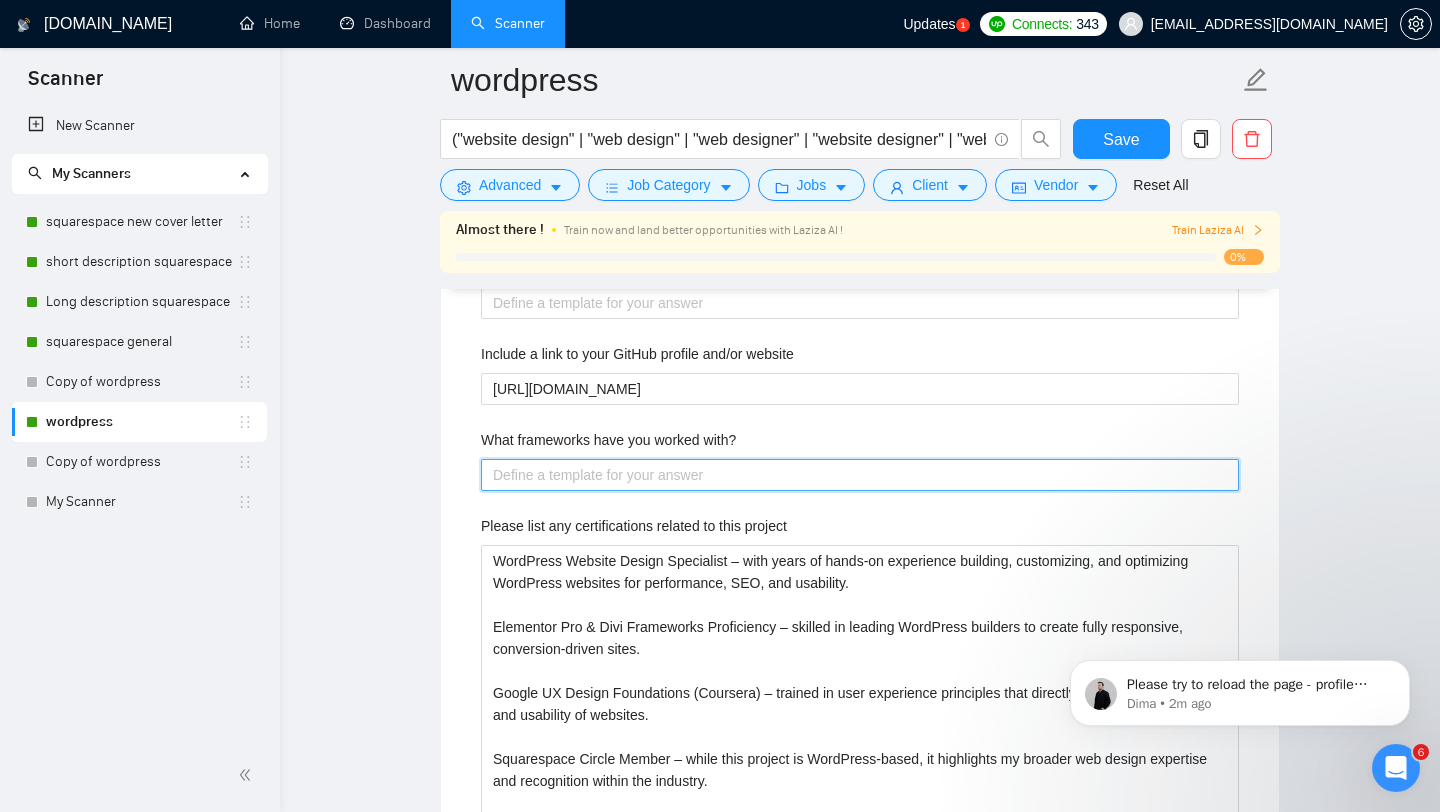 click on "What frameworks have you worked with?" at bounding box center (860, 475) 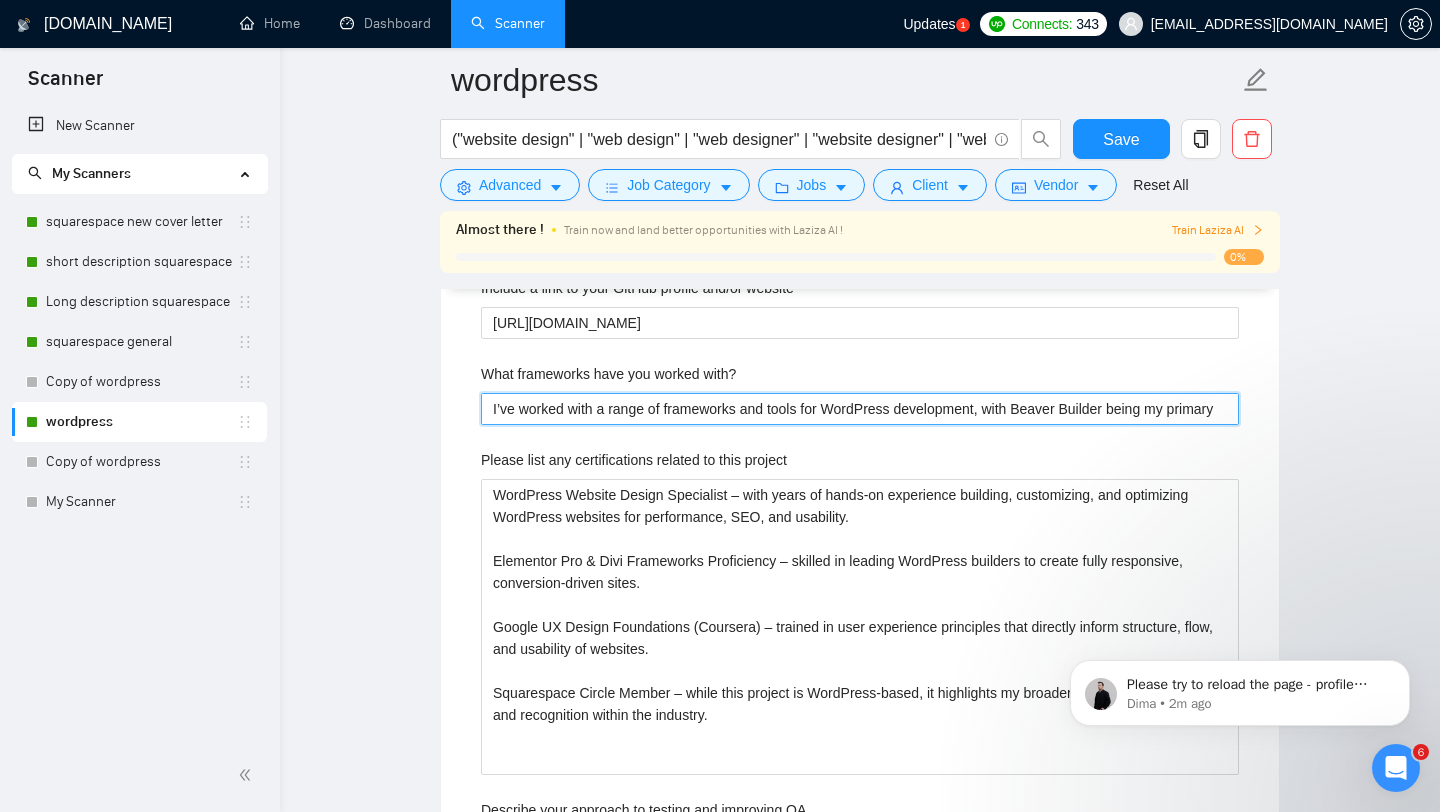 type 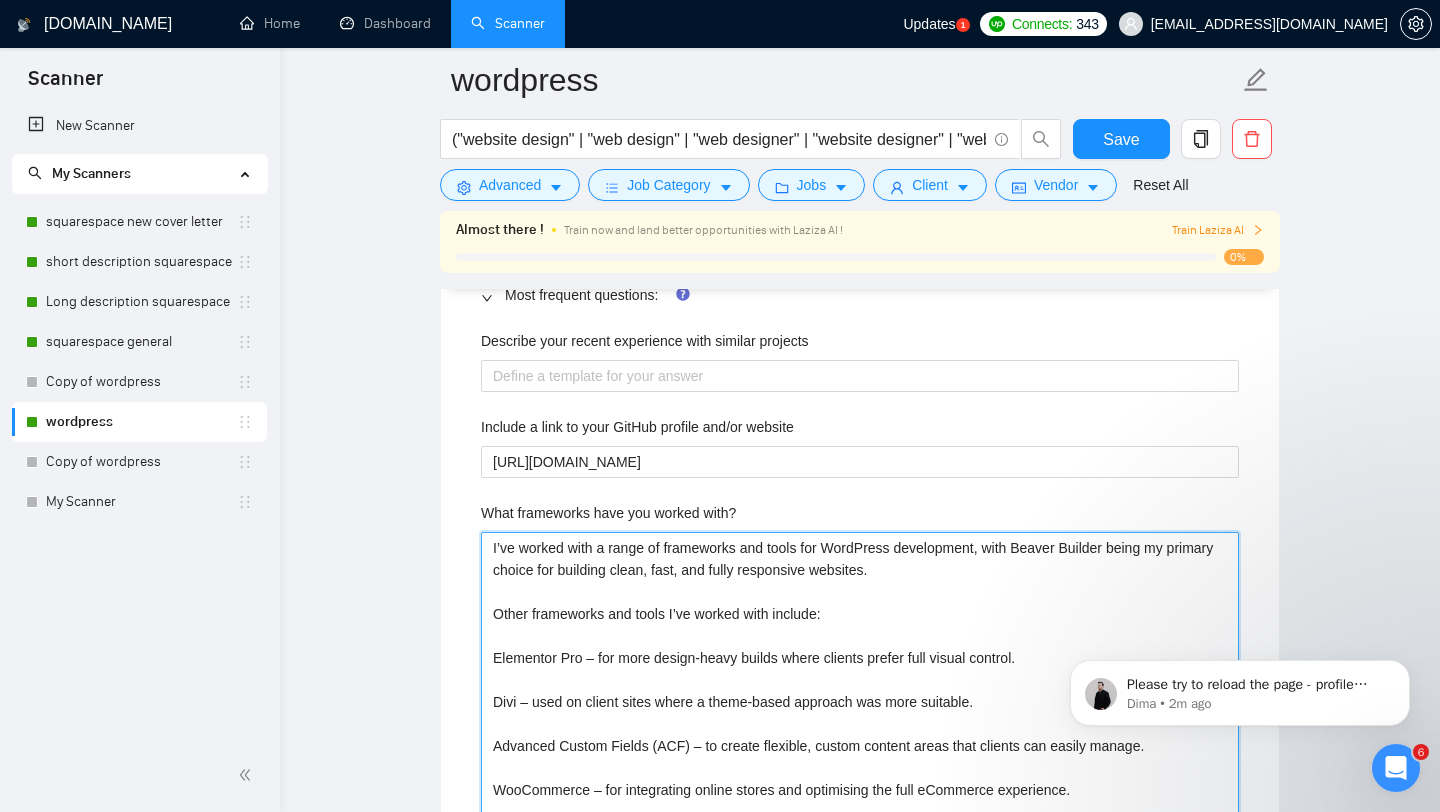 scroll, scrollTop: 2432, scrollLeft: 0, axis: vertical 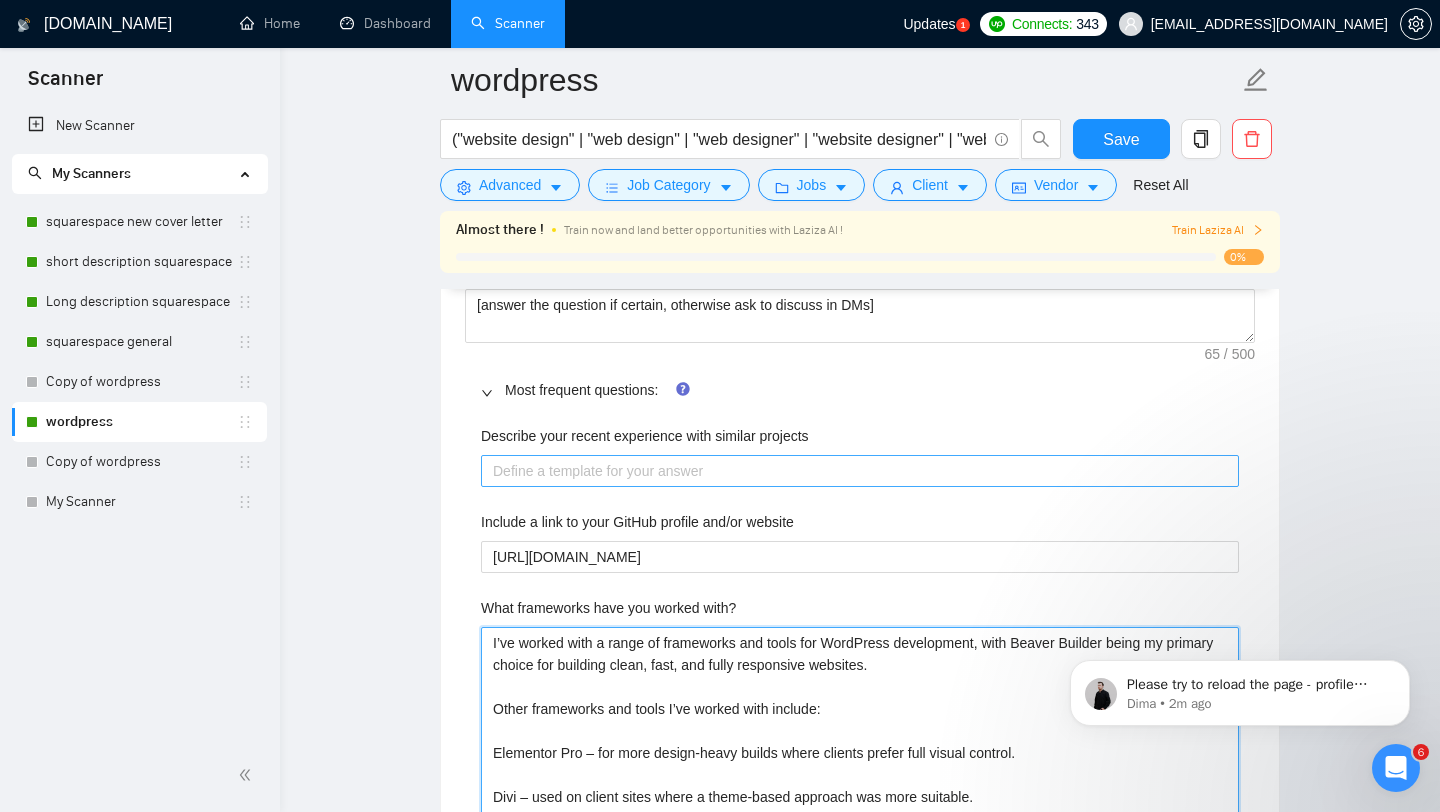 type on "I’ve worked with a range of frameworks and tools for WordPress development, with Beaver Builder being my primary choice for building clean, fast, and fully responsive websites.
Other frameworks and tools I’ve worked with include:
Elementor Pro – for more design-heavy builds where clients prefer full visual control.
Divi – used on client sites where a theme-based approach was more suitable.
Advanced Custom Fields (ACF) – to create flexible, custom content areas that clients can easily manage.
WooCommerce – for integrating online stores and optimising the full eCommerce experience.
Custom Child Themes & PHP/CSS – when the project requires tailored functionality or deeper theme adjustments.
I prefer tools that give clients ease of use while maintaining site performance, which is why Beaver Builder often fits best for long-term maintainability and clean code structure." 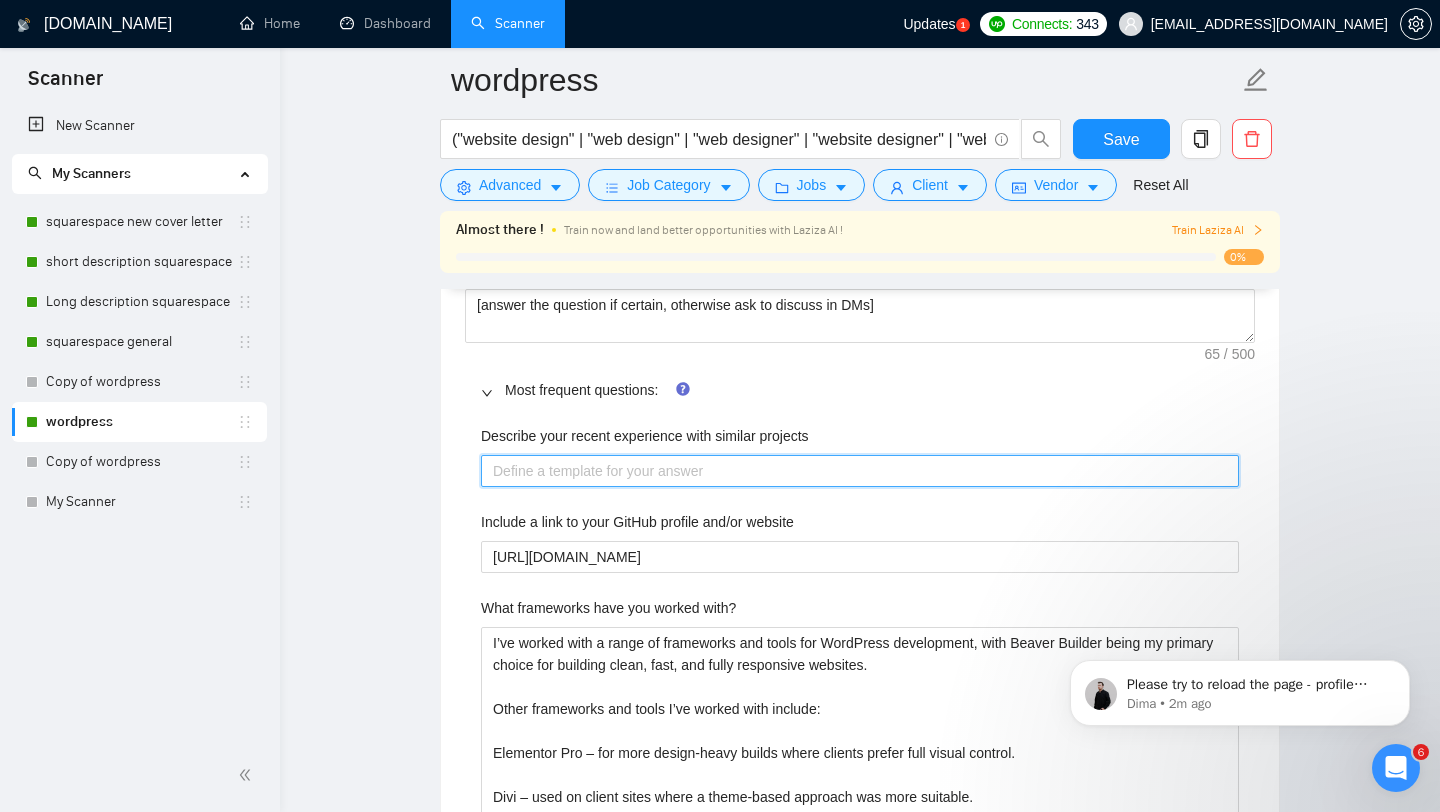 click on "Describe your recent experience with similar projects" at bounding box center [860, 471] 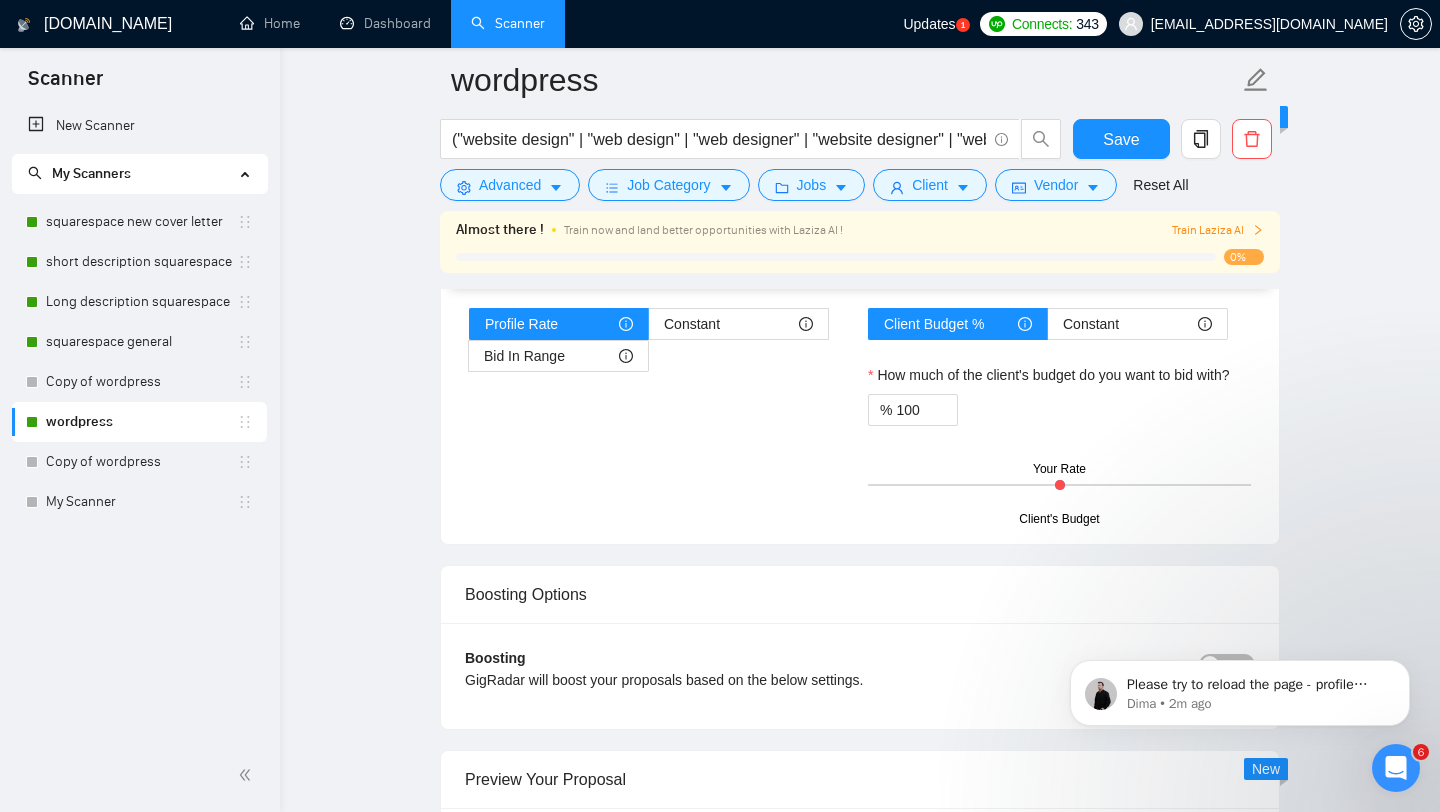 scroll, scrollTop: 4229, scrollLeft: 0, axis: vertical 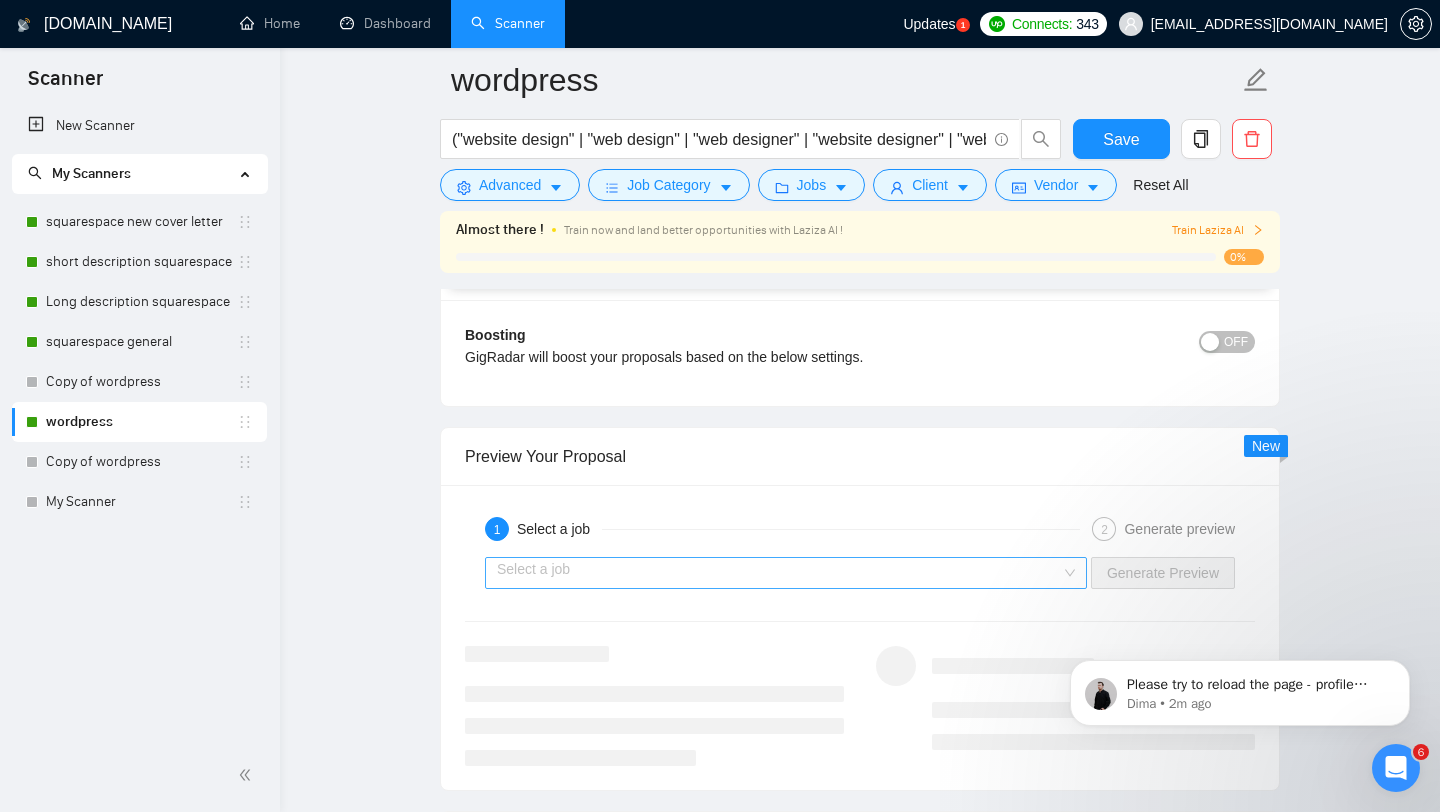 click at bounding box center (779, 573) 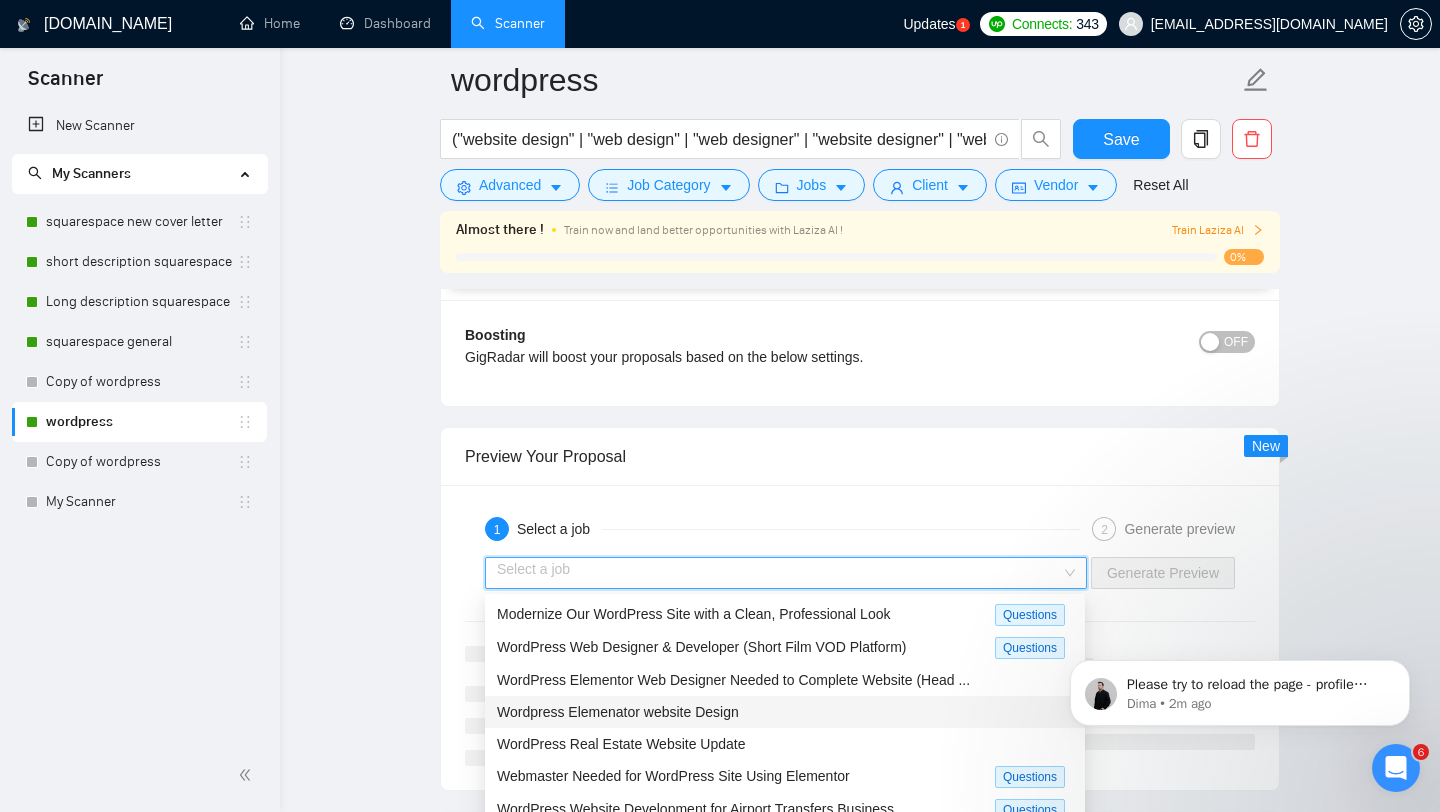 click on "Wordpress Elemenator website Design" at bounding box center (618, 712) 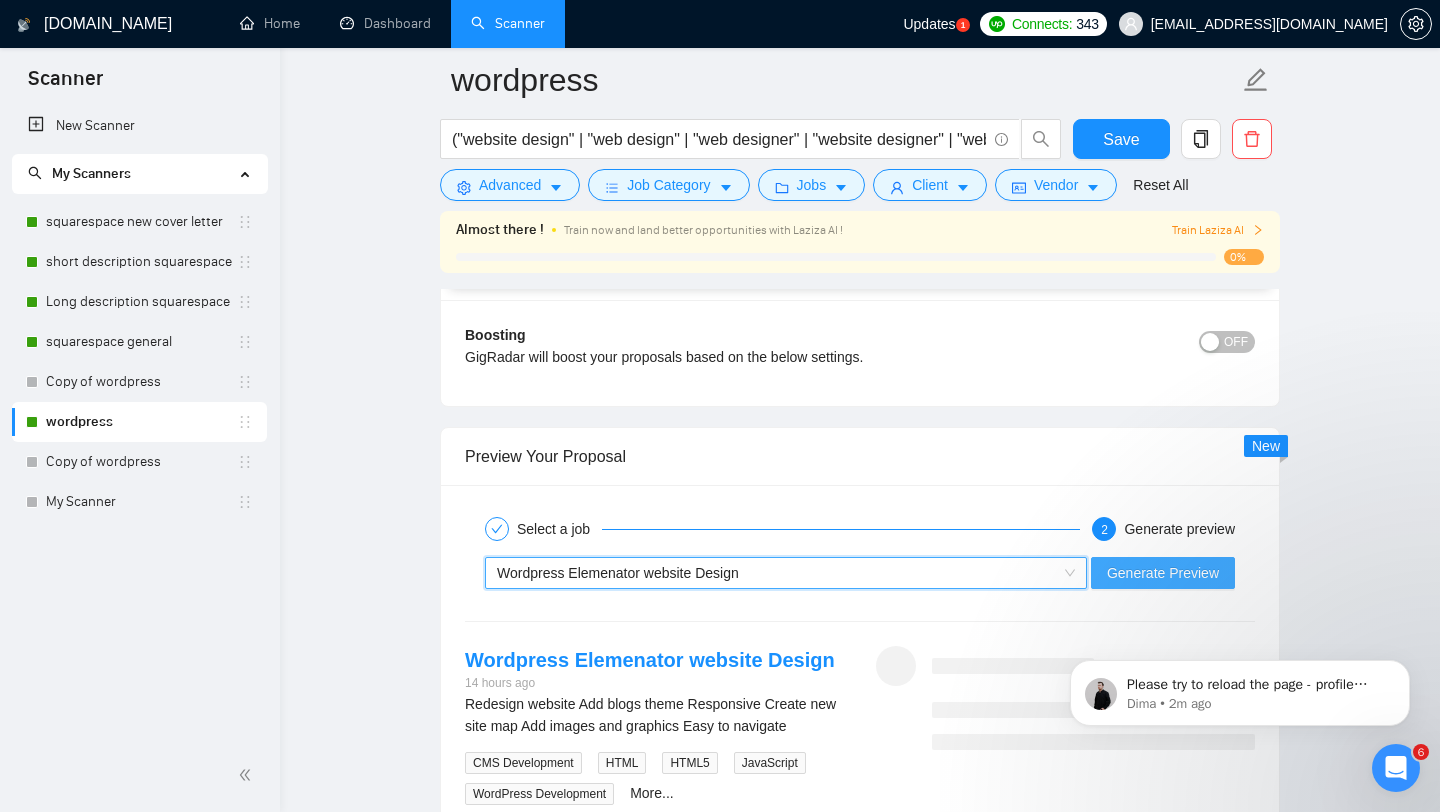 click on "Generate Preview" at bounding box center [1163, 573] 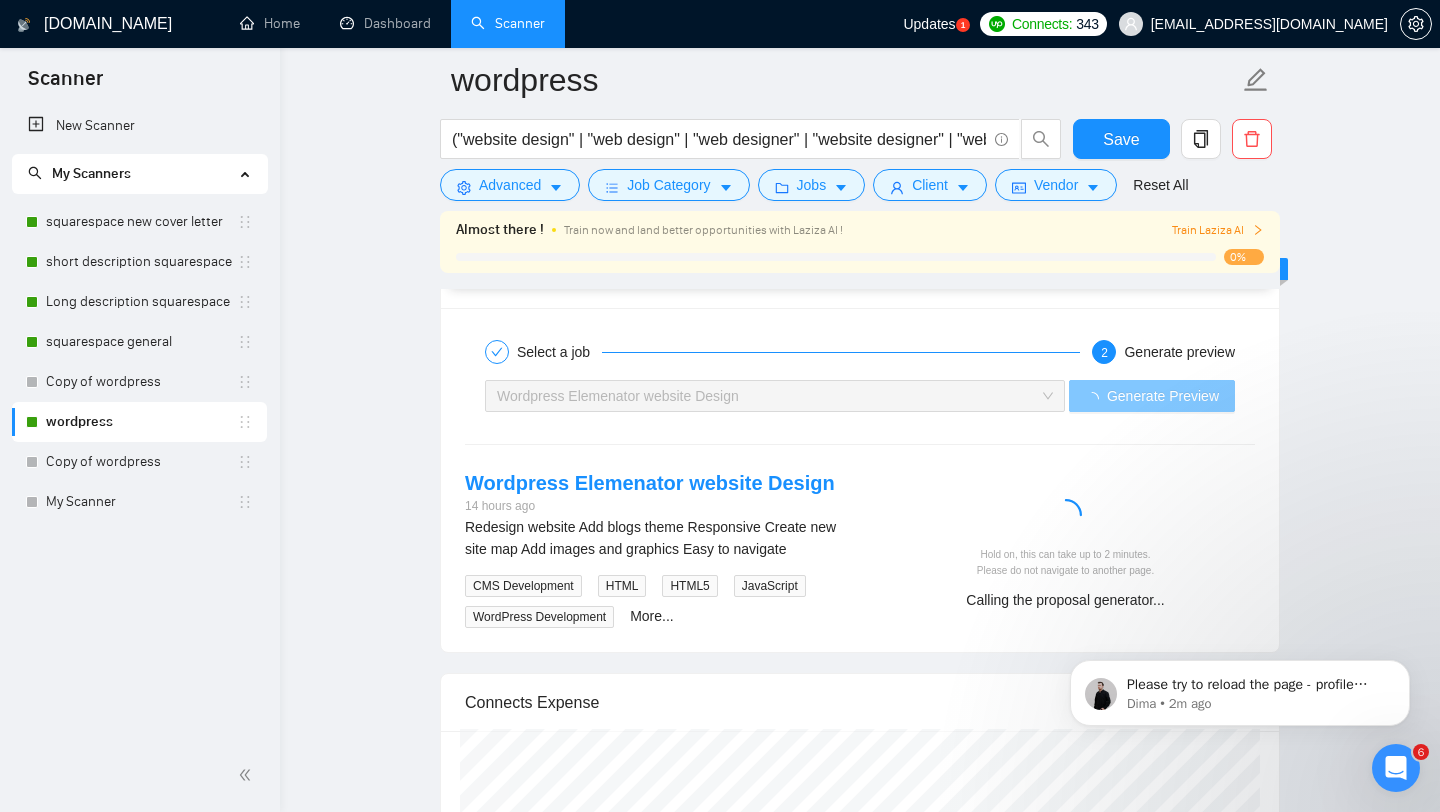 scroll, scrollTop: 4453, scrollLeft: 0, axis: vertical 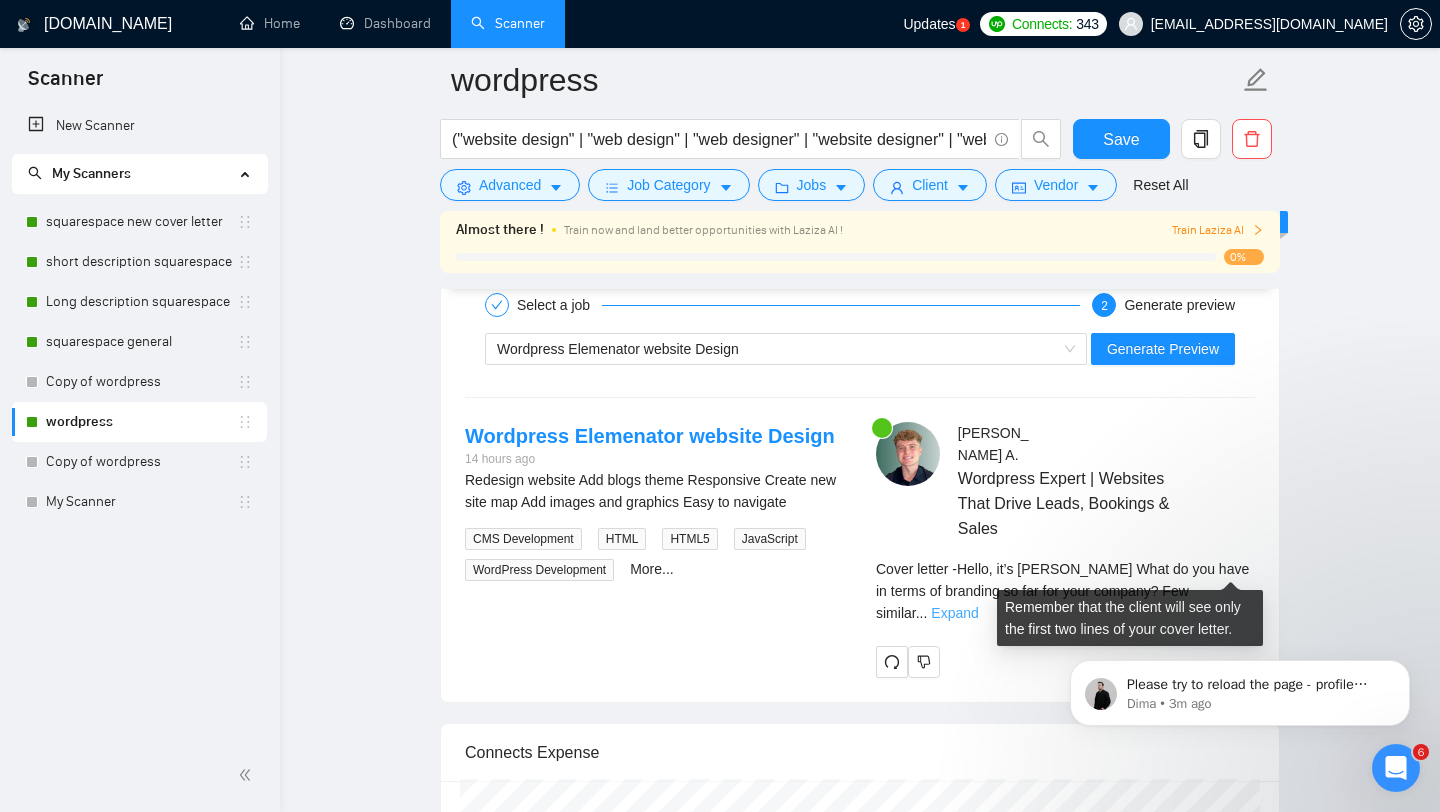 click on "Expand" at bounding box center (954, 613) 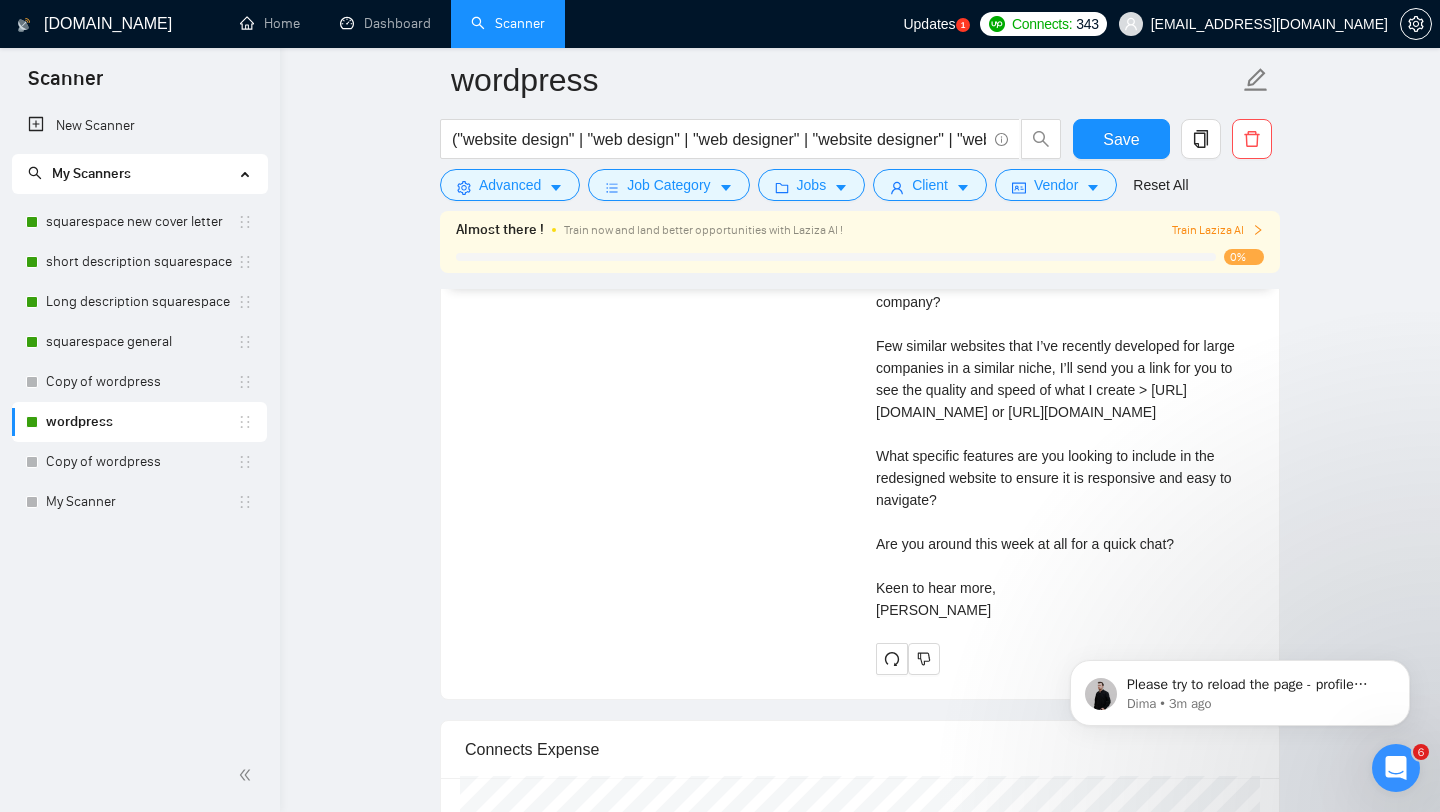 scroll, scrollTop: 4822, scrollLeft: 0, axis: vertical 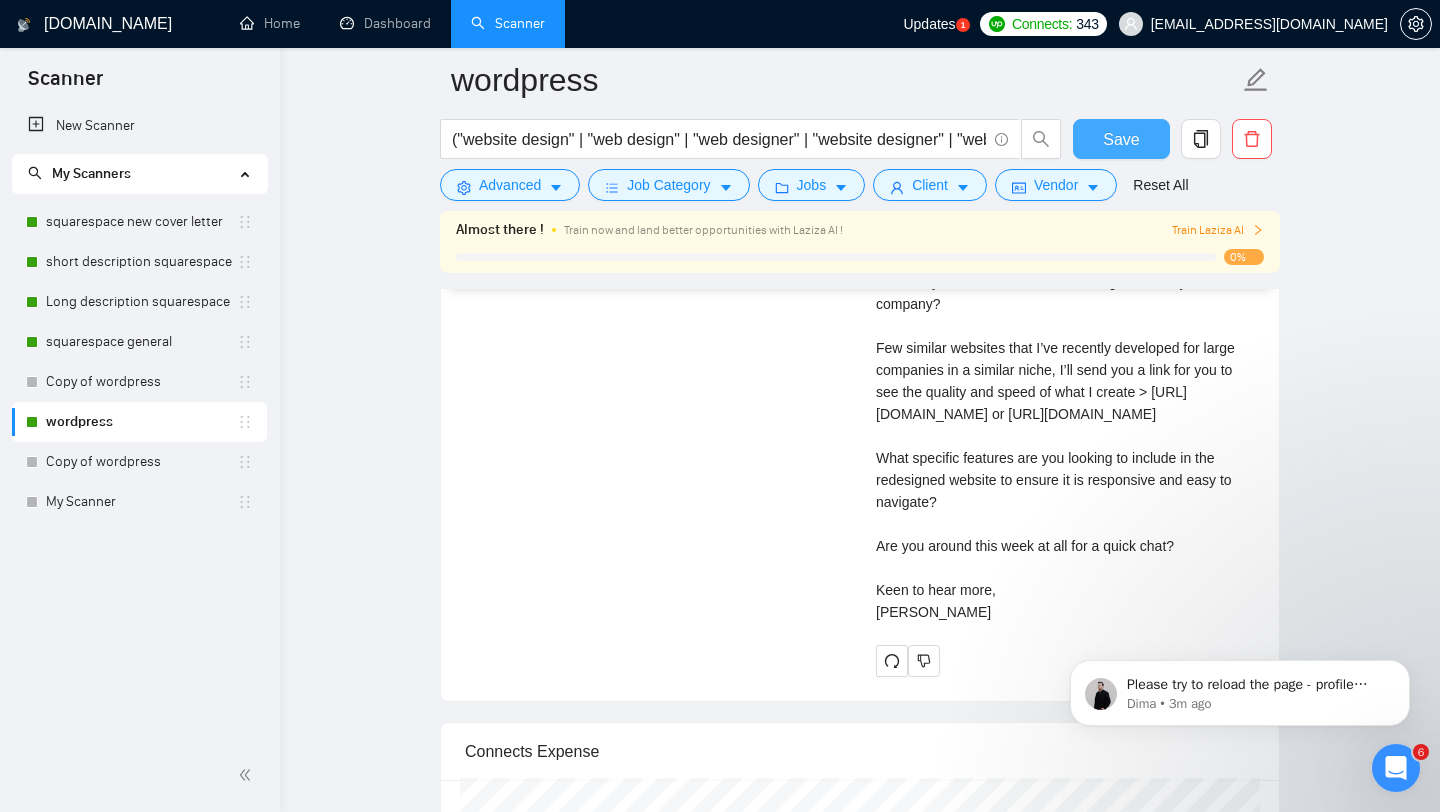 click on "Save" at bounding box center (1121, 139) 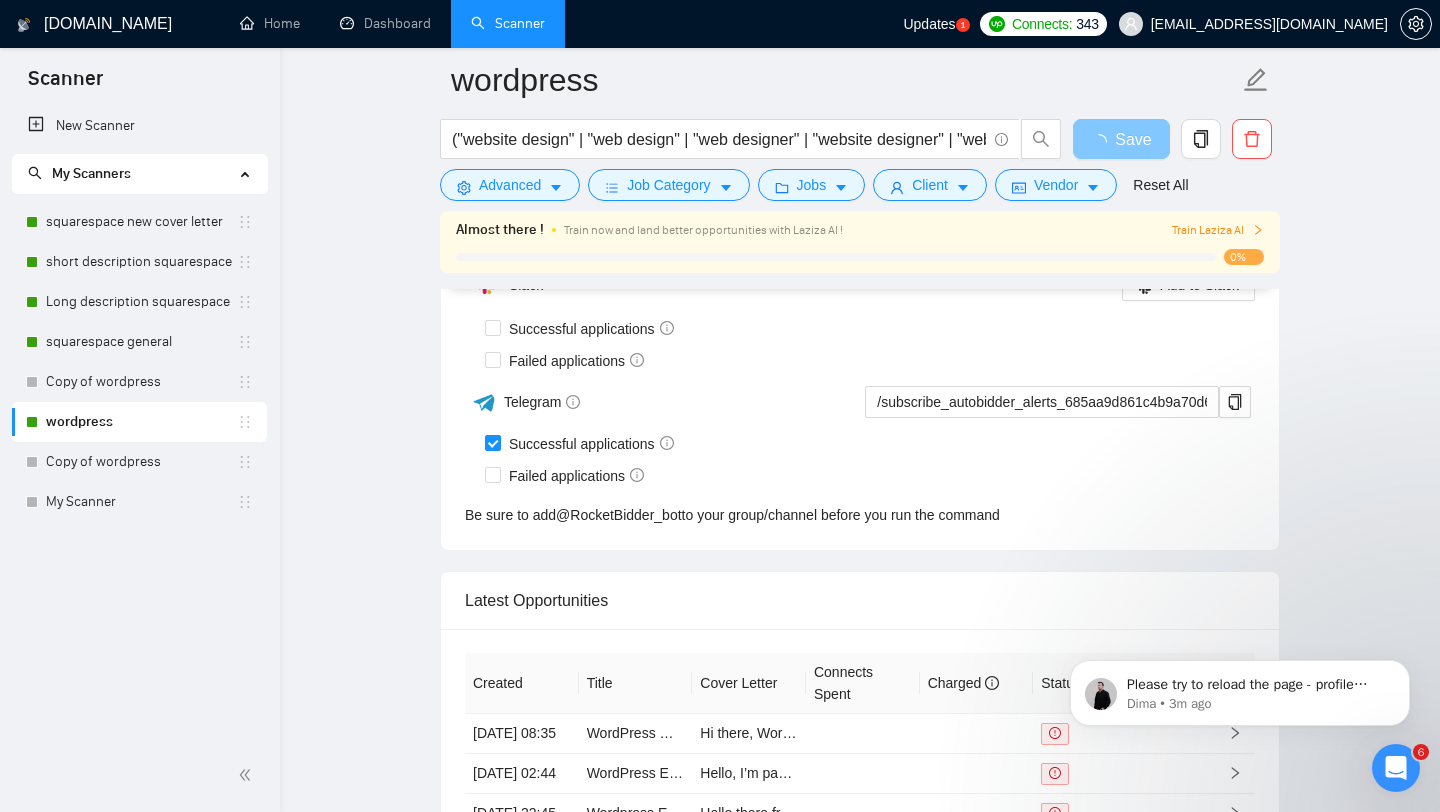 scroll, scrollTop: 4831, scrollLeft: 0, axis: vertical 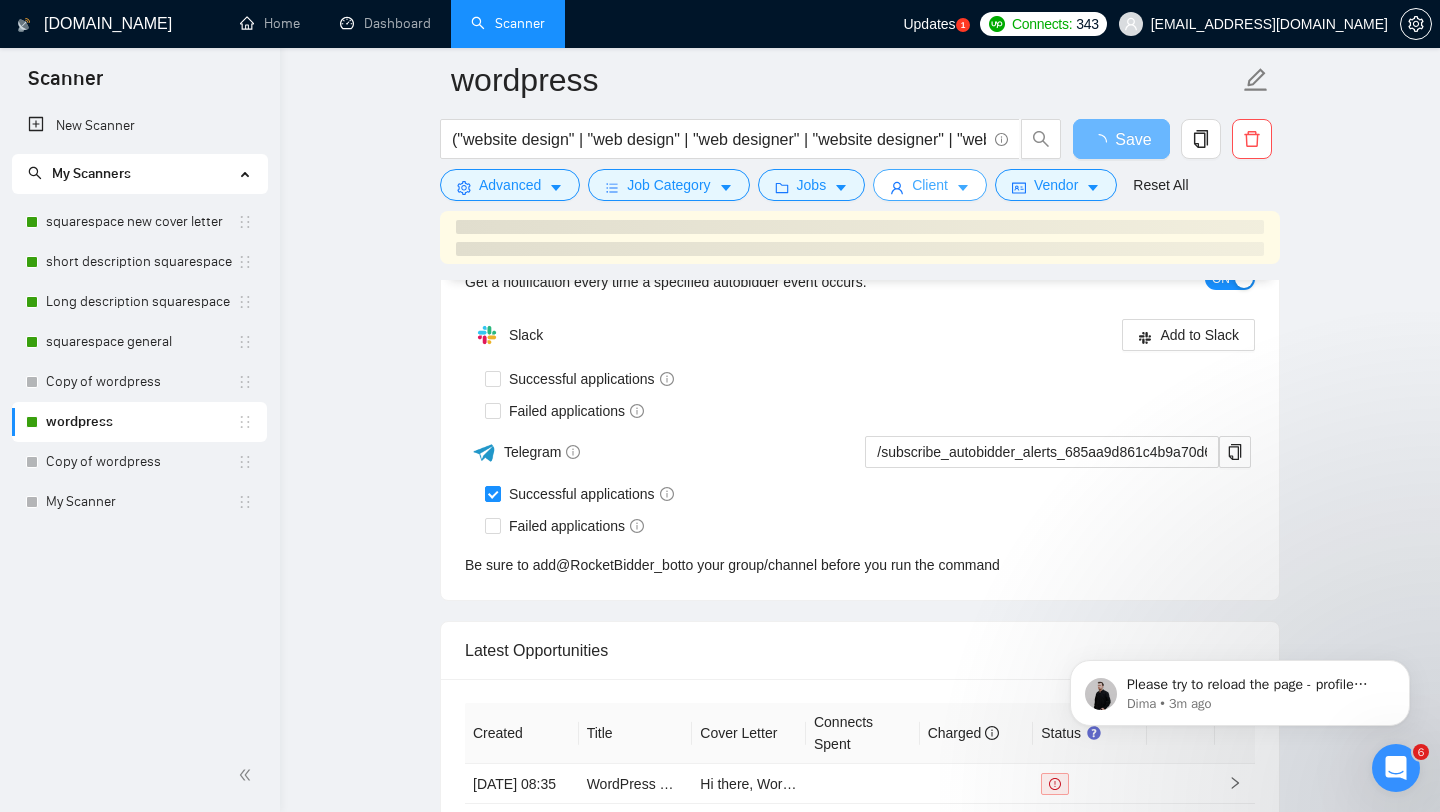 click on "Client" at bounding box center [930, 185] 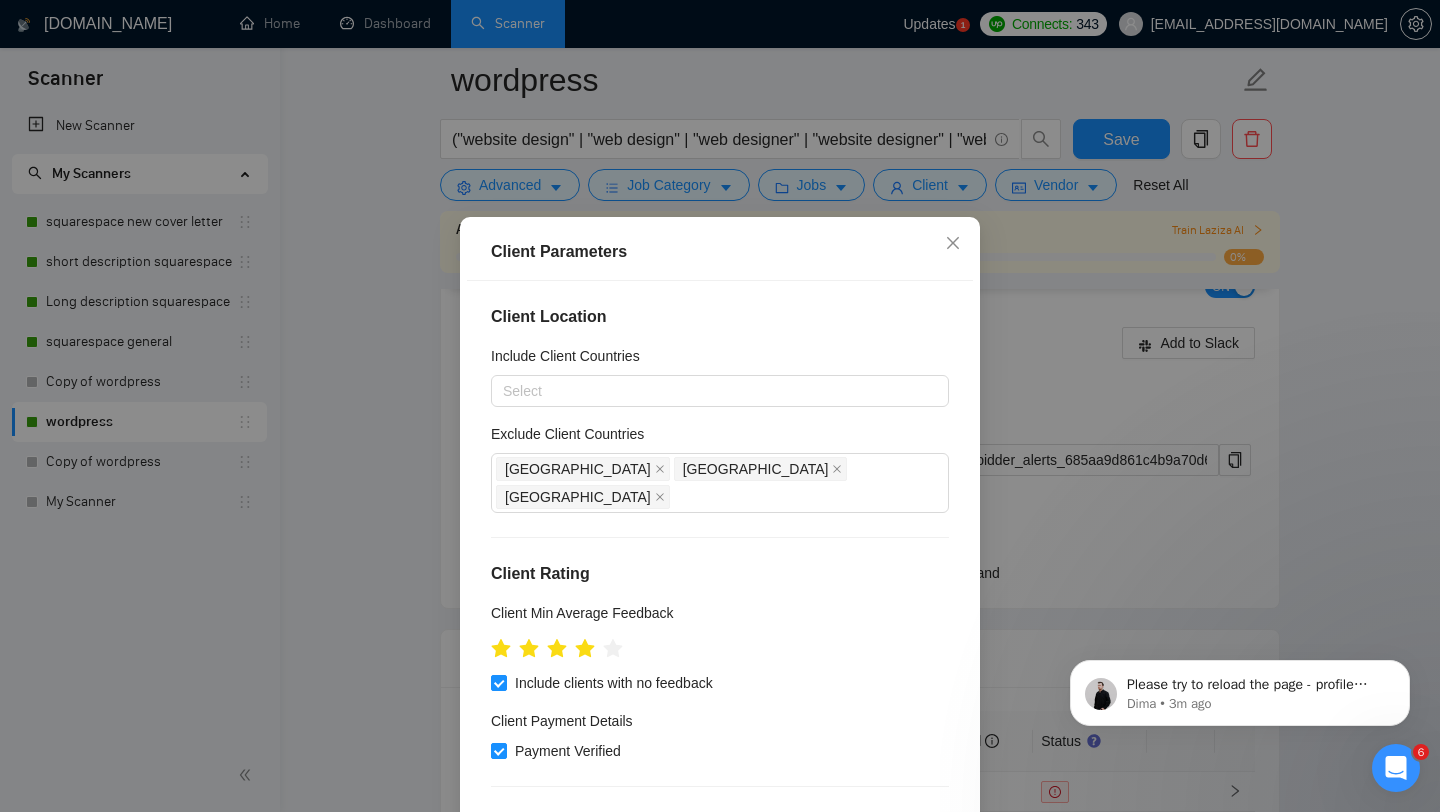 click on "Client Parameters Client Location Include Client Countries   Select Exclude Client Countries India Bangladesh Pakistan   Client Rating Client Min Average Feedback Include clients with no feedback Client Payment Details Payment Verified Hire Rate Stats   Client Total Spent $ Min - $ Max Client Hire Rate New Mid Rates High Rates Max Rates     Avg Hourly Rate Paid New $ 20 Min - $ Max Include Clients without Sufficient History Client Profile Client Industry New   Any industry Client Company Size   Any company size Enterprise Clients New   Any clients Reset OK" at bounding box center (720, 406) 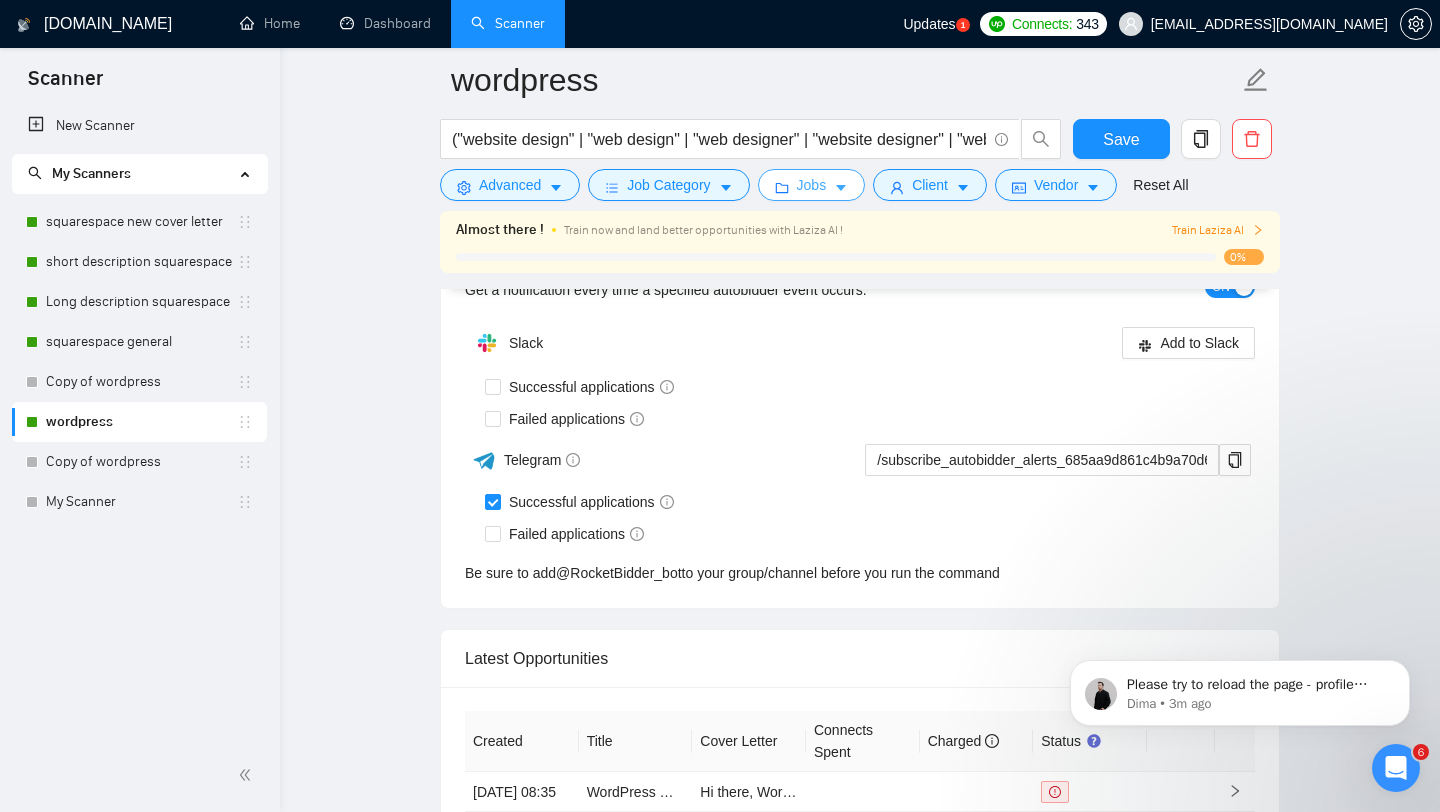 click on "Jobs" at bounding box center [812, 185] 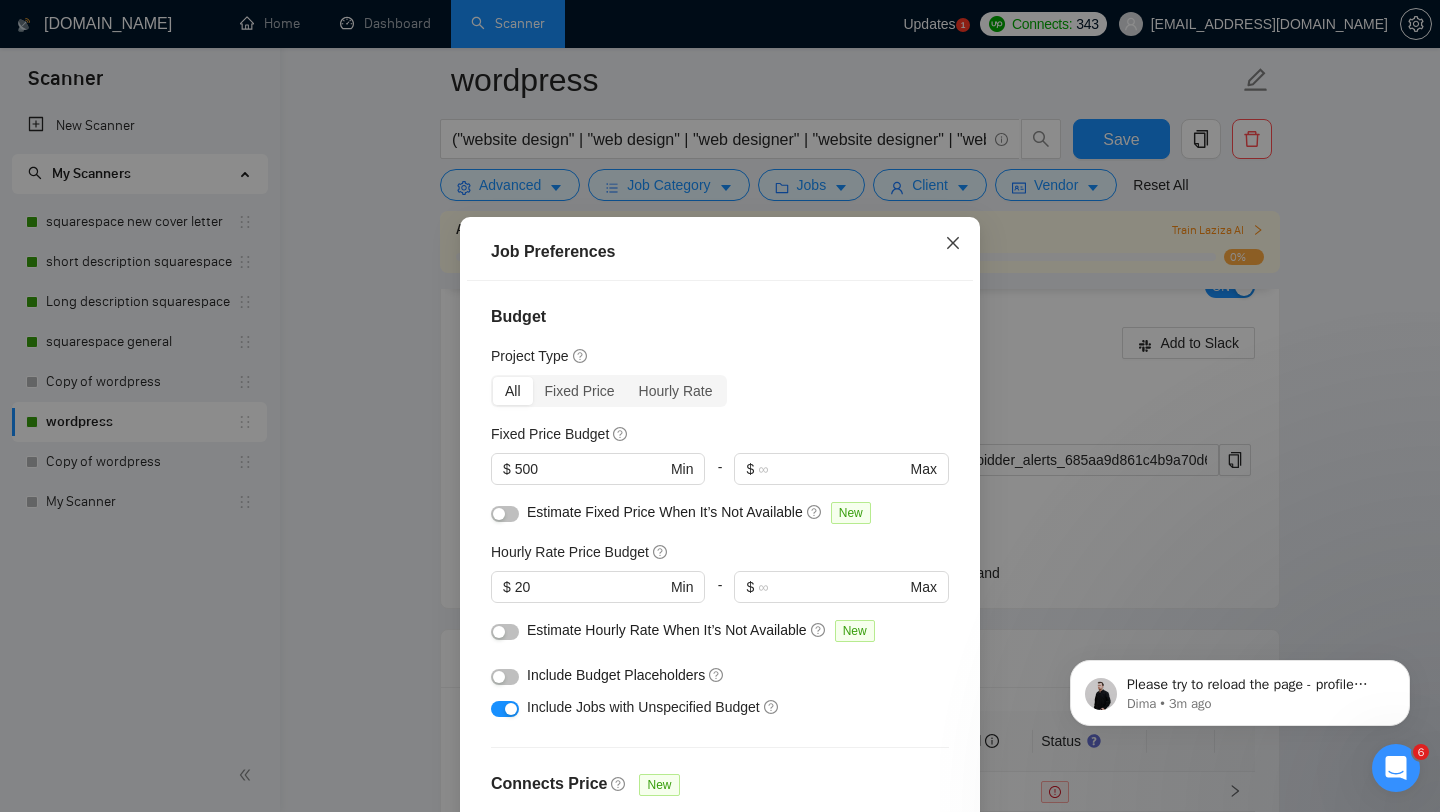 click at bounding box center (953, 244) 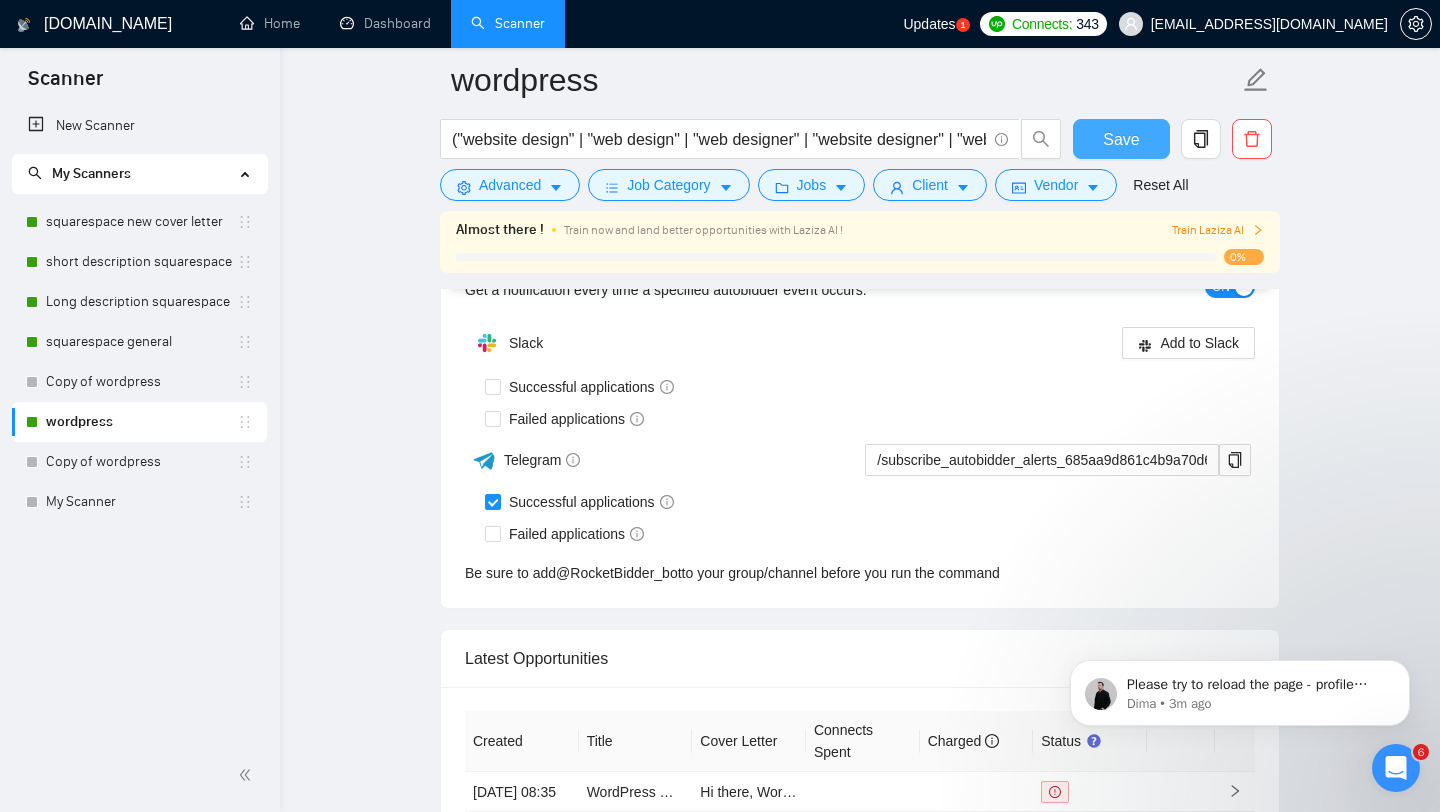 click on "Save" at bounding box center [1121, 139] 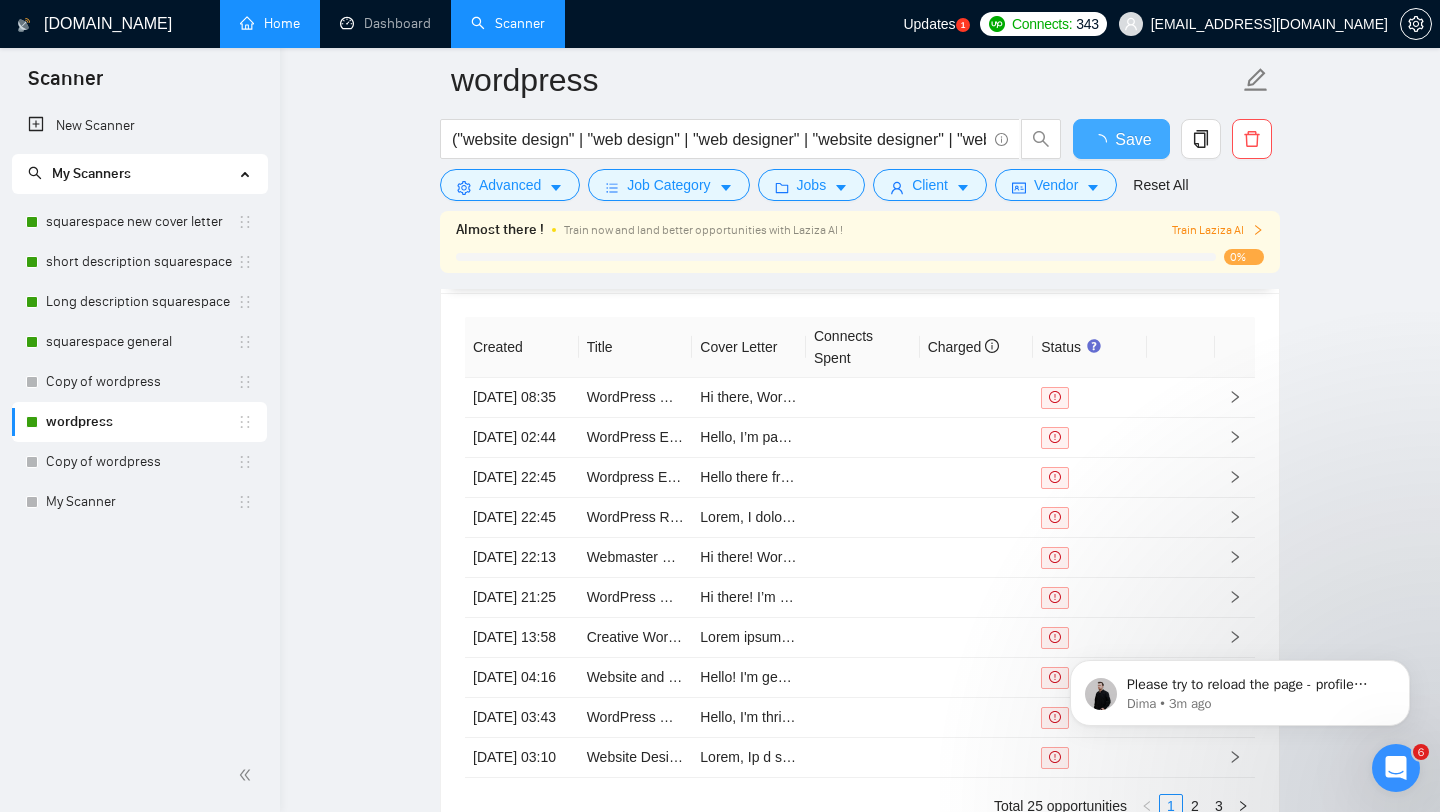 type 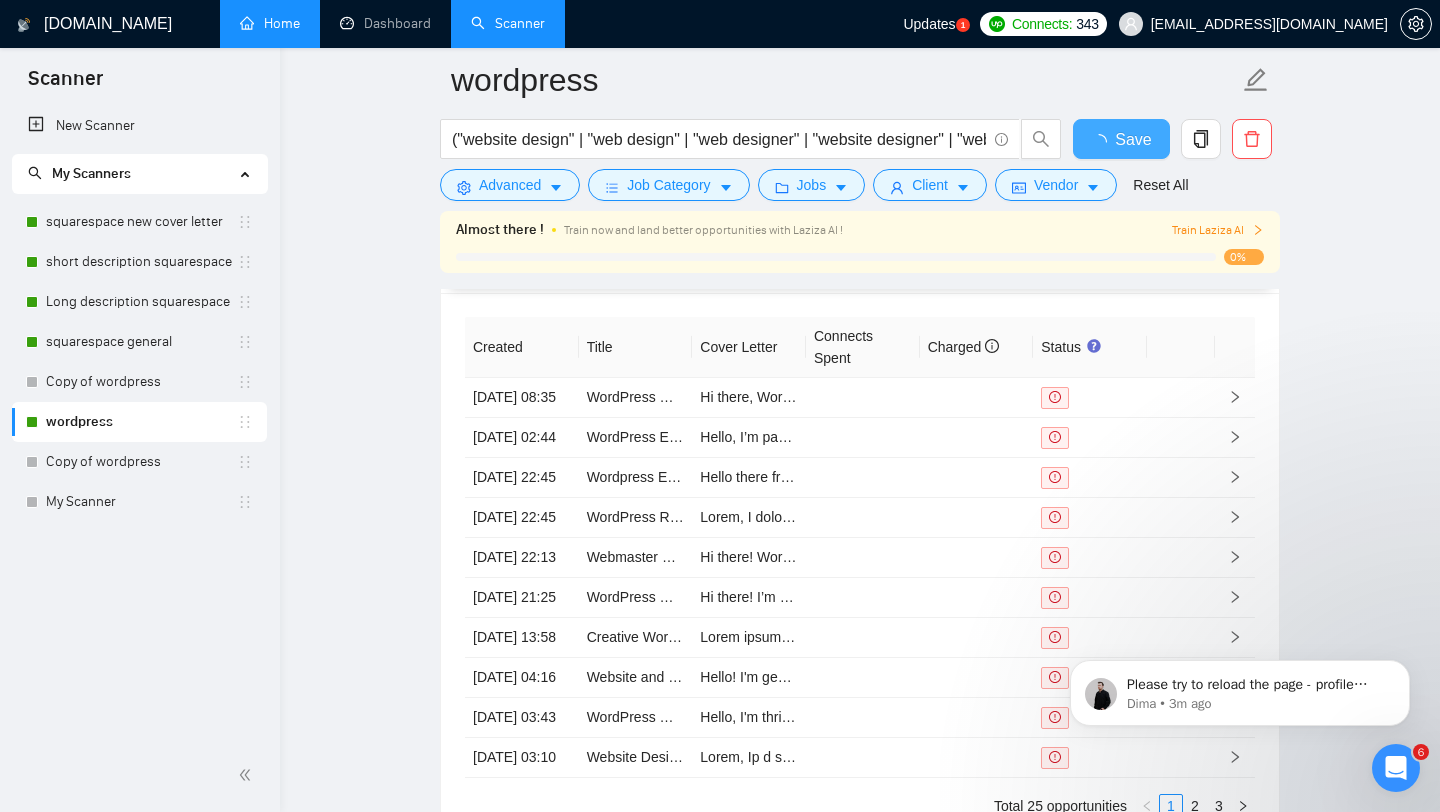 checkbox on "true" 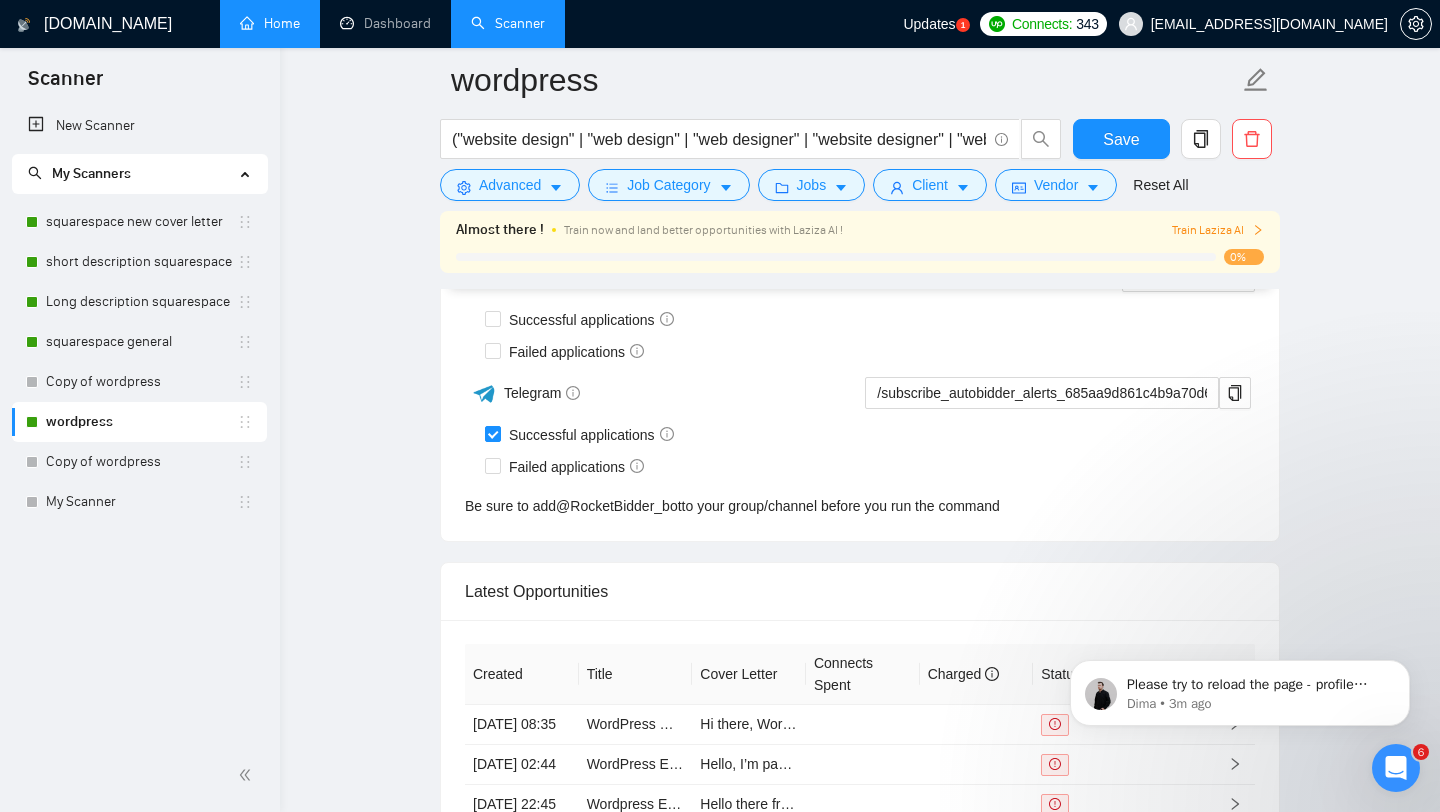 type 